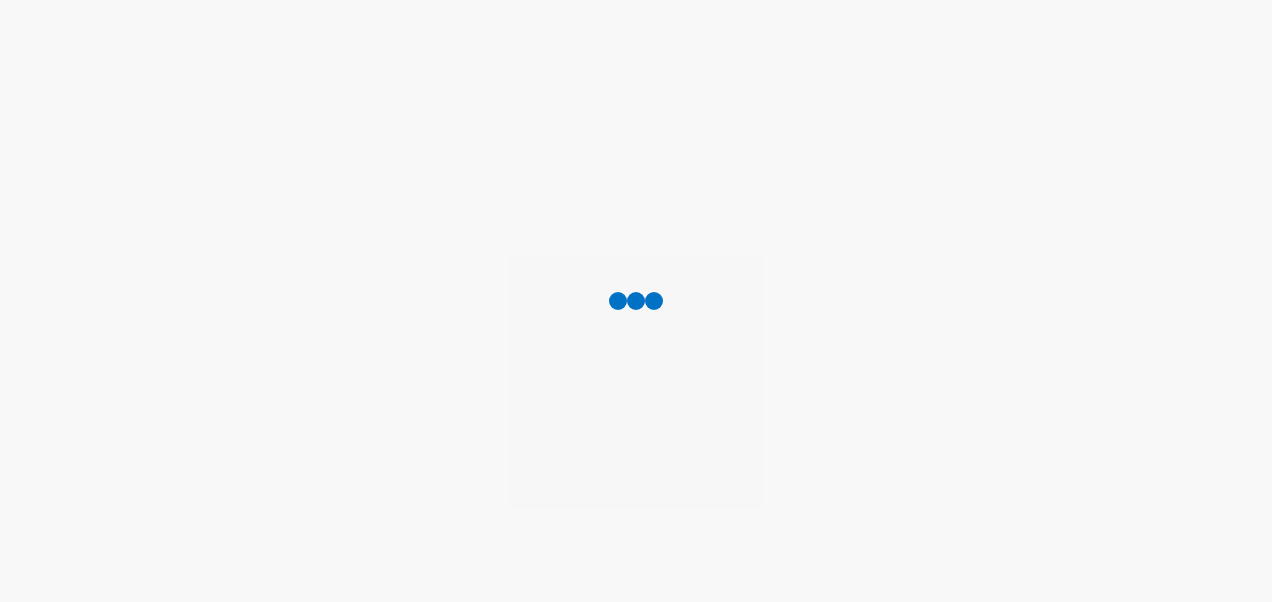 scroll, scrollTop: 0, scrollLeft: 0, axis: both 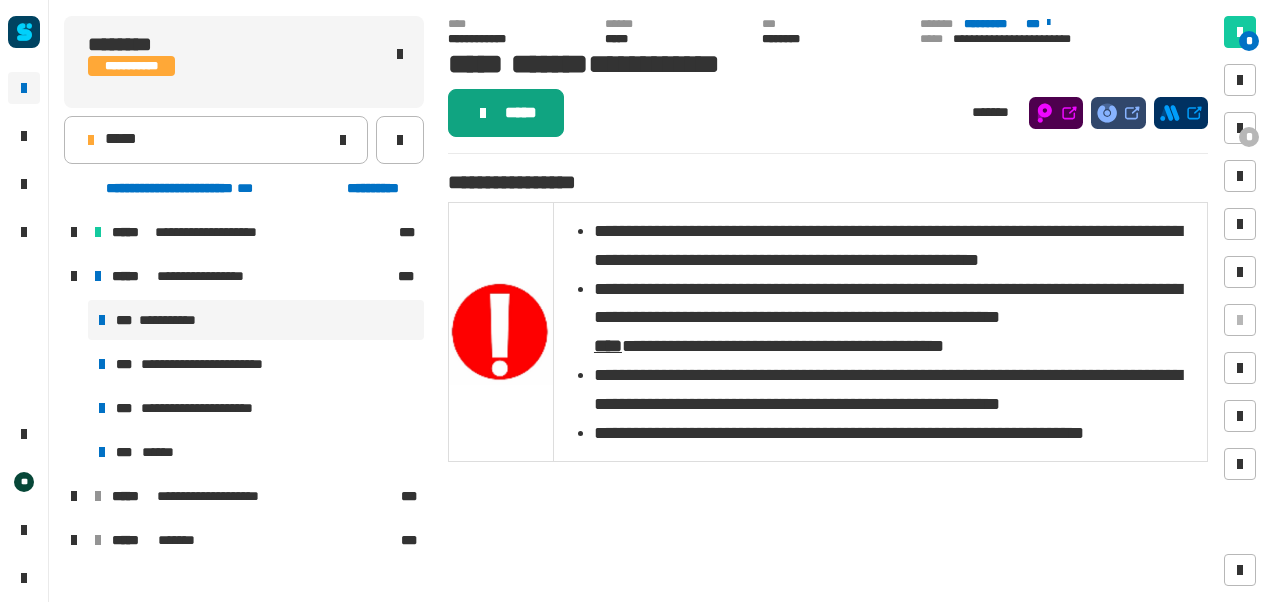 click on "*****" 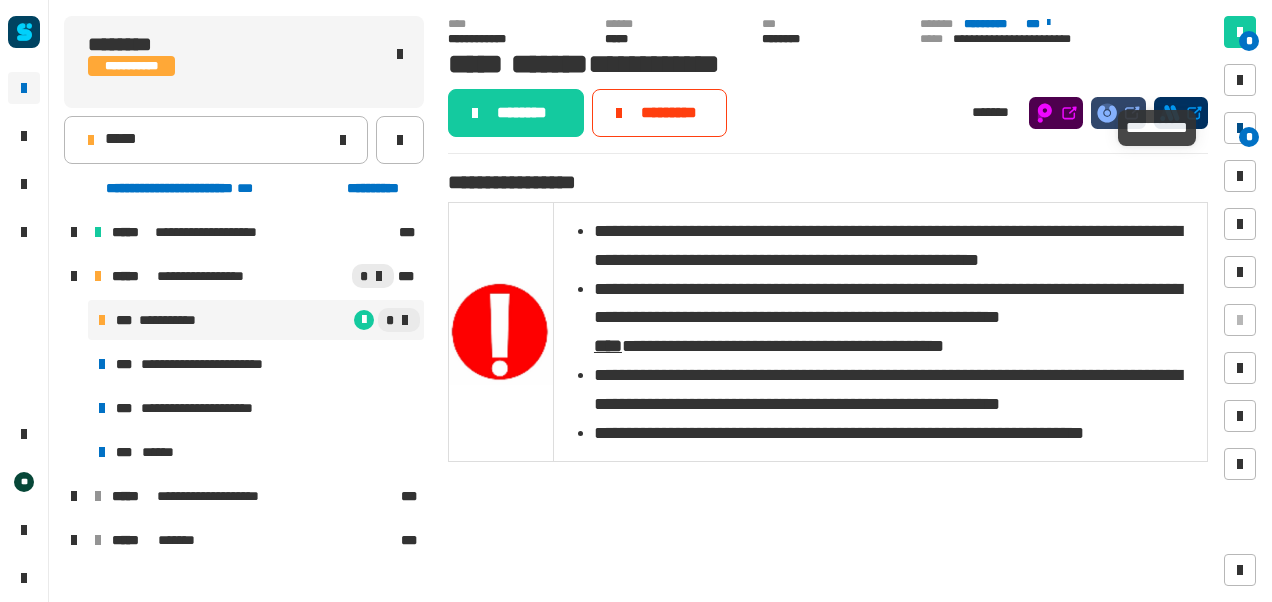 click at bounding box center (1240, 128) 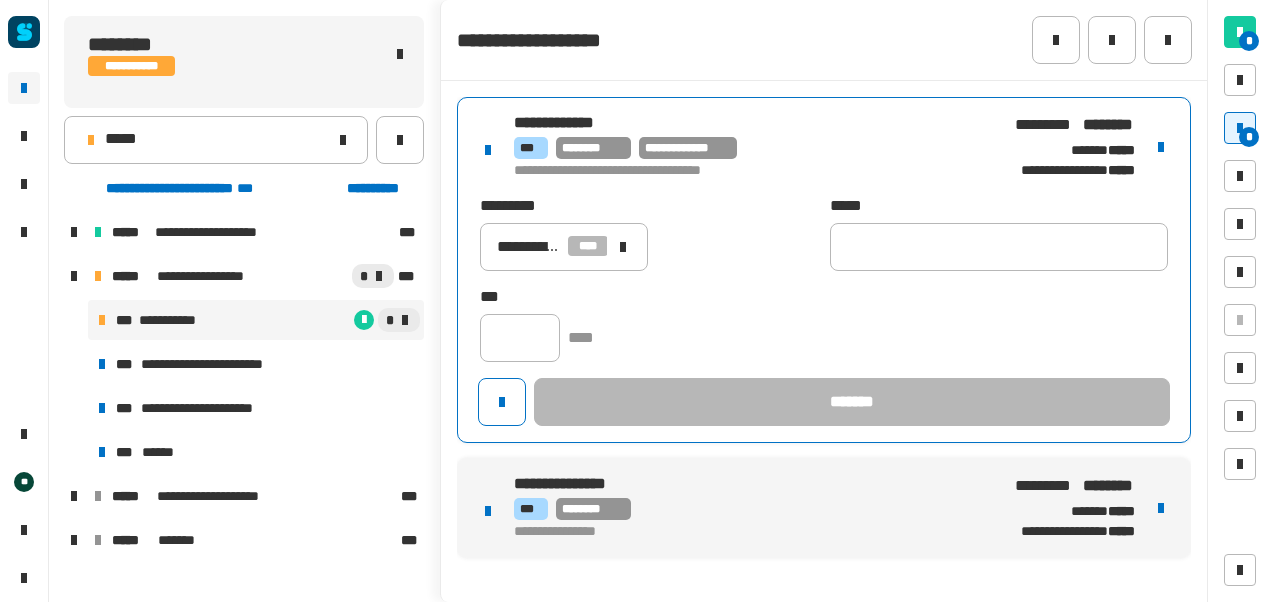 click on "**********" at bounding box center [746, 171] 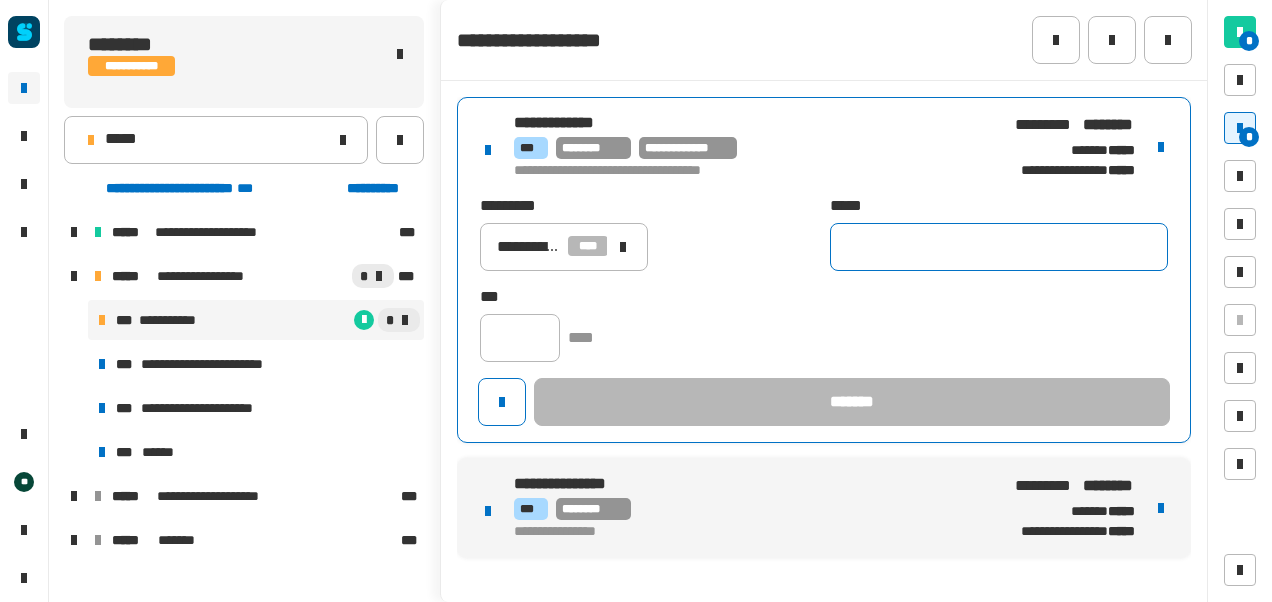 click 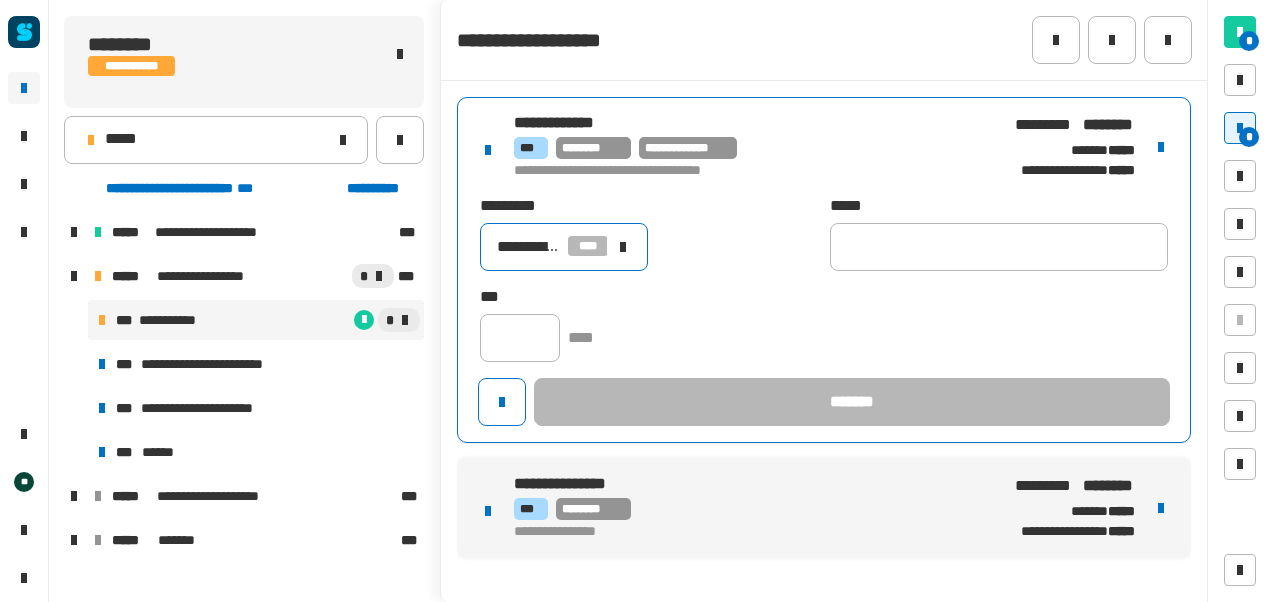 click 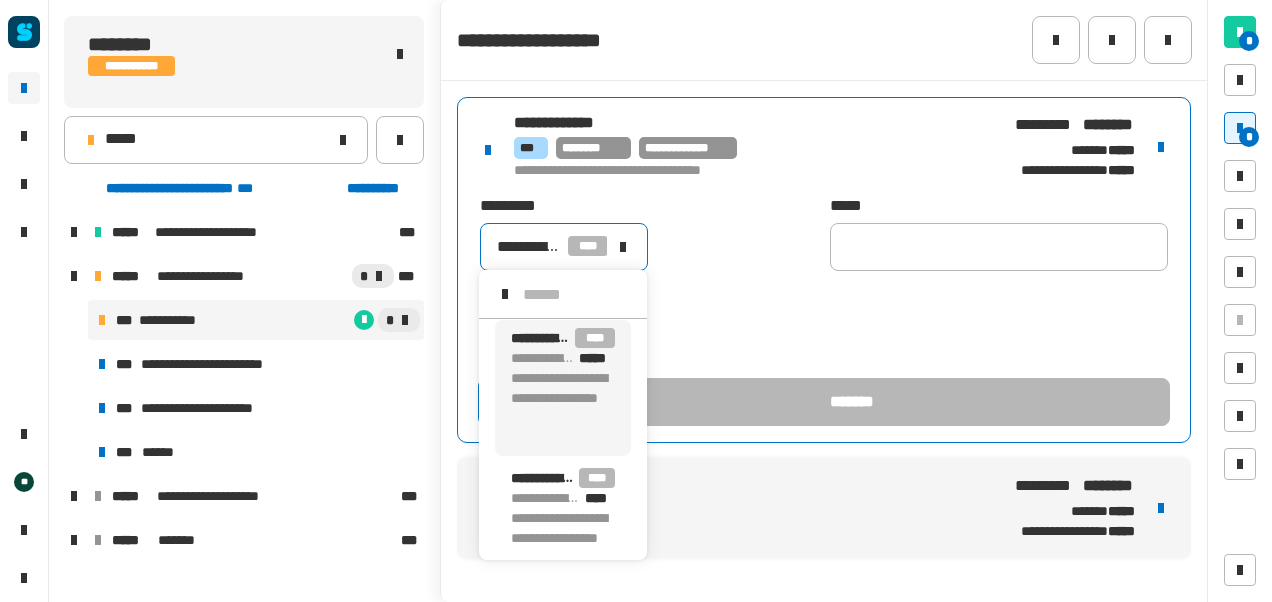 scroll, scrollTop: 16, scrollLeft: 0, axis: vertical 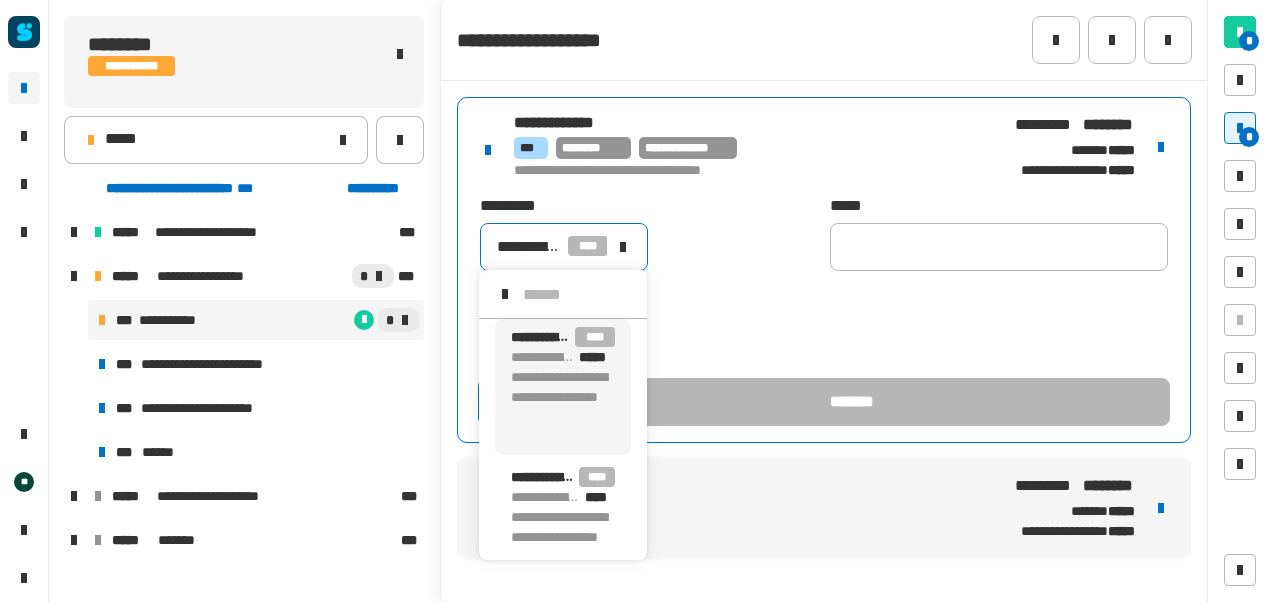 click on "**********" at bounding box center [563, 407] 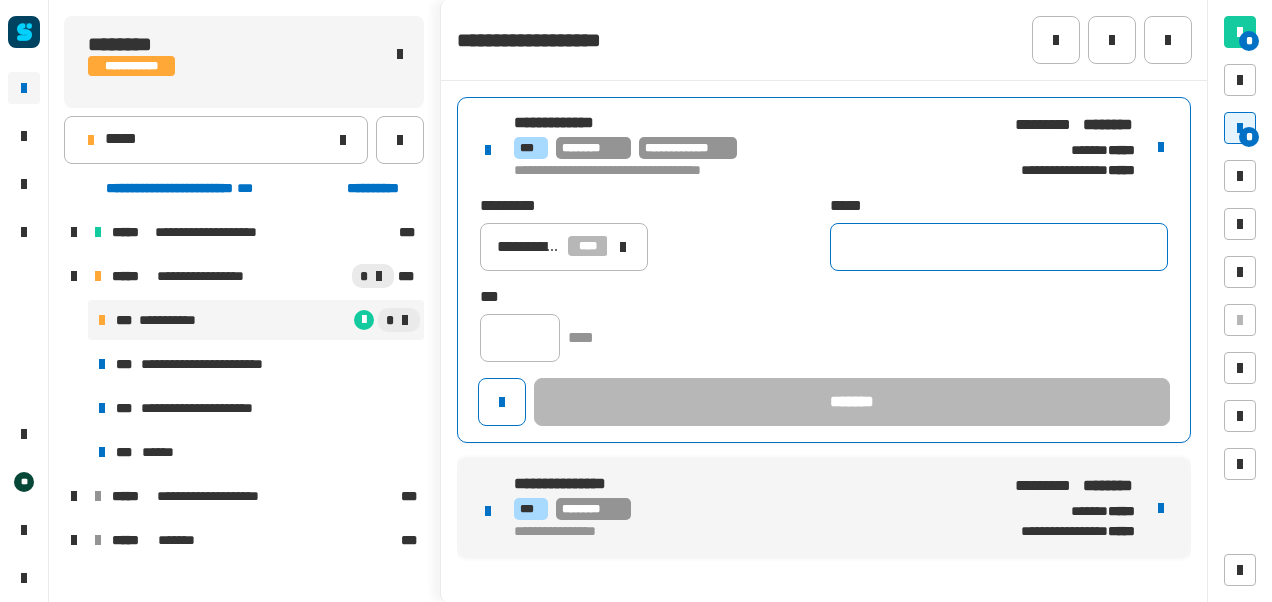 click 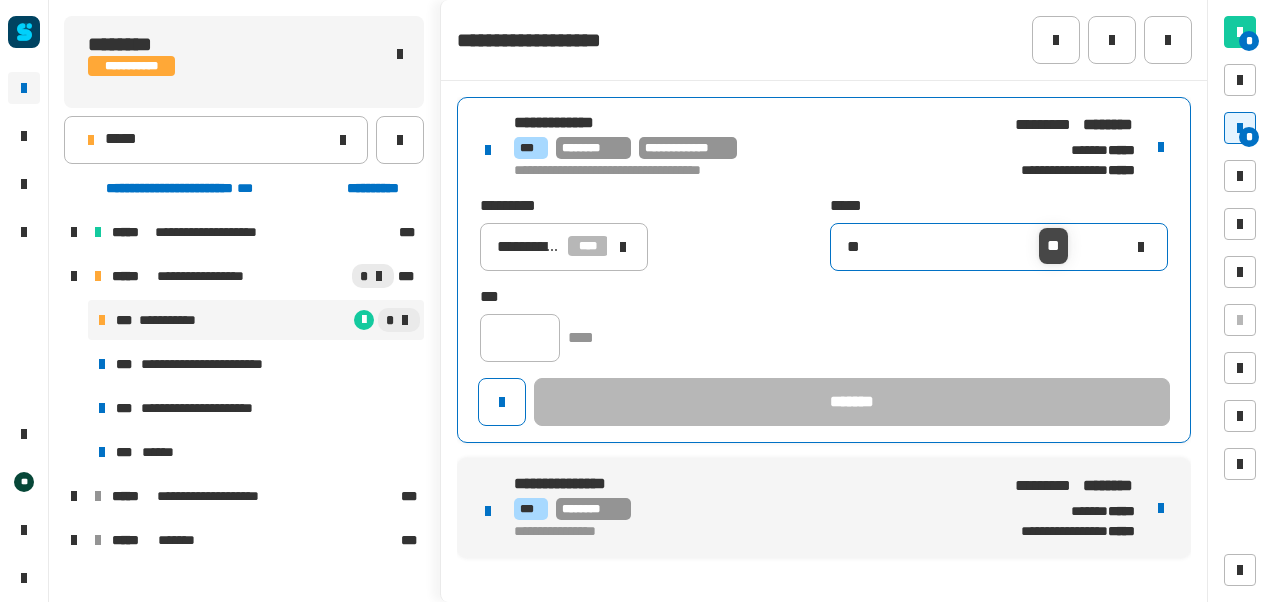 type on "*" 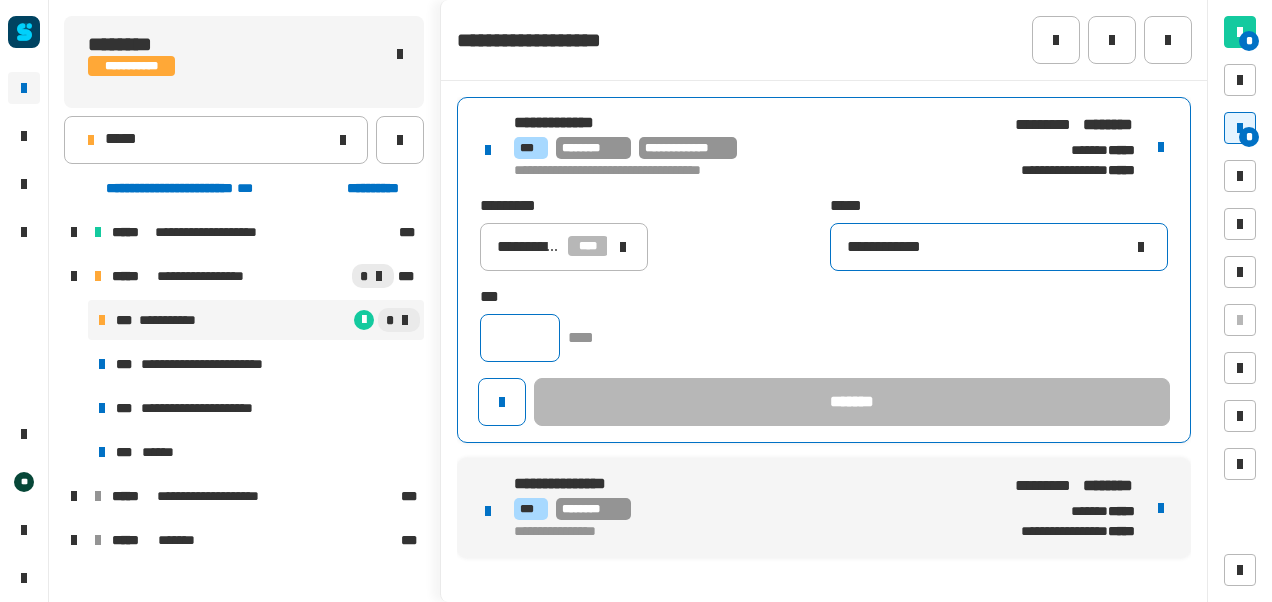 type on "**********" 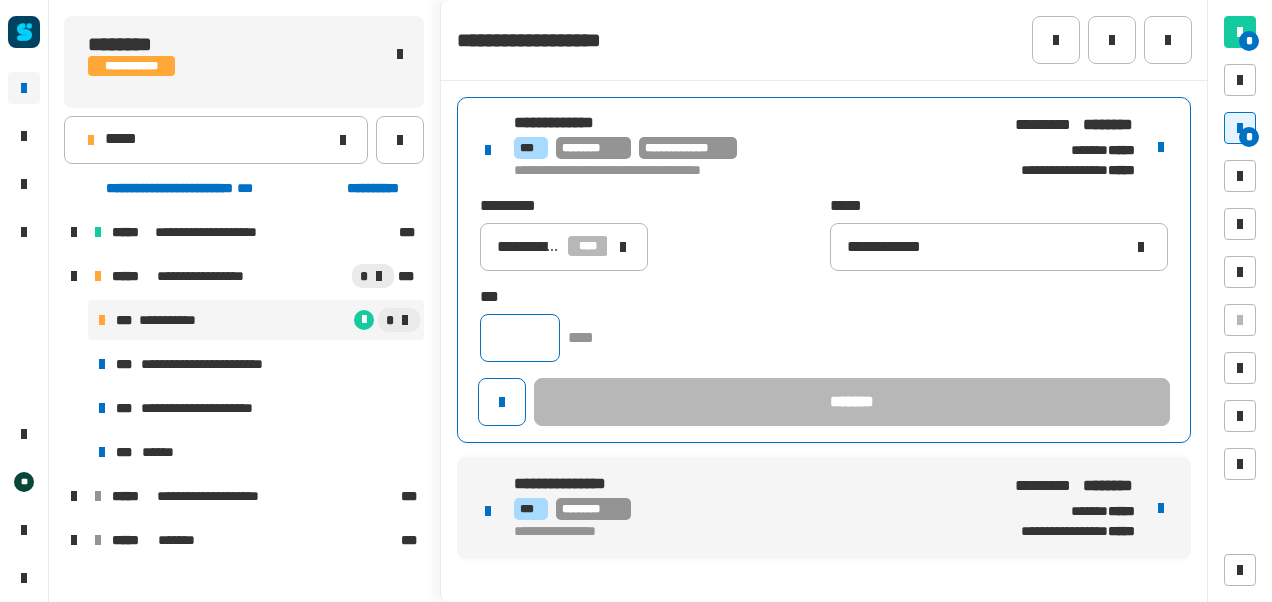 click 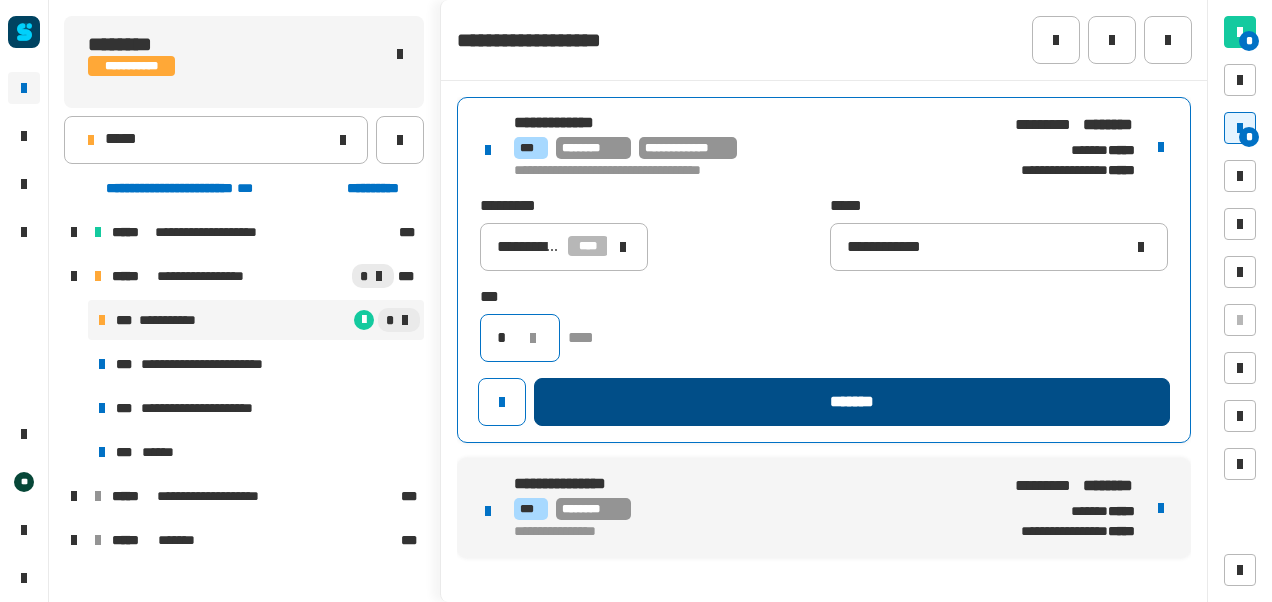 type on "*" 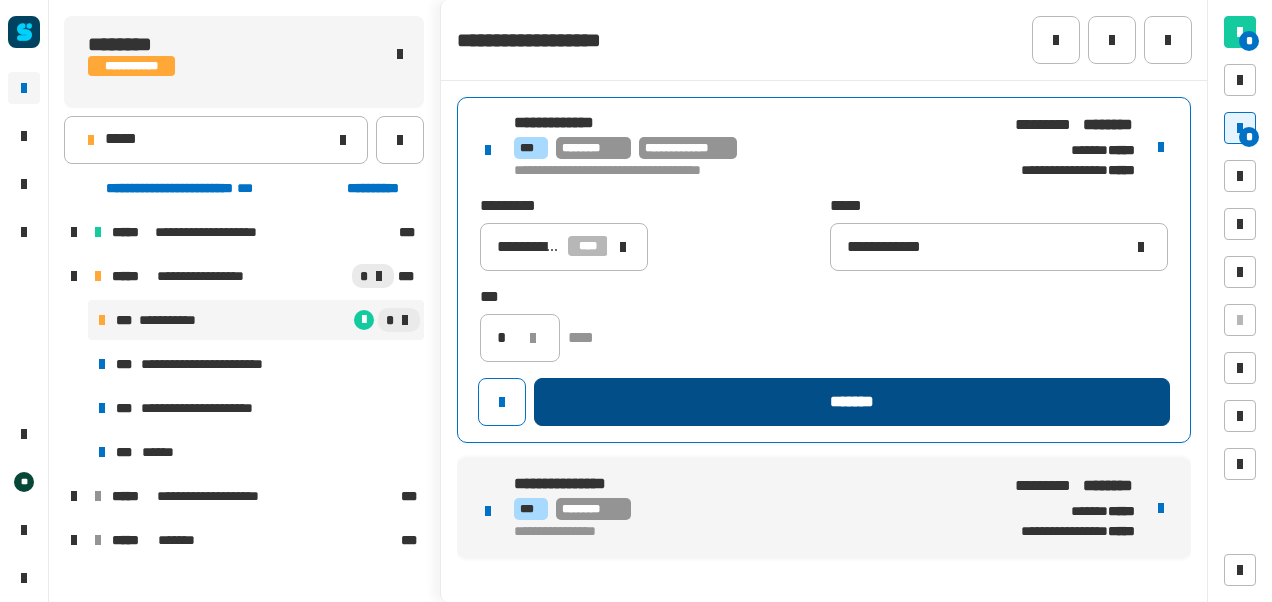 click on "*******" 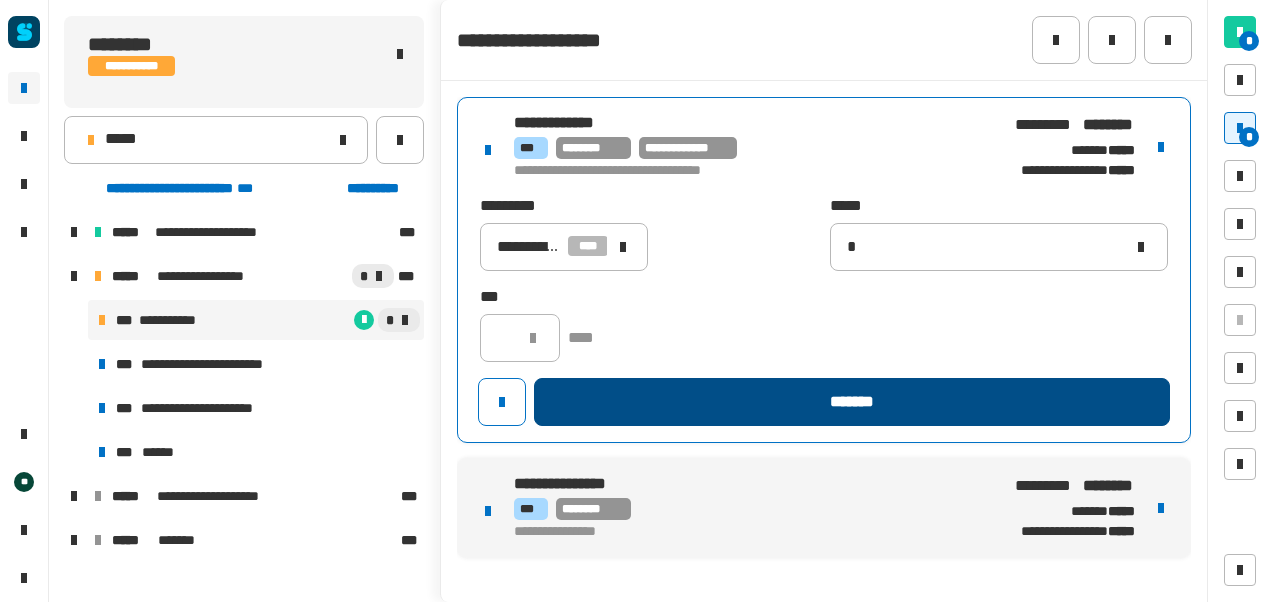 type 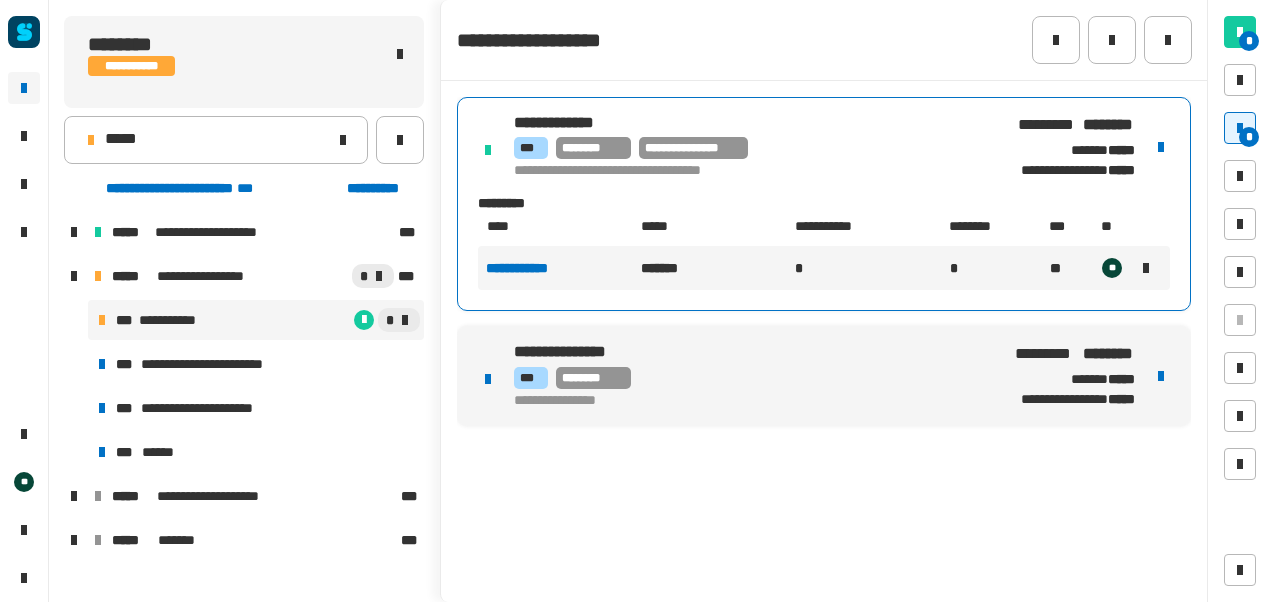 click at bounding box center [1161, 376] 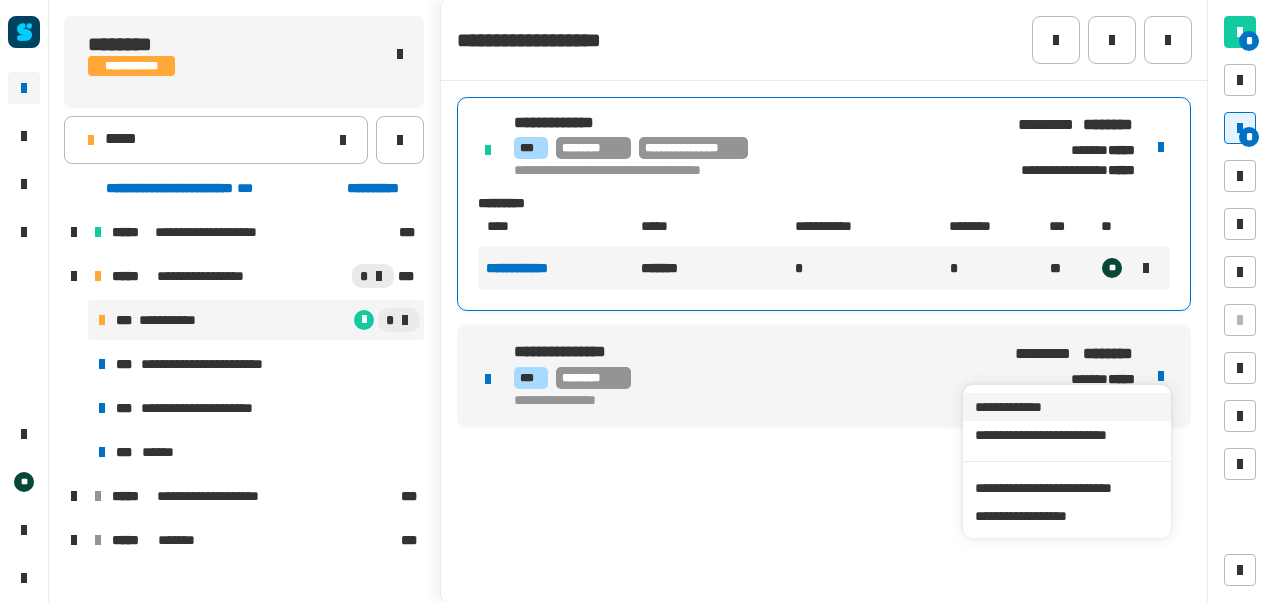 click on "**********" at bounding box center [1066, 407] 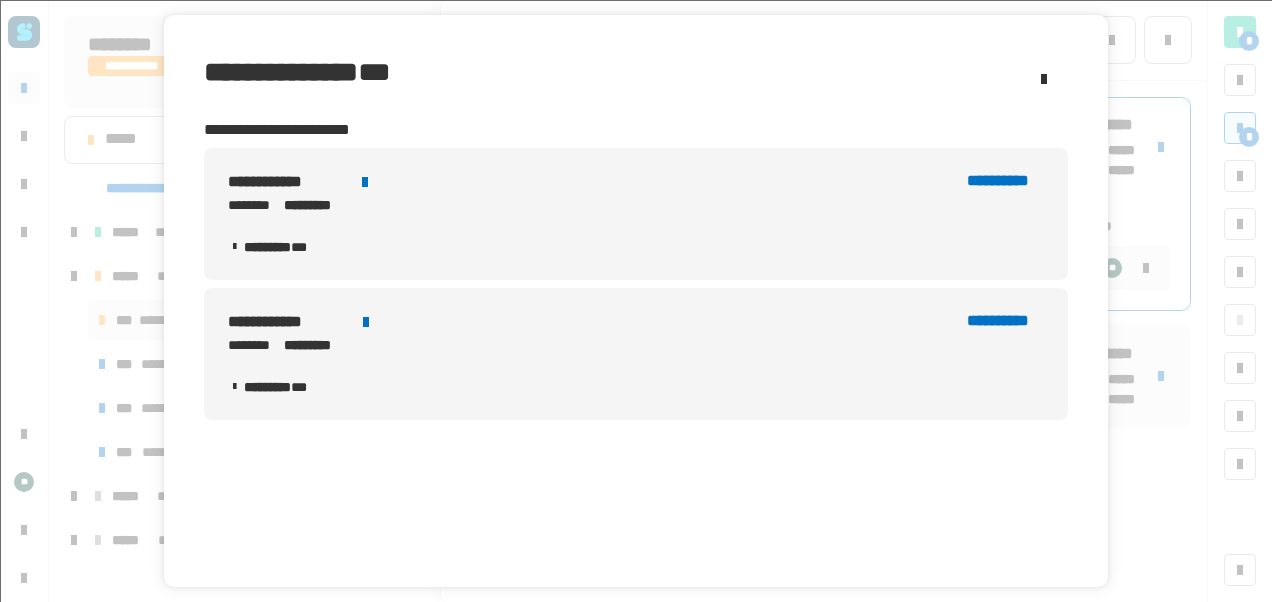 click 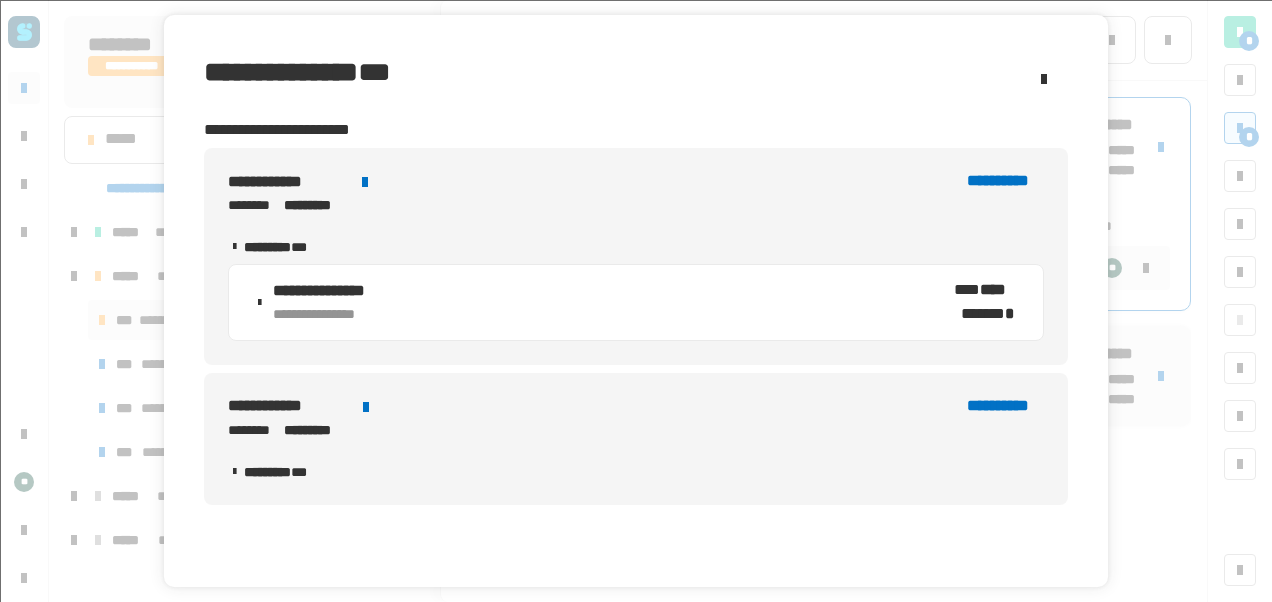 click on "**********" 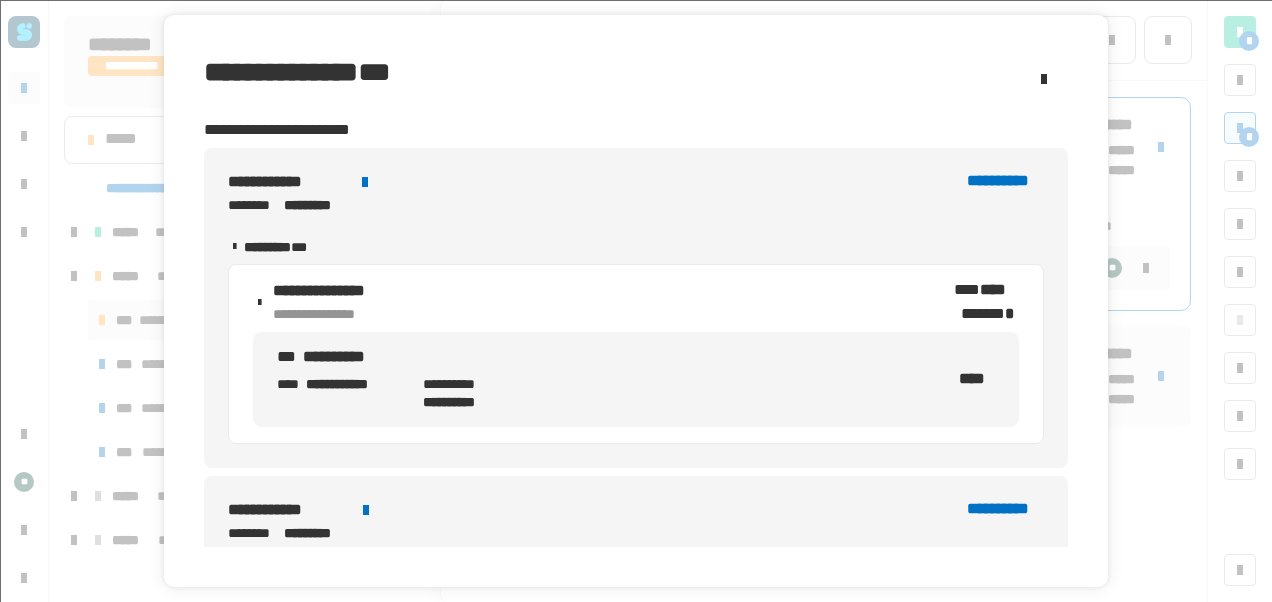 click on "**********" 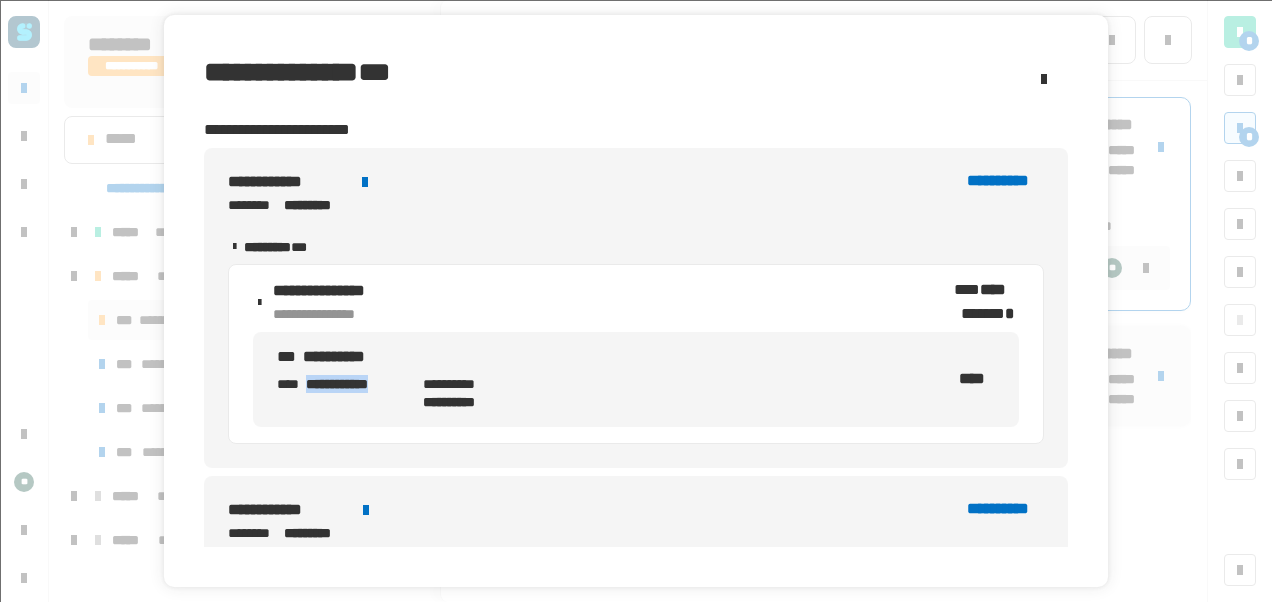 click on "**********" 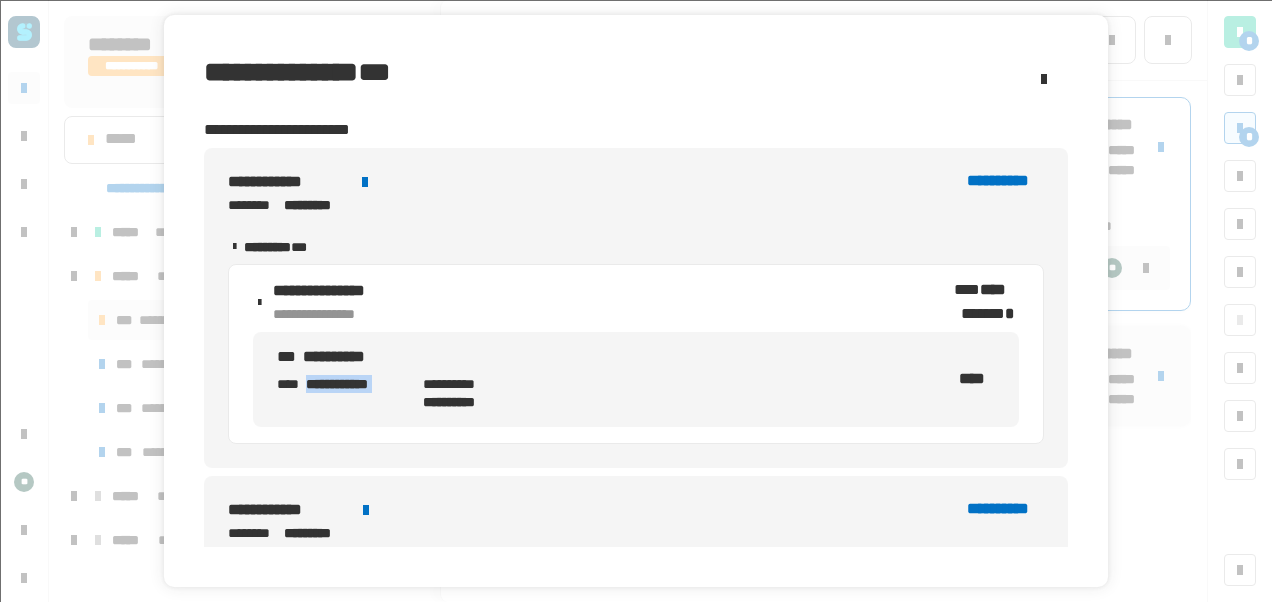 copy on "**********" 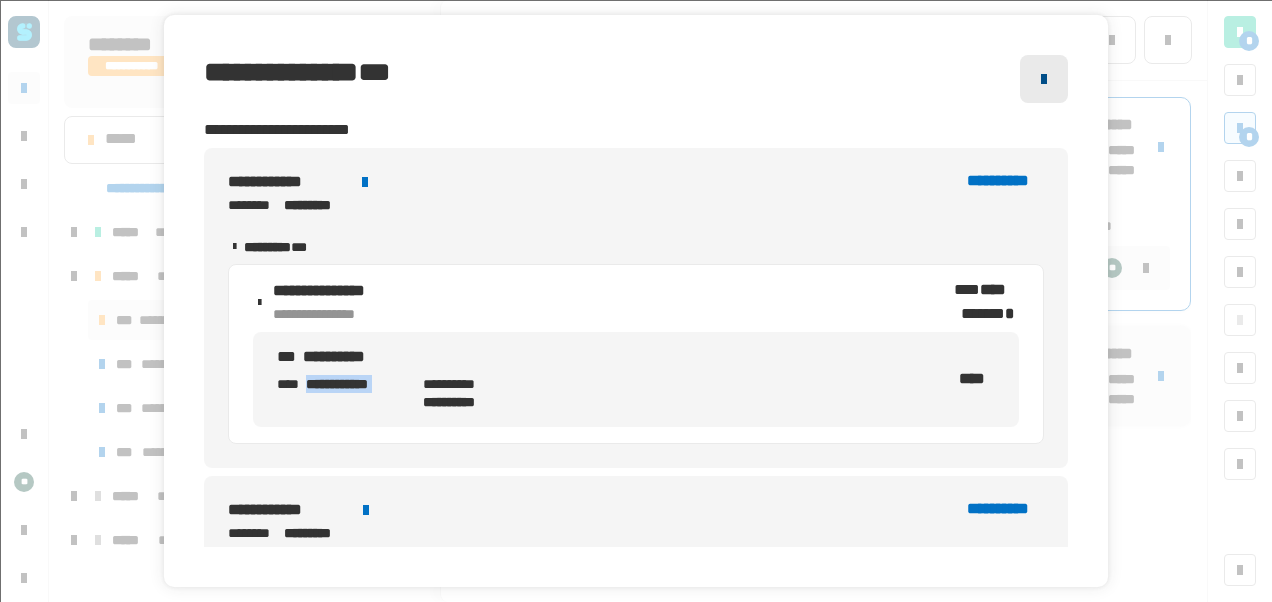 click 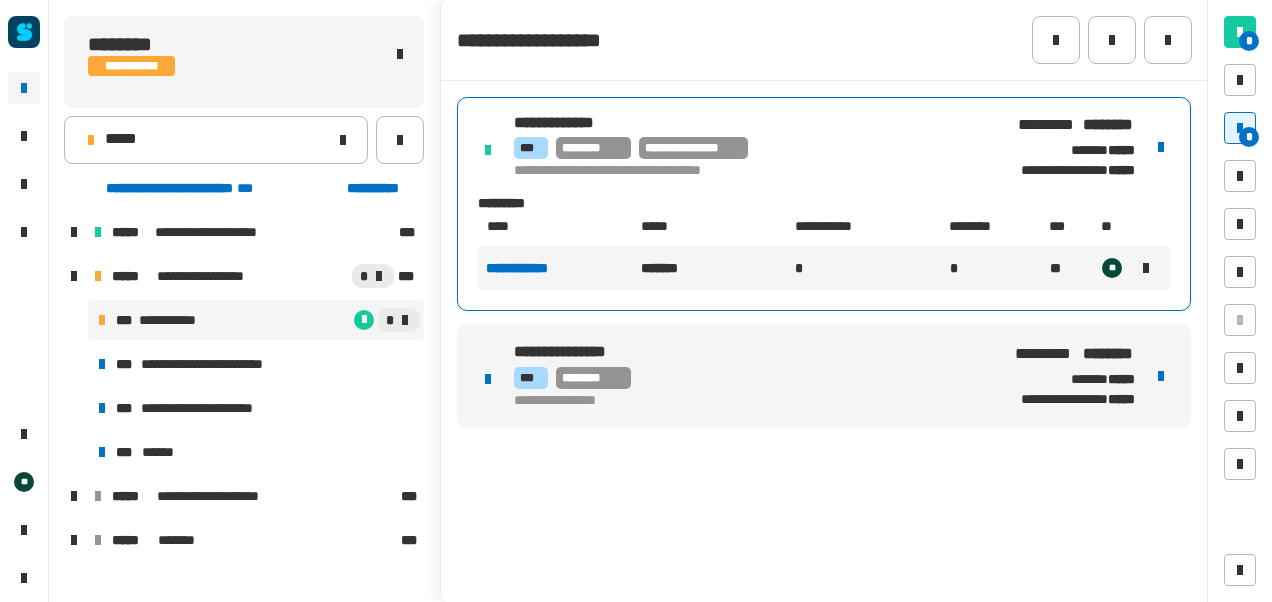 click on "**********" at bounding box center [824, 376] 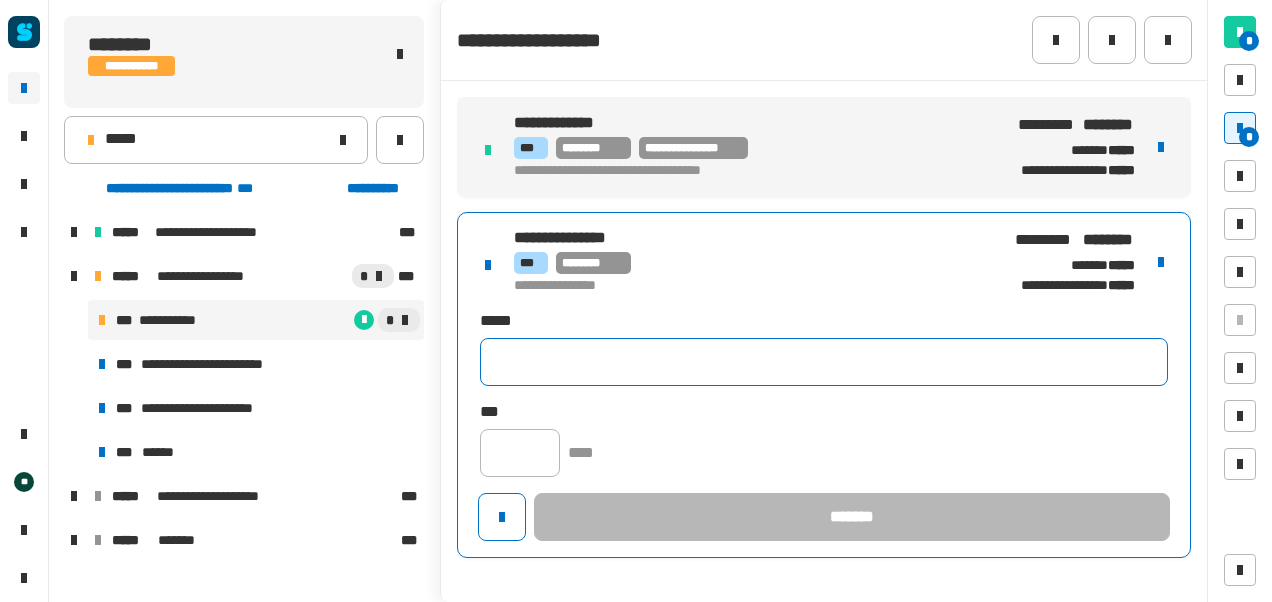 click 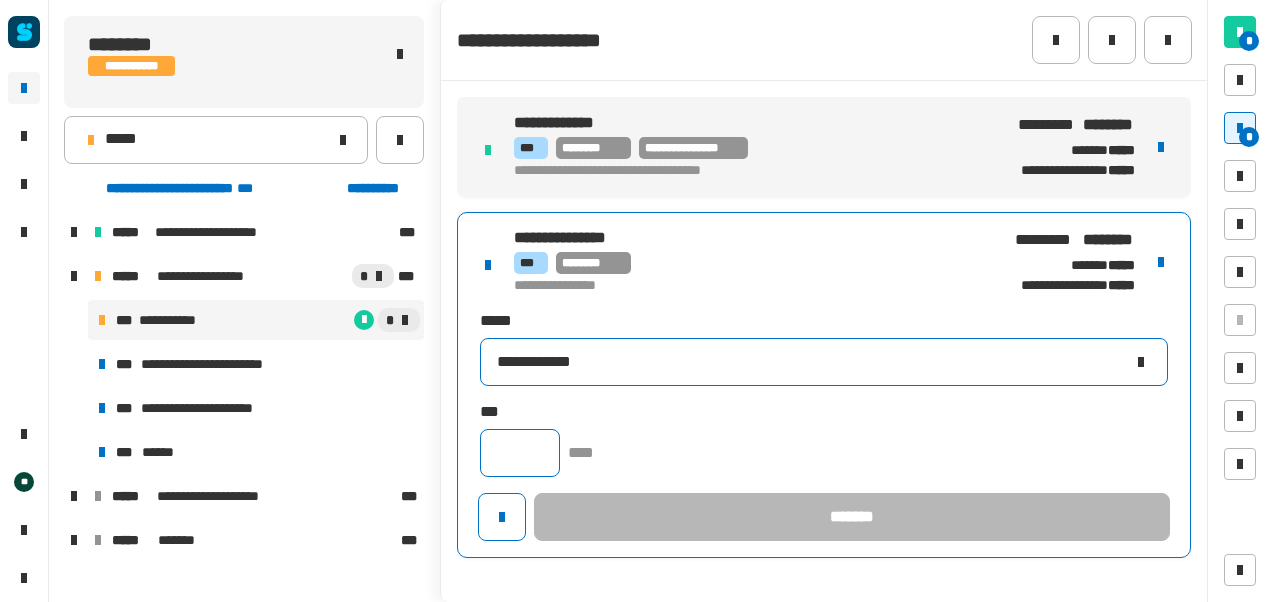 type on "**********" 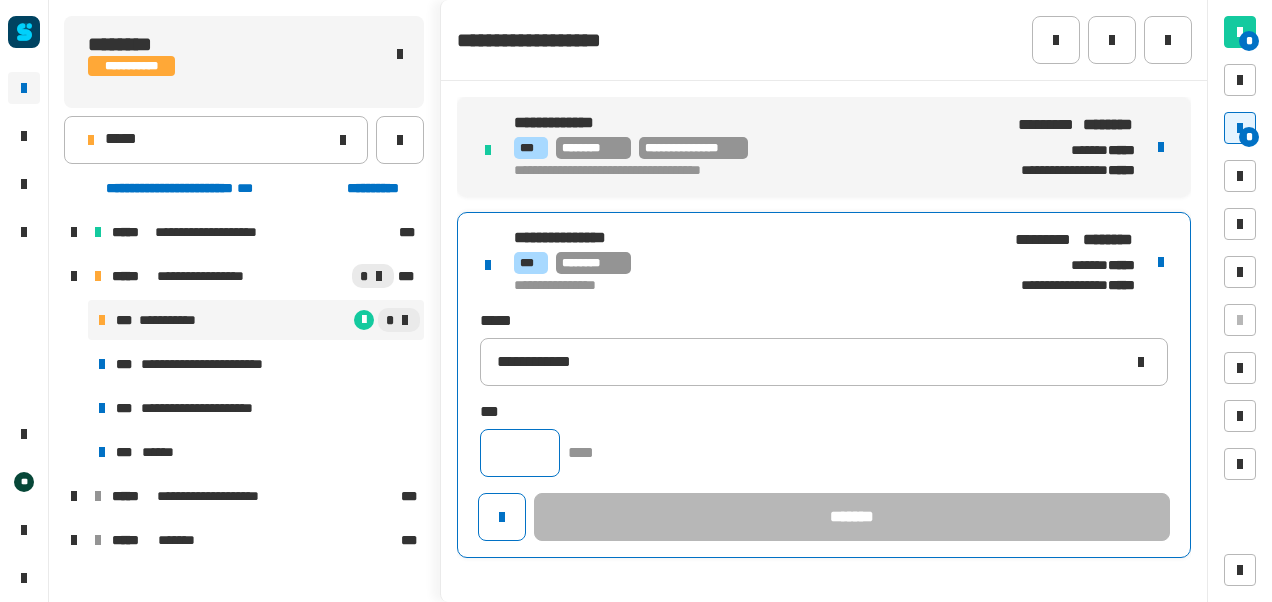 click 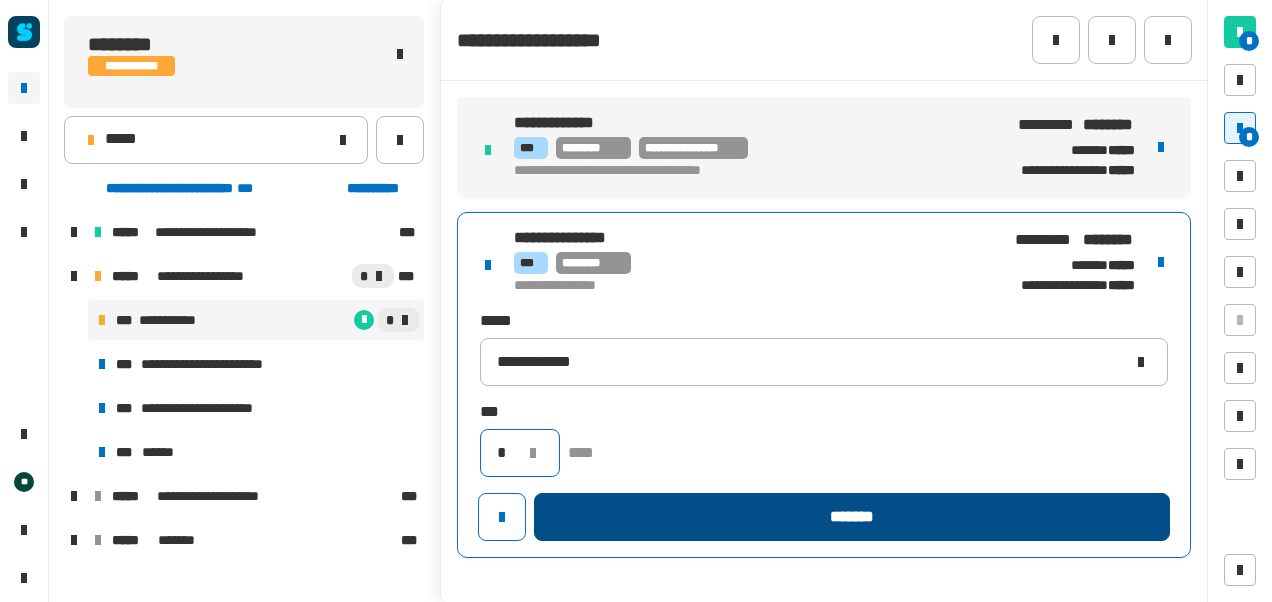 type on "*" 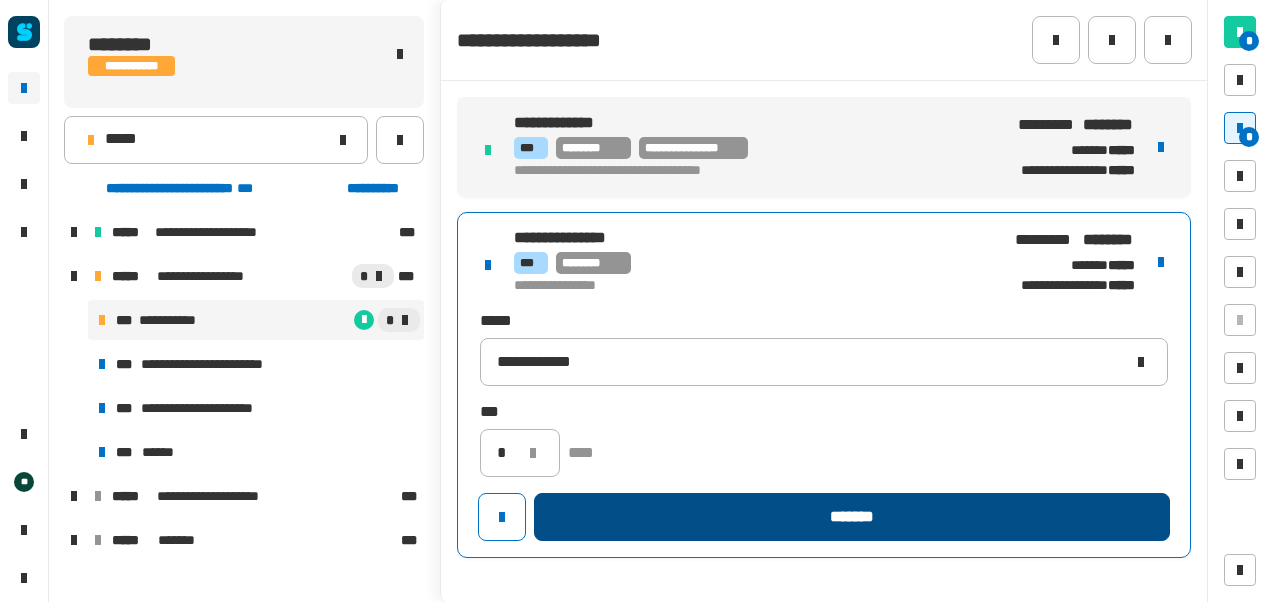 click on "*******" 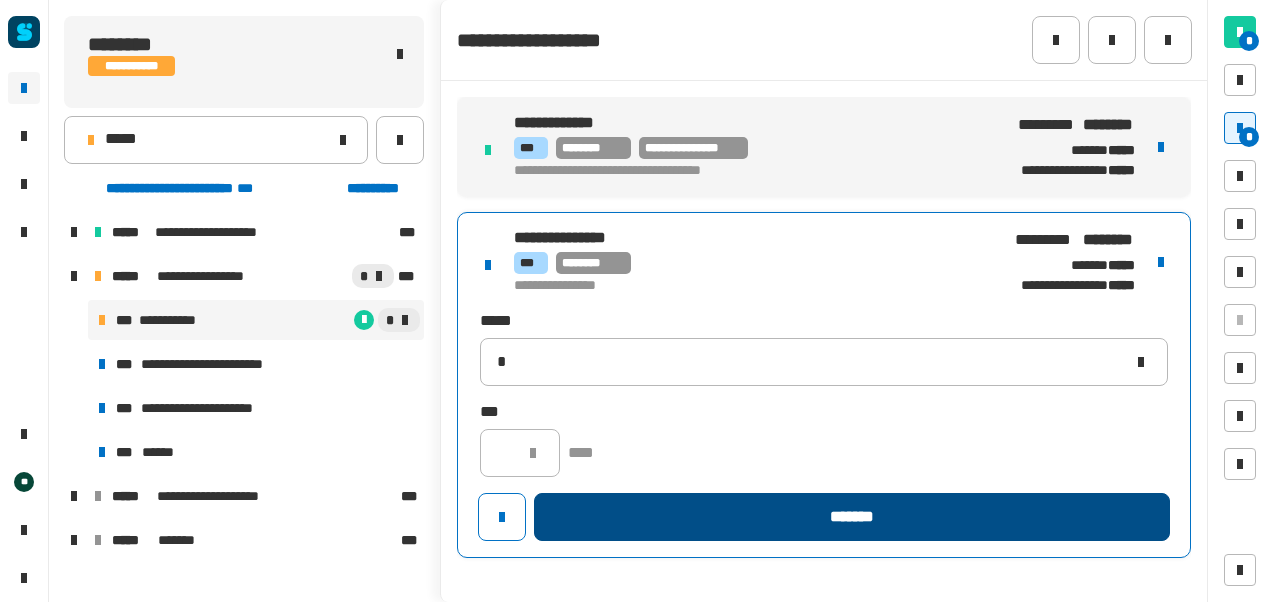 type 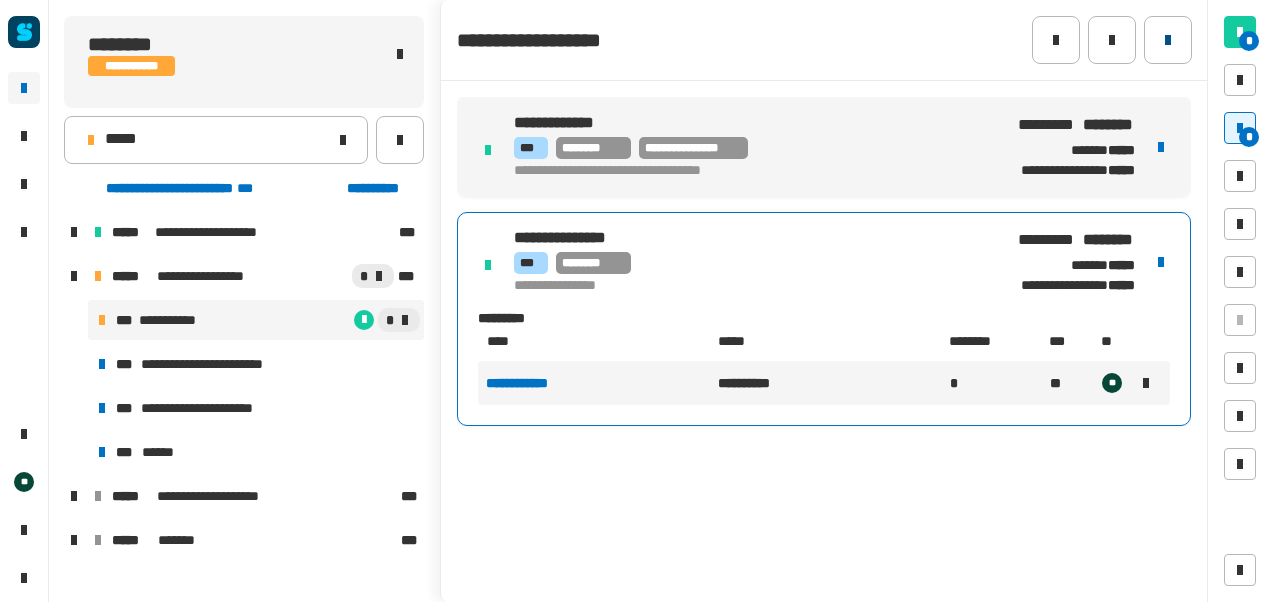 click 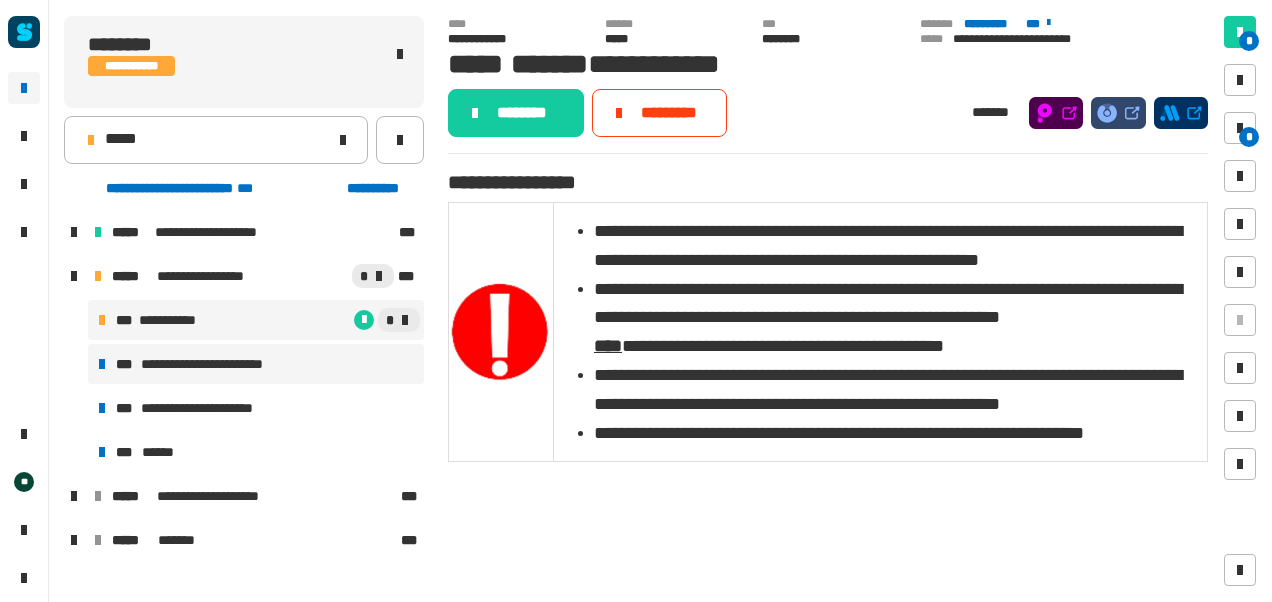 click on "**********" at bounding box center [215, 364] 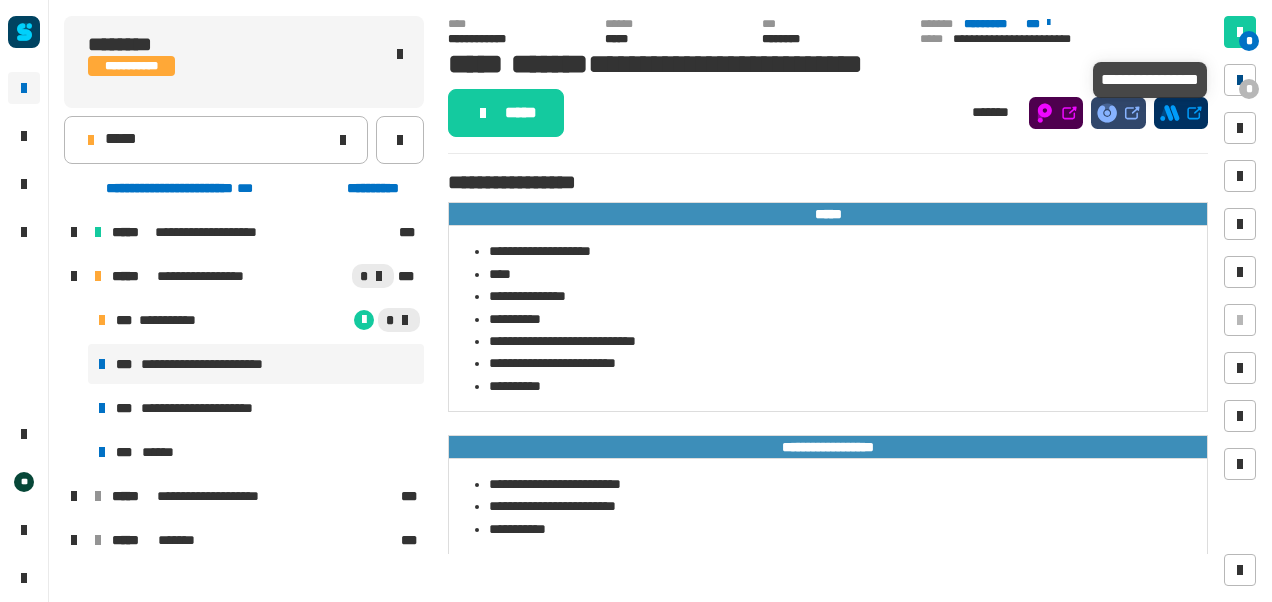 click at bounding box center [1240, 80] 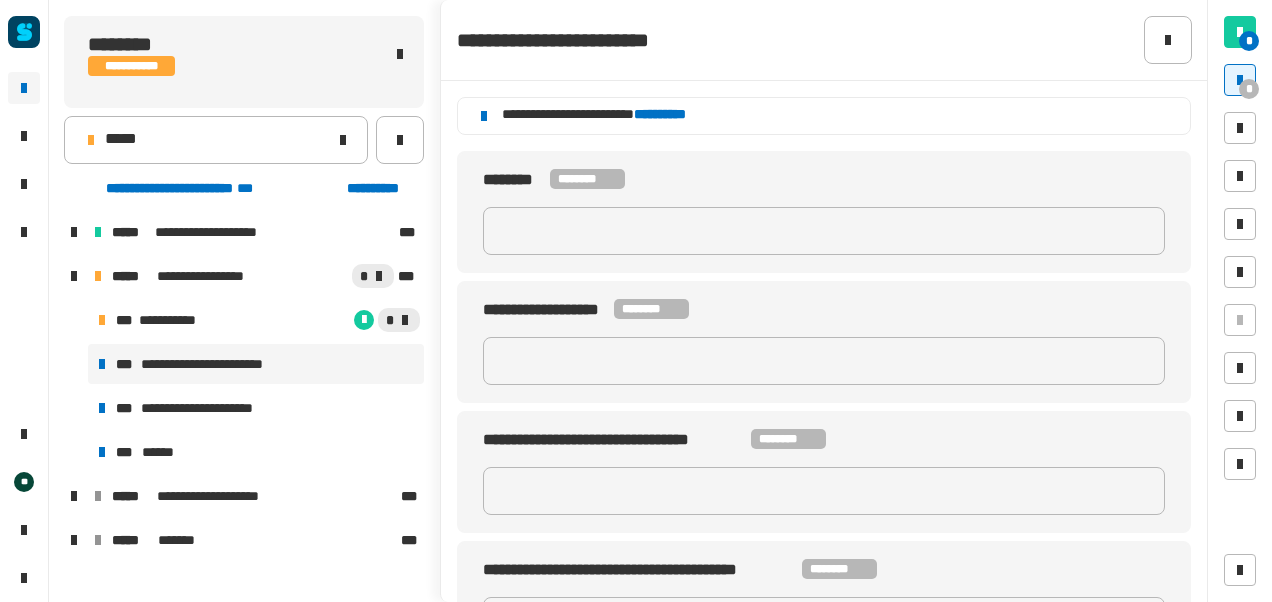 click on "**********" 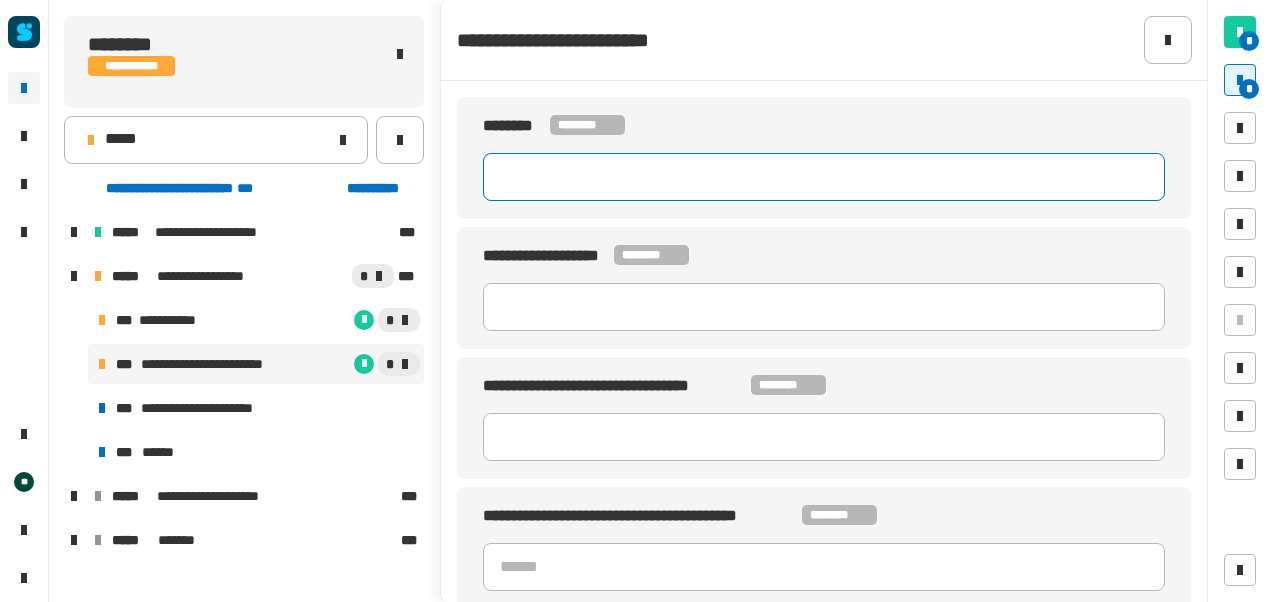 click 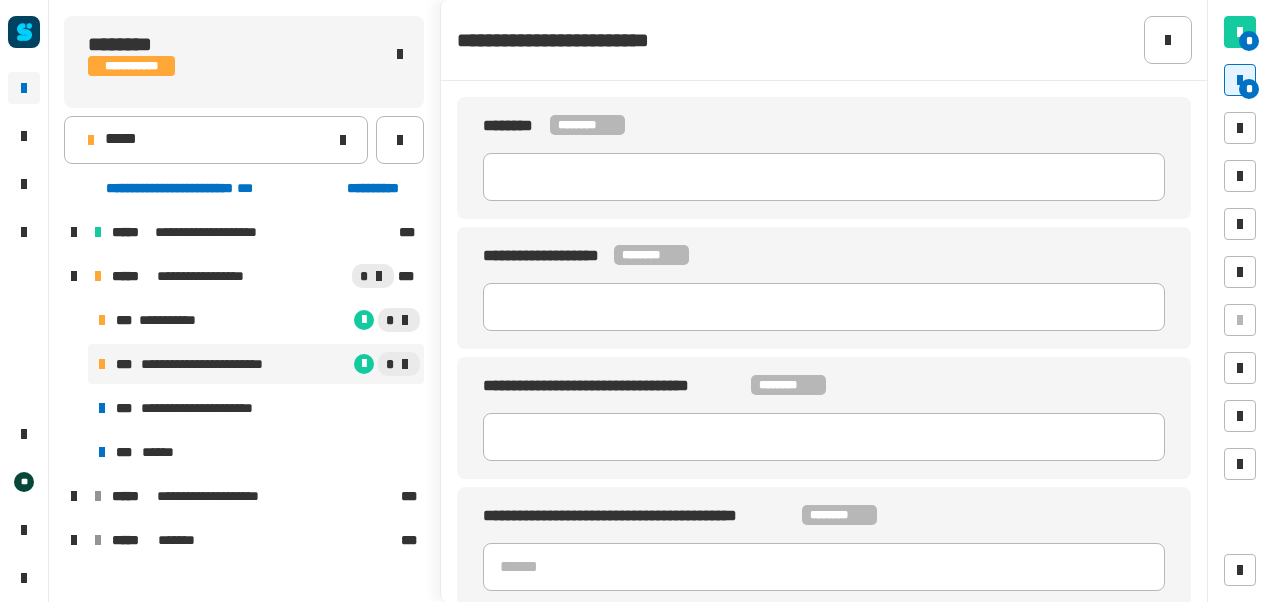 click on "[FIRST] [LAST] [STREET] [CITY], [STATE] [ZIP] [PHONE] [EMAIL] [SSN] [DLN] [CC]" 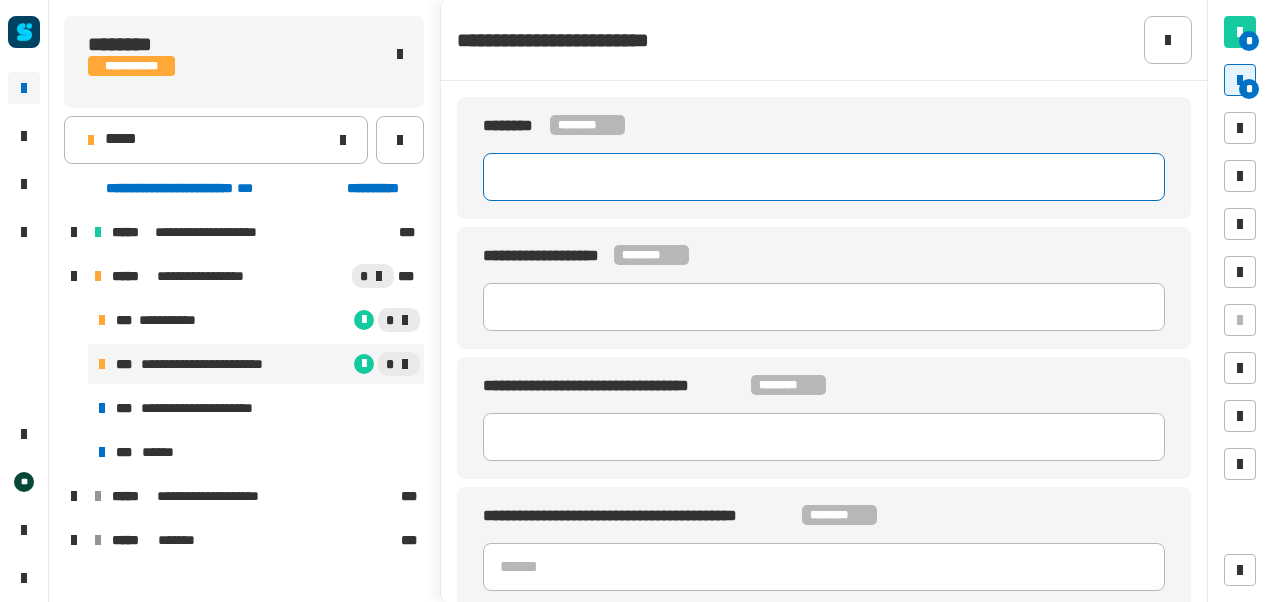 click 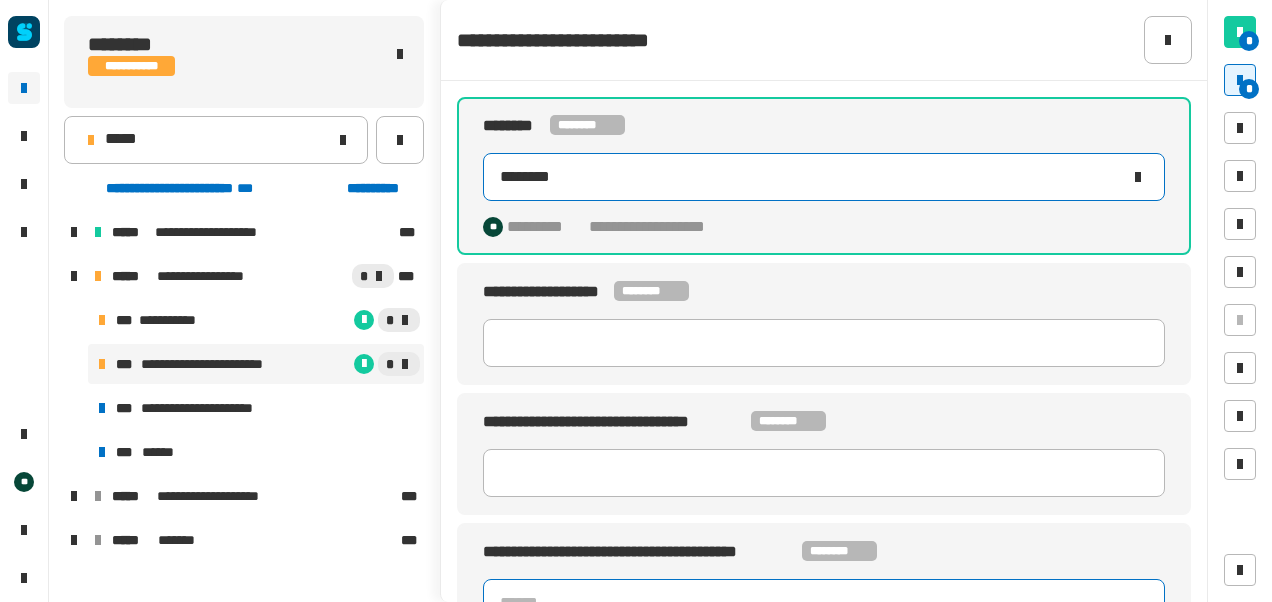 type on "********" 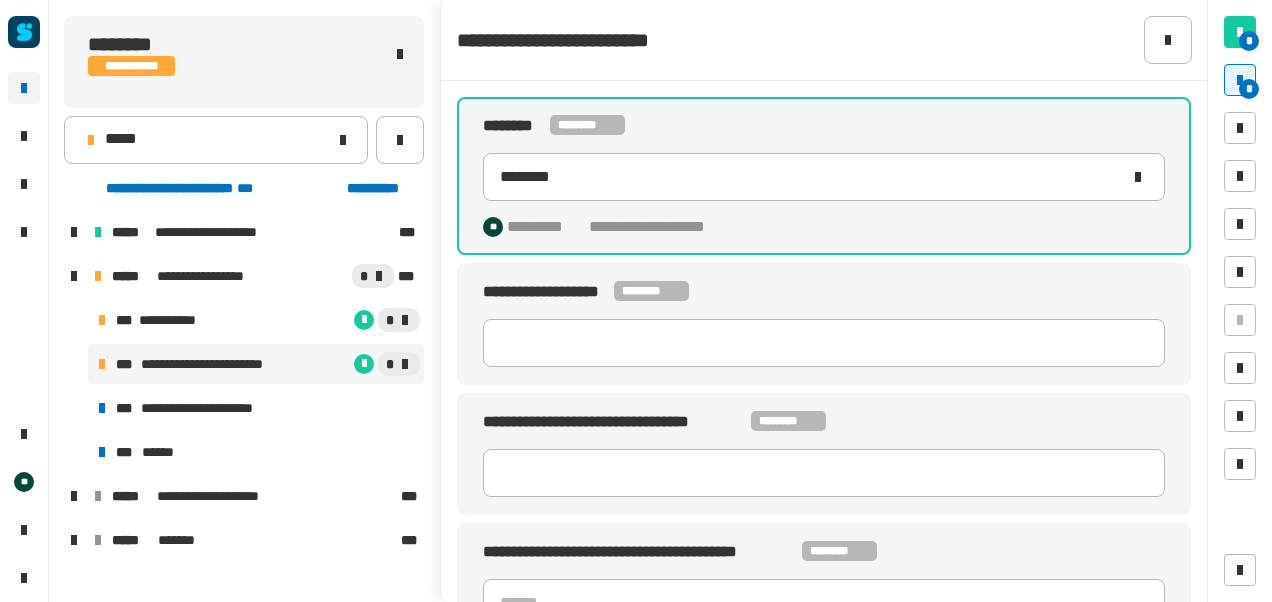 click on "[FIRST] [LAST] [STREET] [CITY], [STATE] [ZIP] [PHONE] [EMAIL] [SSN] [DLN] [CC]" 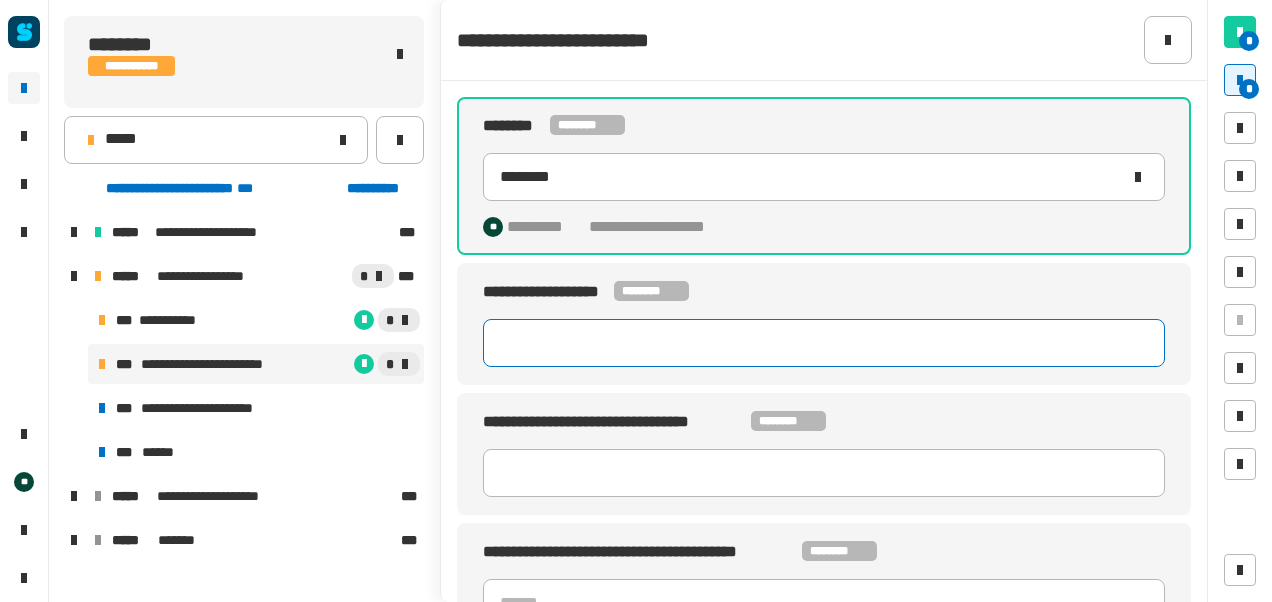 click 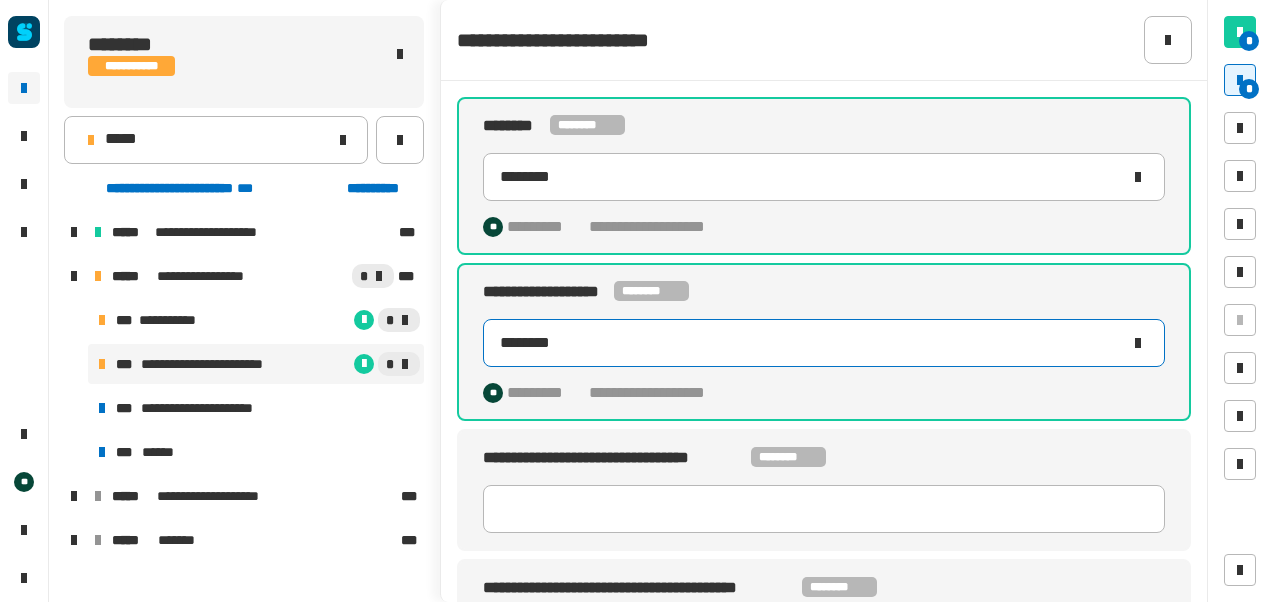 type on "********" 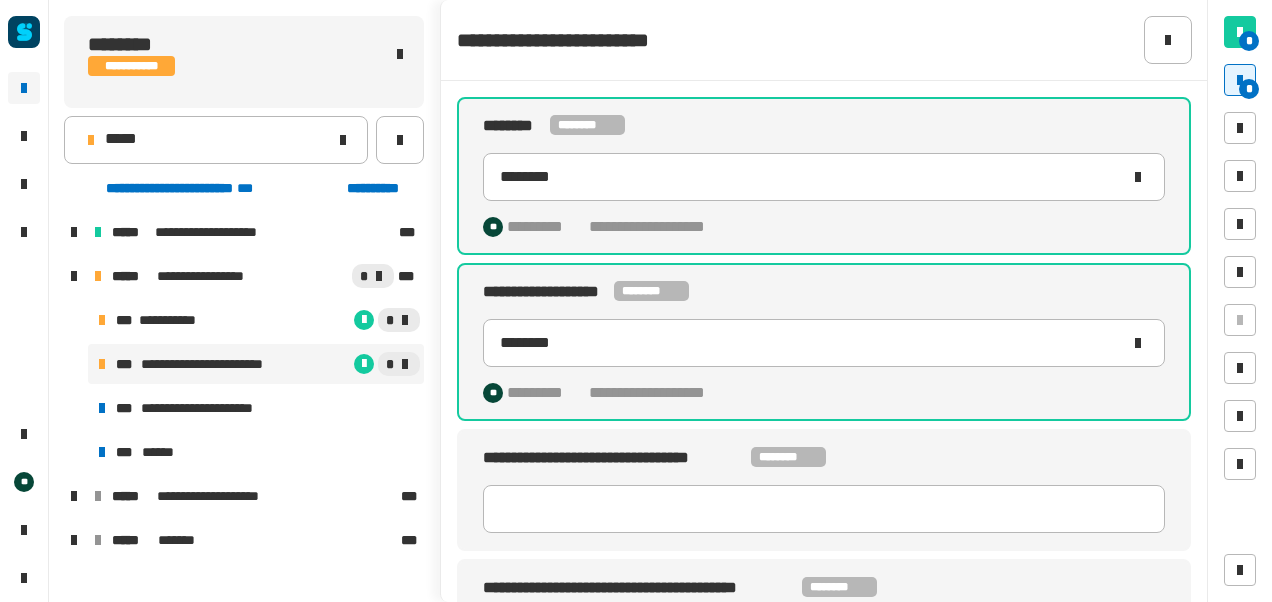 click on "[FIRST] [LAST] [STREET] [CITY], [STATE] [ZIP] [PHONE] [EMAIL] [SSN] [DLN] [CC]" 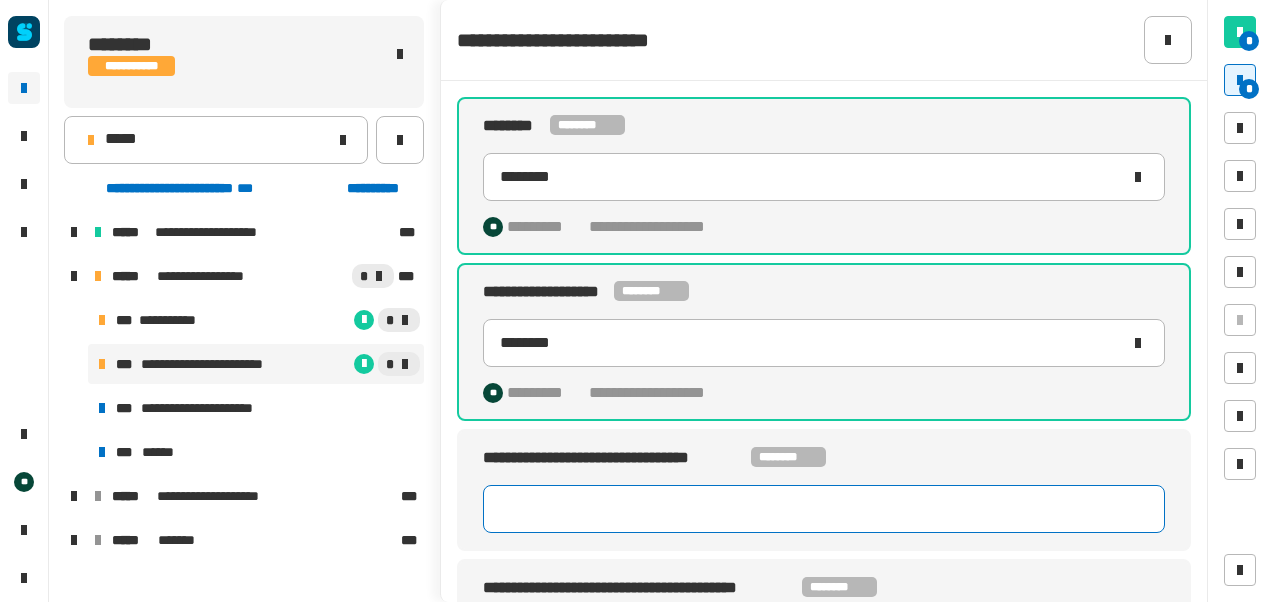 click 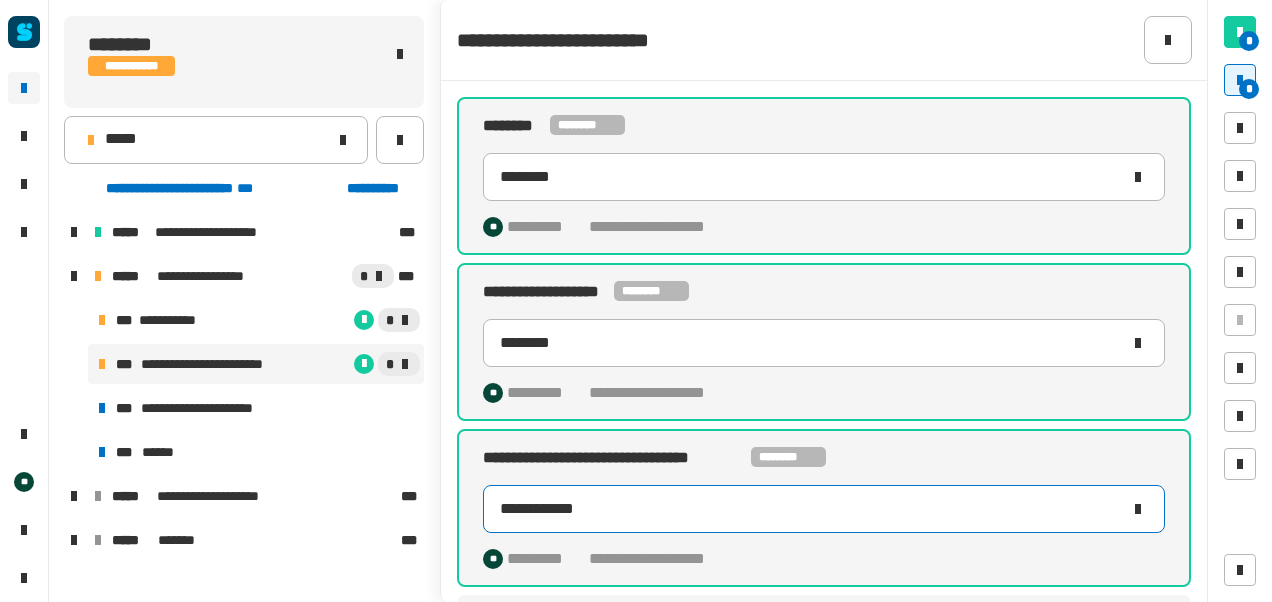 type on "**********" 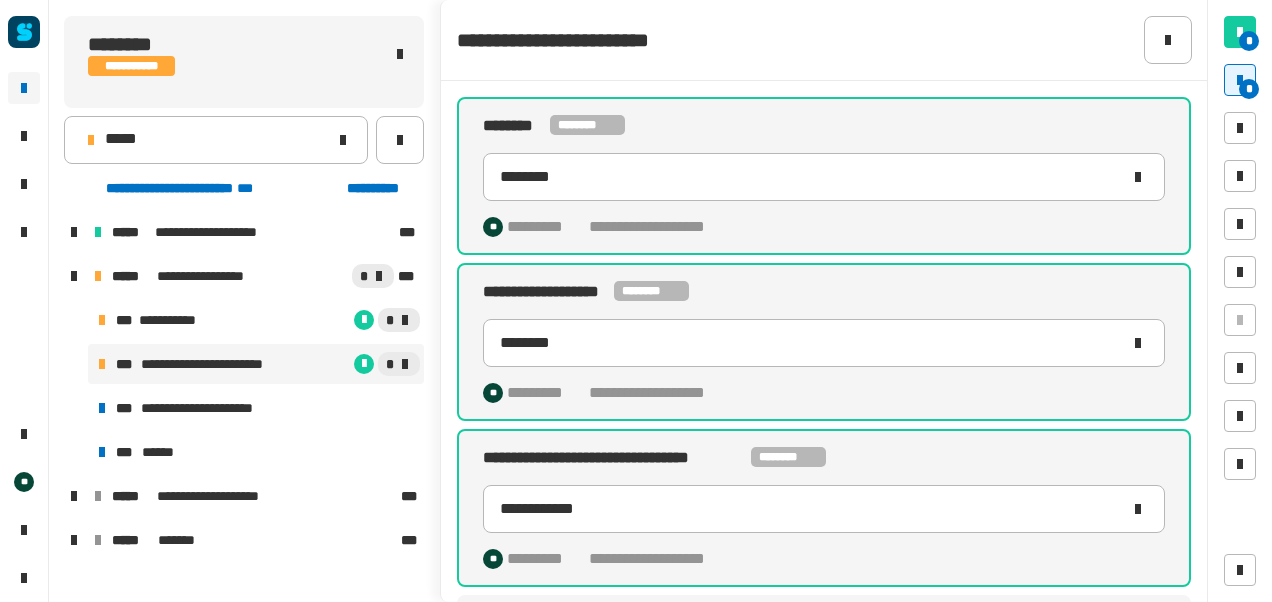 click on "[FIRST] [LAST] [STREET] [CITY], [STATE] [ZIP] [PHONE] [EMAIL] [SSN] [DLN] [CC]" 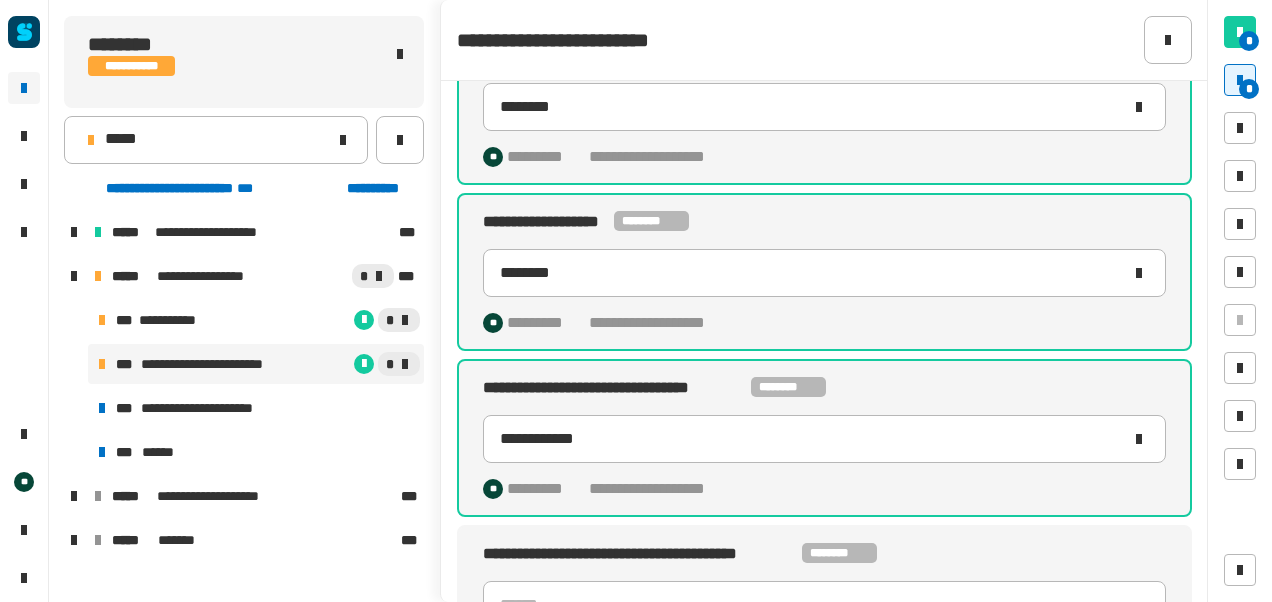 scroll, scrollTop: 114, scrollLeft: 0, axis: vertical 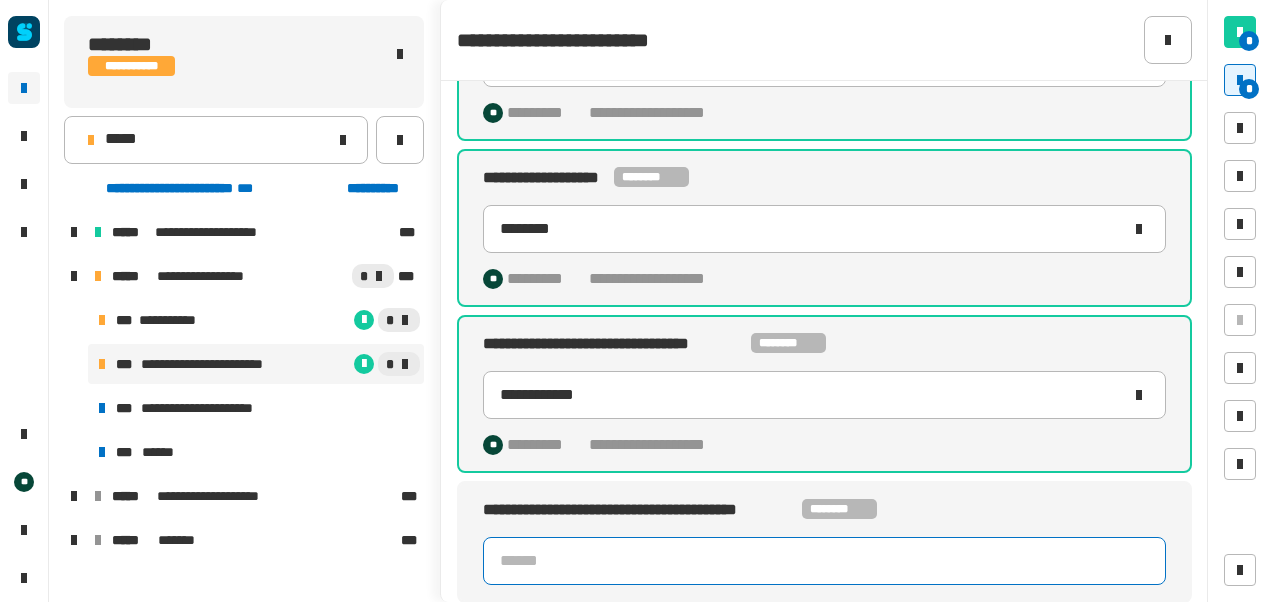 click 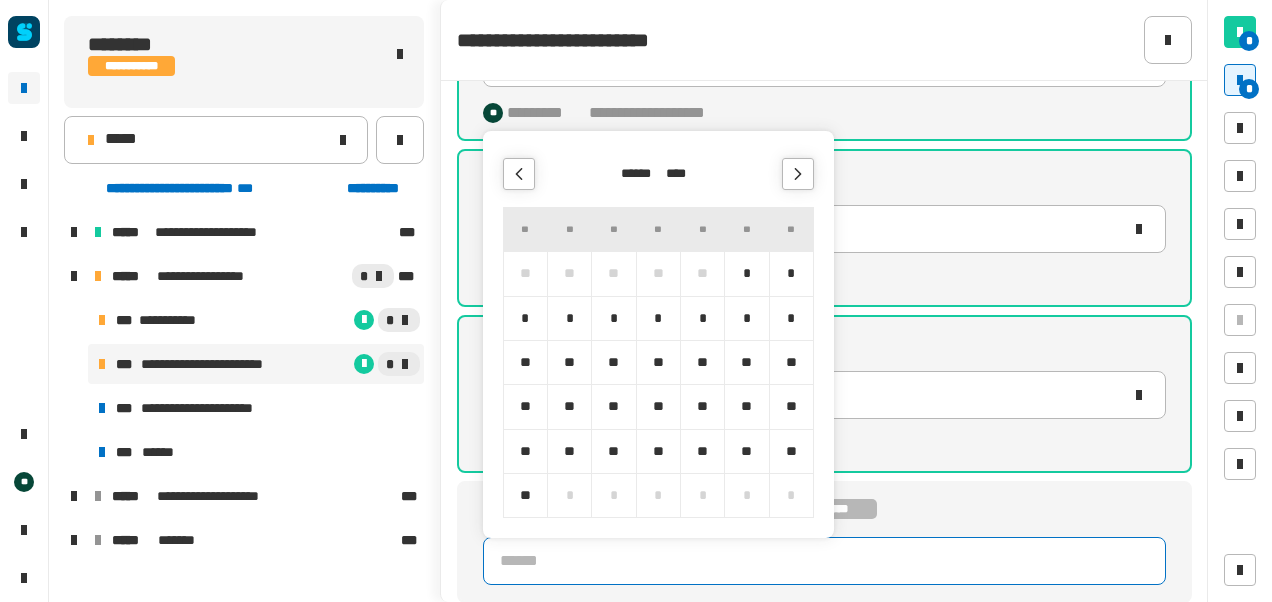 click on "****" at bounding box center [681, 174] 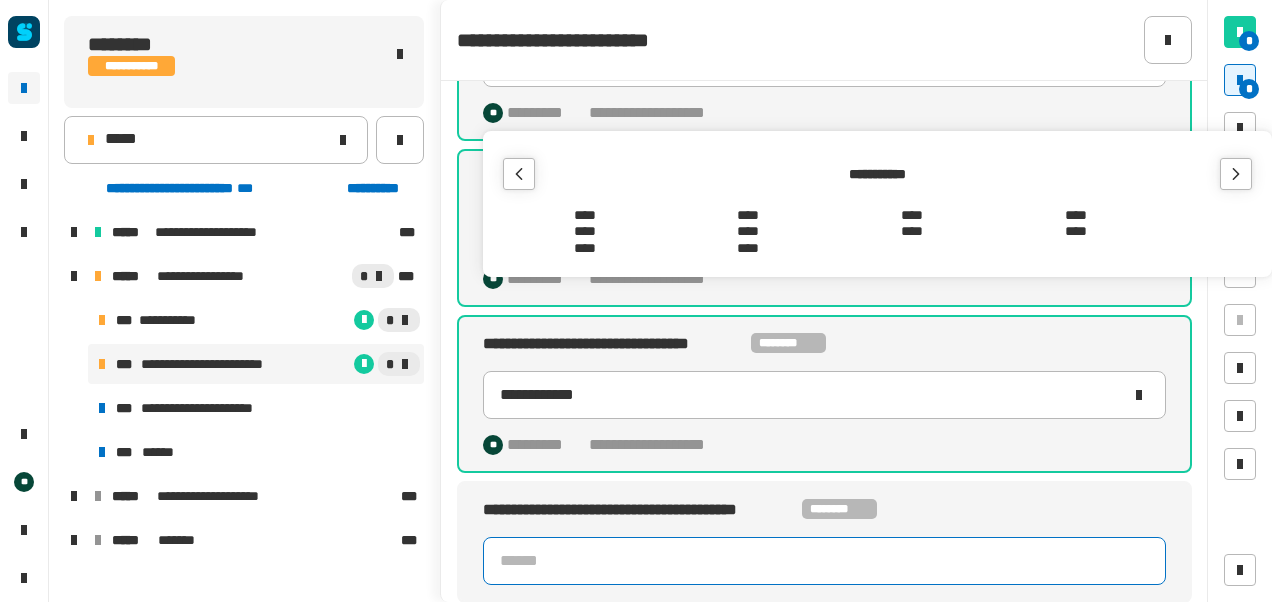 click on "****" at bounding box center (912, 232) 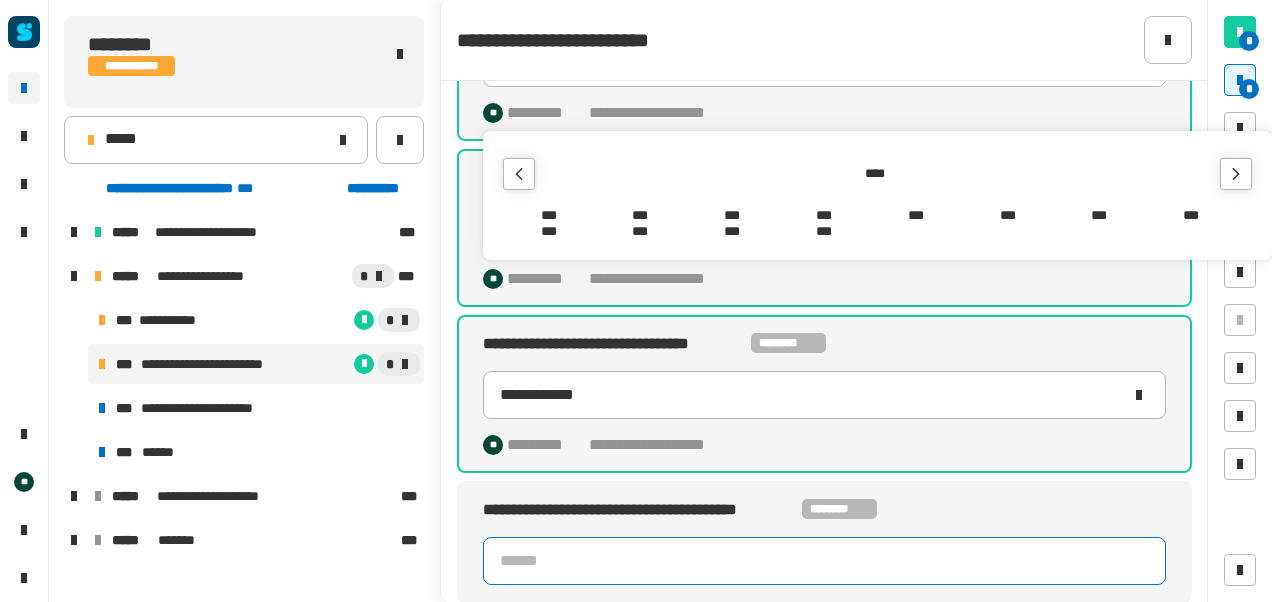 click on "***" at bounding box center (732, 215) 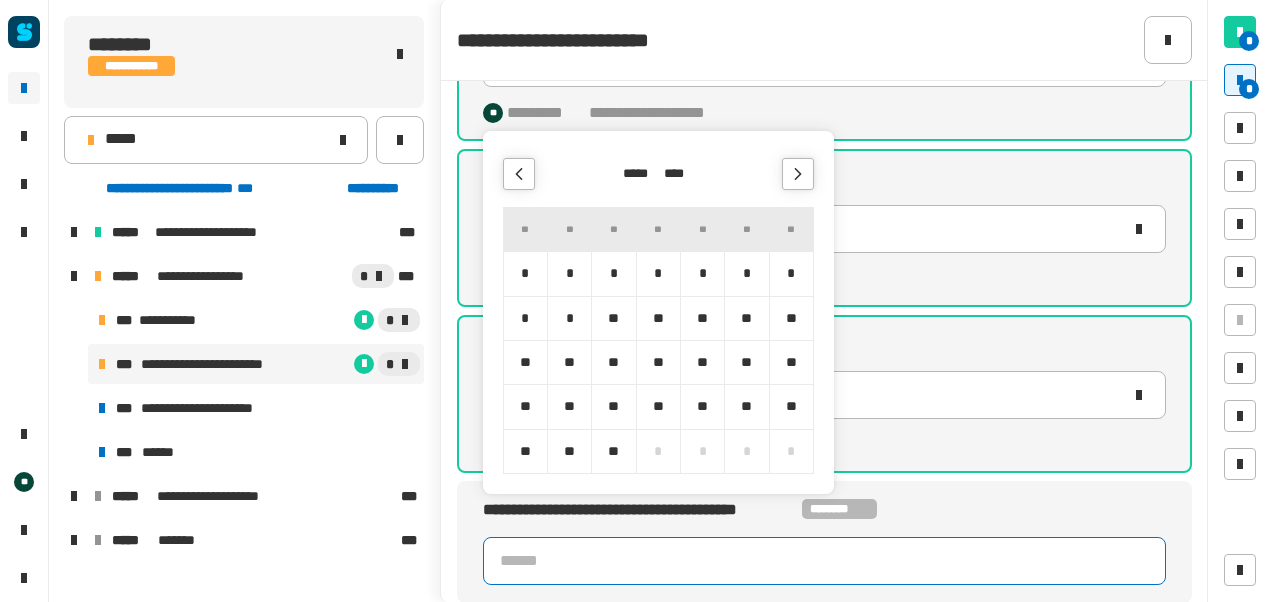click on "*" at bounding box center [791, 273] 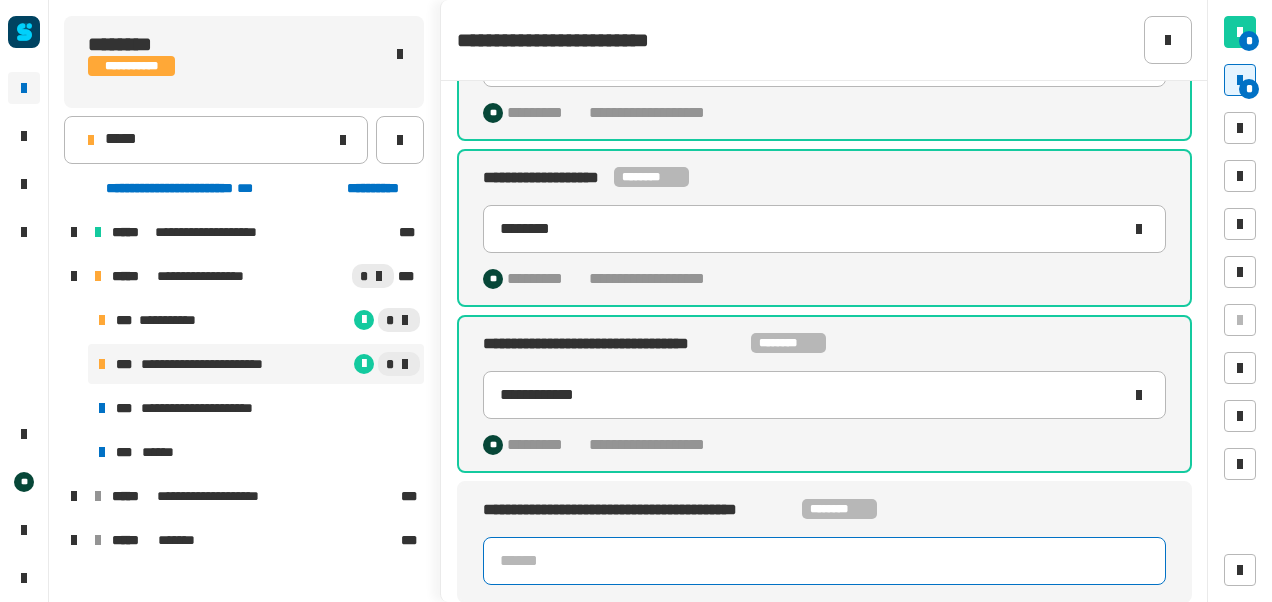 type on "**********" 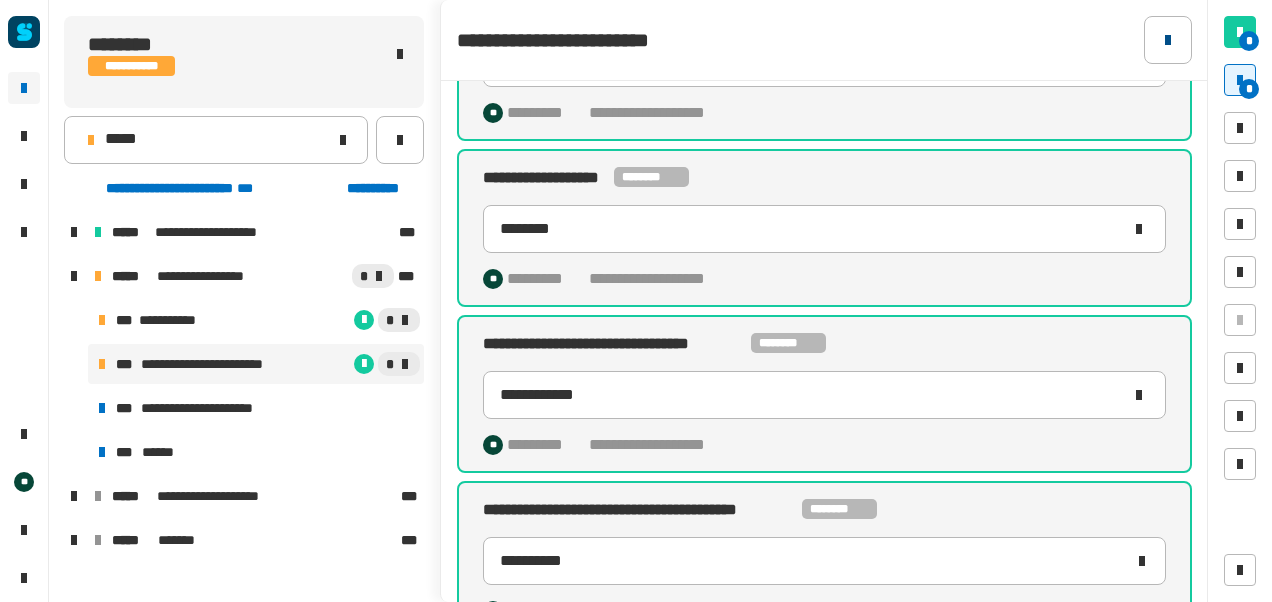 click 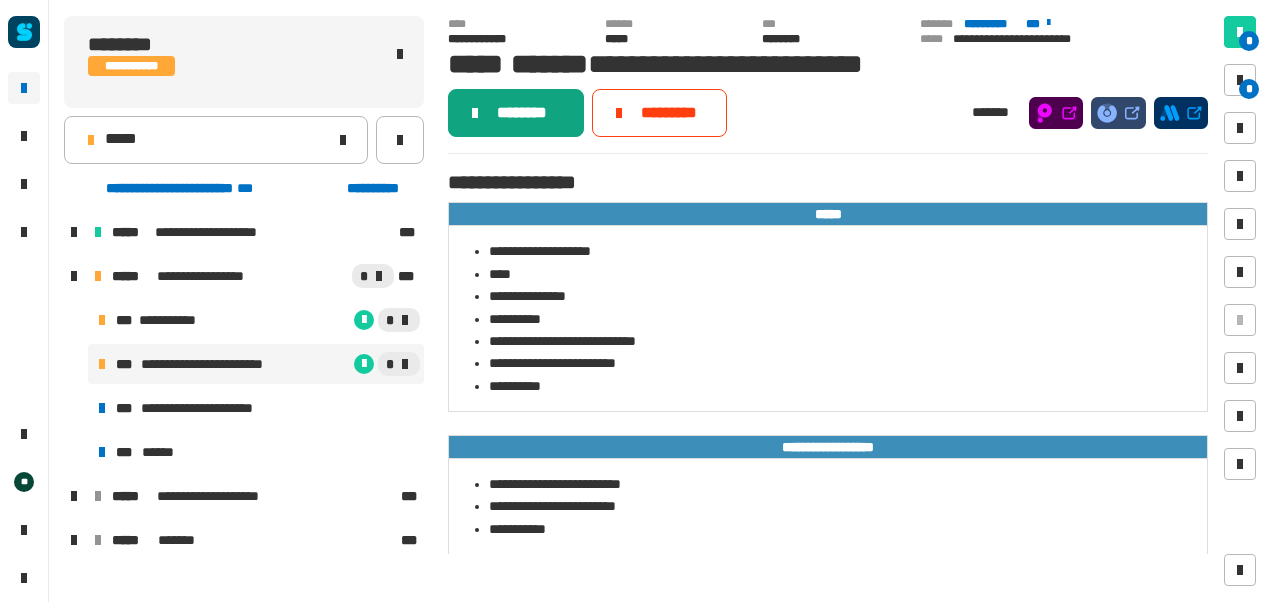 click on "********" 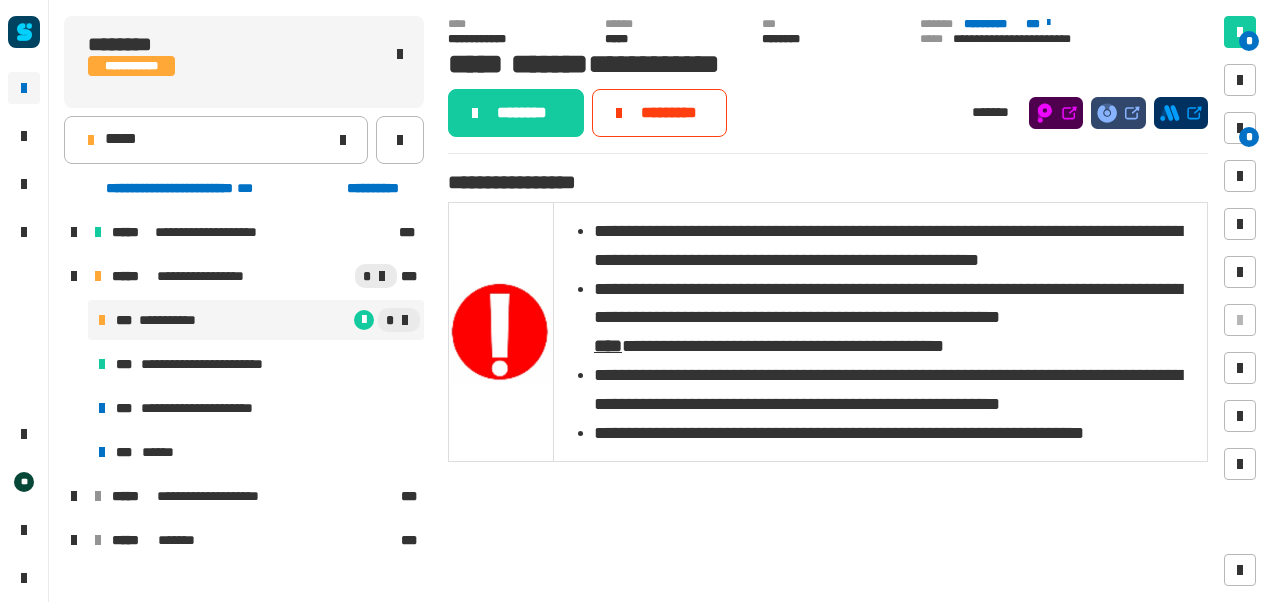 click on "********" 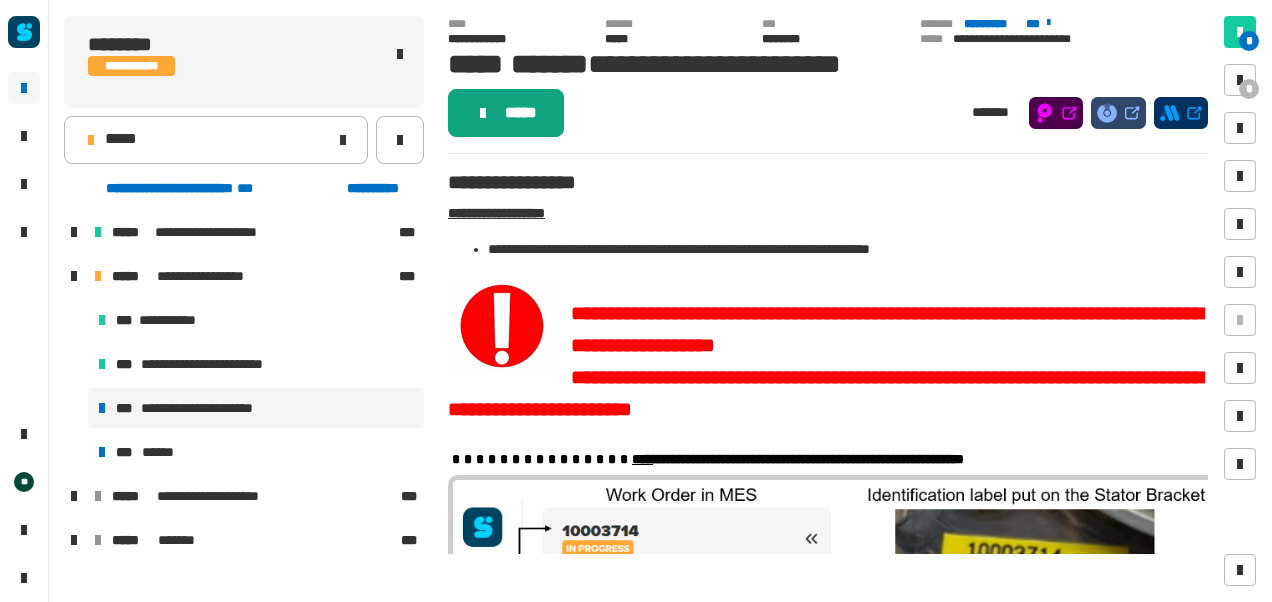 click on "*****" 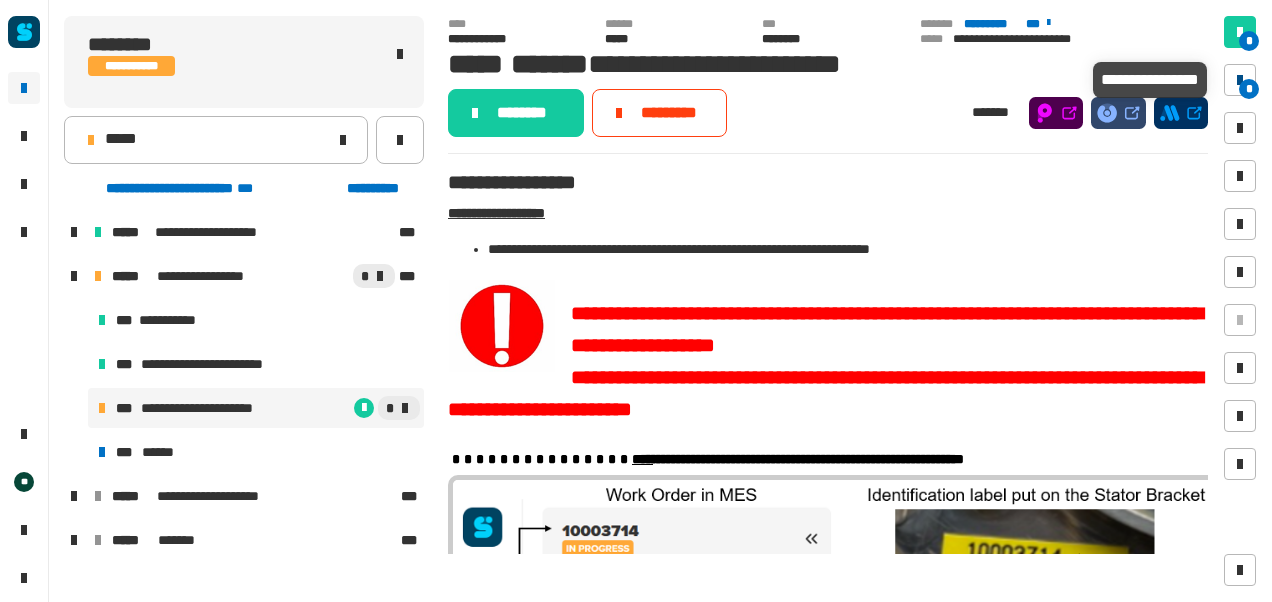 click at bounding box center (1240, 80) 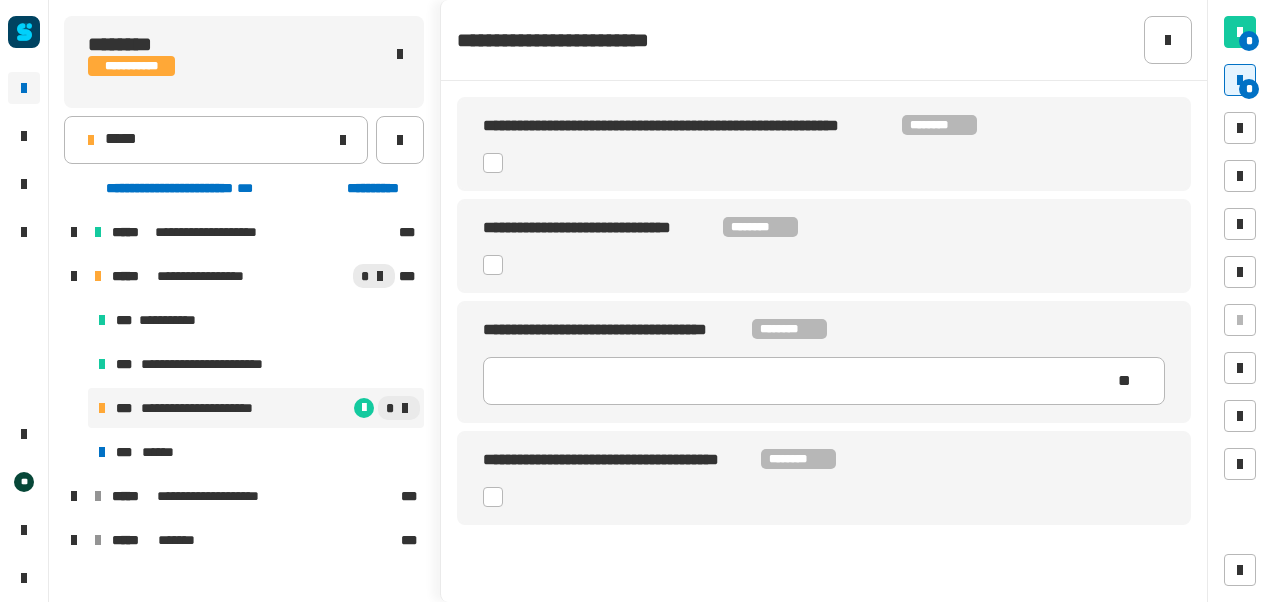 click 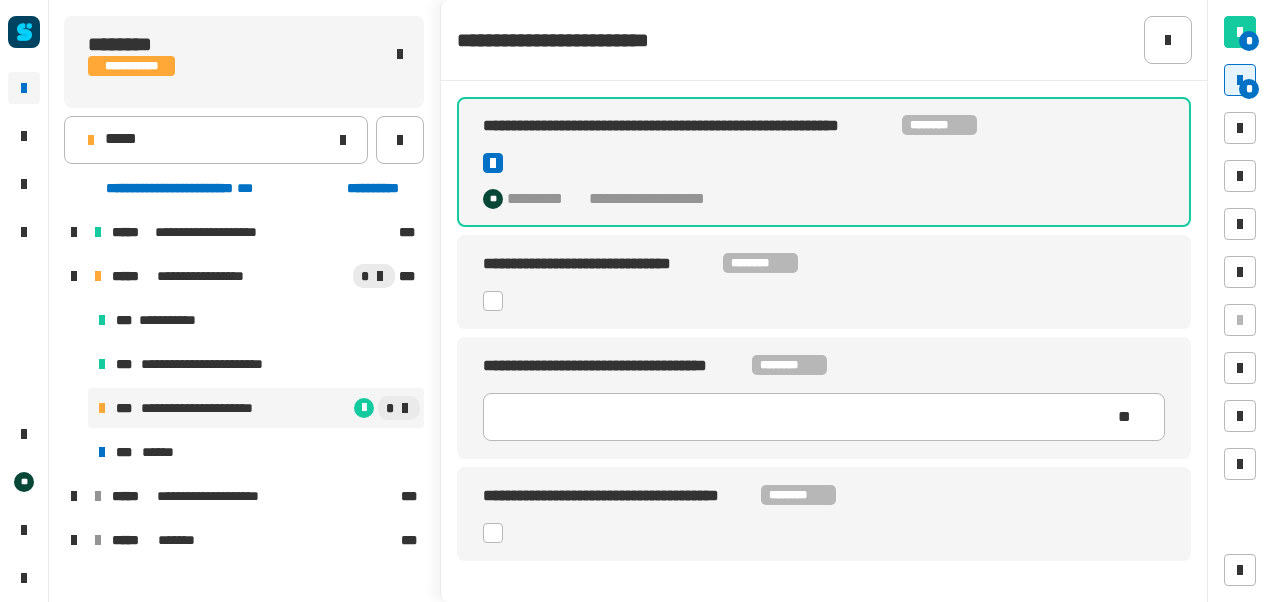 click on "**********" 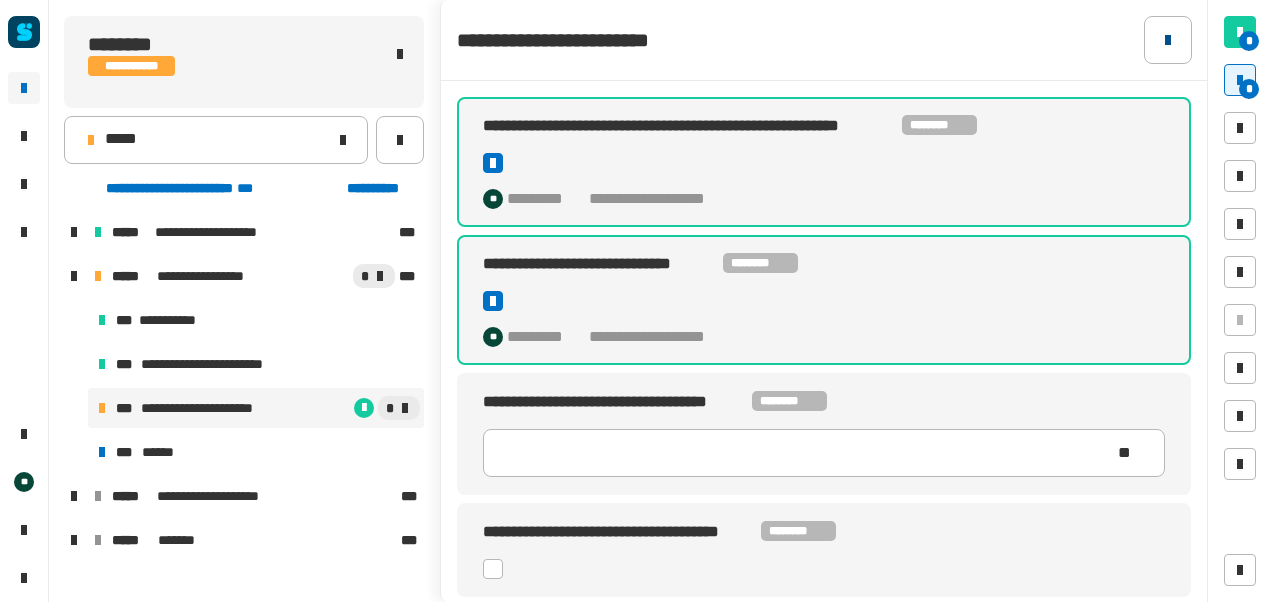 click 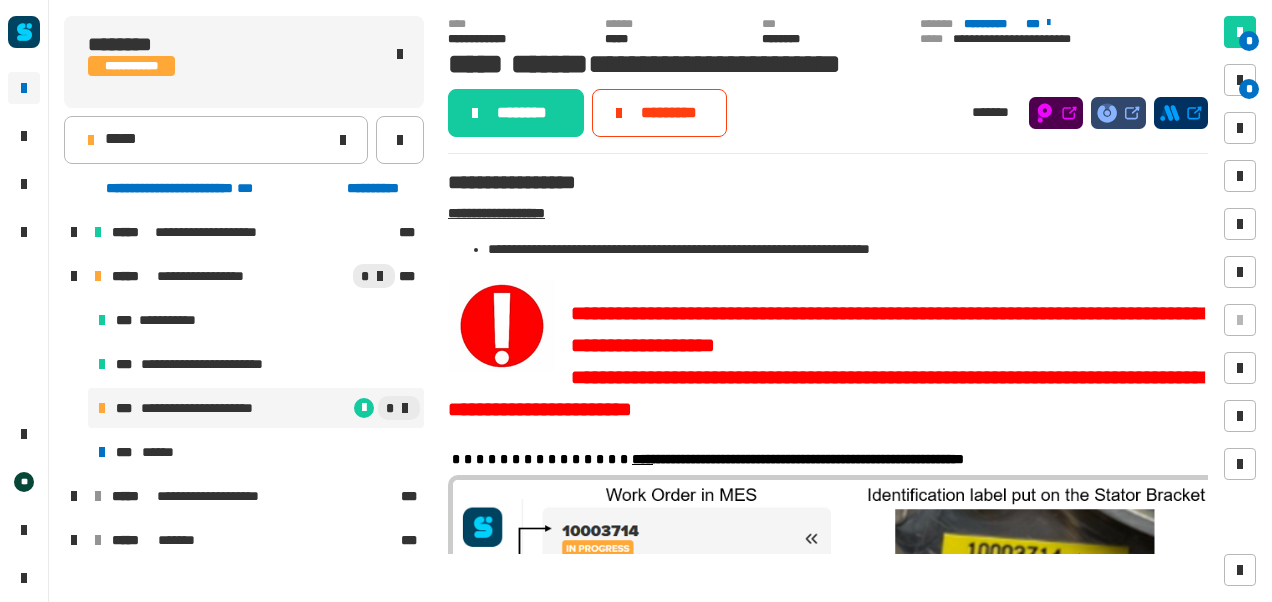 click on "[FIRST] [LAST] [PHONE] [EMAIL] [SSN] [DLN] [CC]" 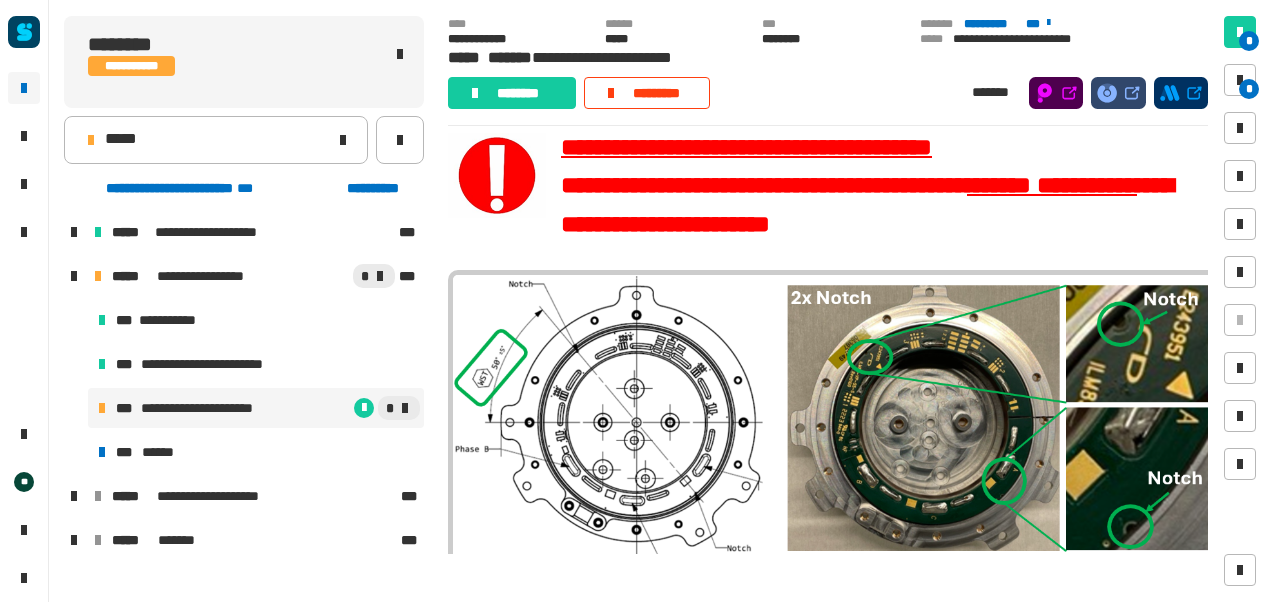 scroll, scrollTop: 4332, scrollLeft: 0, axis: vertical 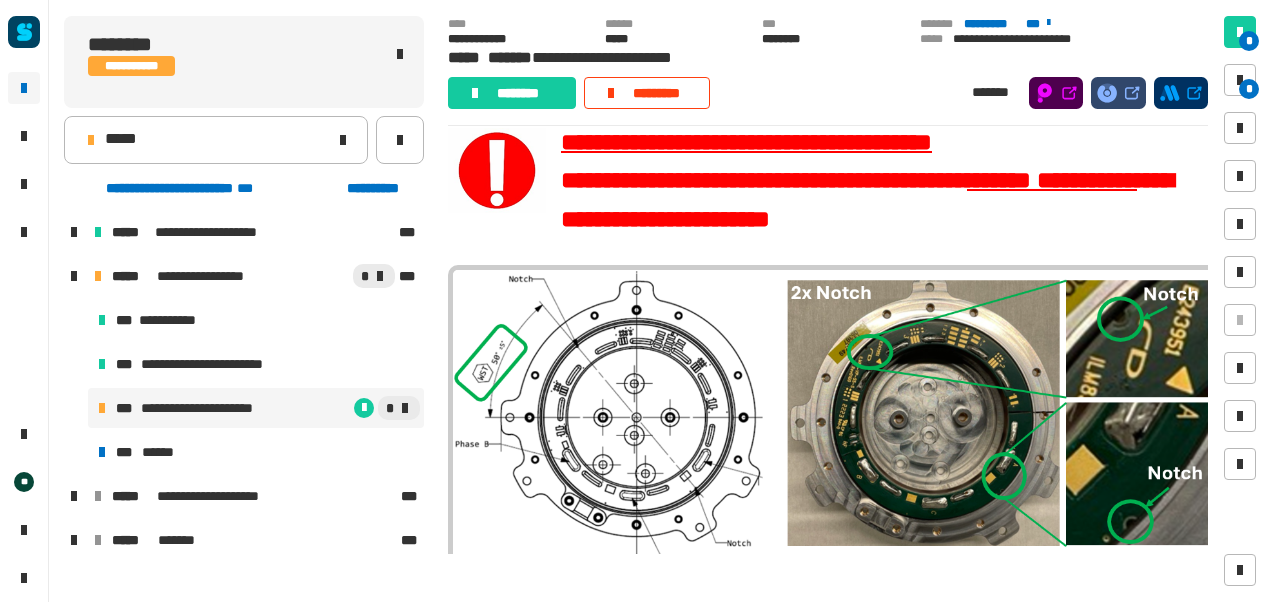 click 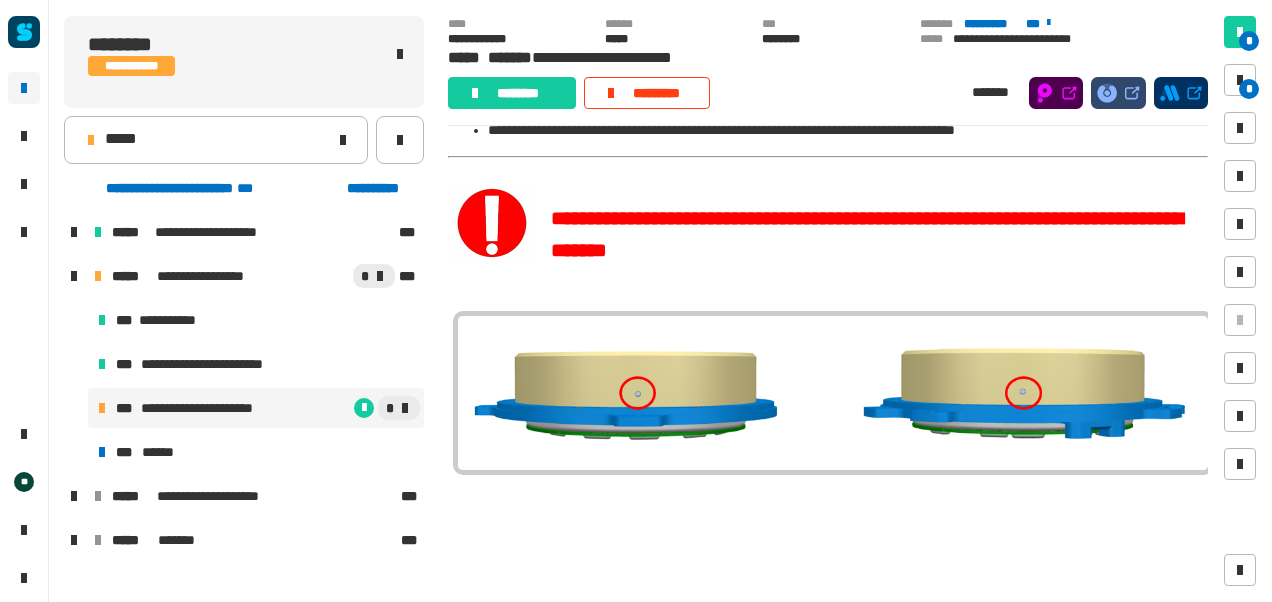 scroll, scrollTop: 8373, scrollLeft: 0, axis: vertical 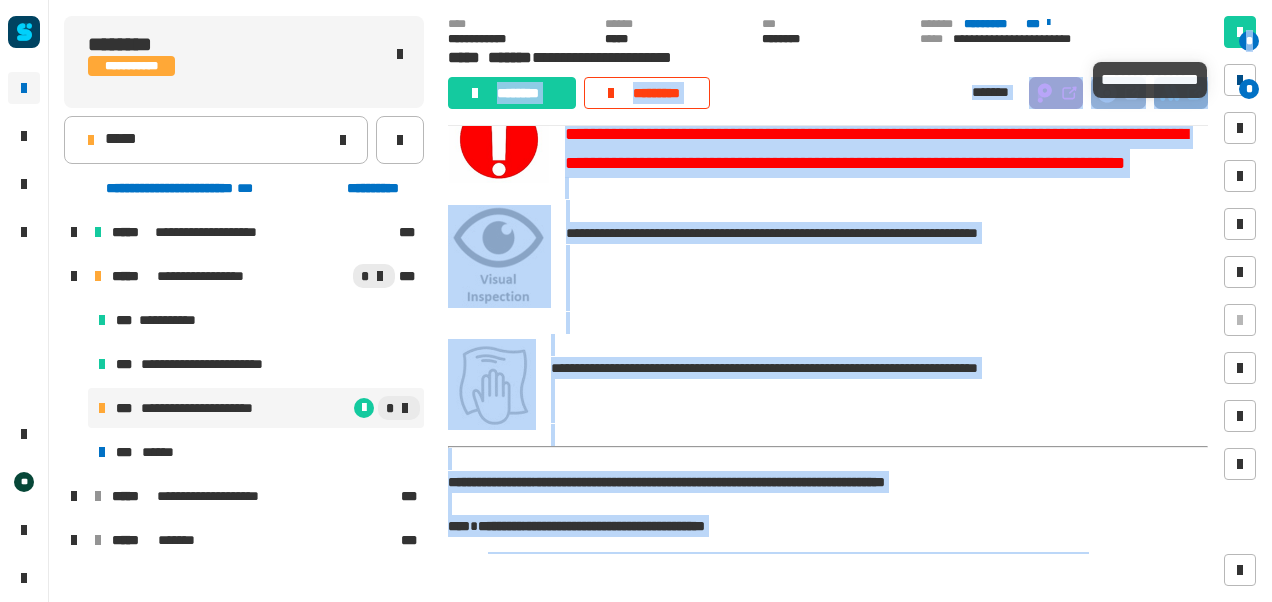 drag, startPoint x: 492, startPoint y: 122, endPoint x: 1240, endPoint y: 80, distance: 749.1782 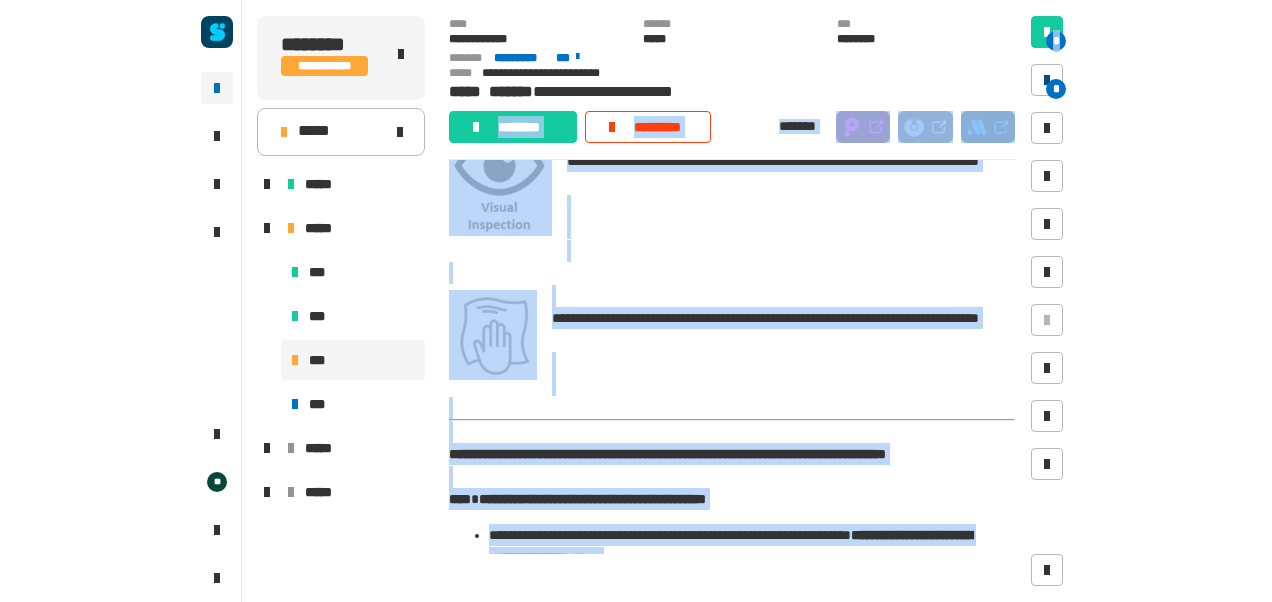 scroll, scrollTop: 6198, scrollLeft: 0, axis: vertical 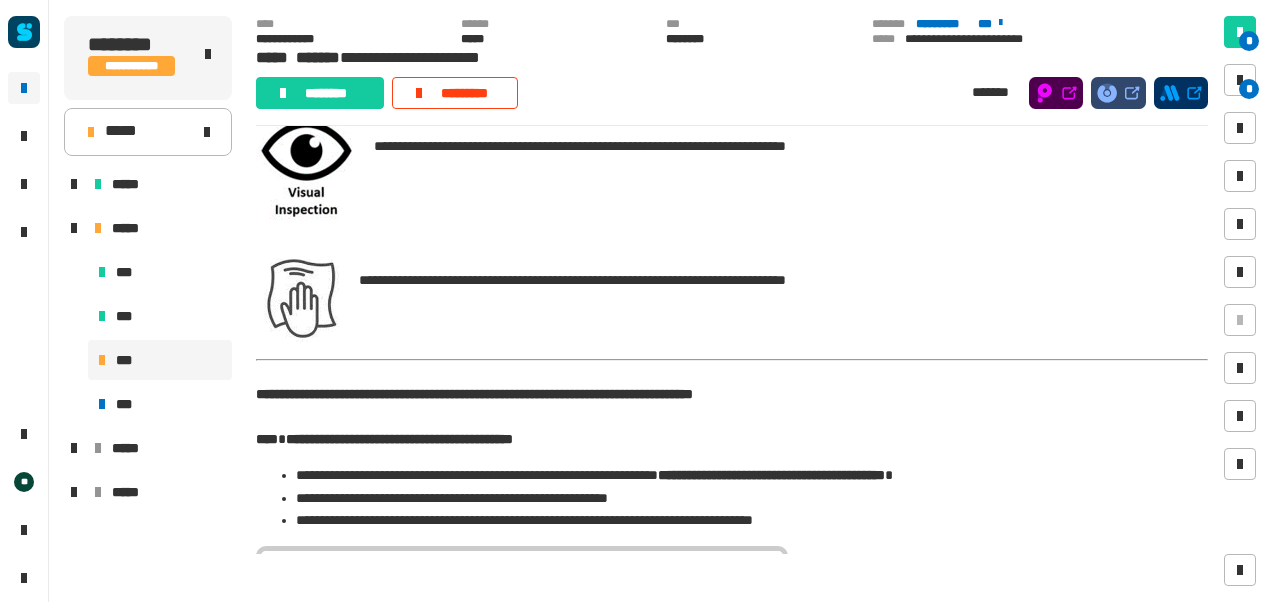 click on "**********" 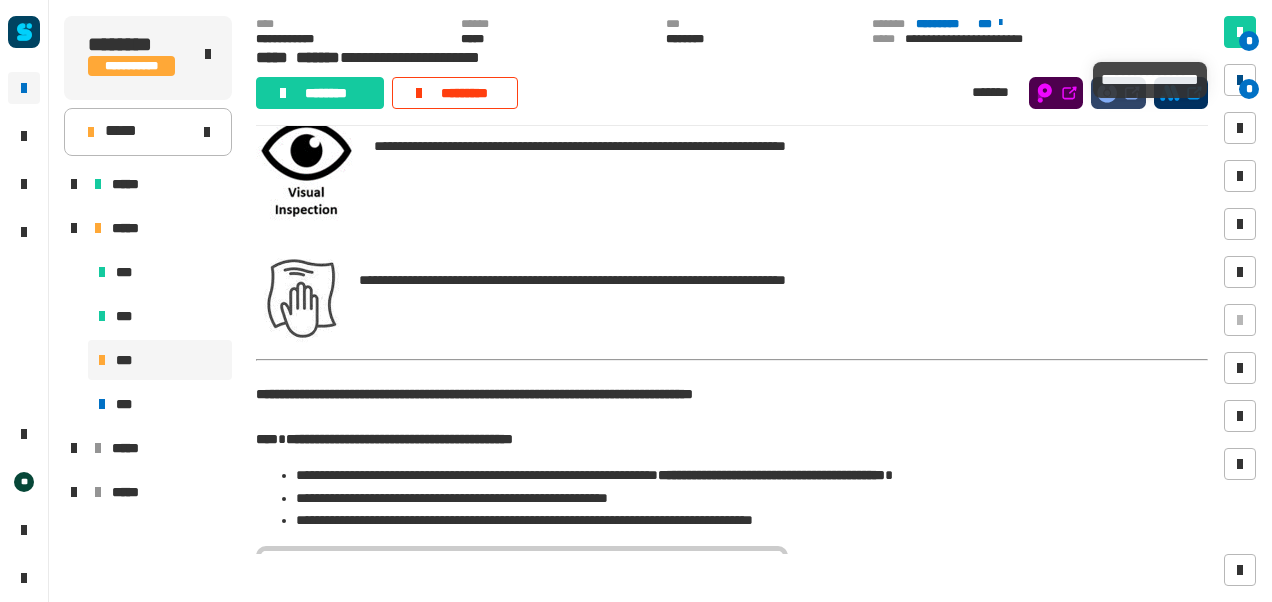 click at bounding box center (1240, 80) 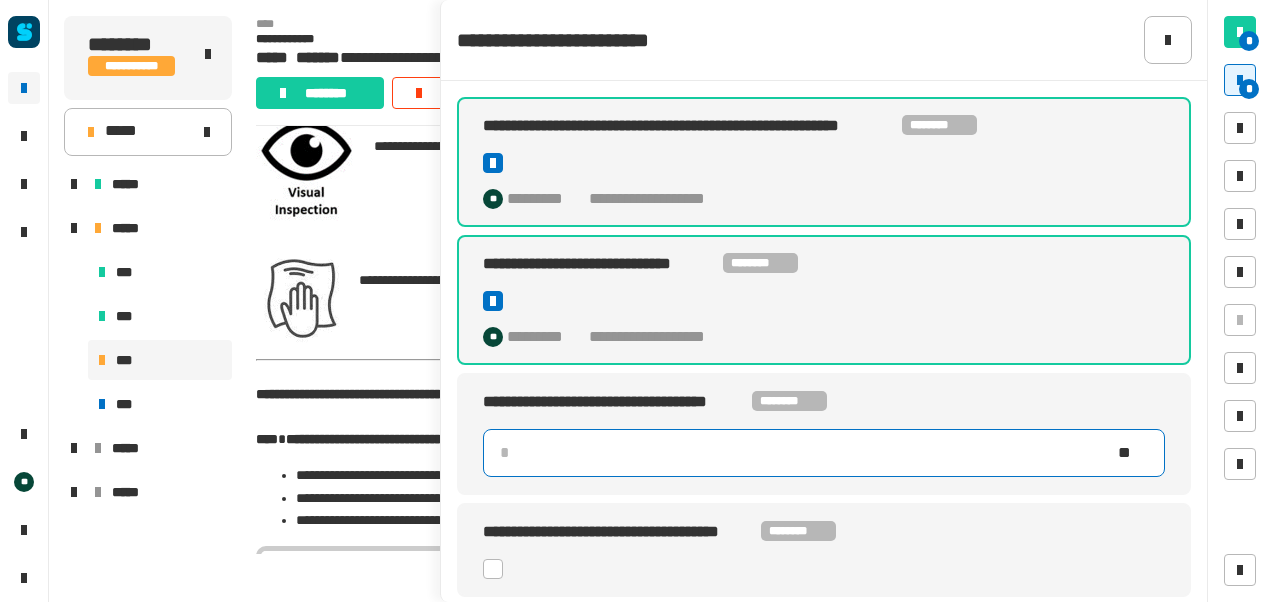 click 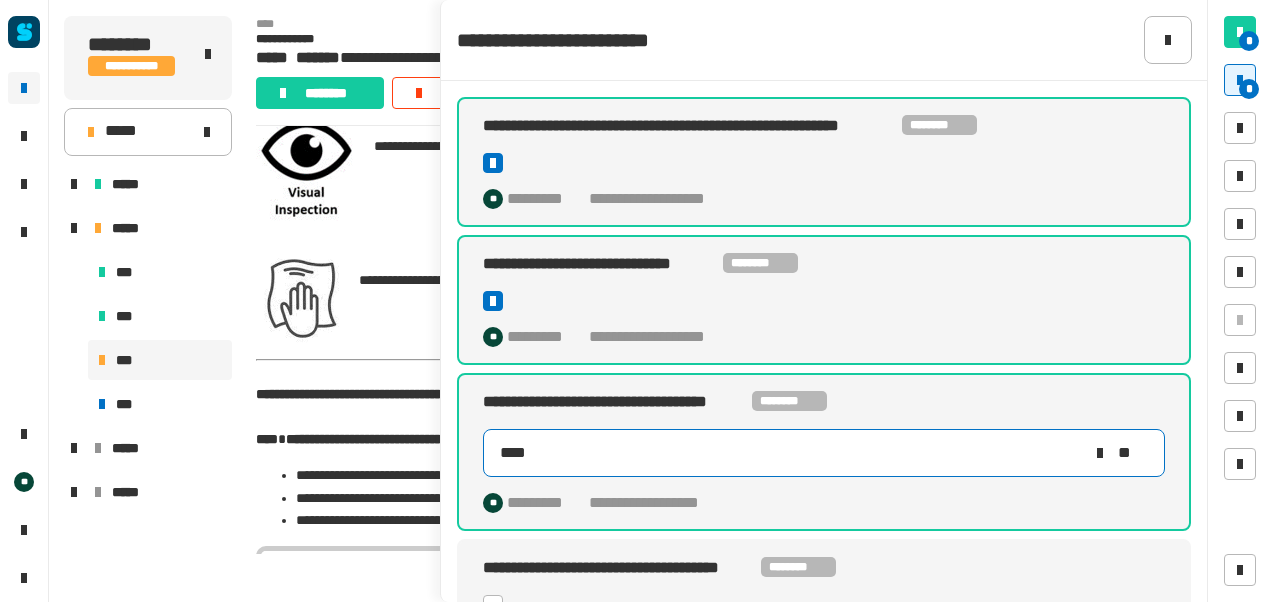 scroll, scrollTop: 30, scrollLeft: 0, axis: vertical 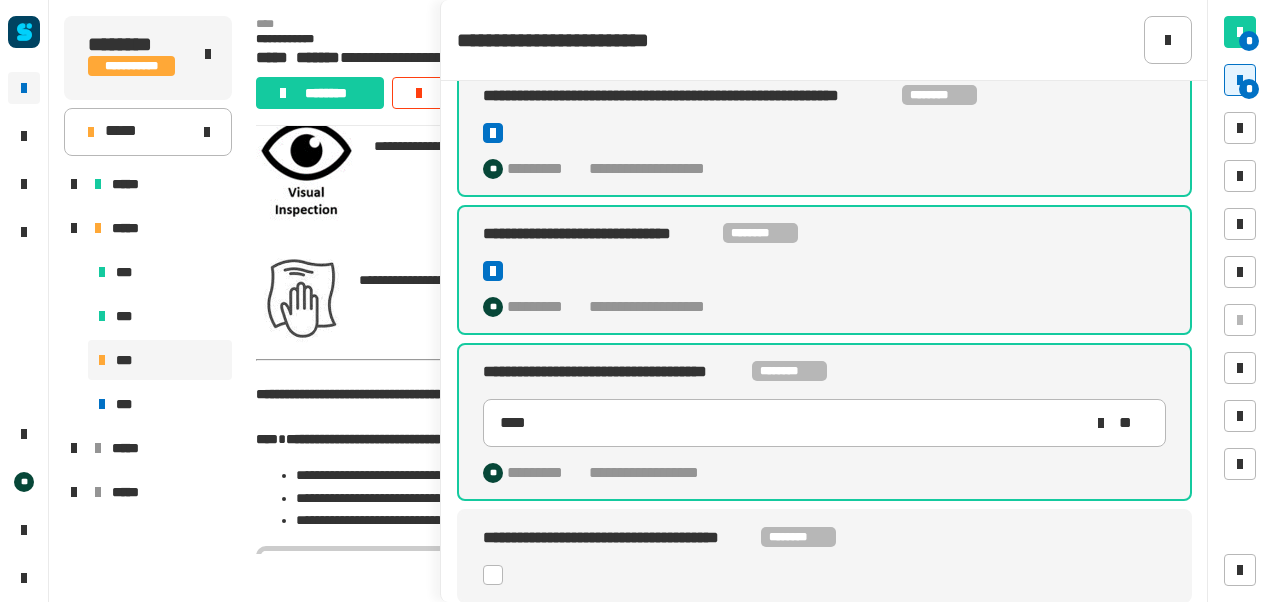 click 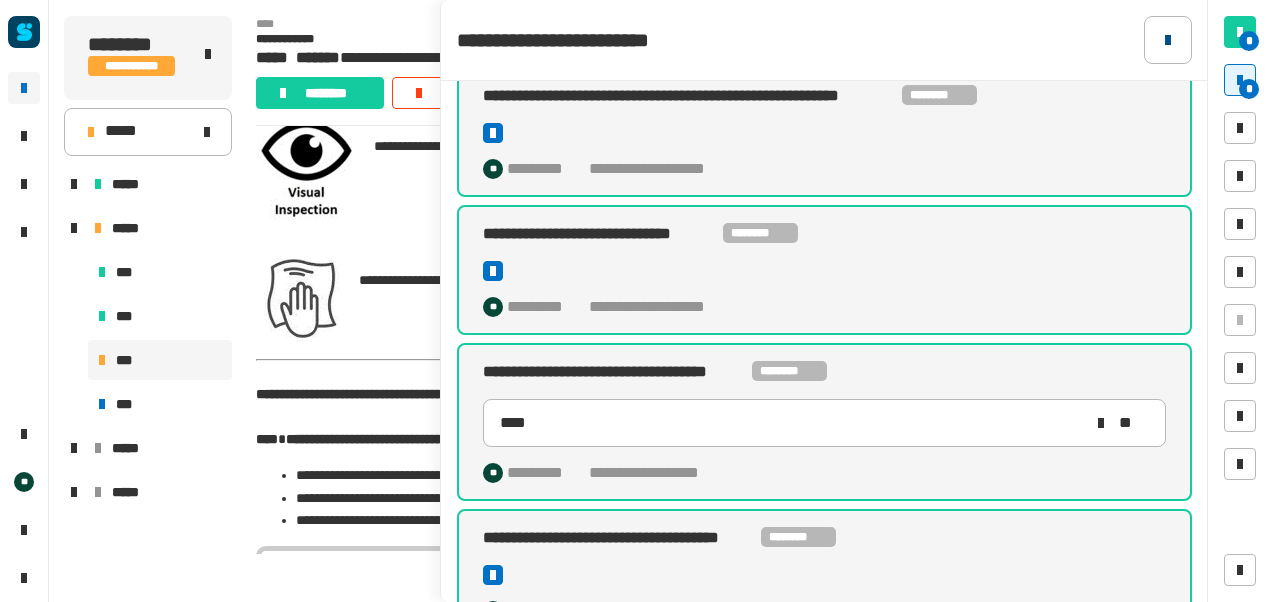 click 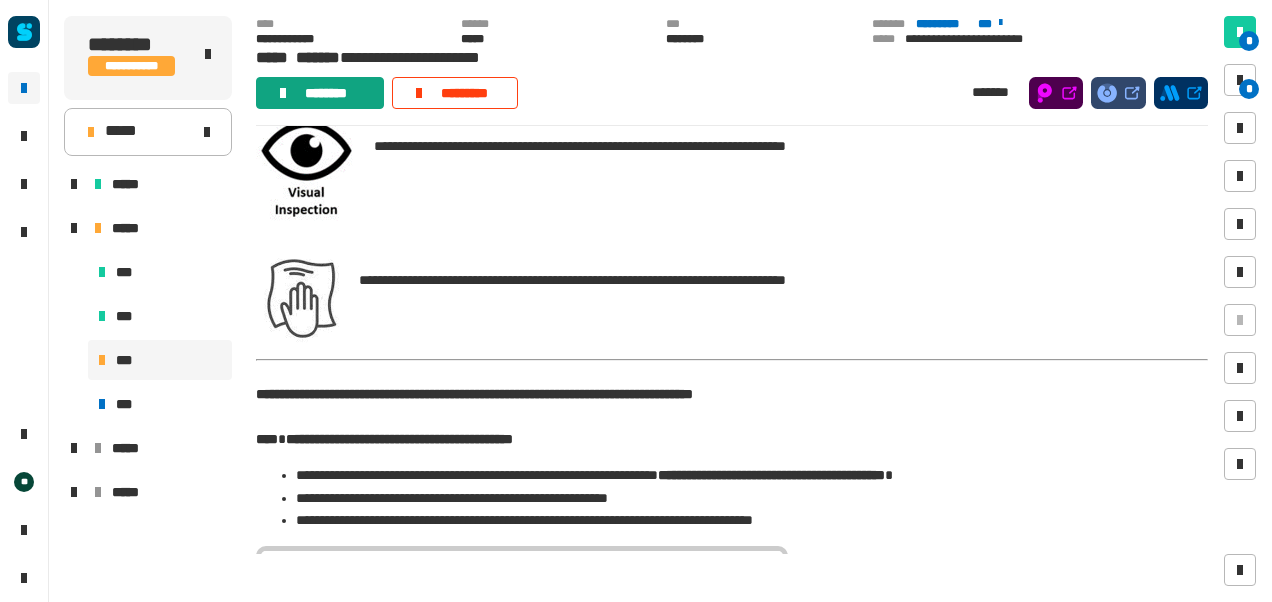 click on "********" 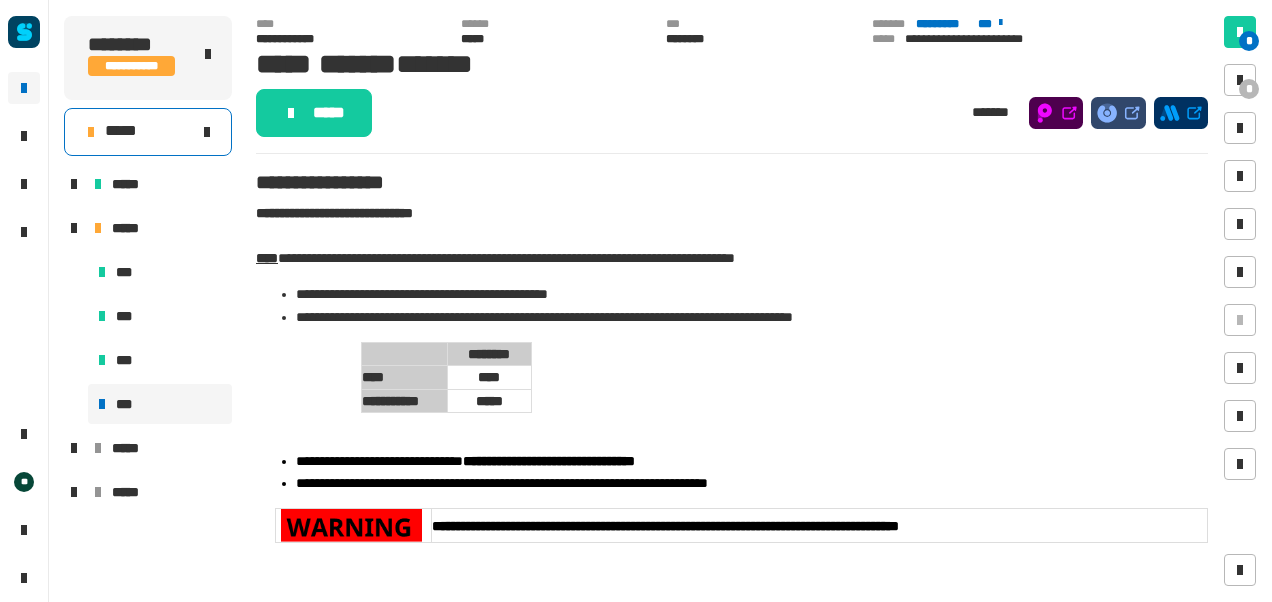 click on "*****" 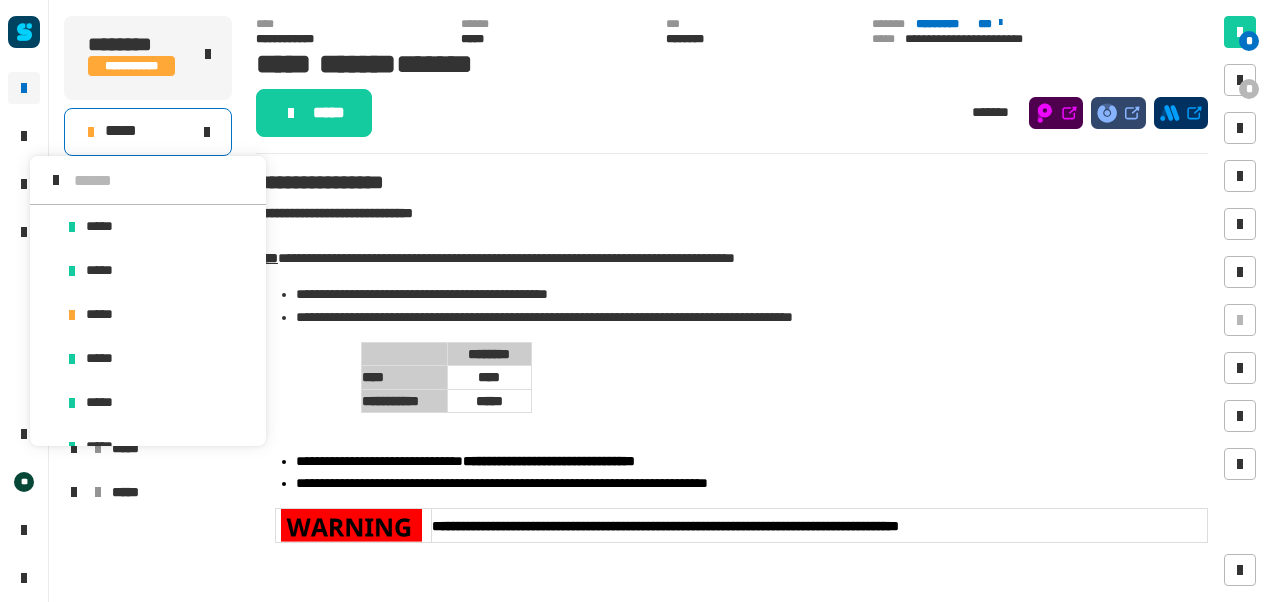 scroll, scrollTop: 16, scrollLeft: 0, axis: vertical 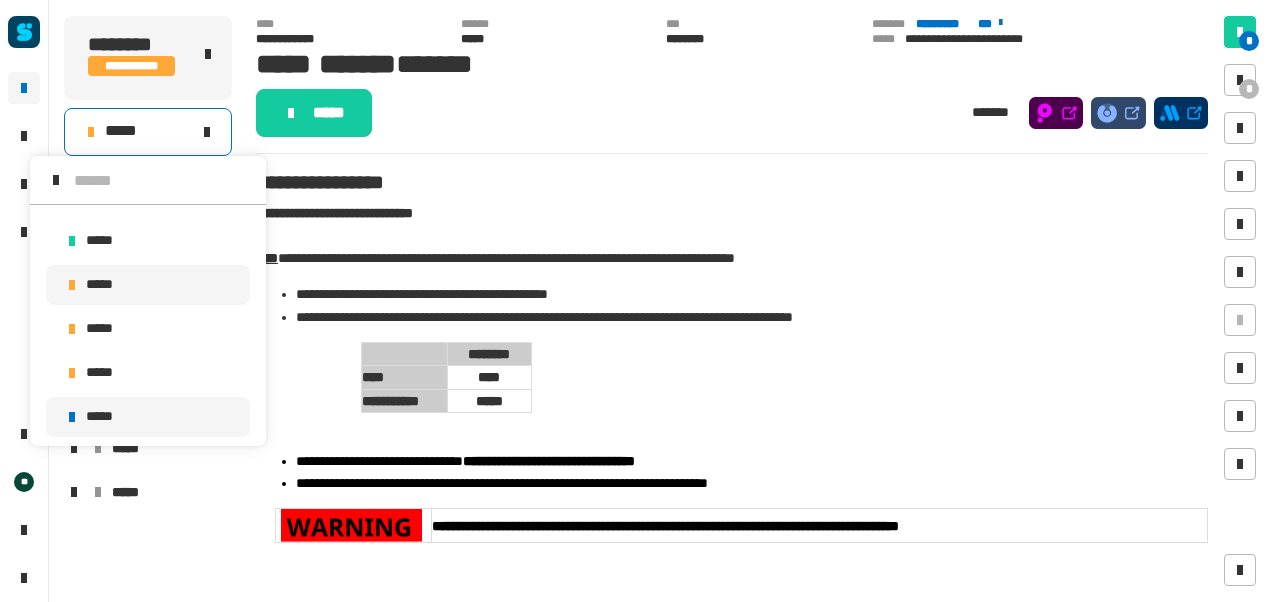 click on "*****" at bounding box center (106, 417) 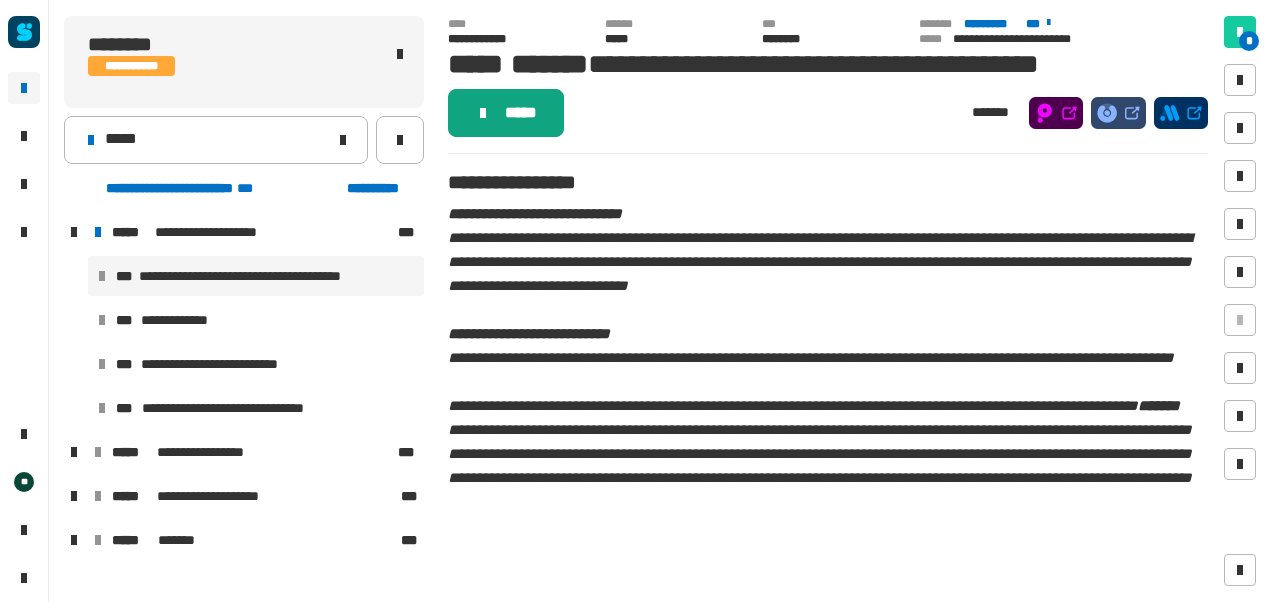 click on "*****" 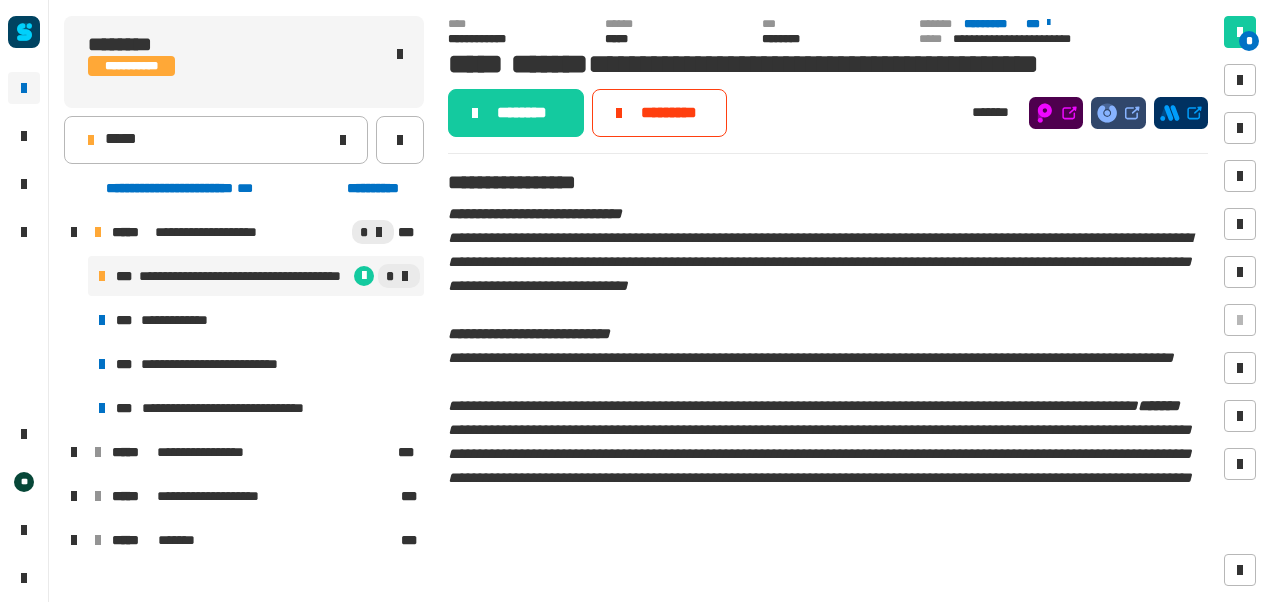 click on "********" 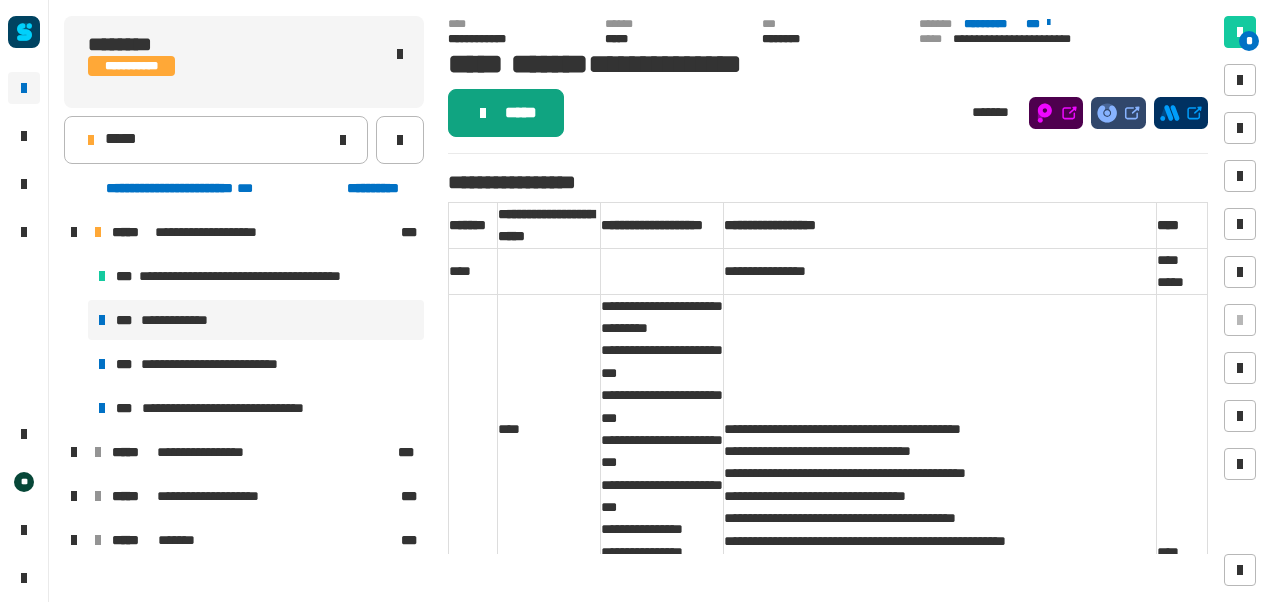 click on "*****" 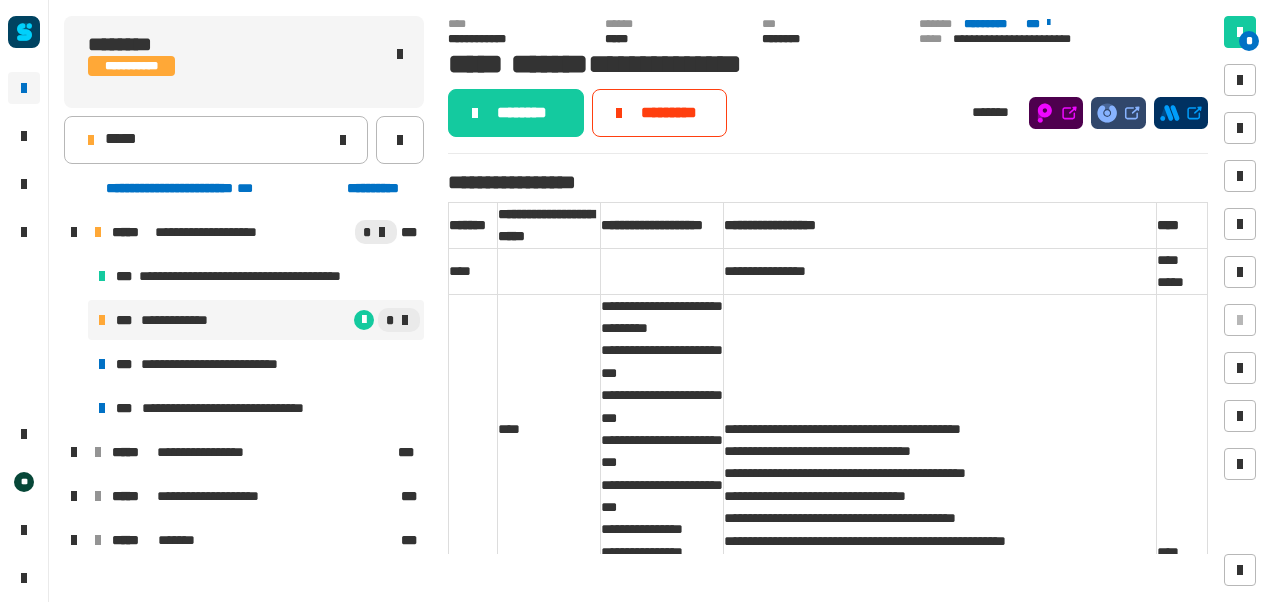 click on "********" 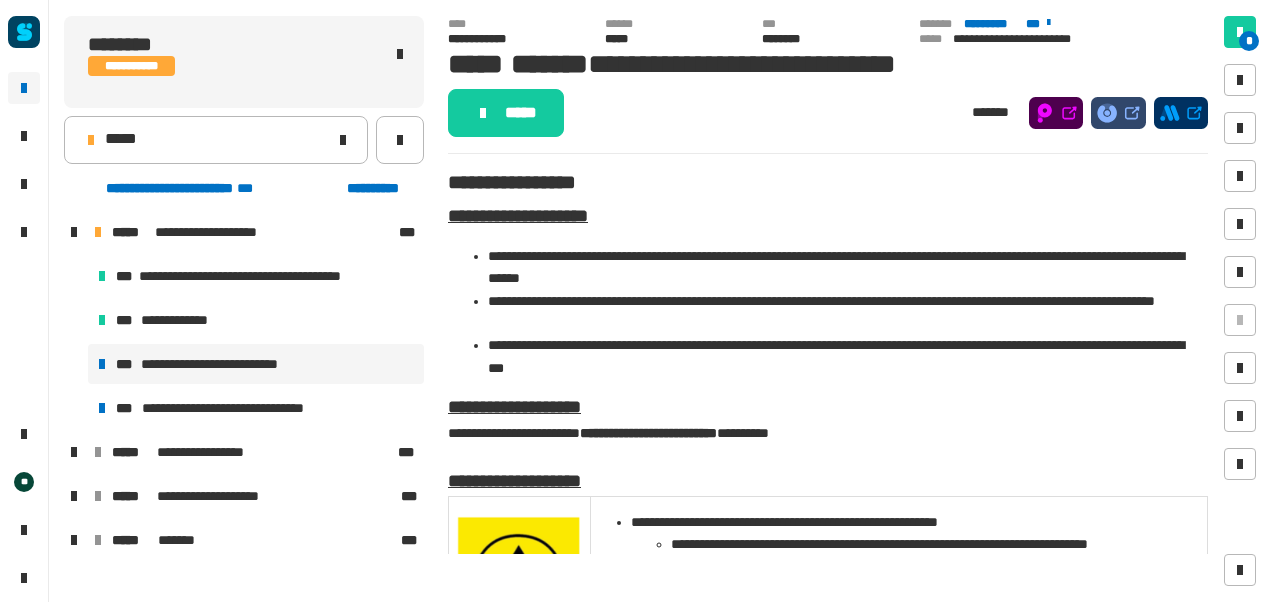 click on "*****" 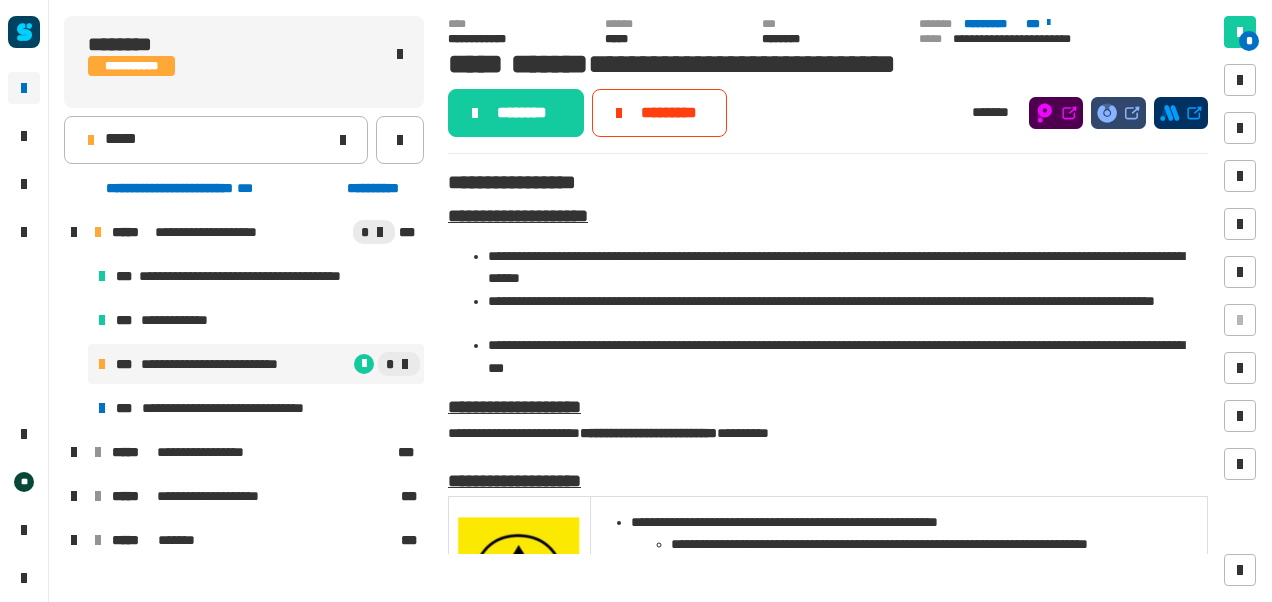 click on "********" 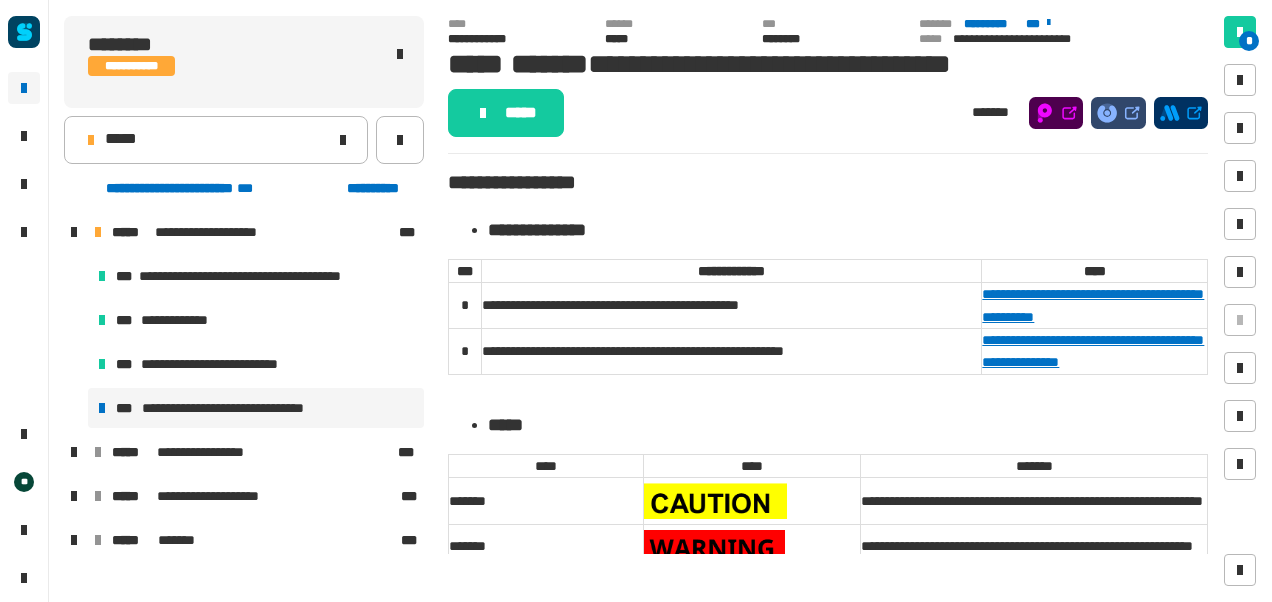 click on "*****" 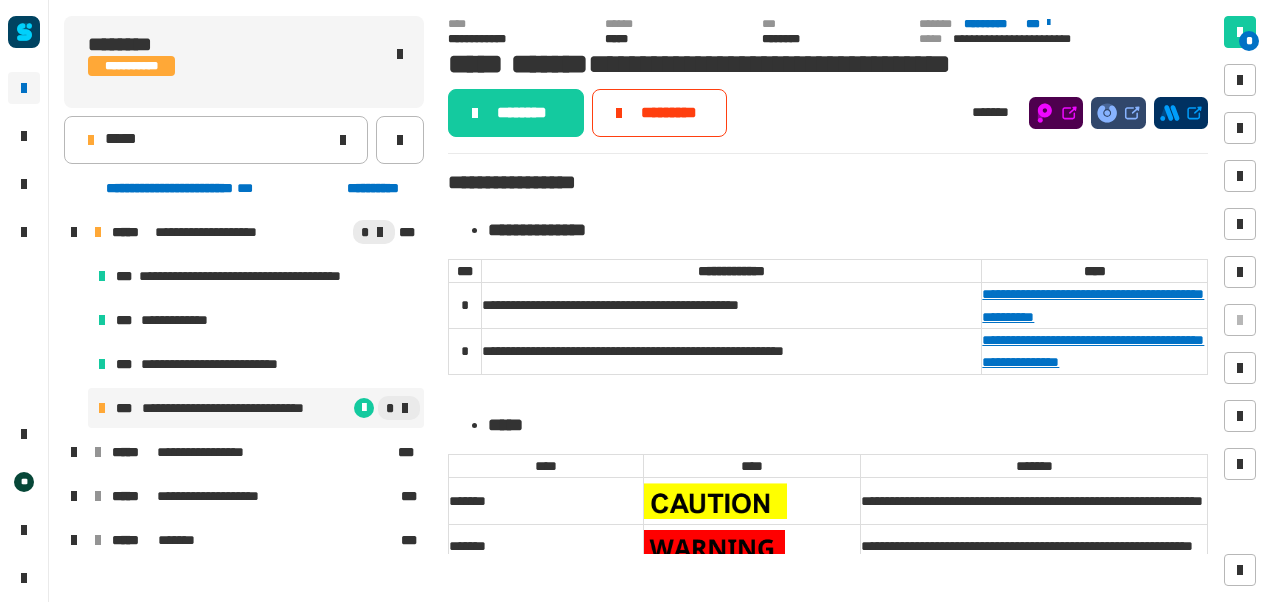 click on "********" 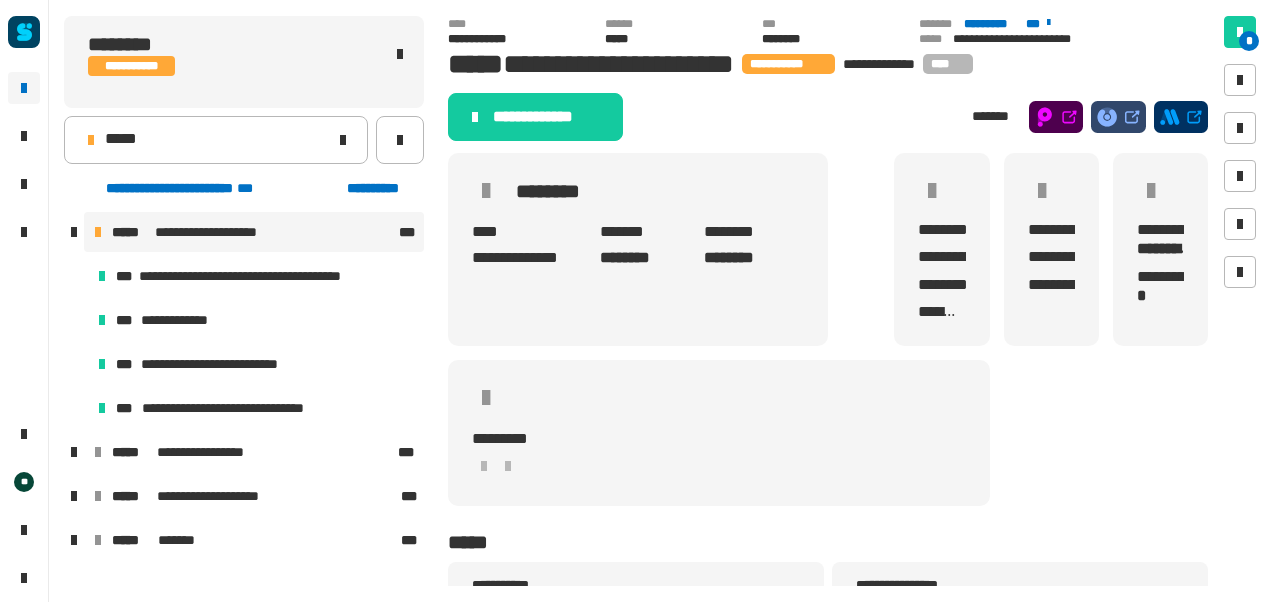 click on "**********" 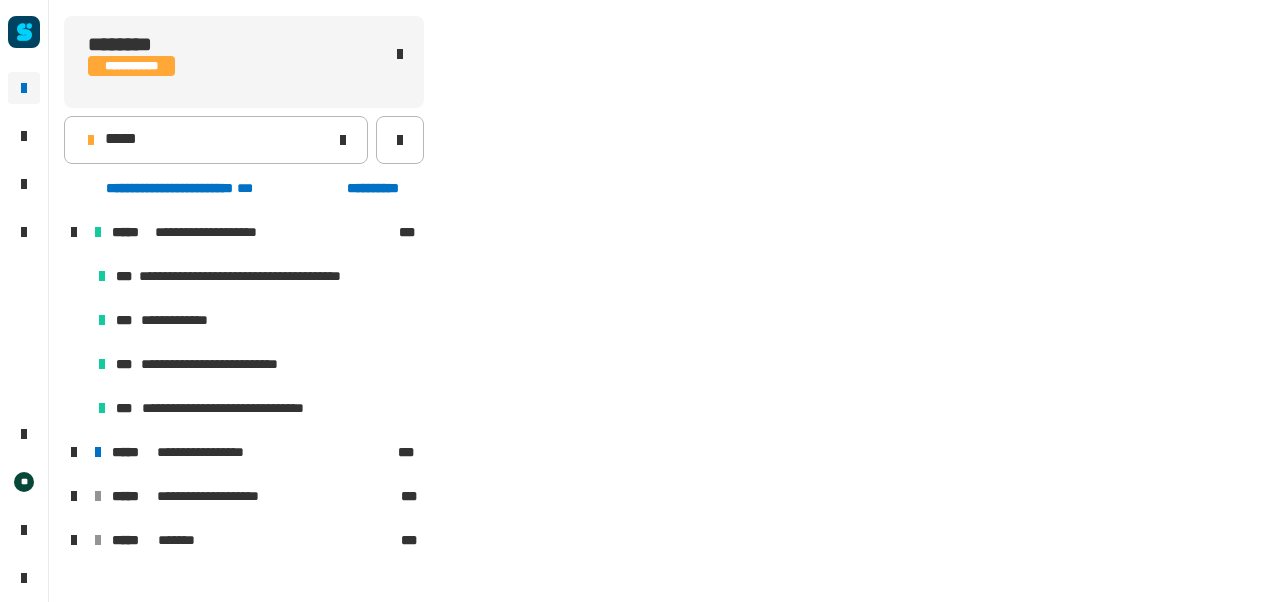scroll, scrollTop: 143, scrollLeft: 0, axis: vertical 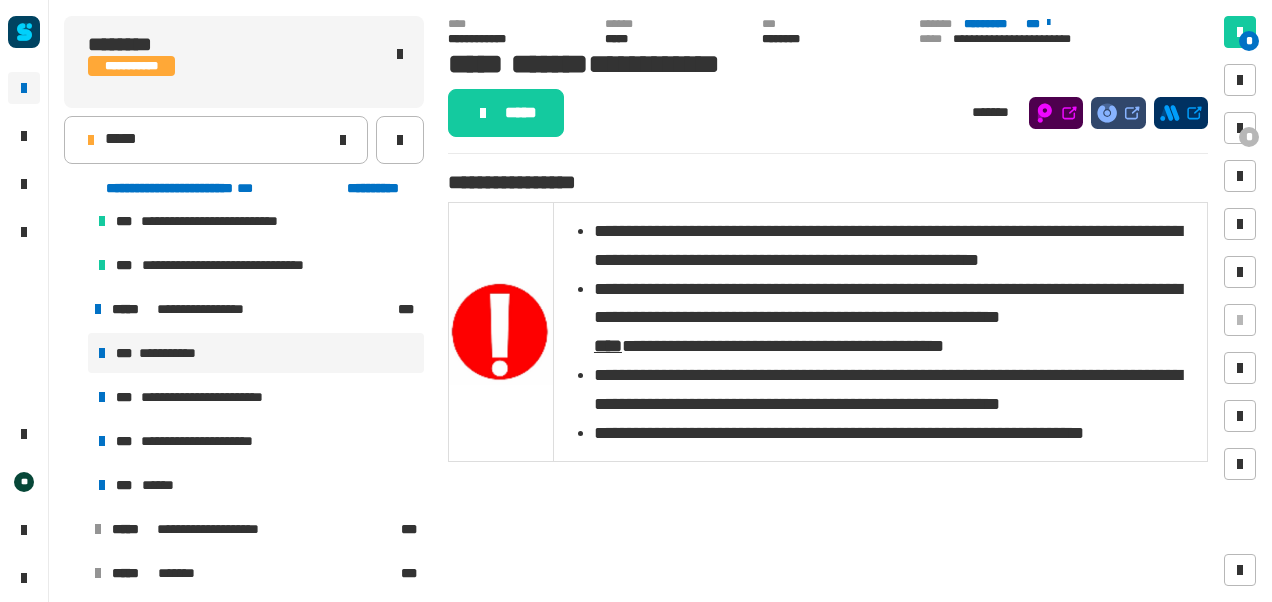 click on "*****" 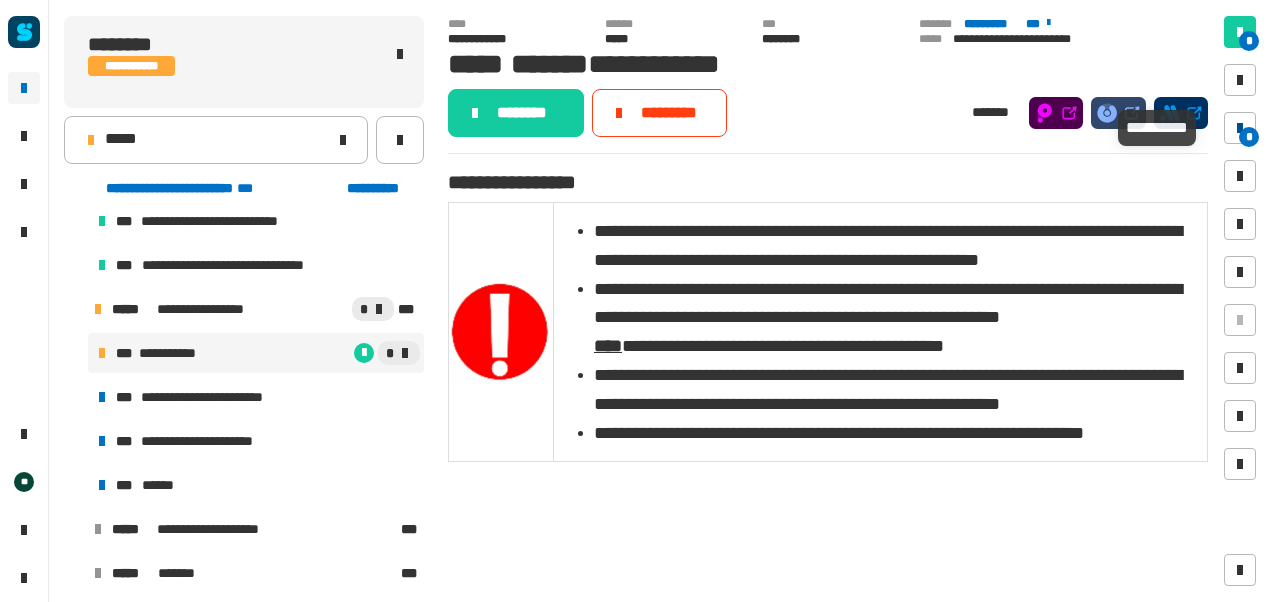 click at bounding box center (1240, 128) 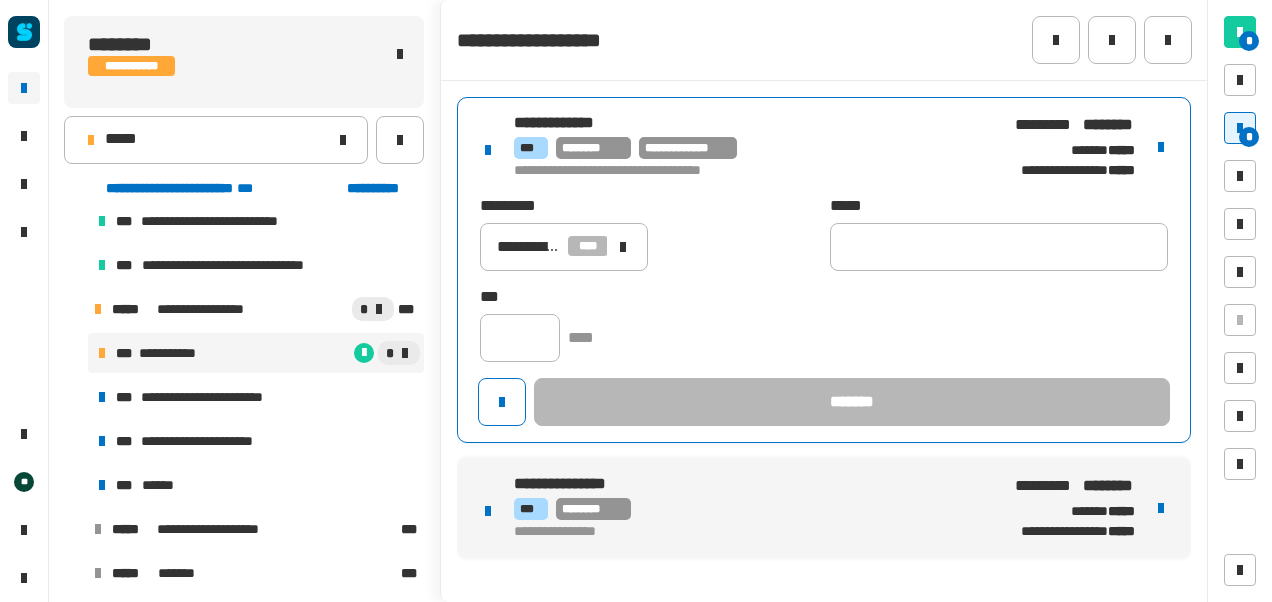 click on "**********" at bounding box center [746, 148] 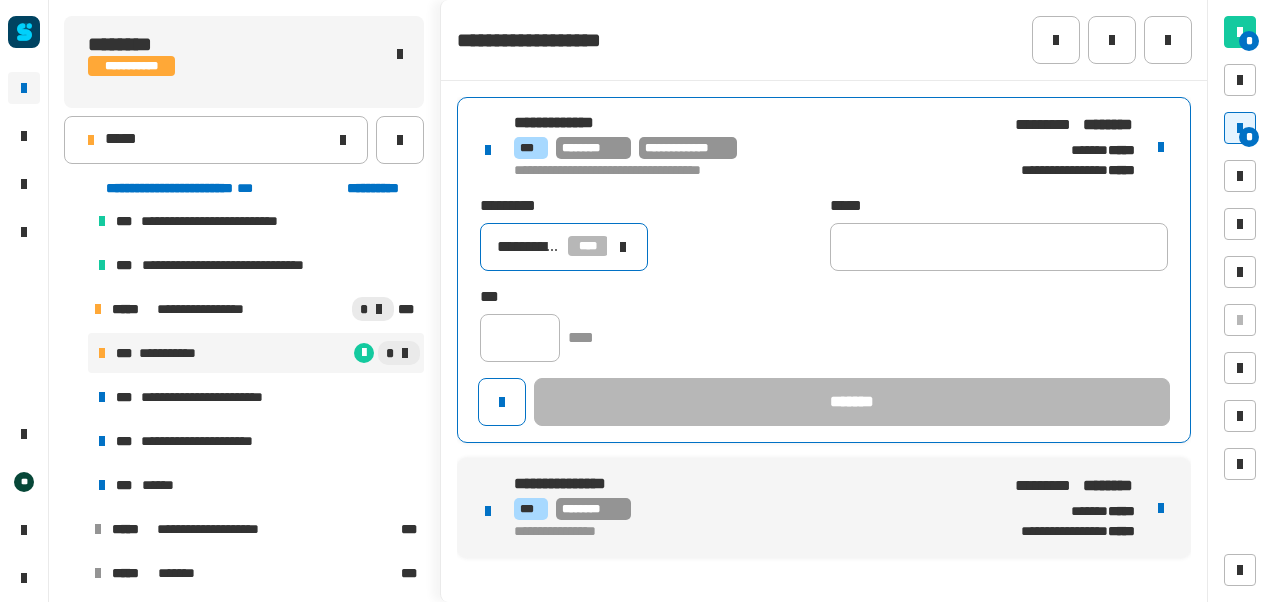 click 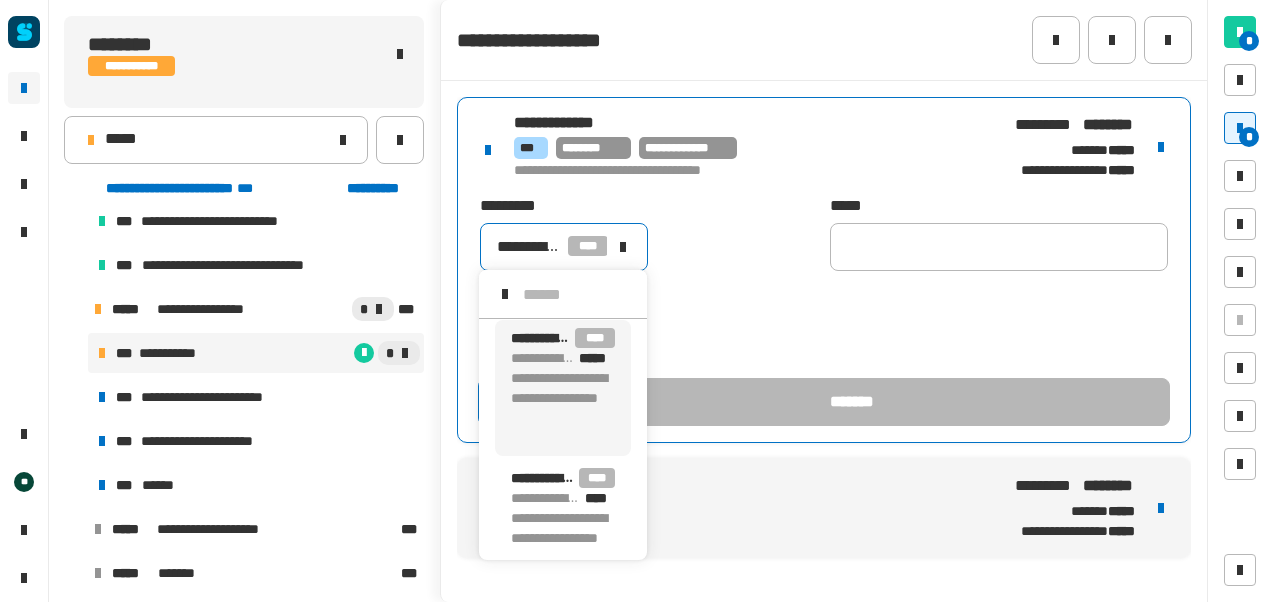 scroll, scrollTop: 16, scrollLeft: 0, axis: vertical 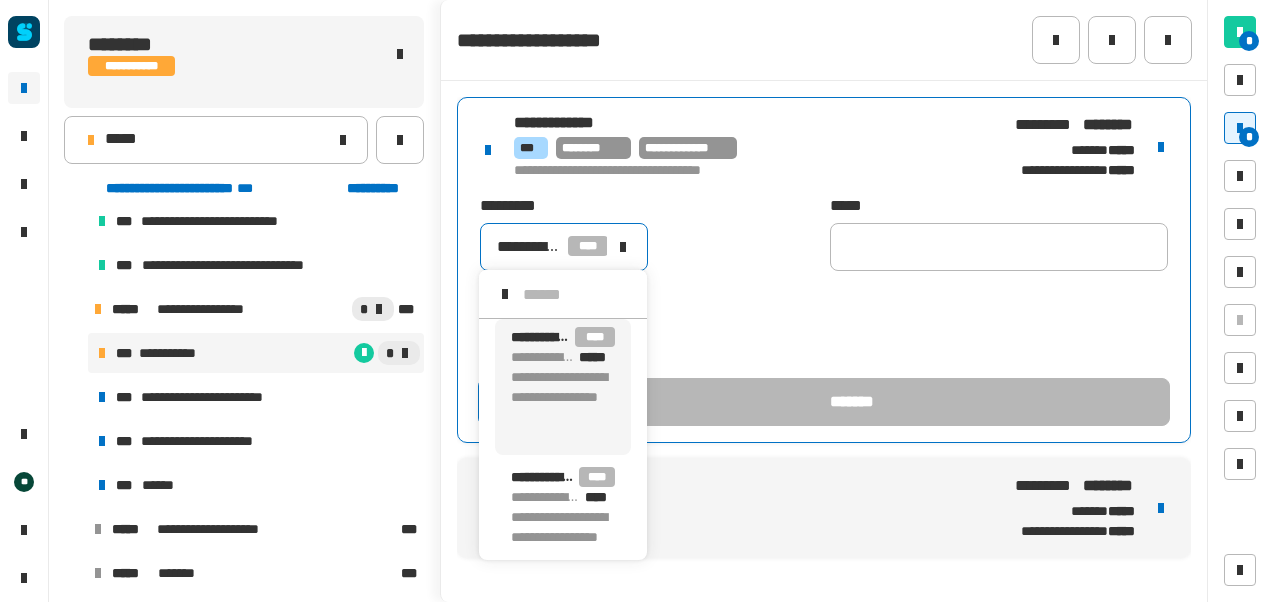 click on "**********" at bounding box center (563, 407) 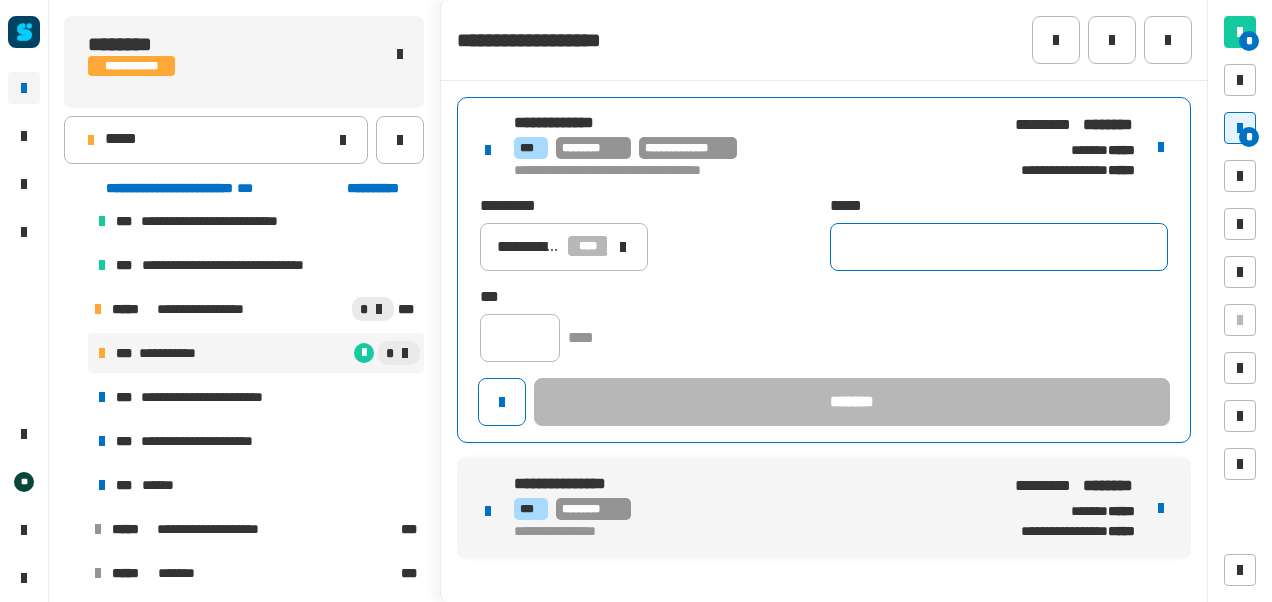 click 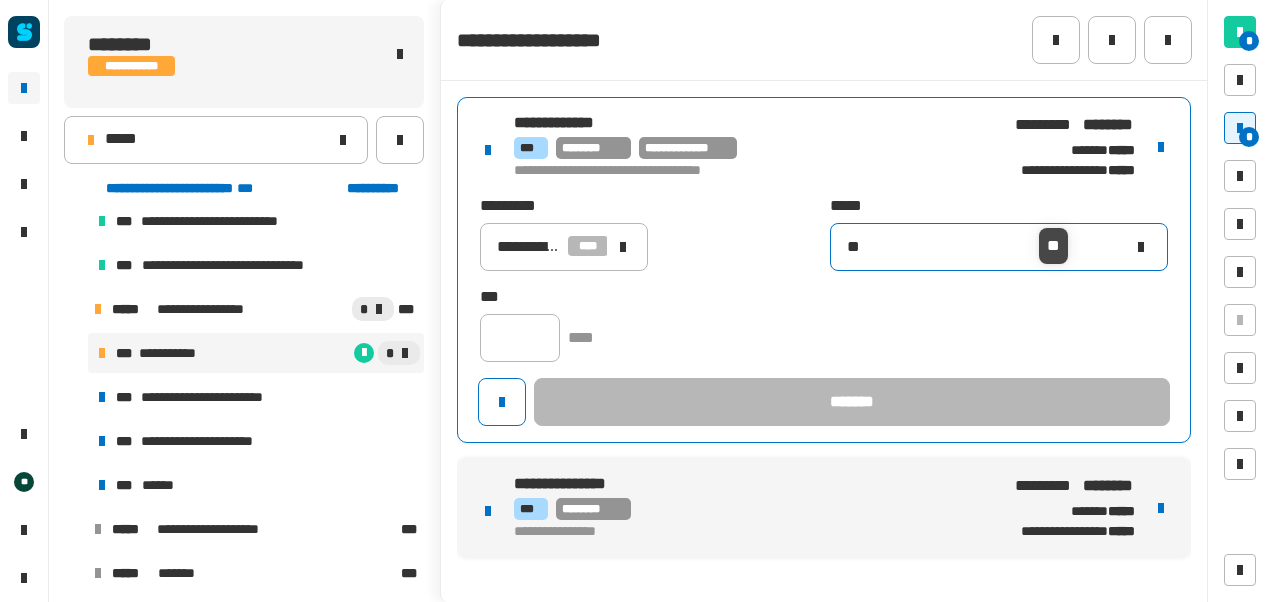 type on "*" 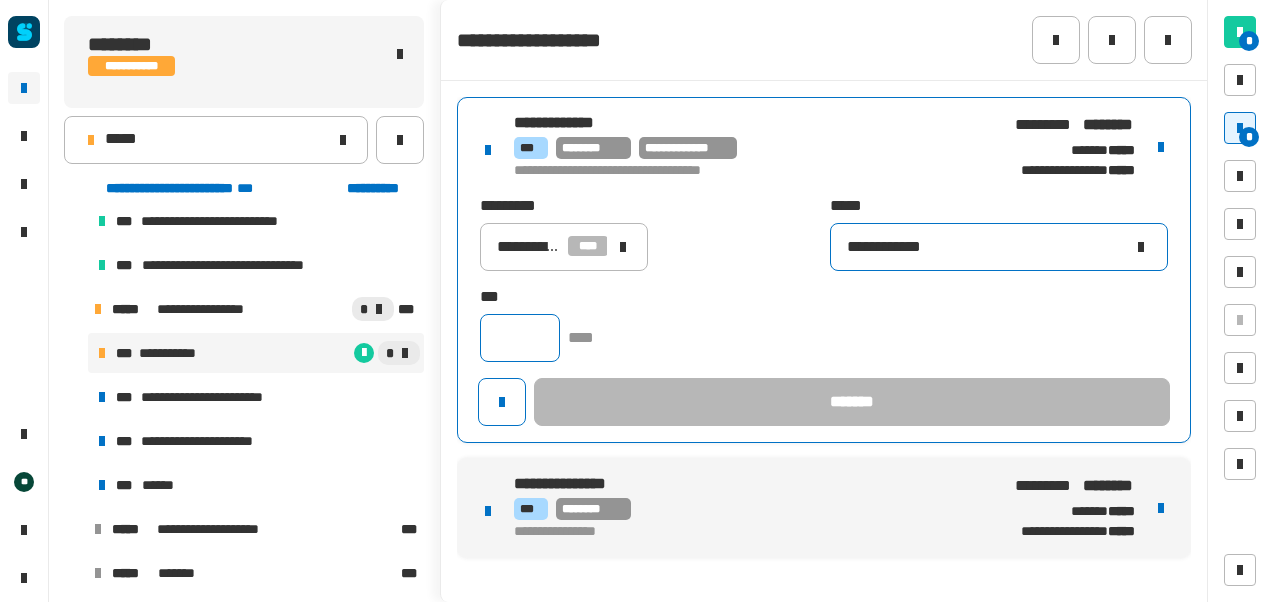 type on "**********" 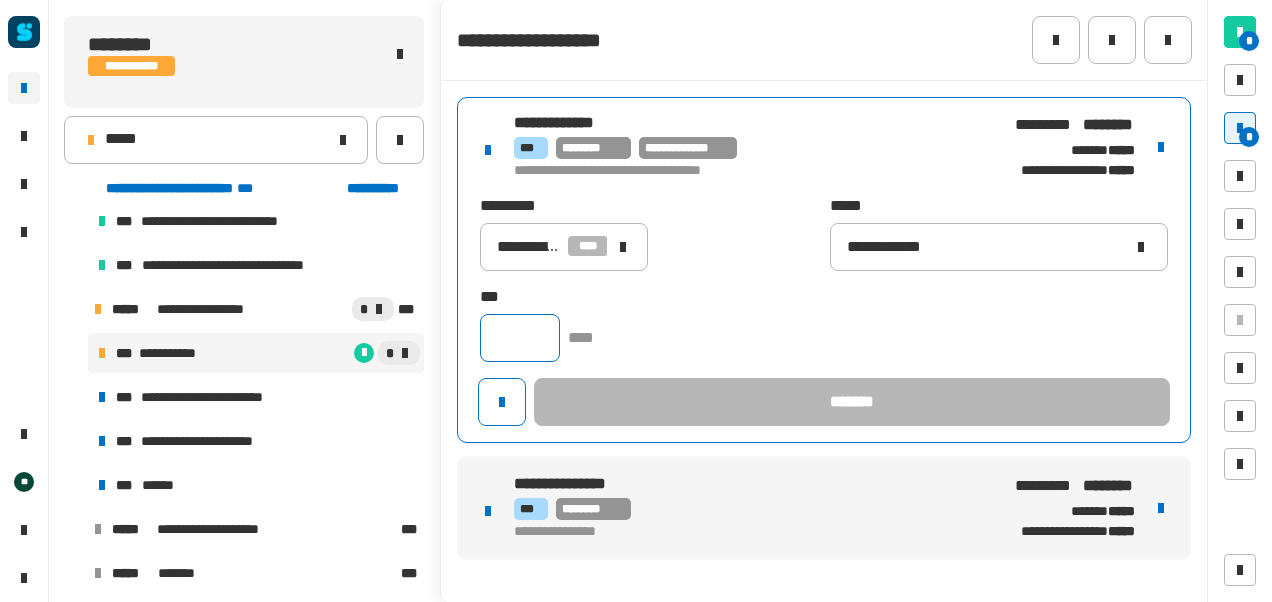 click 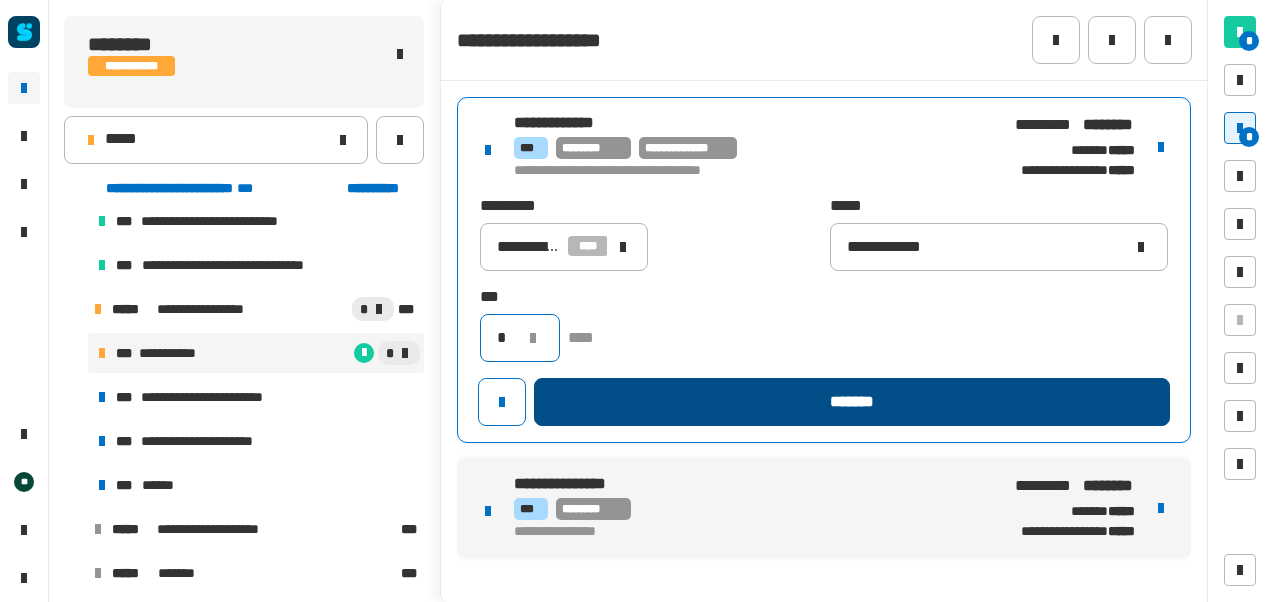 type on "*" 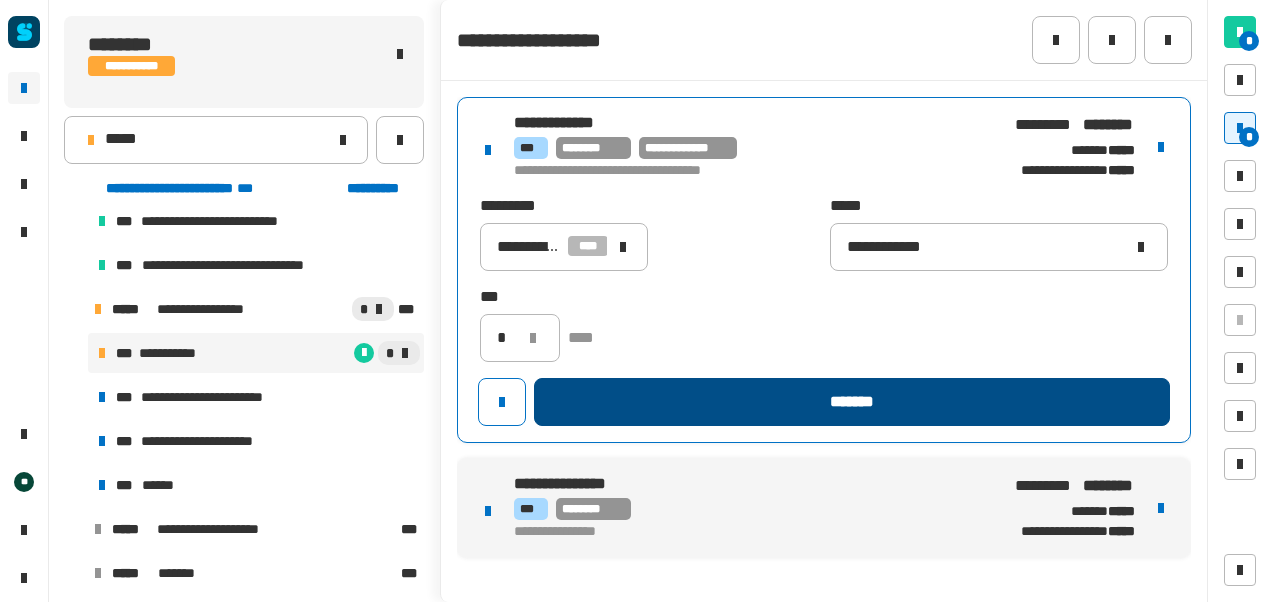 click on "*******" 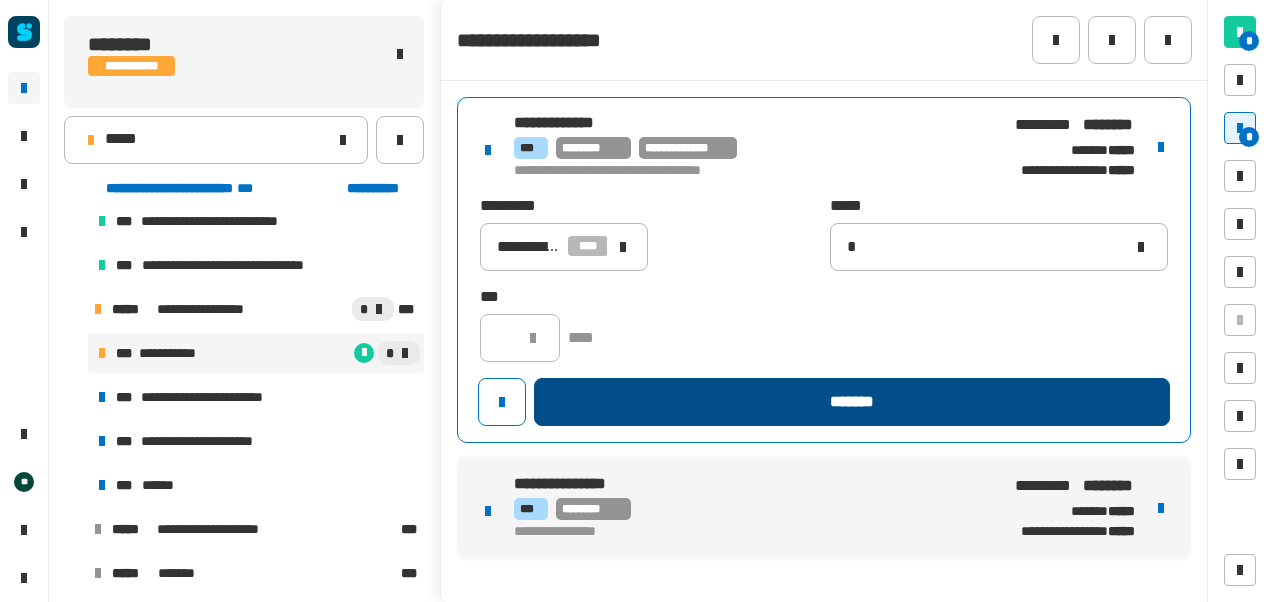 type 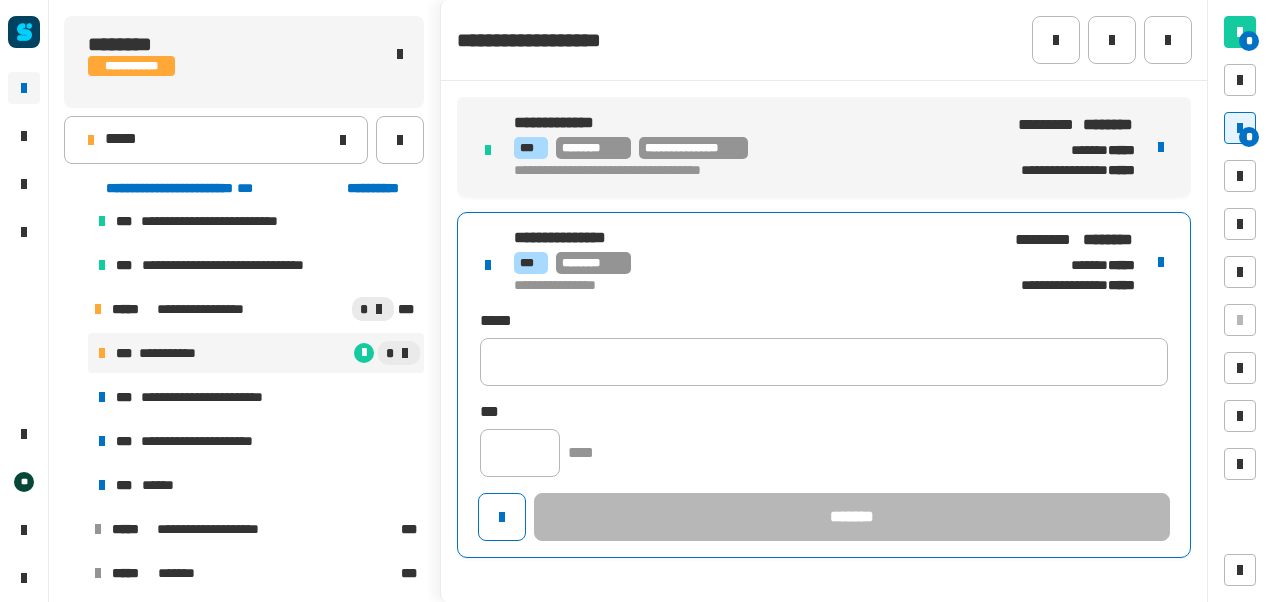 click on "**********" at bounding box center [824, 385] 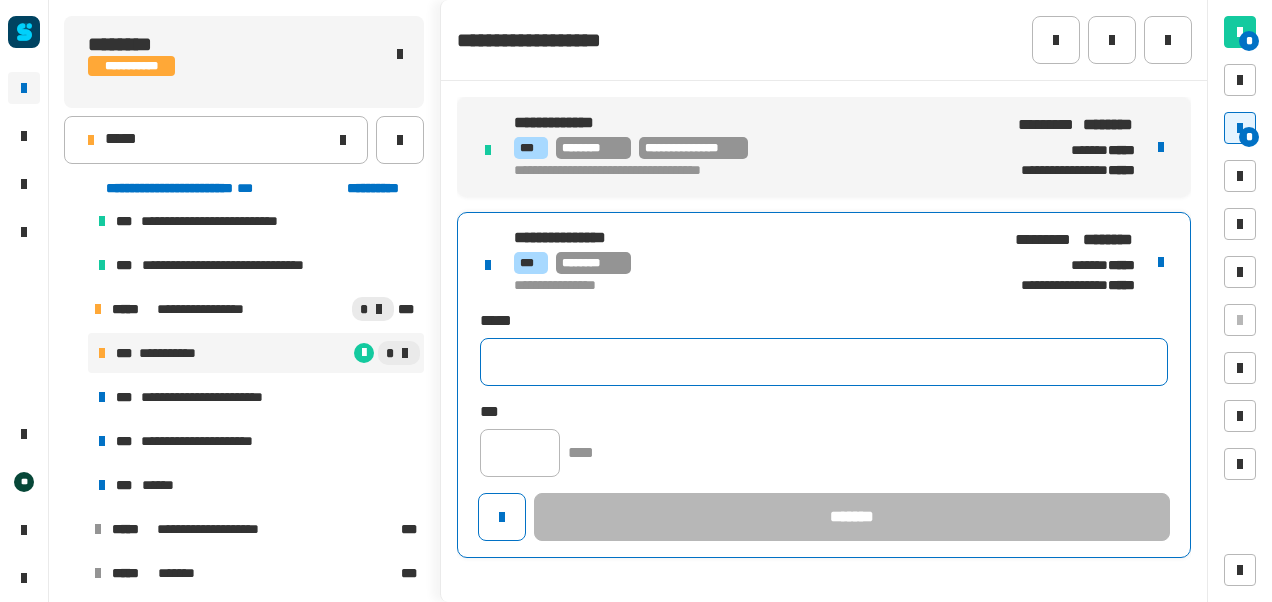 click 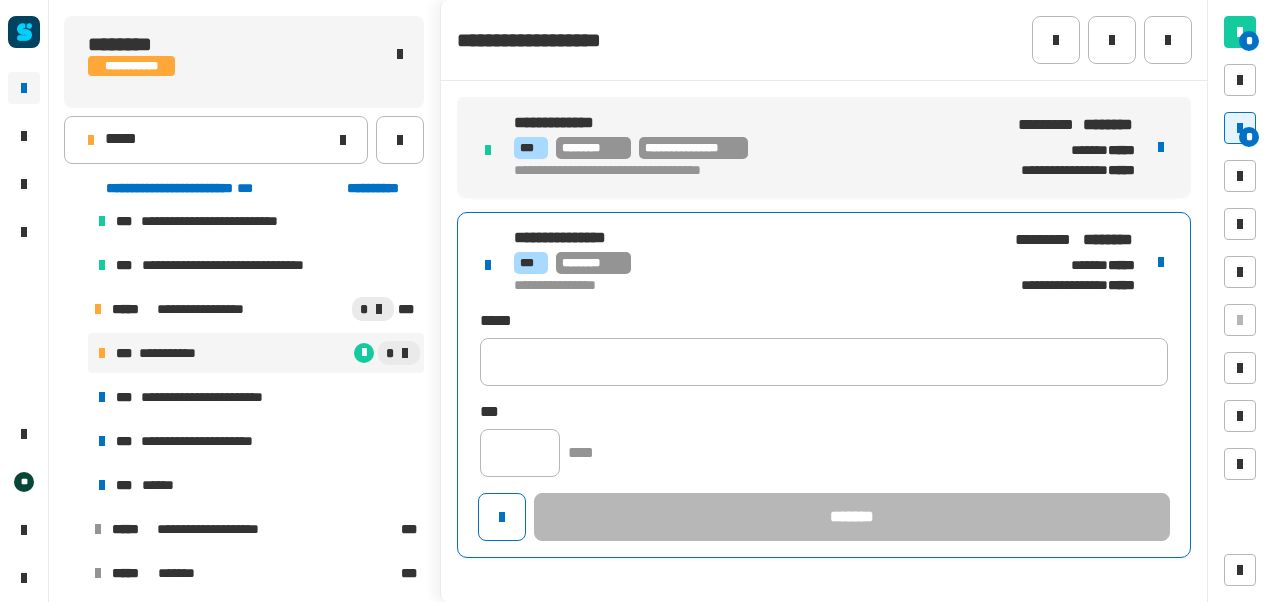 click at bounding box center [1161, 262] 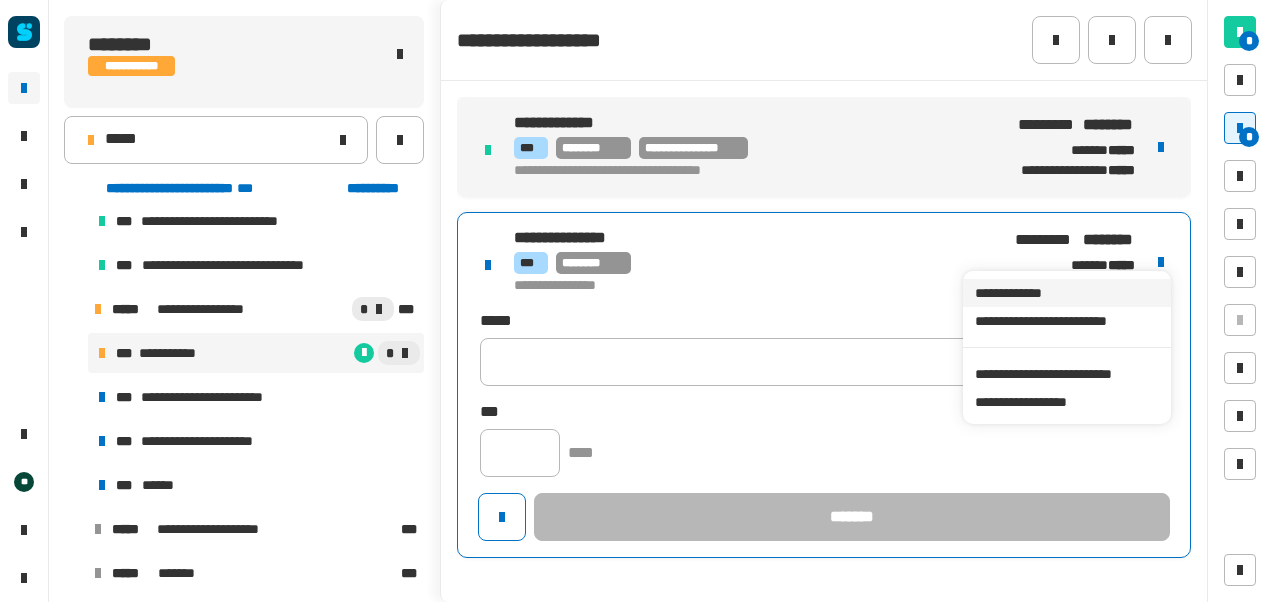 click on "**********" at bounding box center [1066, 293] 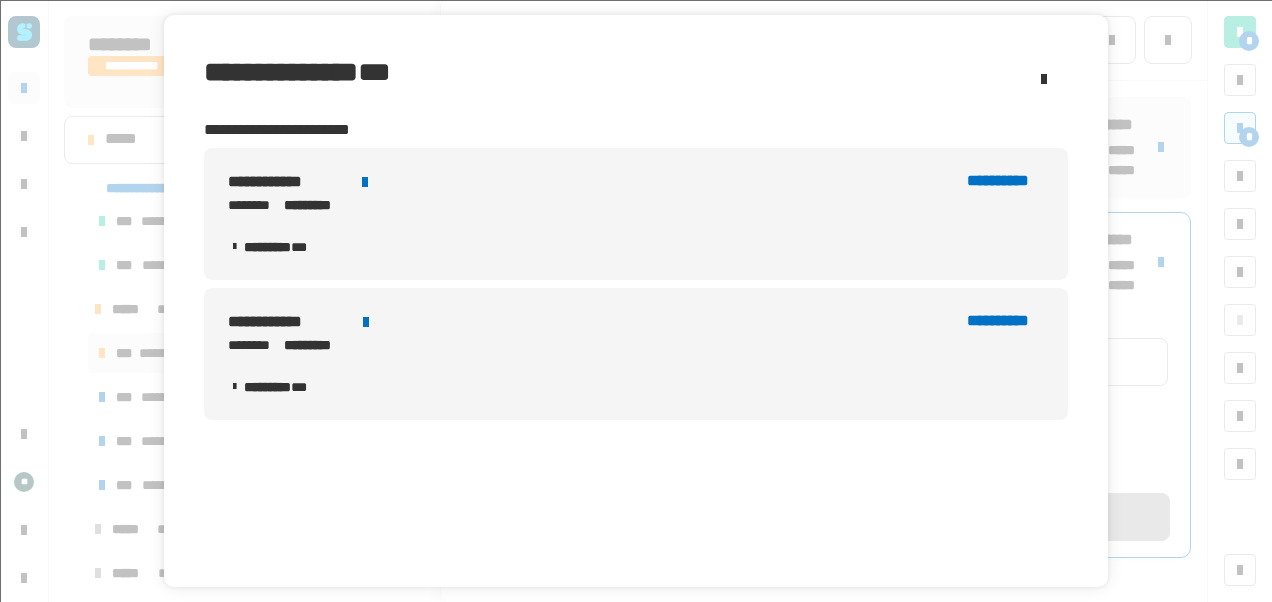 click 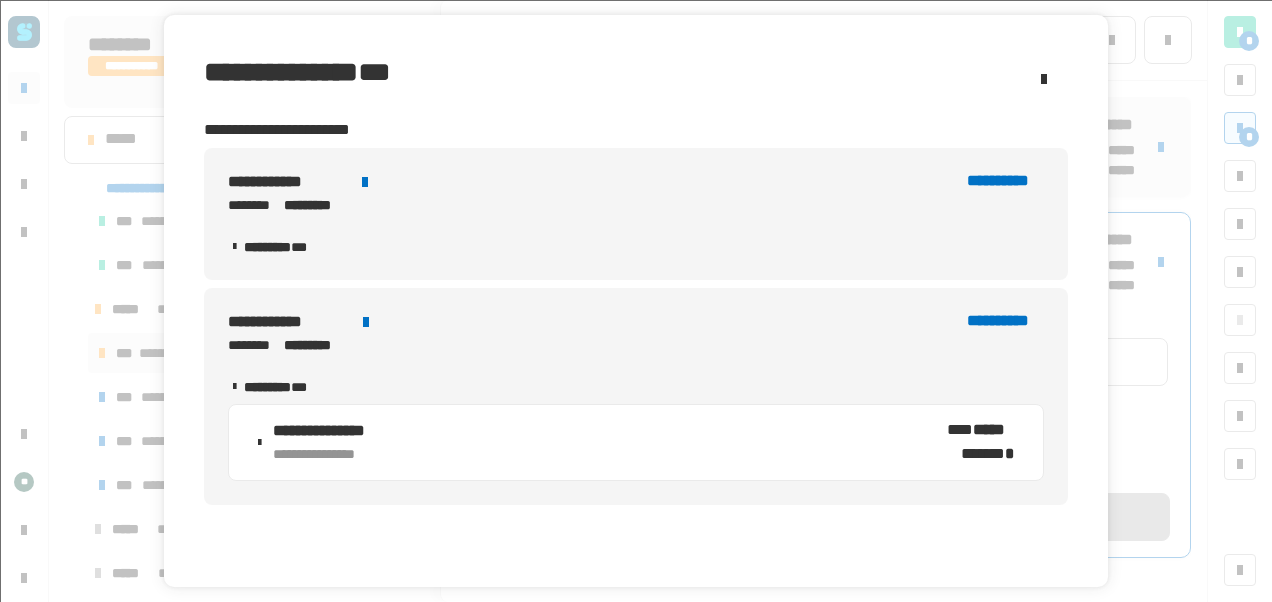 click 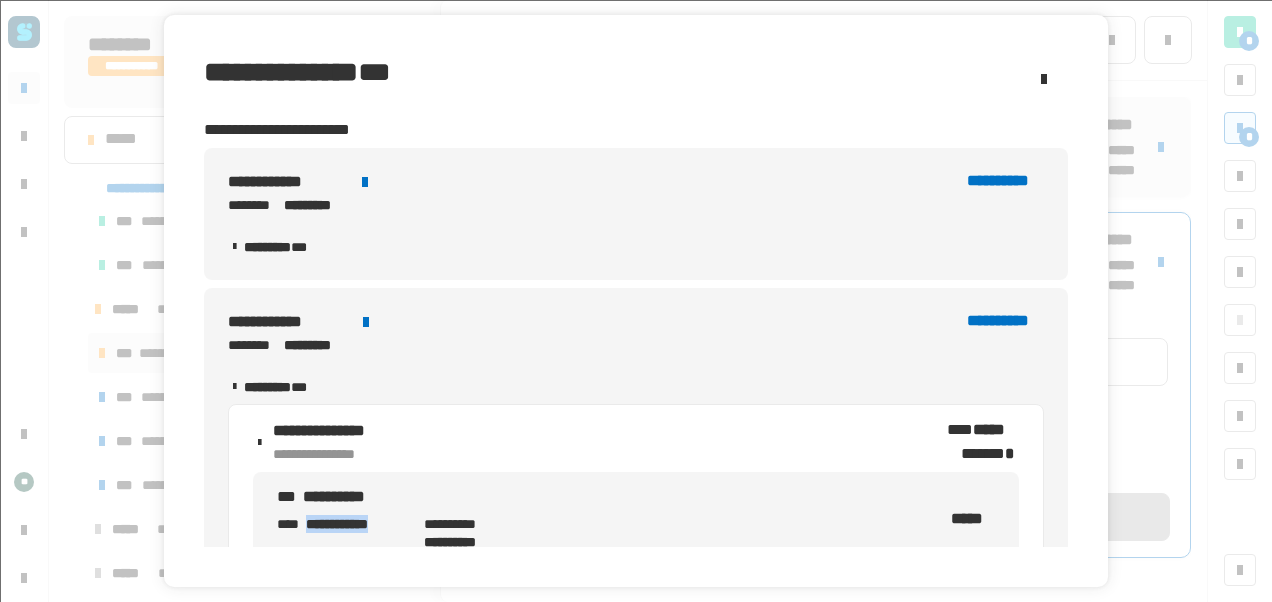 drag, startPoint x: 301, startPoint y: 521, endPoint x: 405, endPoint y: 520, distance: 104.00481 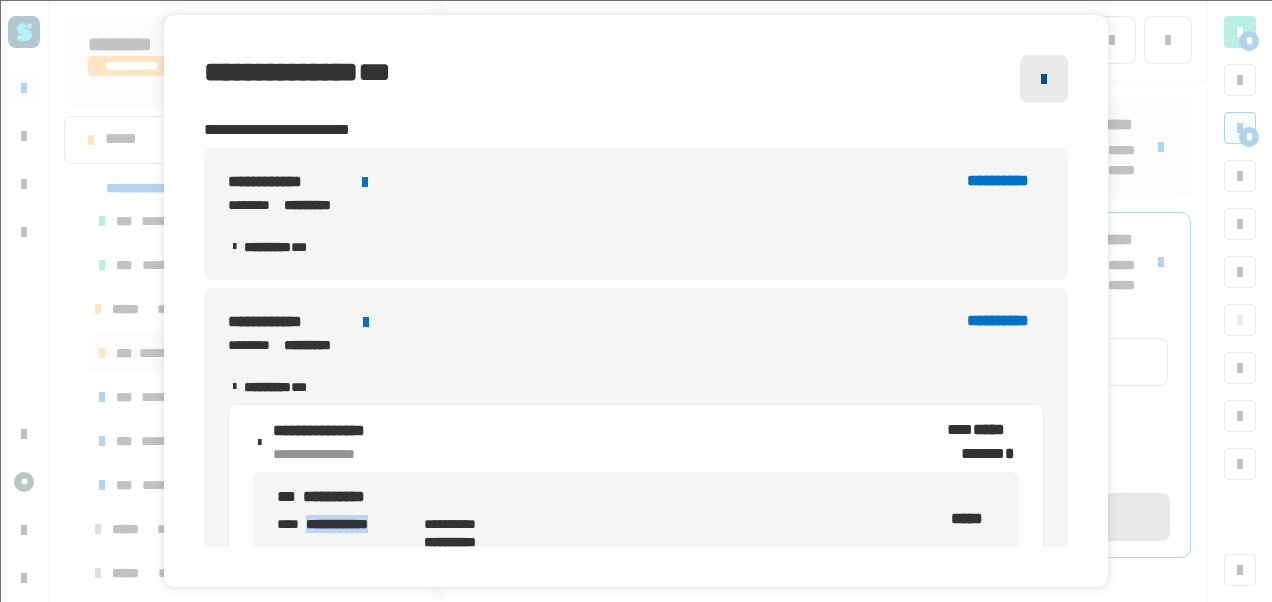 click 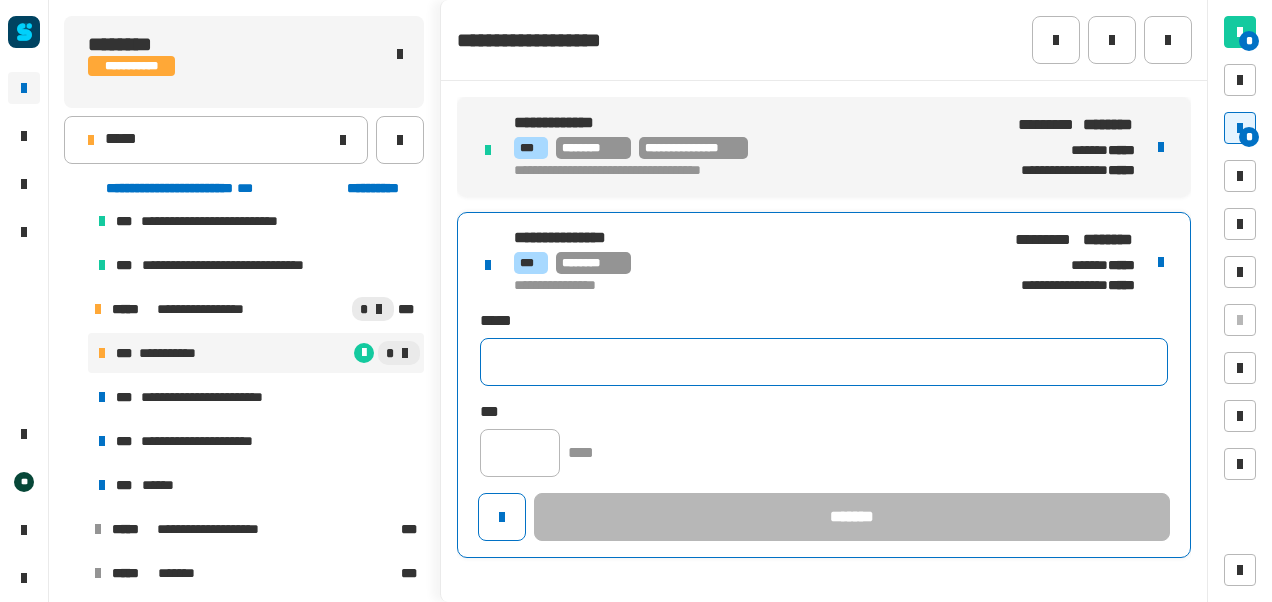 click 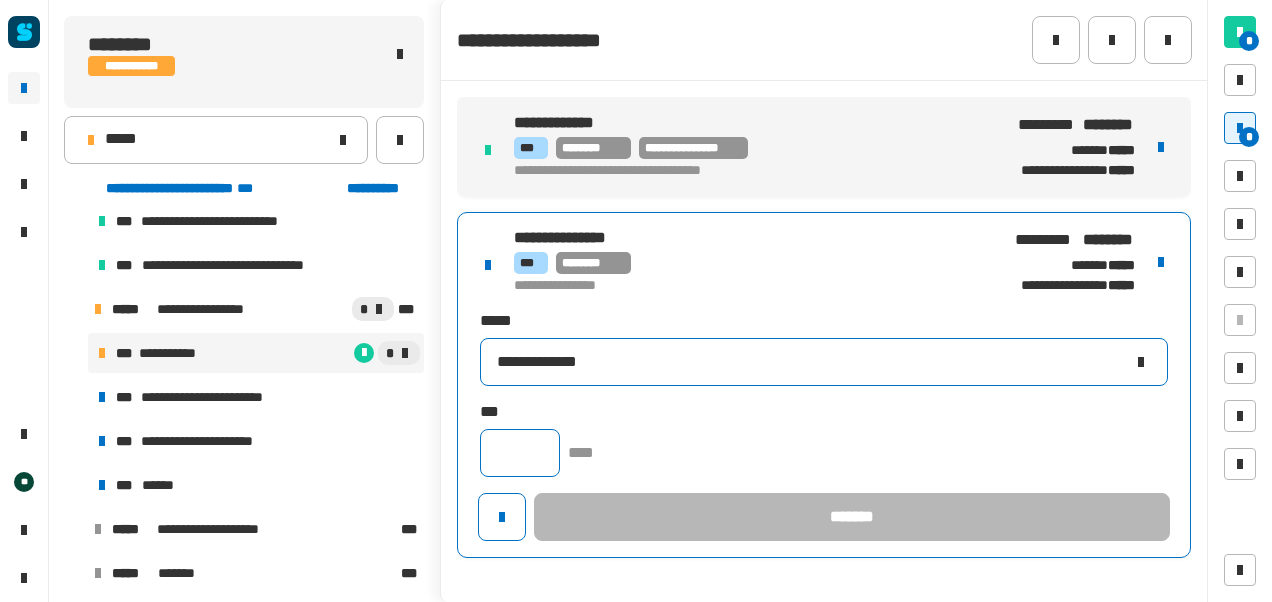 type on "**********" 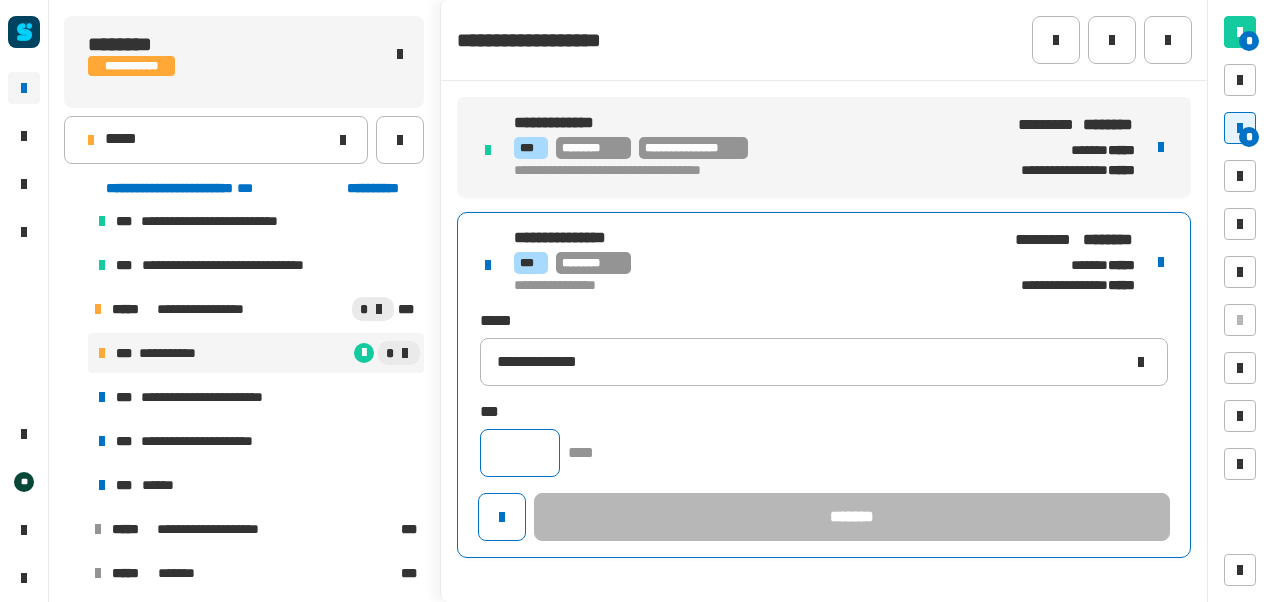 click 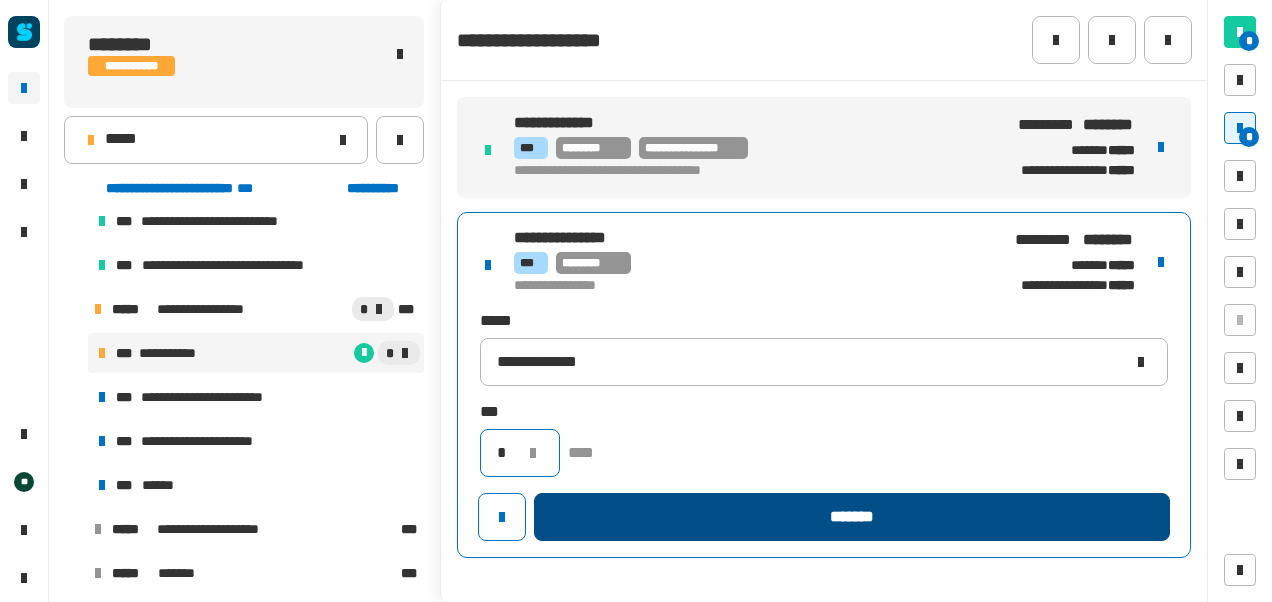 type on "*" 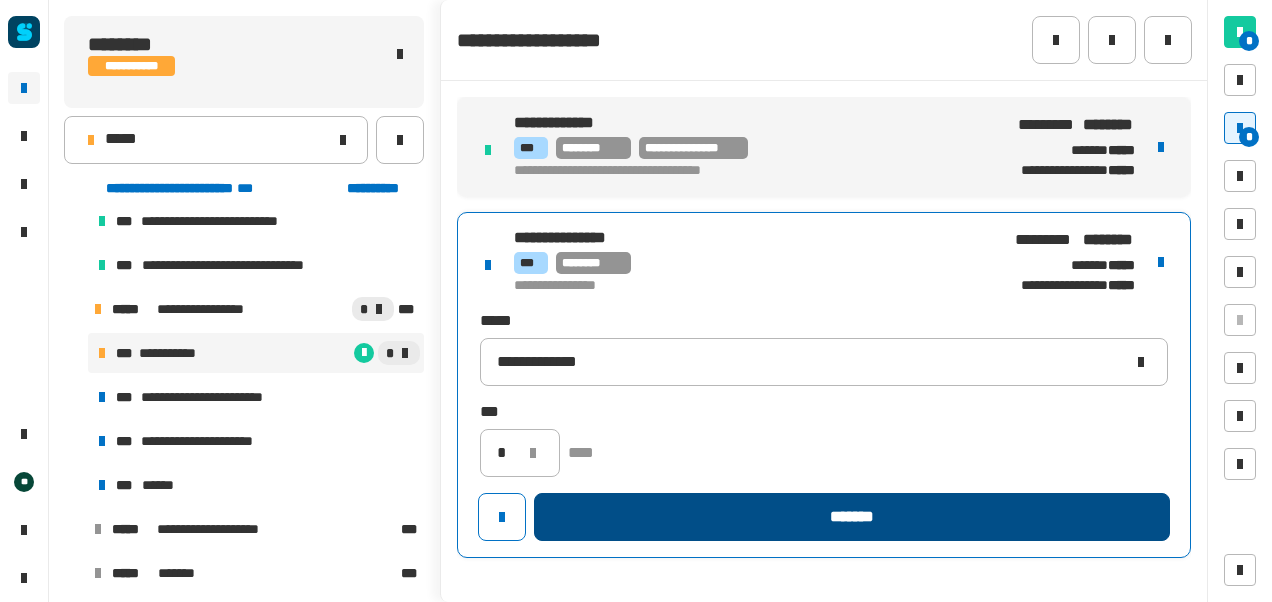 click on "*******" 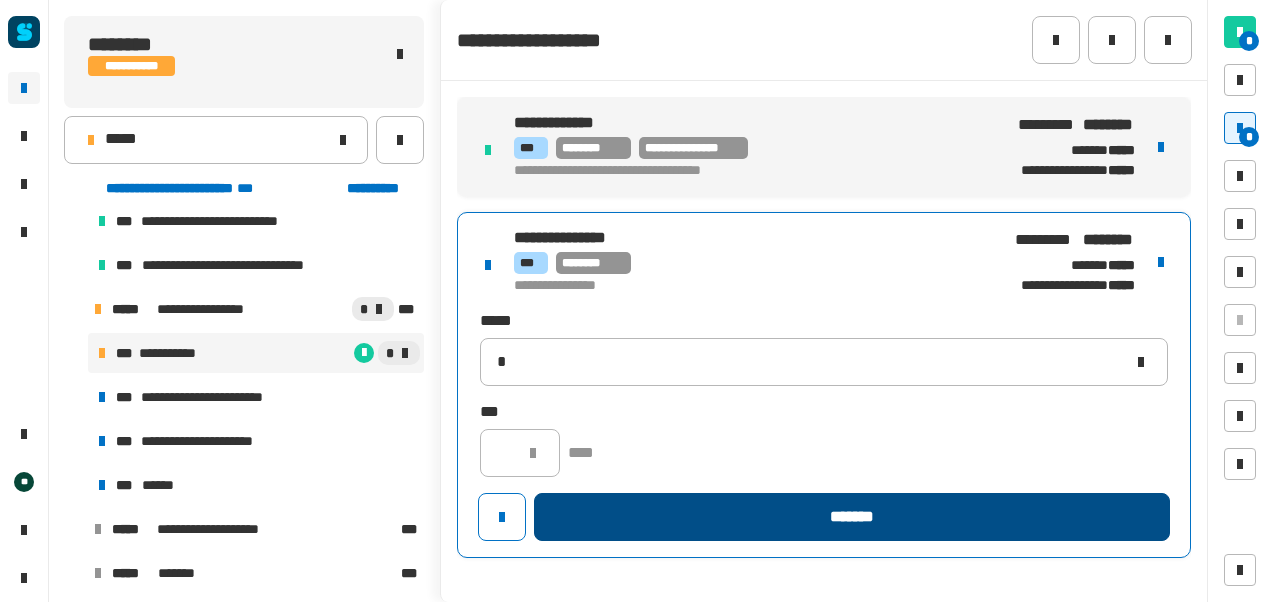 type 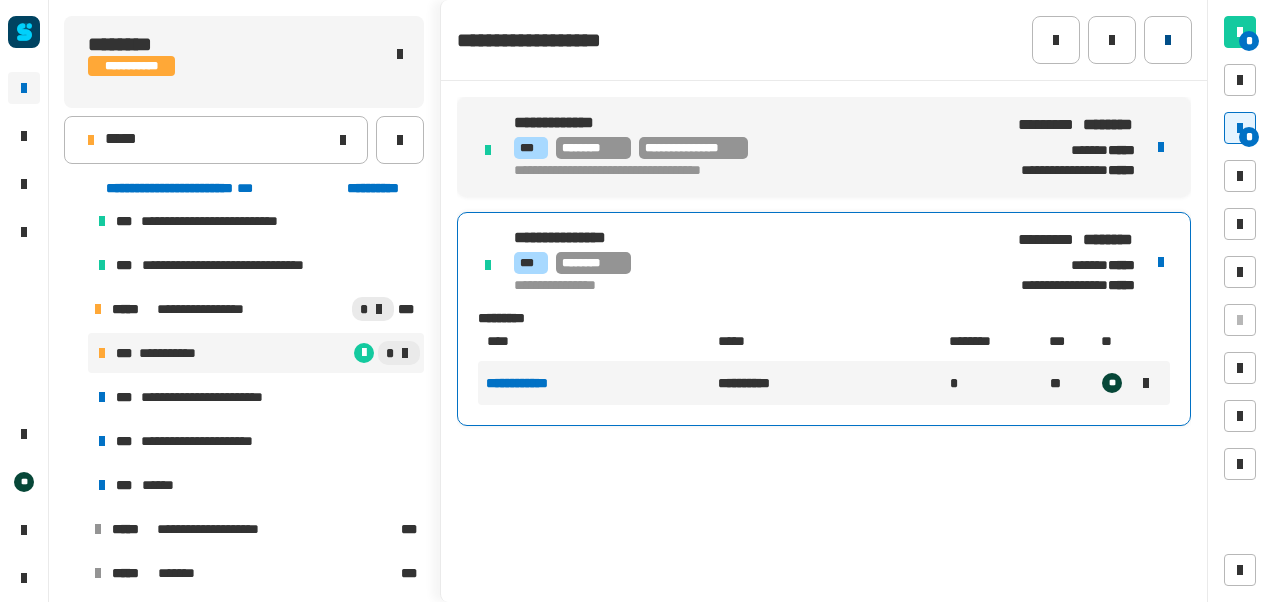 click 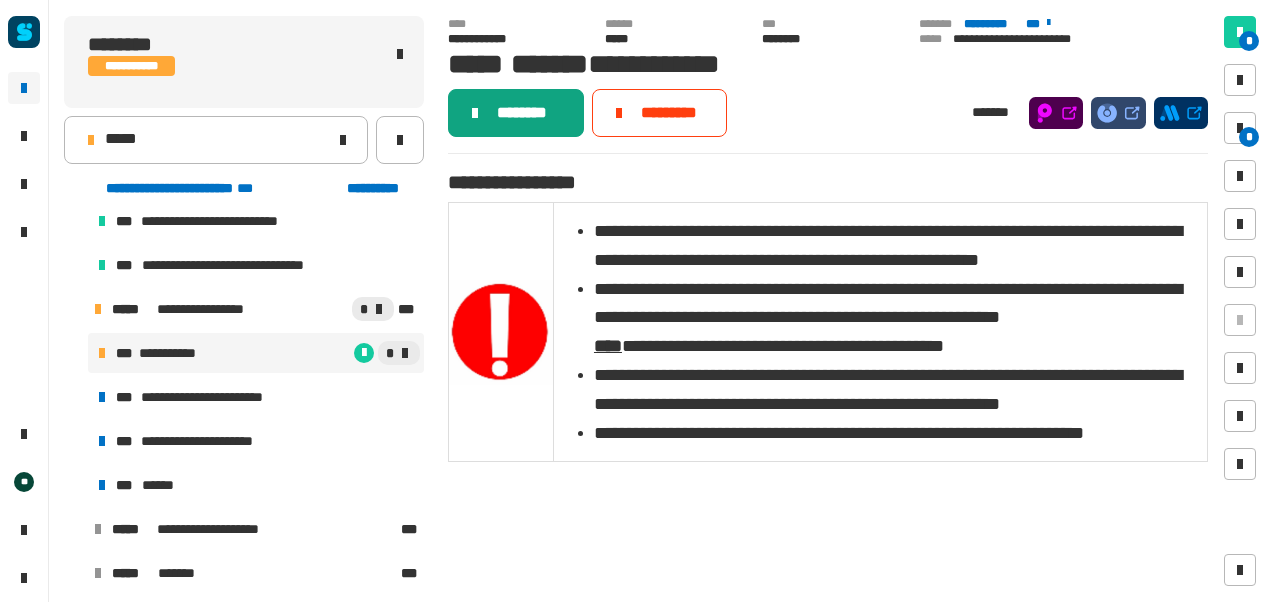 click on "********" 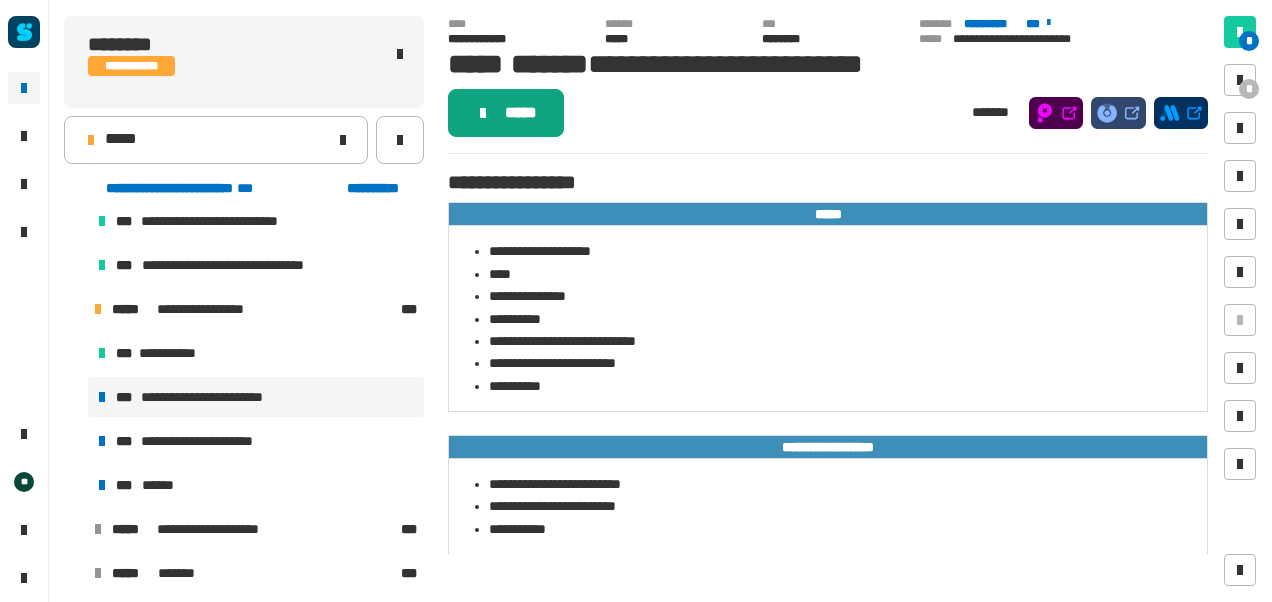 click on "*****" 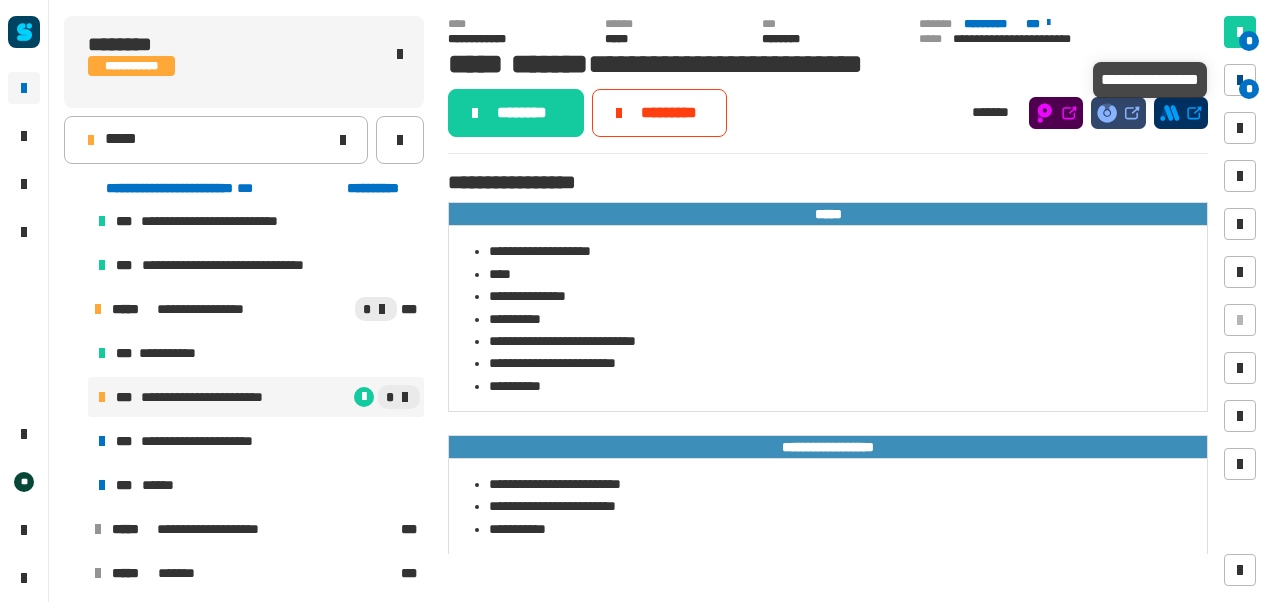 click at bounding box center [1240, 80] 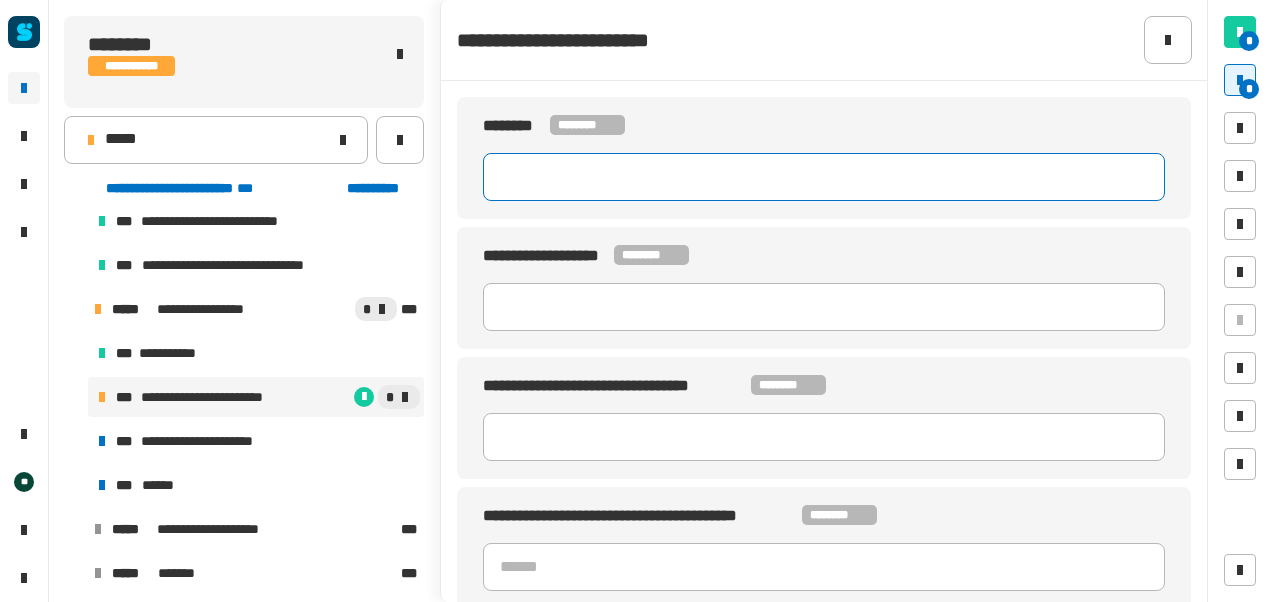 click 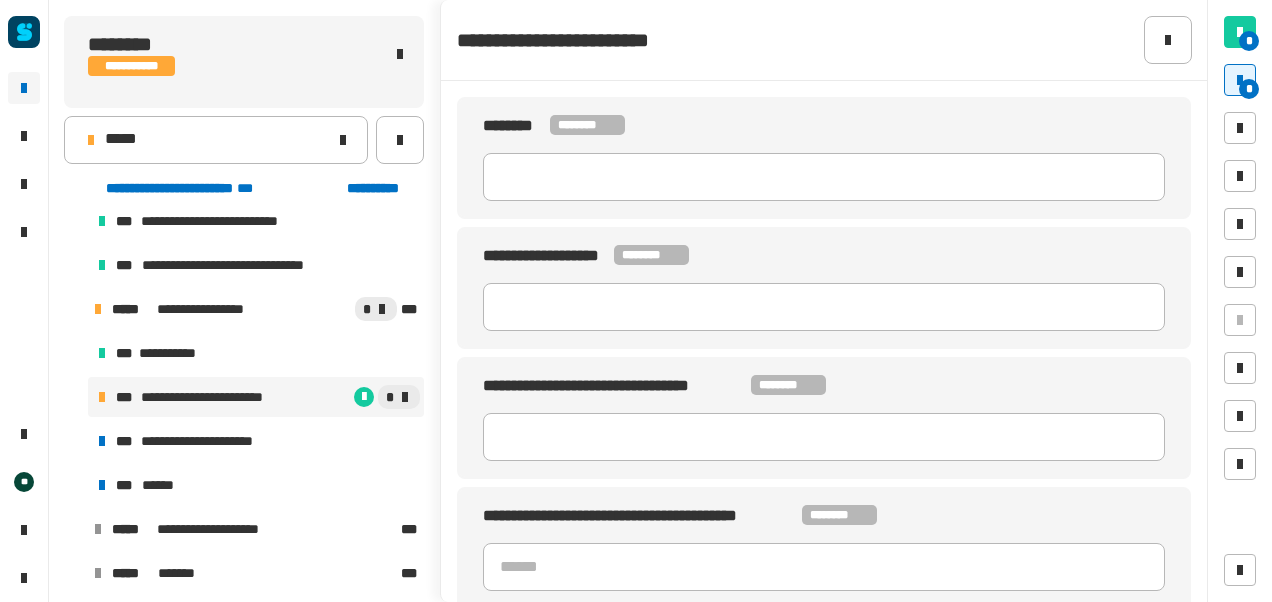 click on "**********" 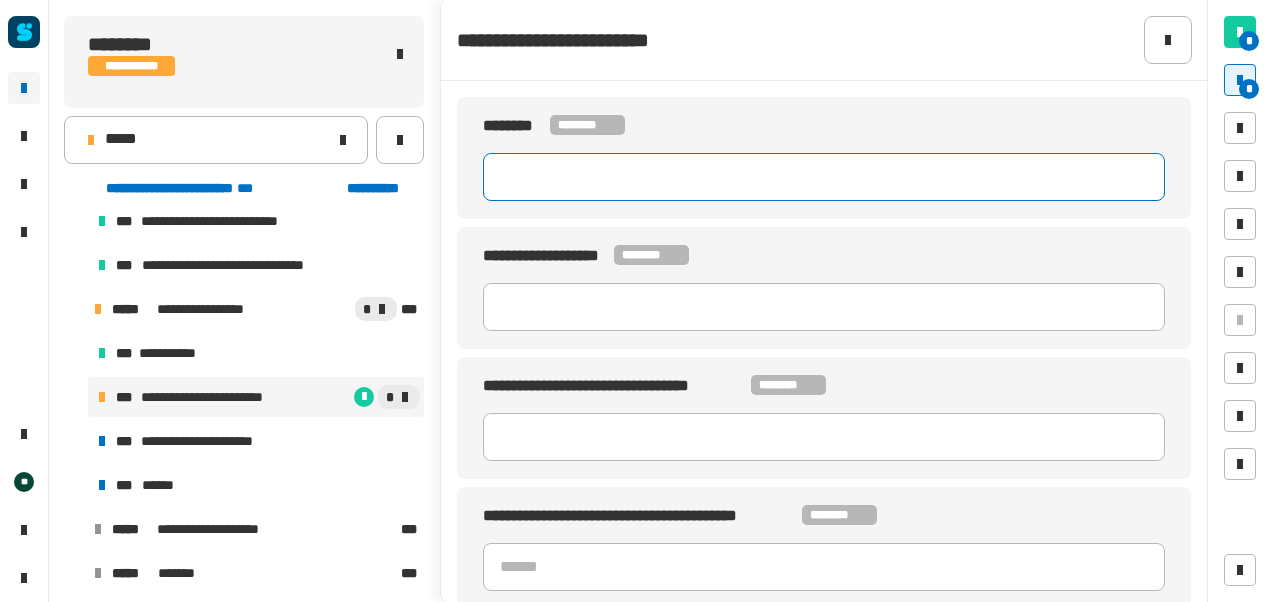 click 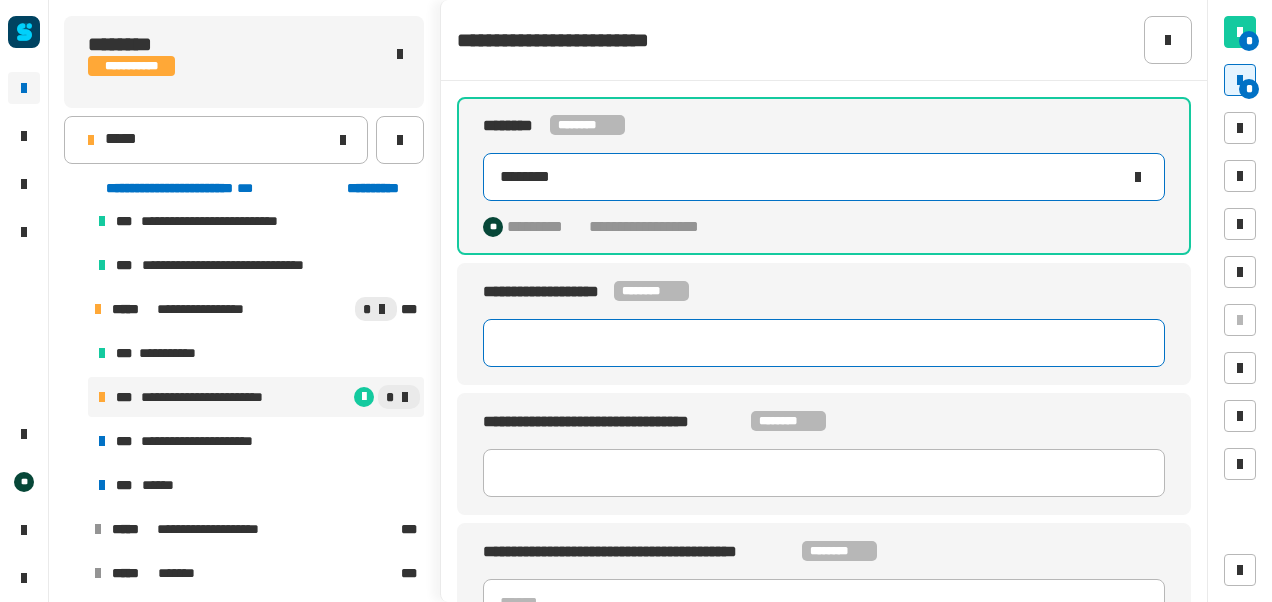 type on "********" 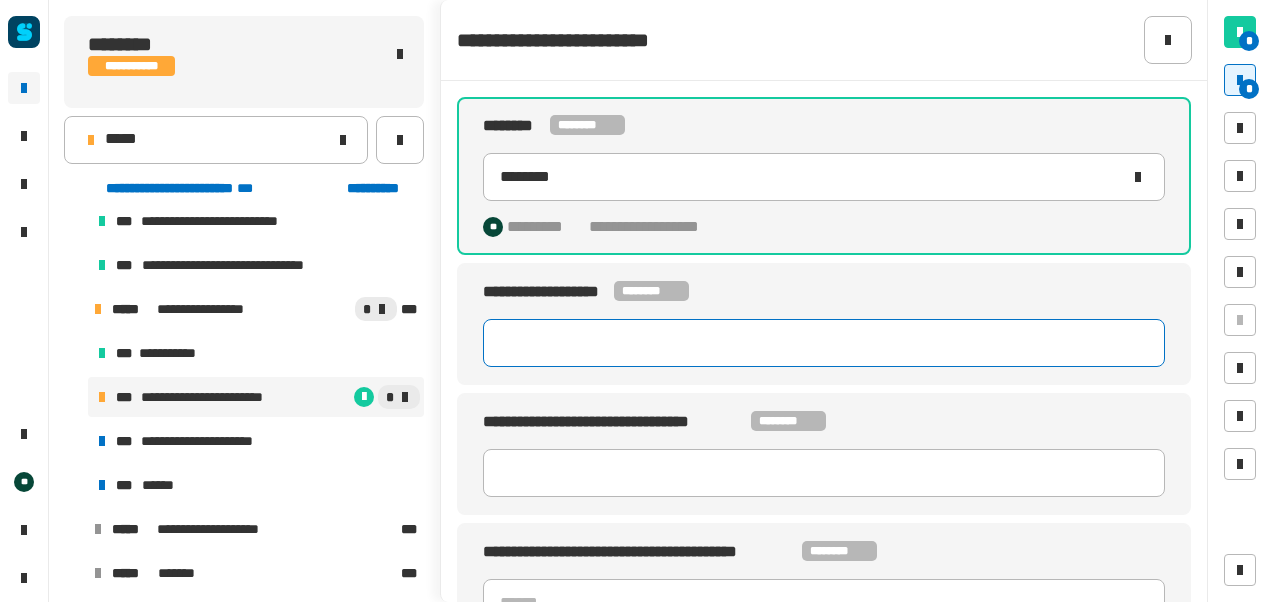 click 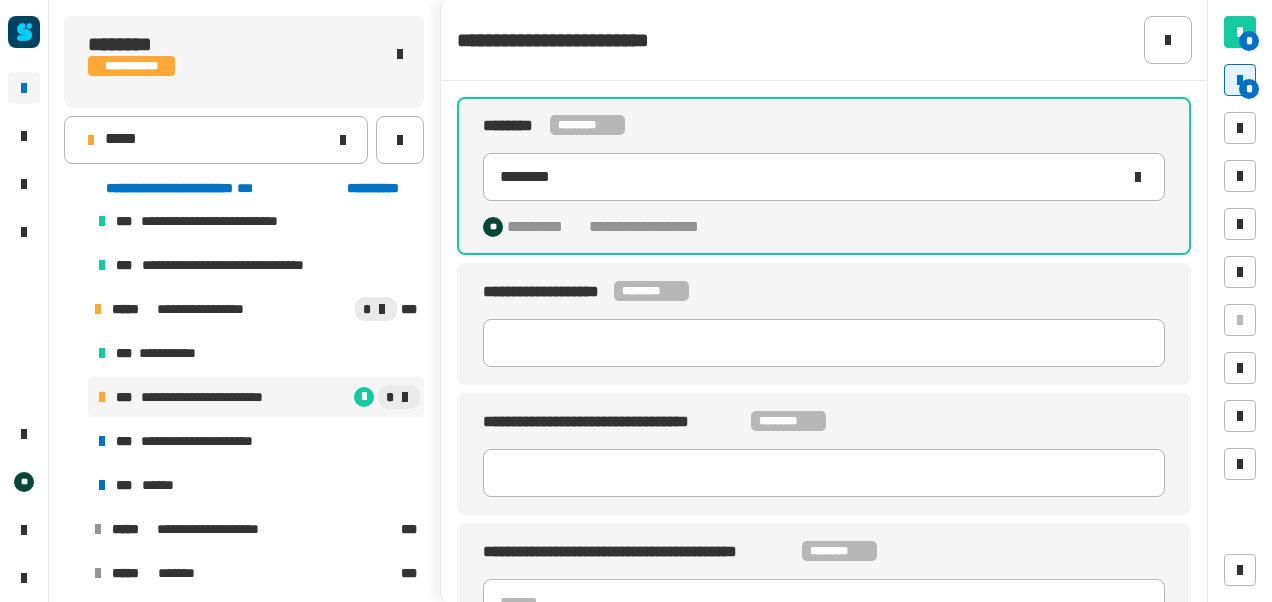 click on "[FIRST] [LAST] [STREET] [CITY], [STATE] [ZIP] [PHONE] [EMAIL] [SSN] [DLN] [CC]" 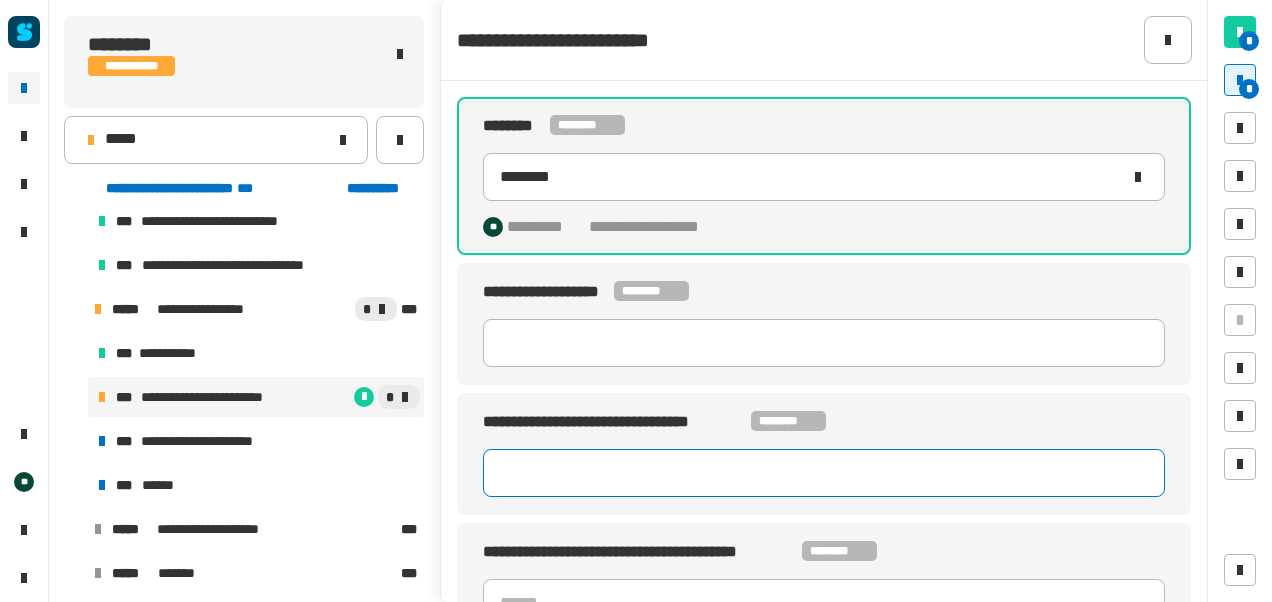 click 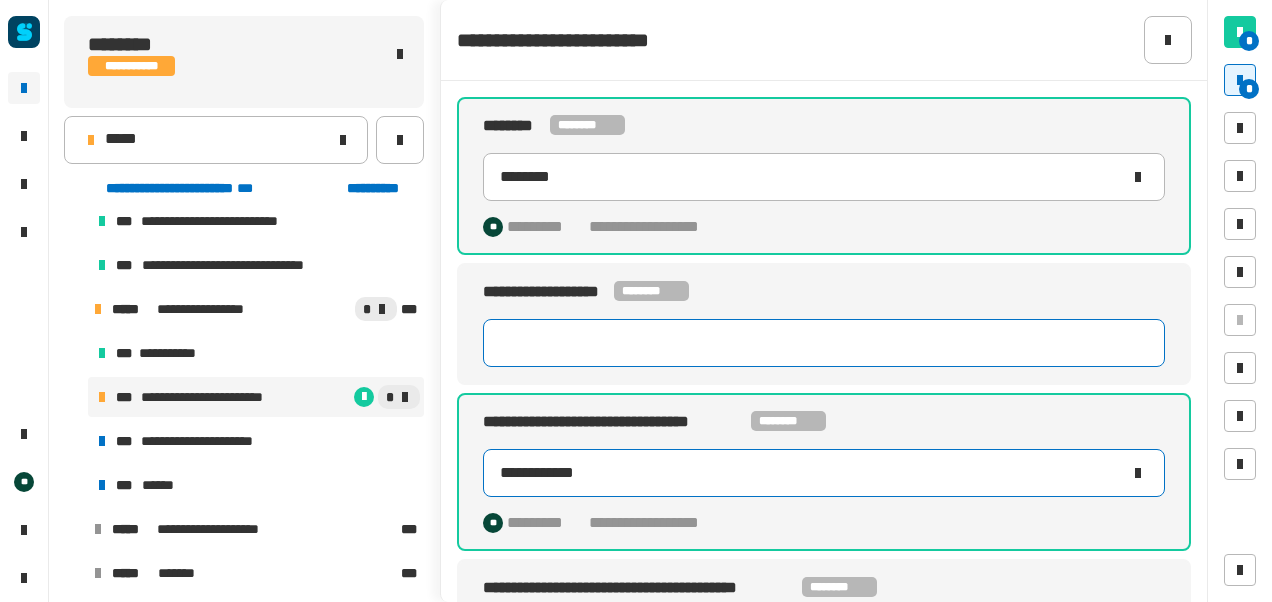 type on "**********" 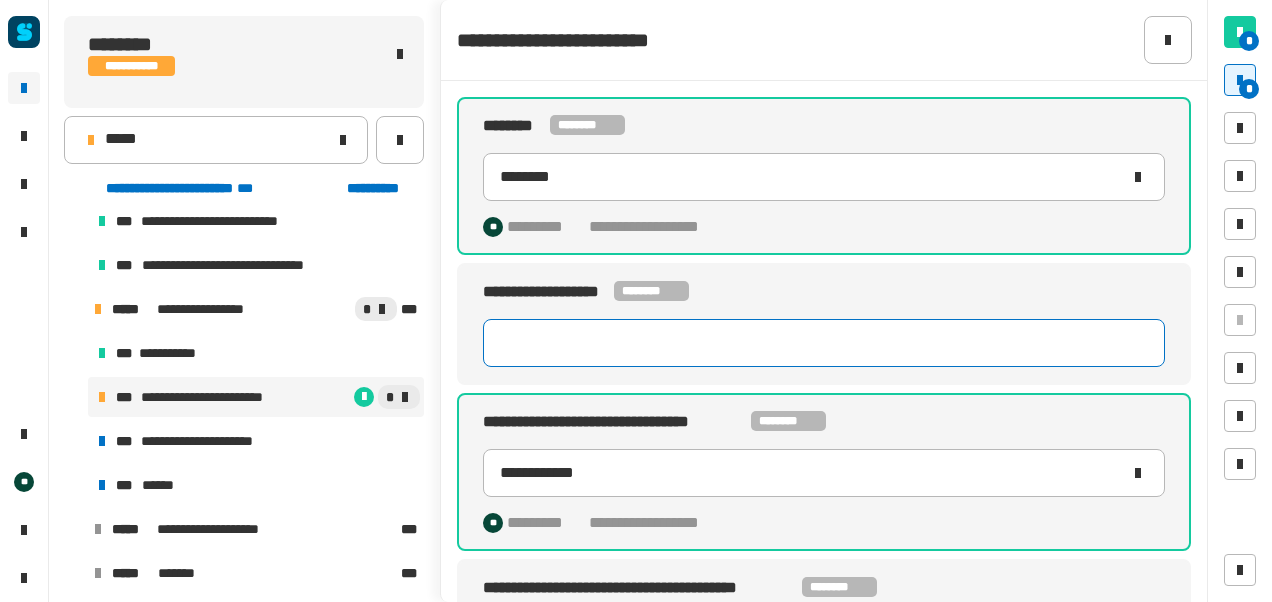 click 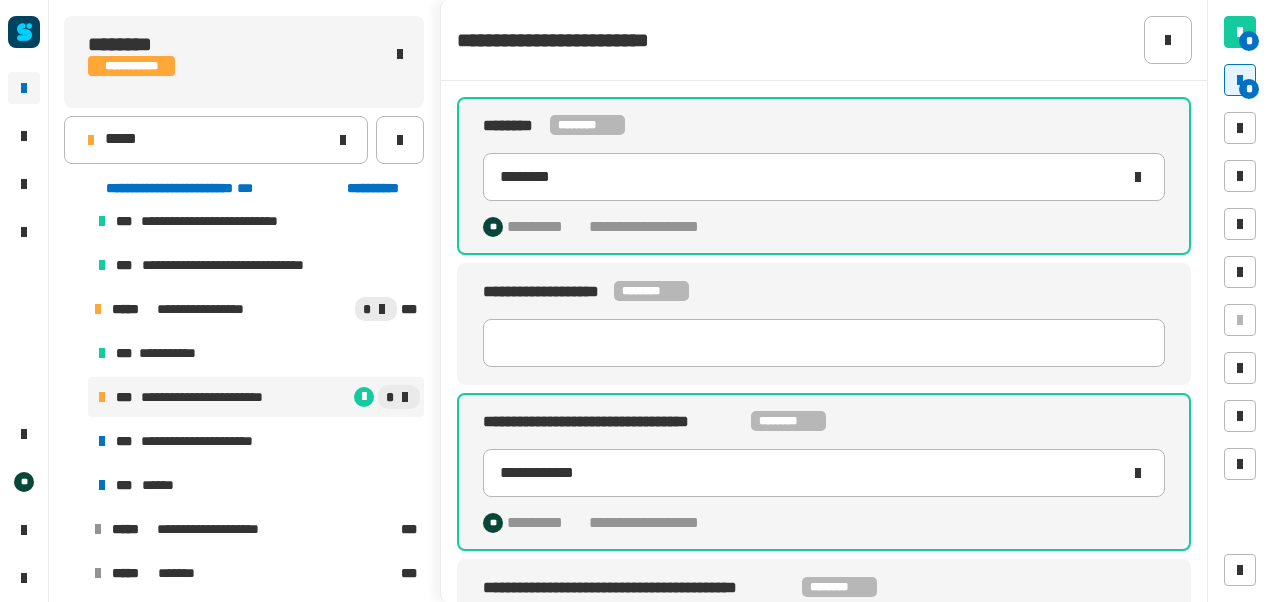 click on "[FIRST] [LAST] [STREET] [CITY], [STATE] [ZIP] [PHONE] [EMAIL] [SSN] [DLN] [CC]" 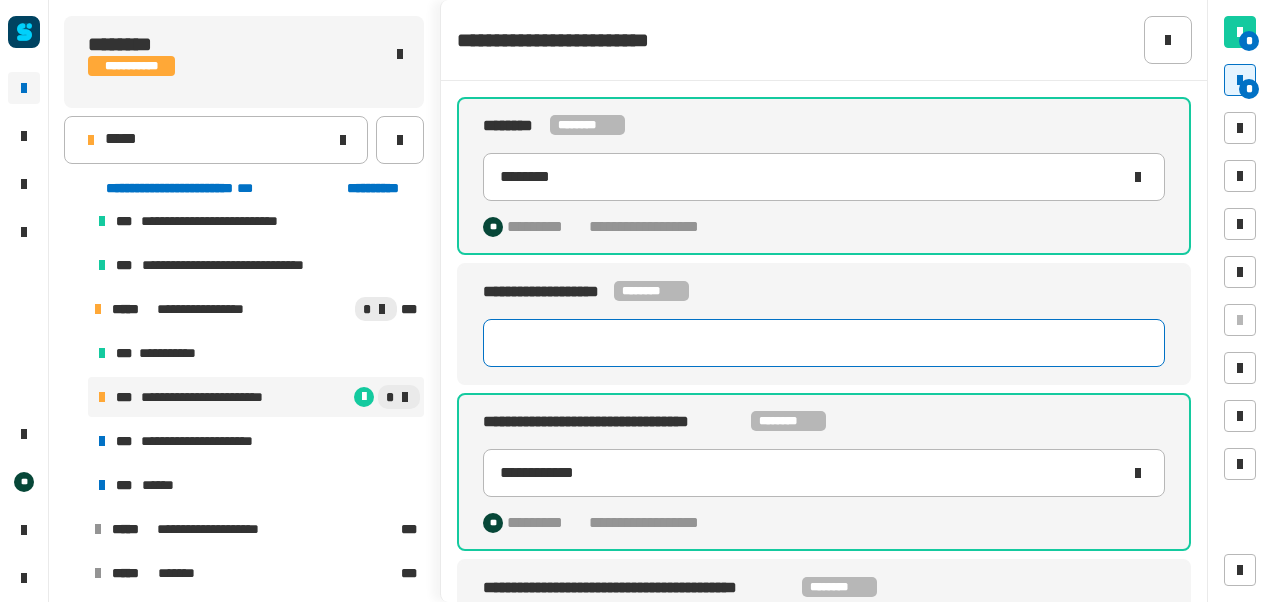 click 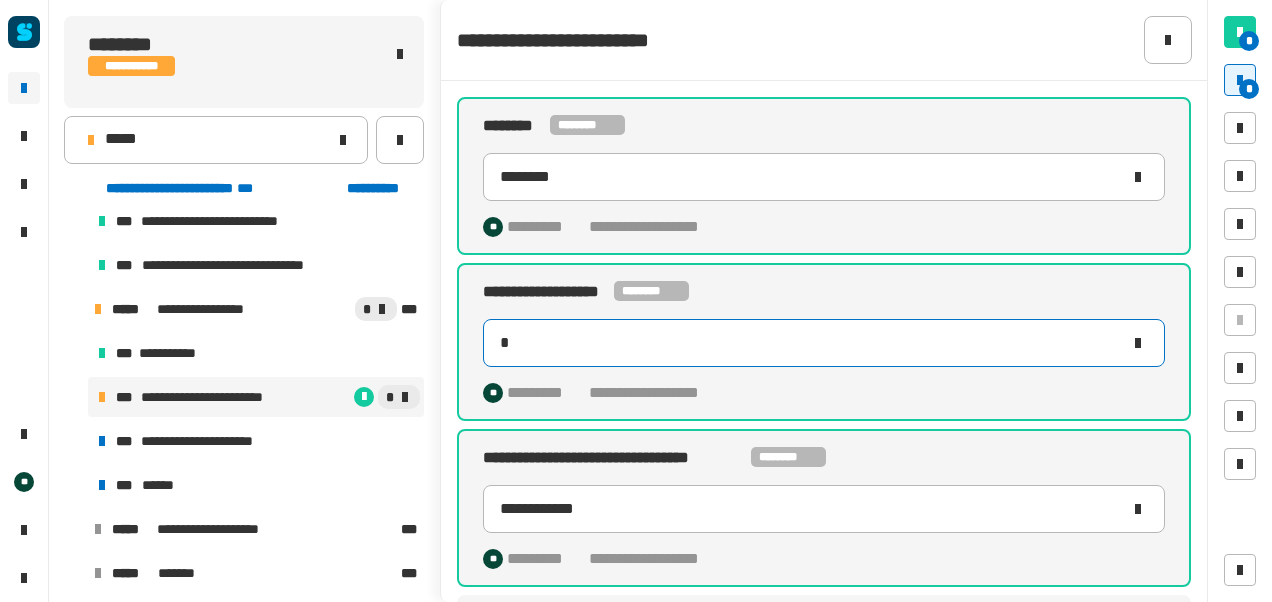 paste on "*******" 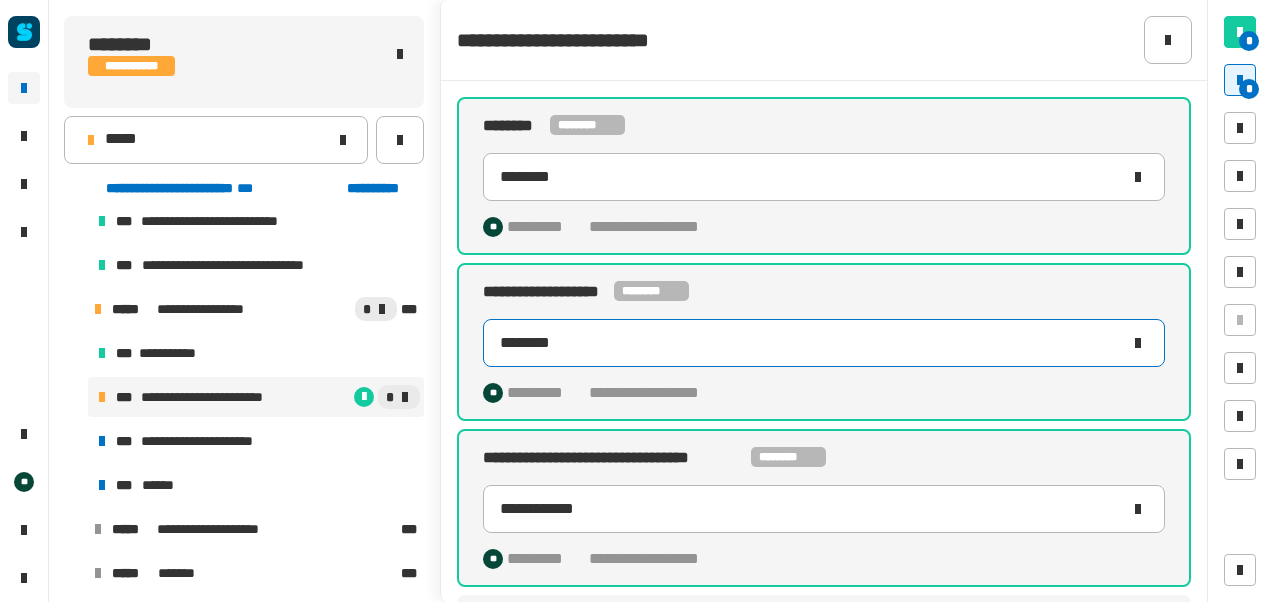 type on "********" 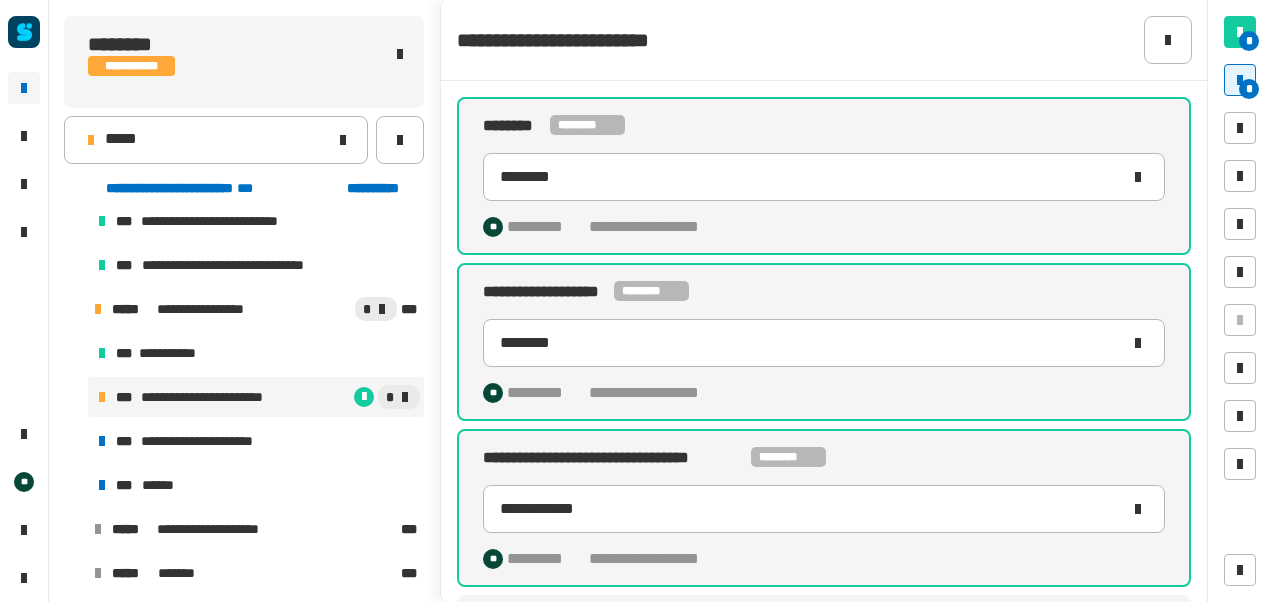 click on "**********" 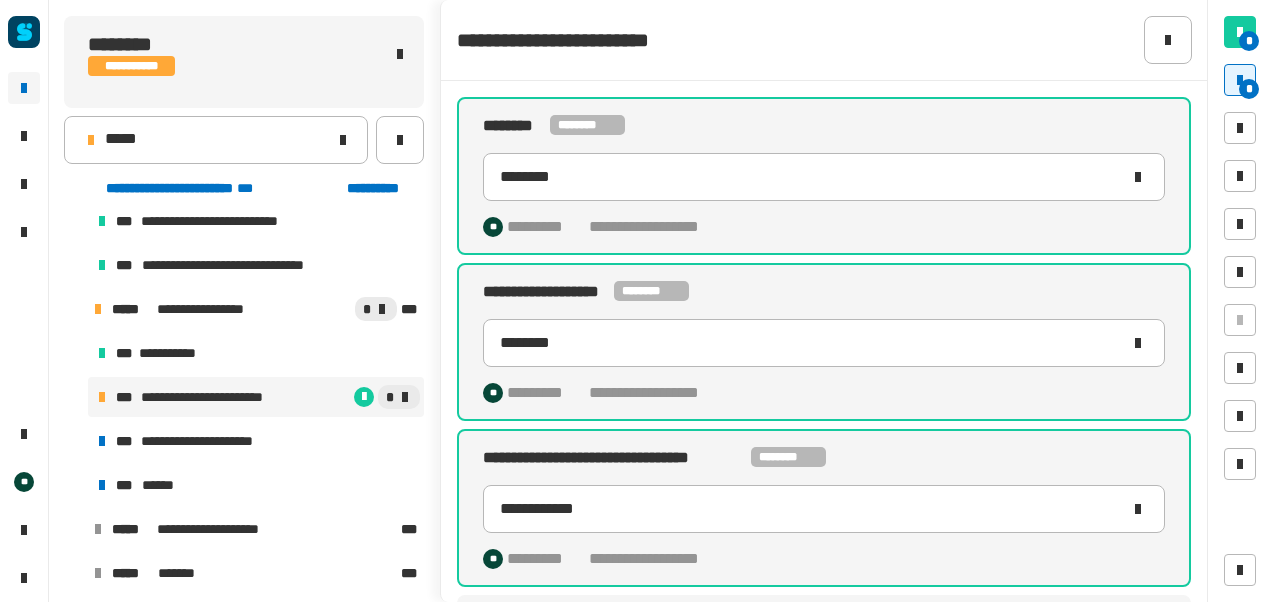 scroll, scrollTop: 114, scrollLeft: 0, axis: vertical 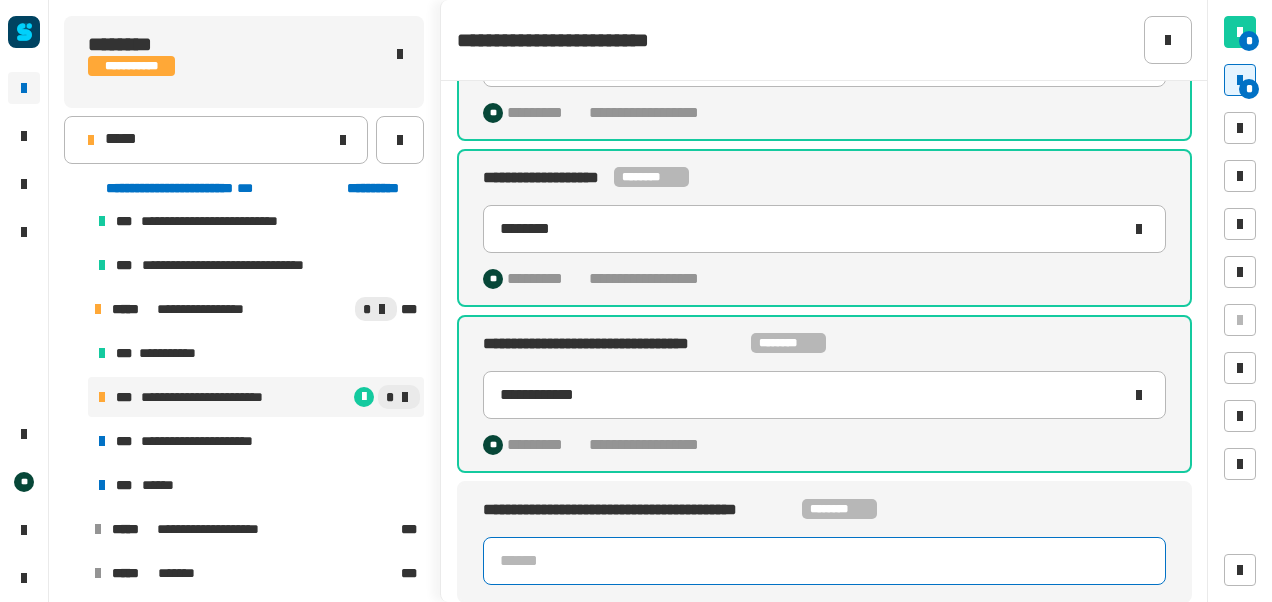 click 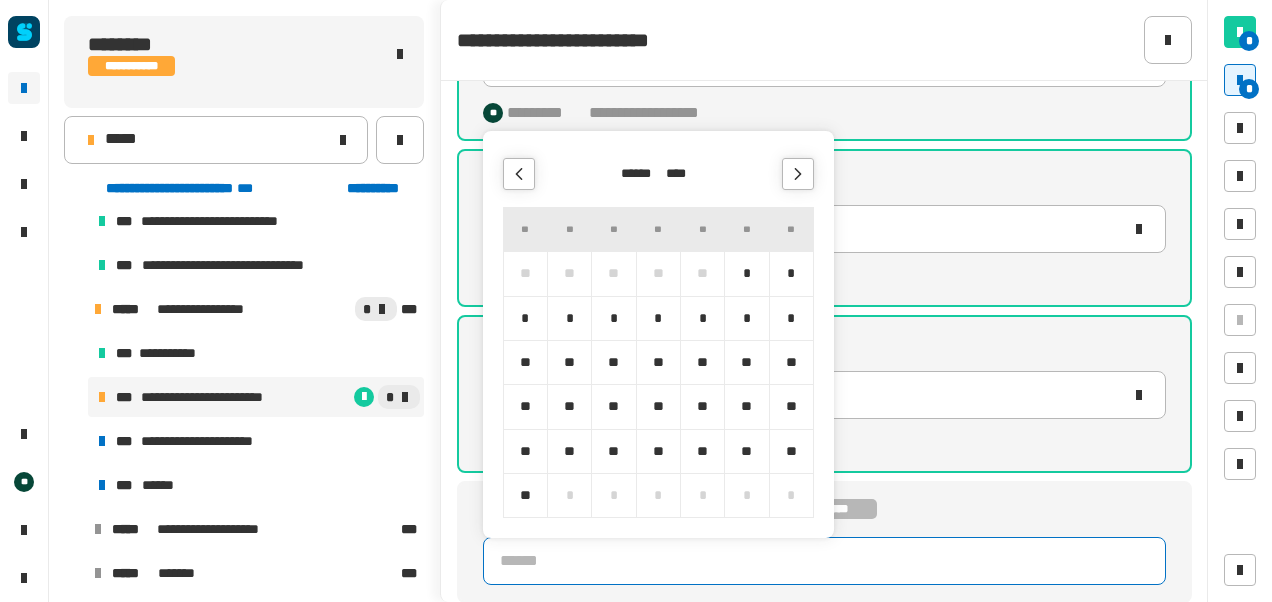 click on "******" at bounding box center (642, 174) 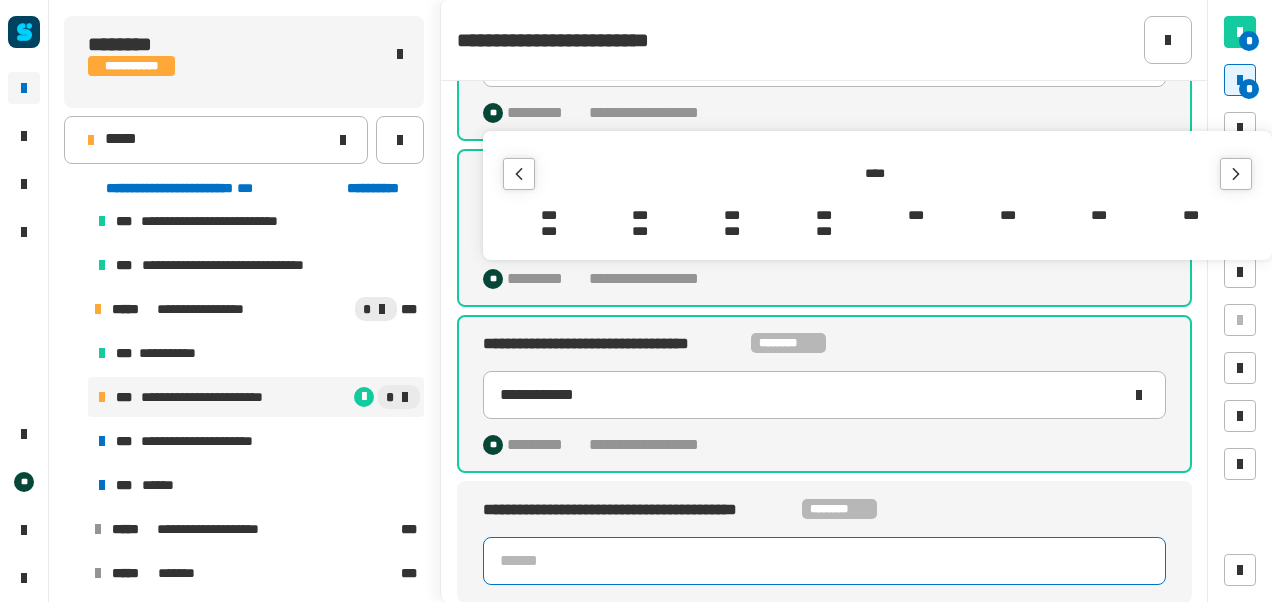 click on "***" at bounding box center [732, 215] 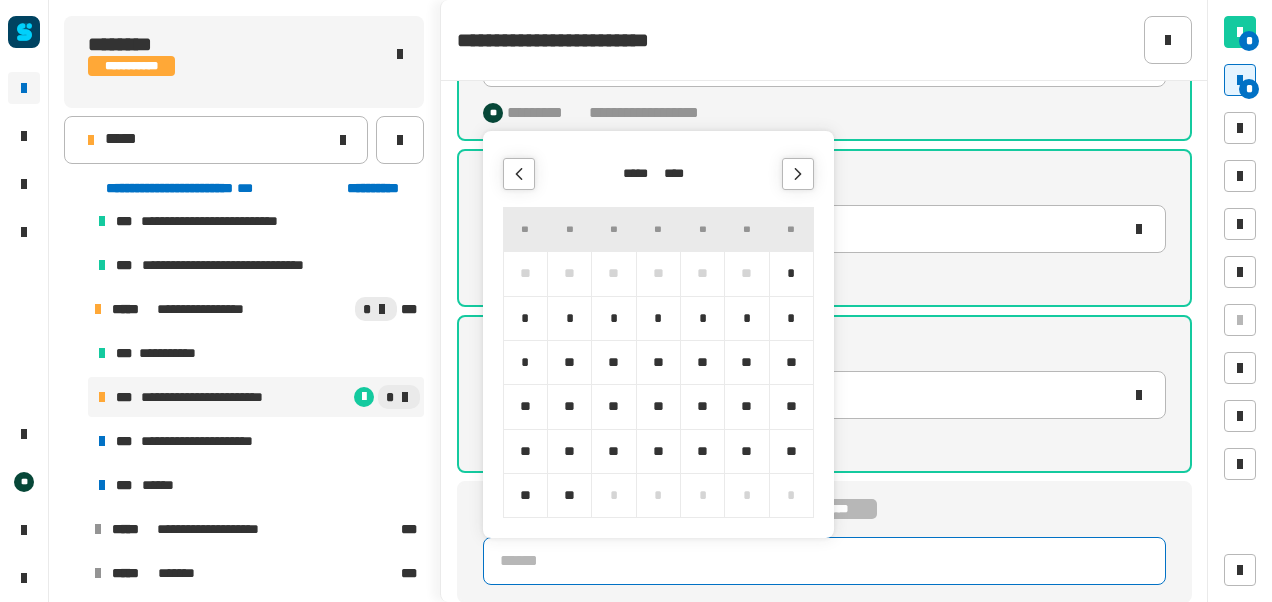 click on "*" at bounding box center [746, 318] 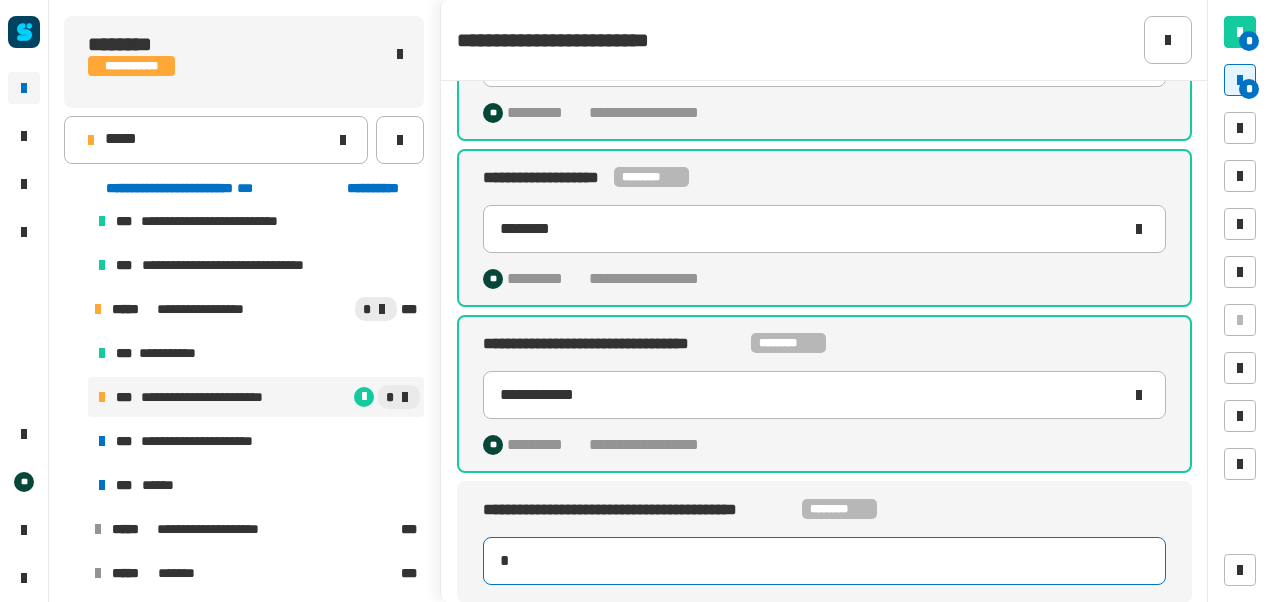 type on "**********" 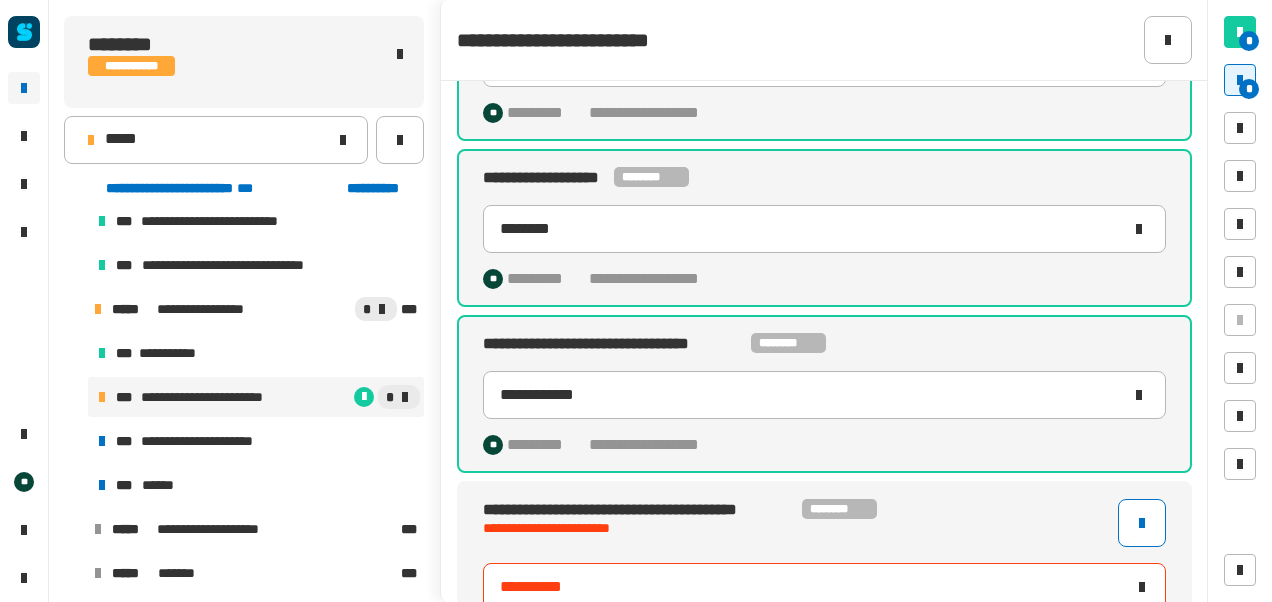 drag, startPoint x: 574, startPoint y: 585, endPoint x: 723, endPoint y: 588, distance: 149.0302 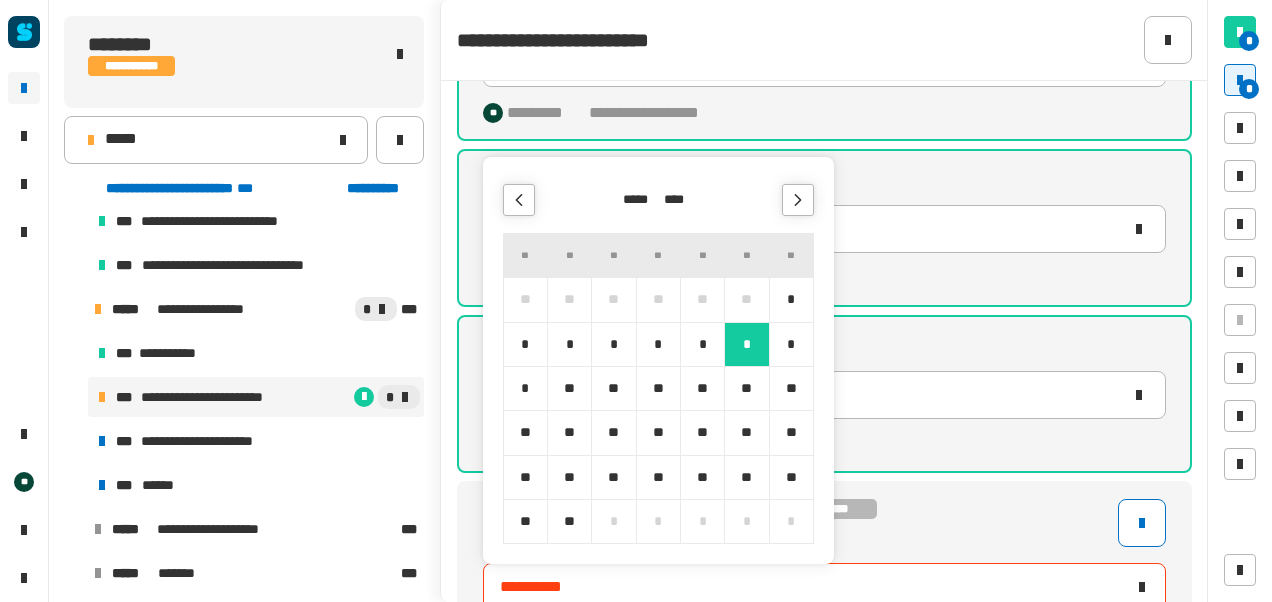 click on "****" at bounding box center [679, 200] 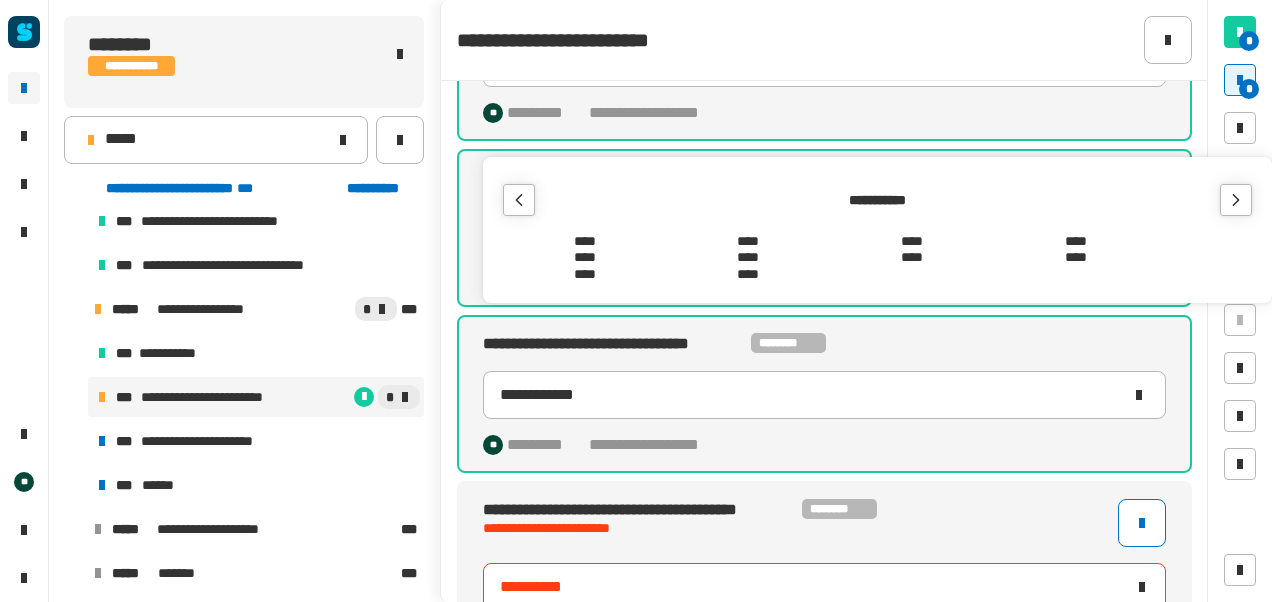 click on "****" at bounding box center (912, 258) 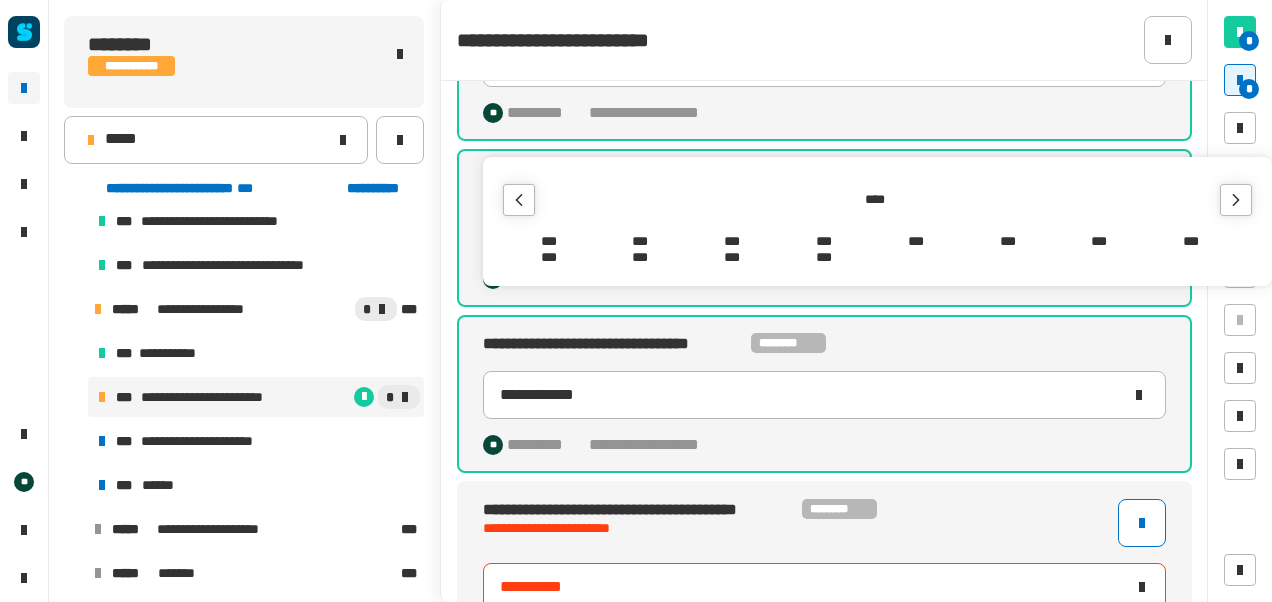 click on "***" at bounding box center [732, 241] 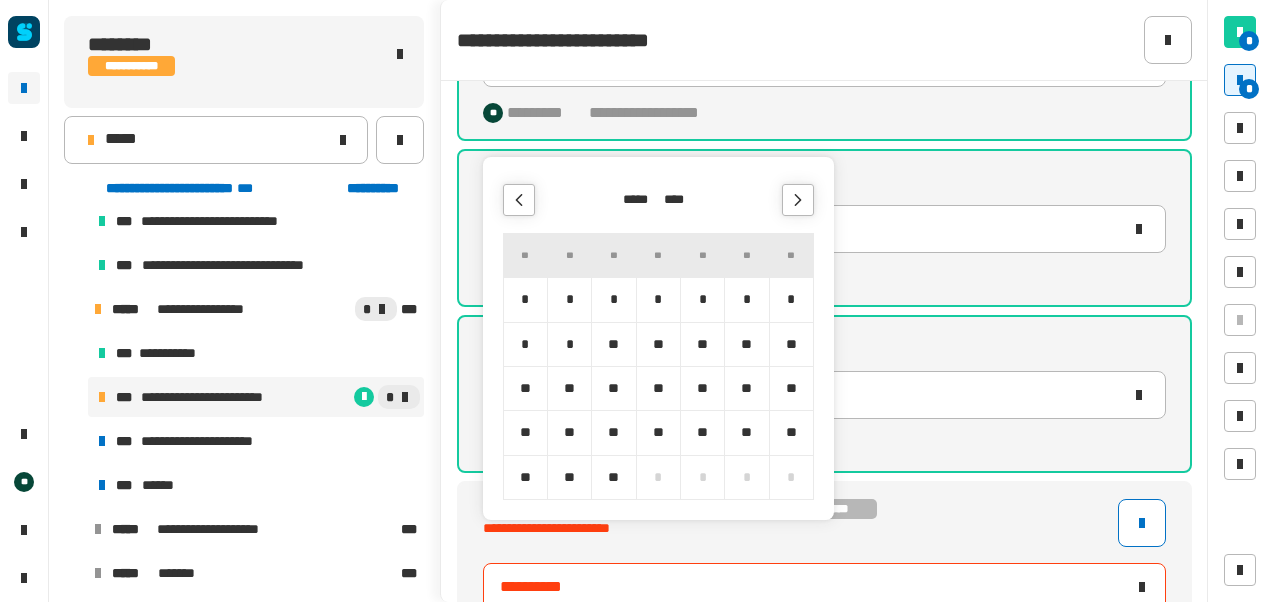 click on "*" at bounding box center [791, 299] 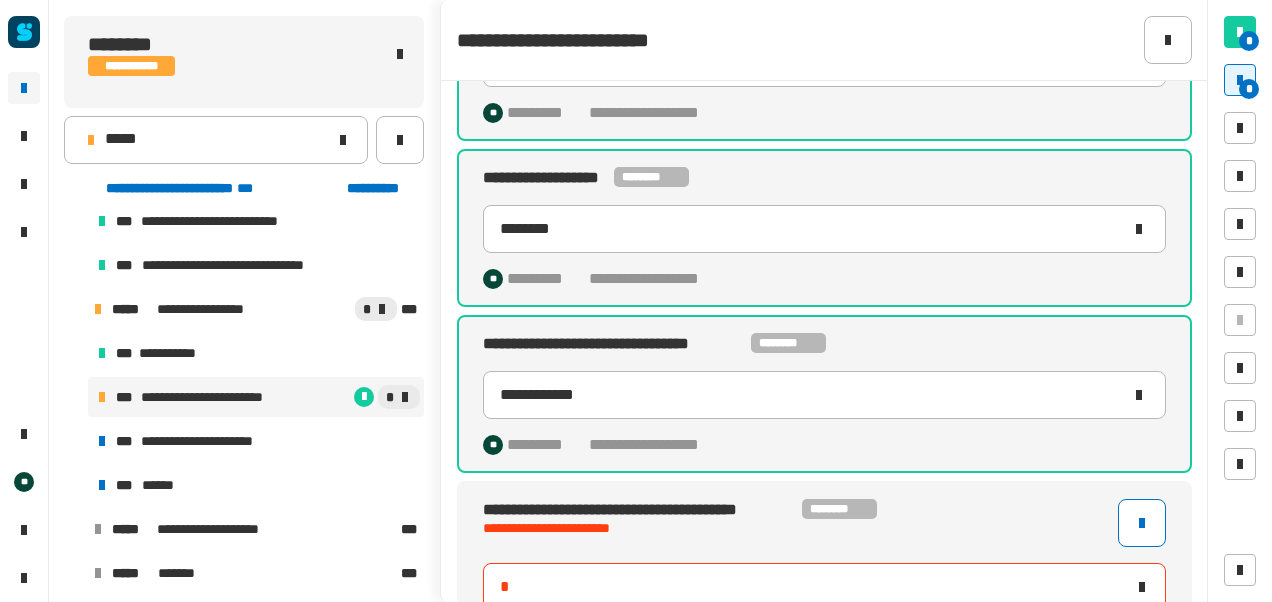 type on "**********" 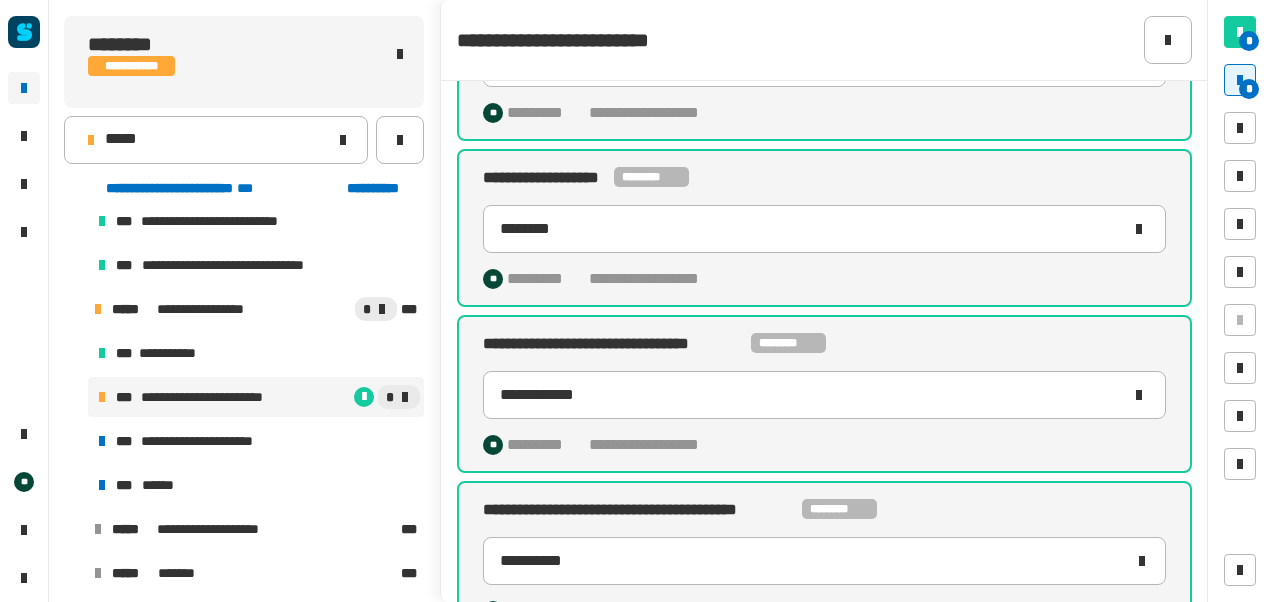click on "**********" 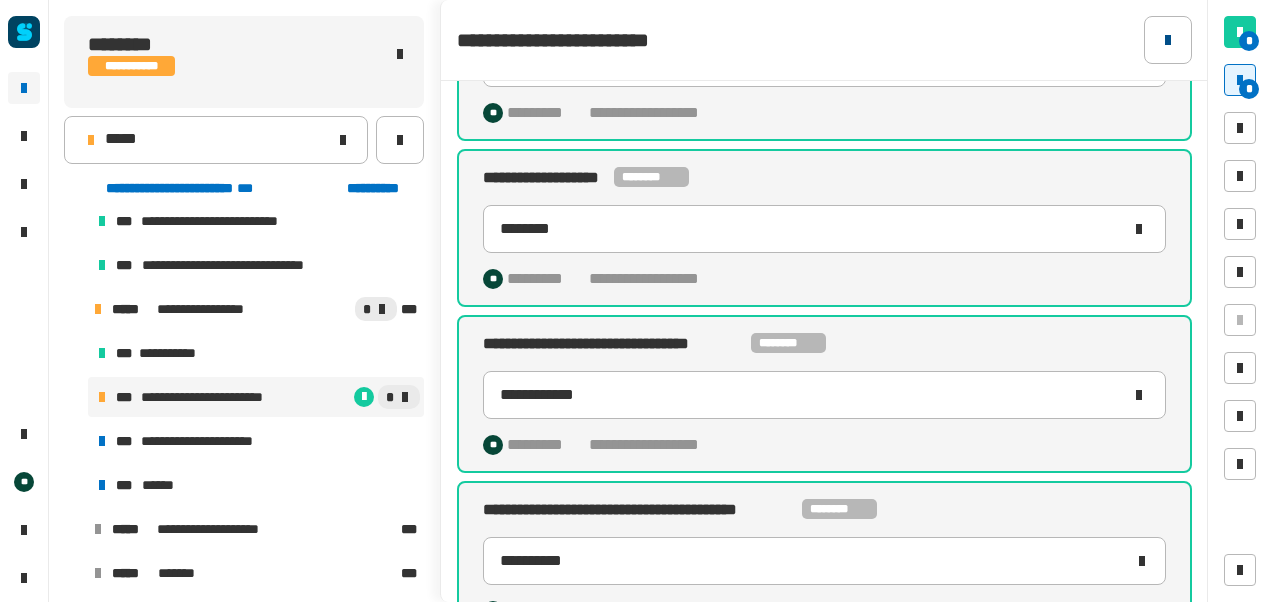 click 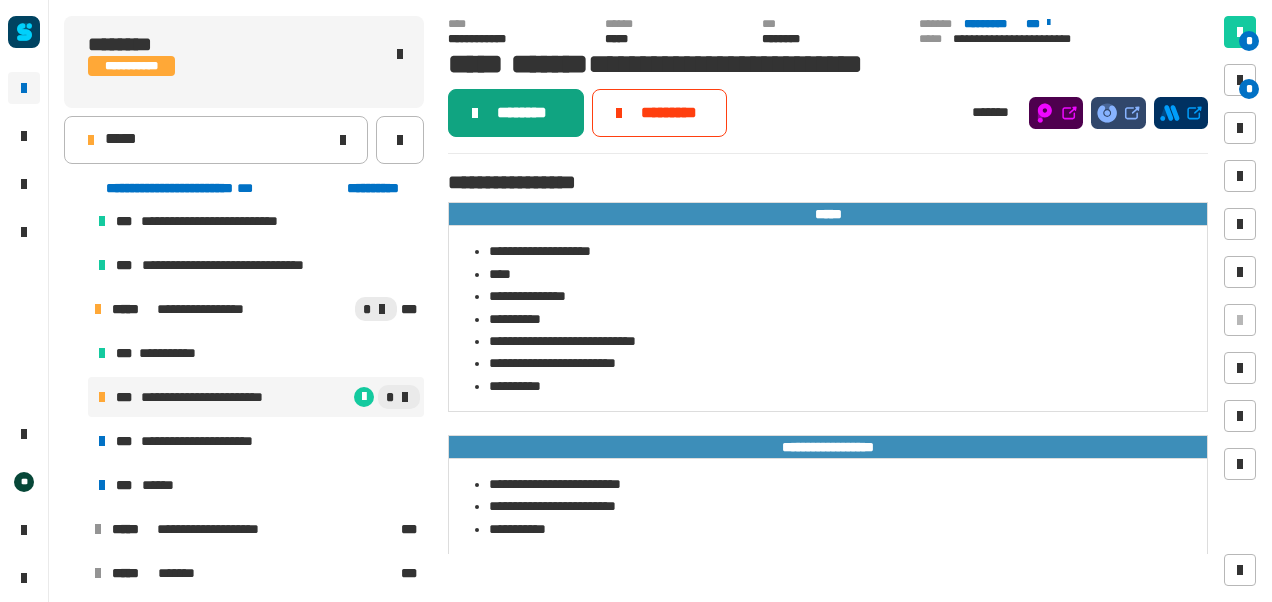 click on "********" 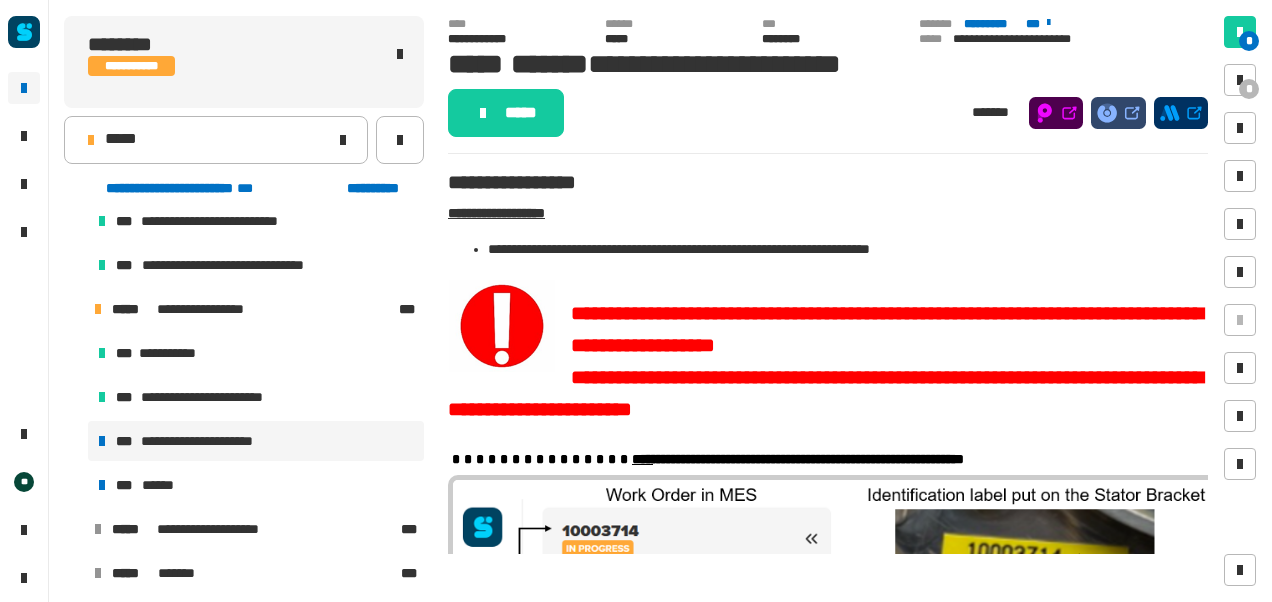 click on "*****" 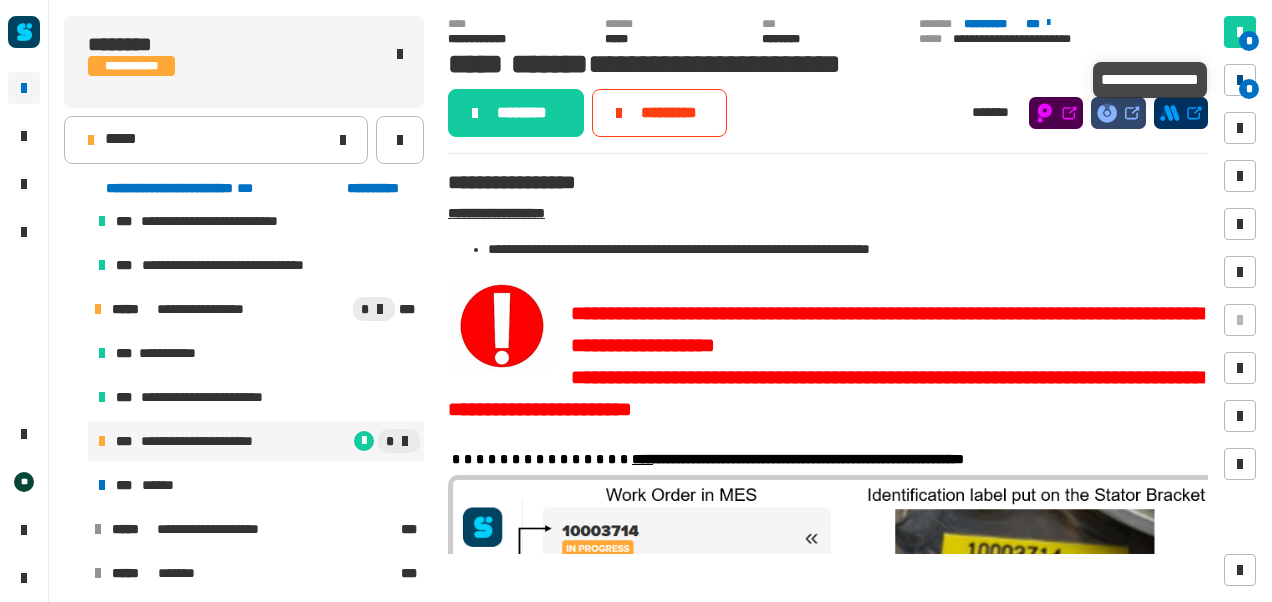 click on "*" at bounding box center (1240, 80) 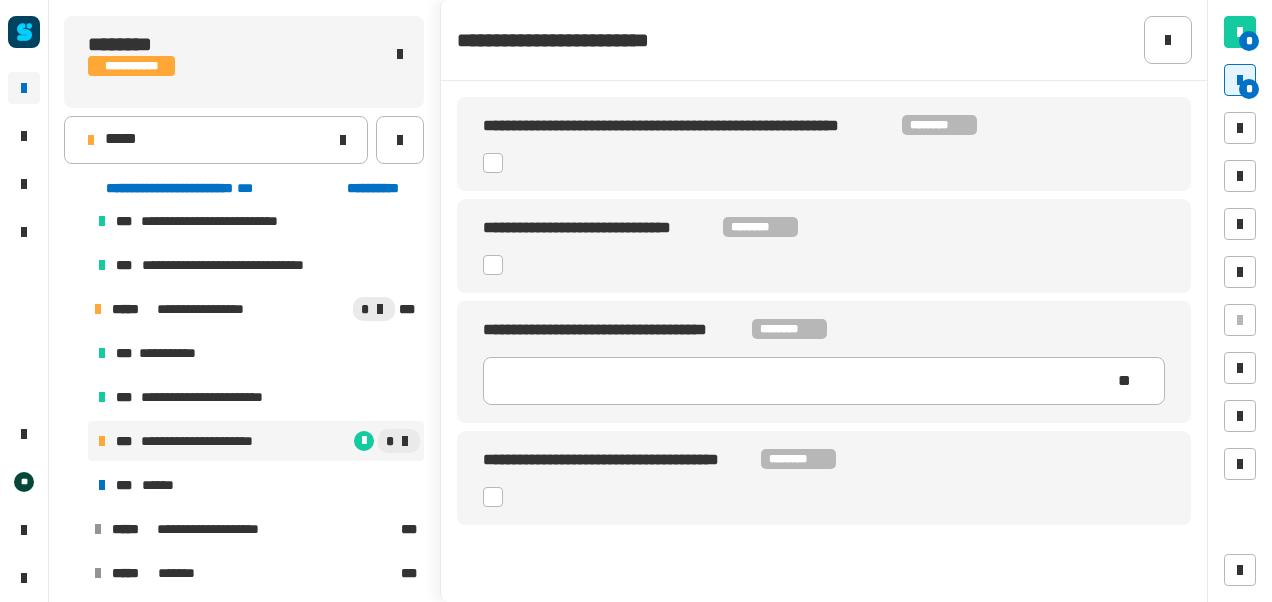 click on "[SSN] [PHONE]" 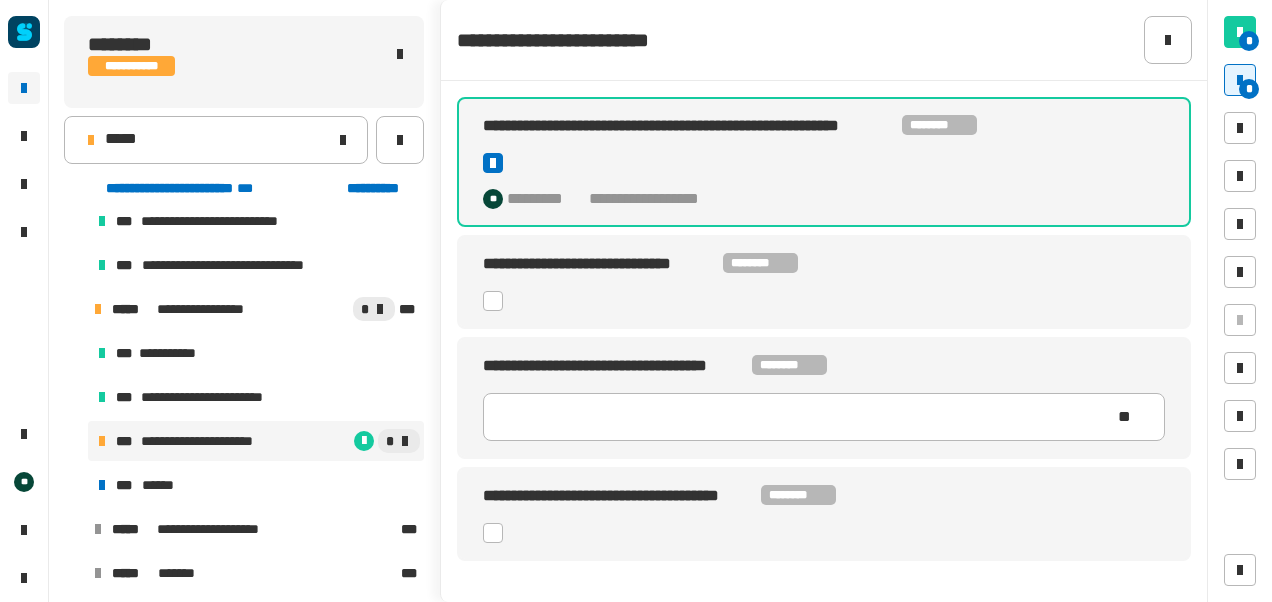 click 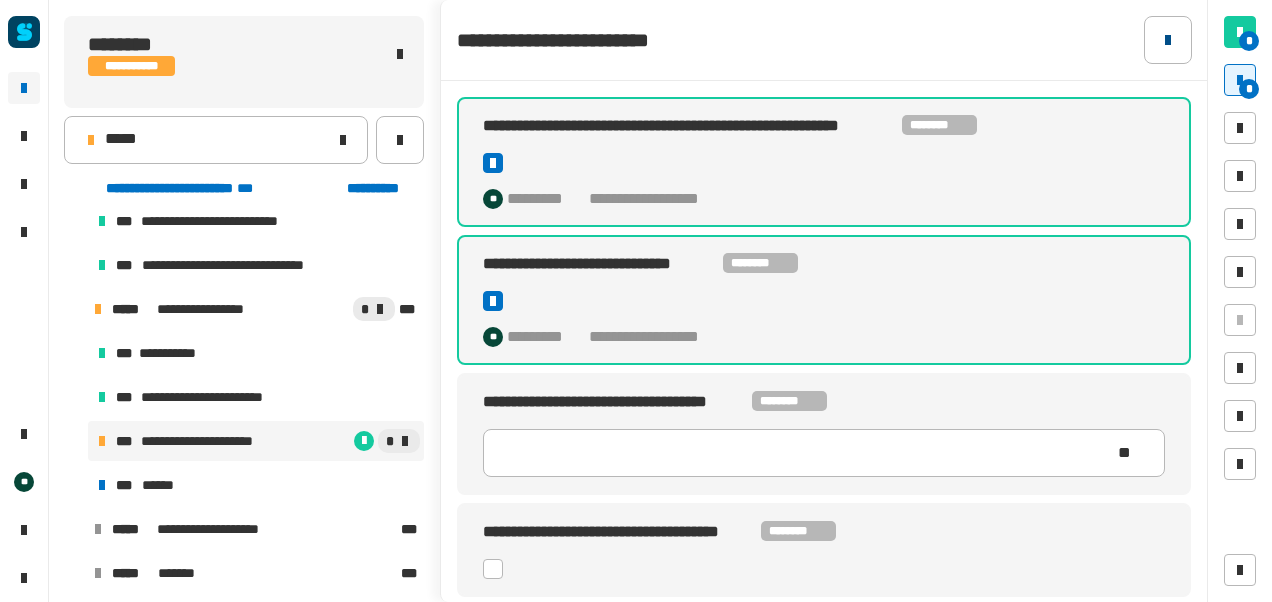 click 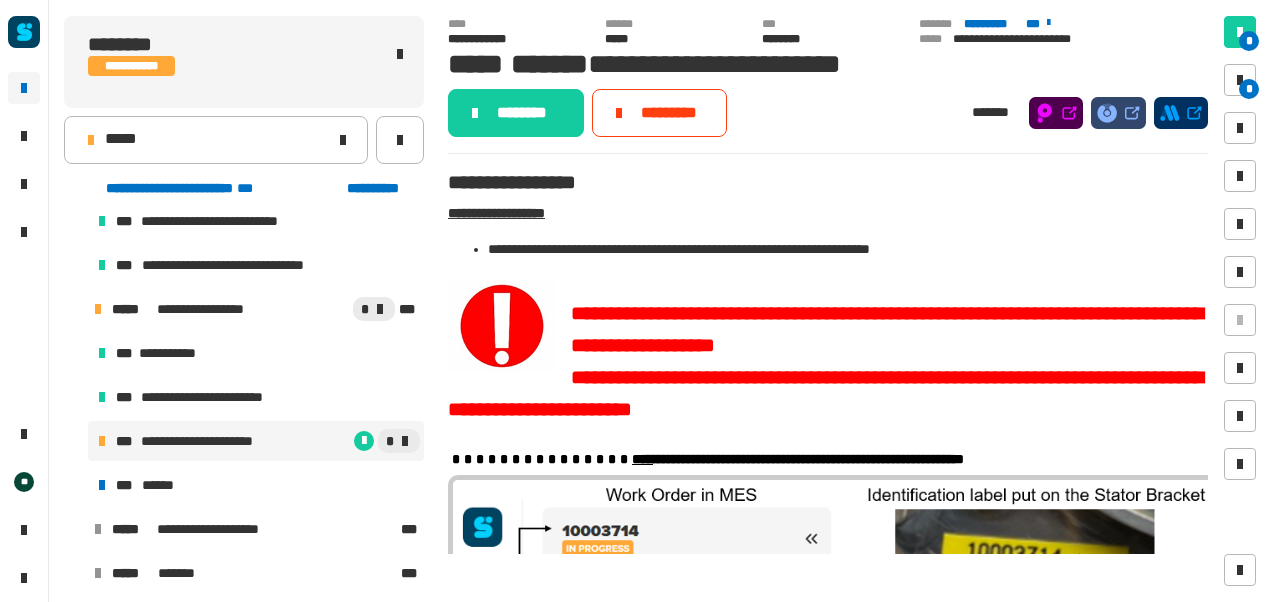 click on "[FIRST] [LAST] [PHONE] [EMAIL] [SSN] [DLN] [CC]" 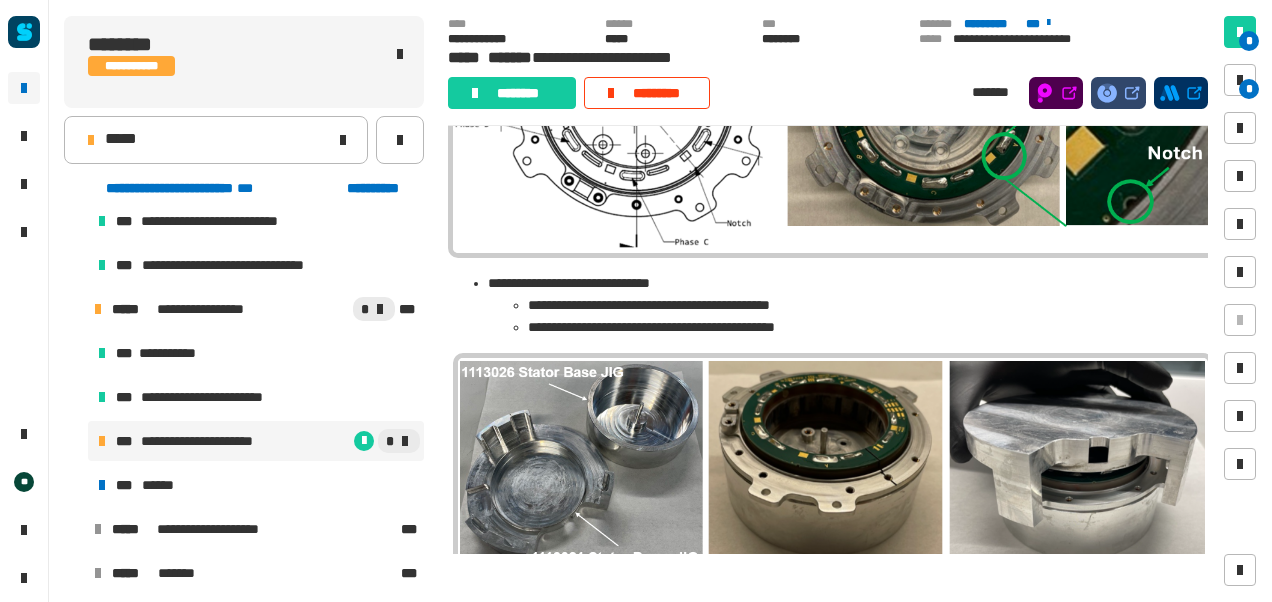 scroll, scrollTop: 4692, scrollLeft: 0, axis: vertical 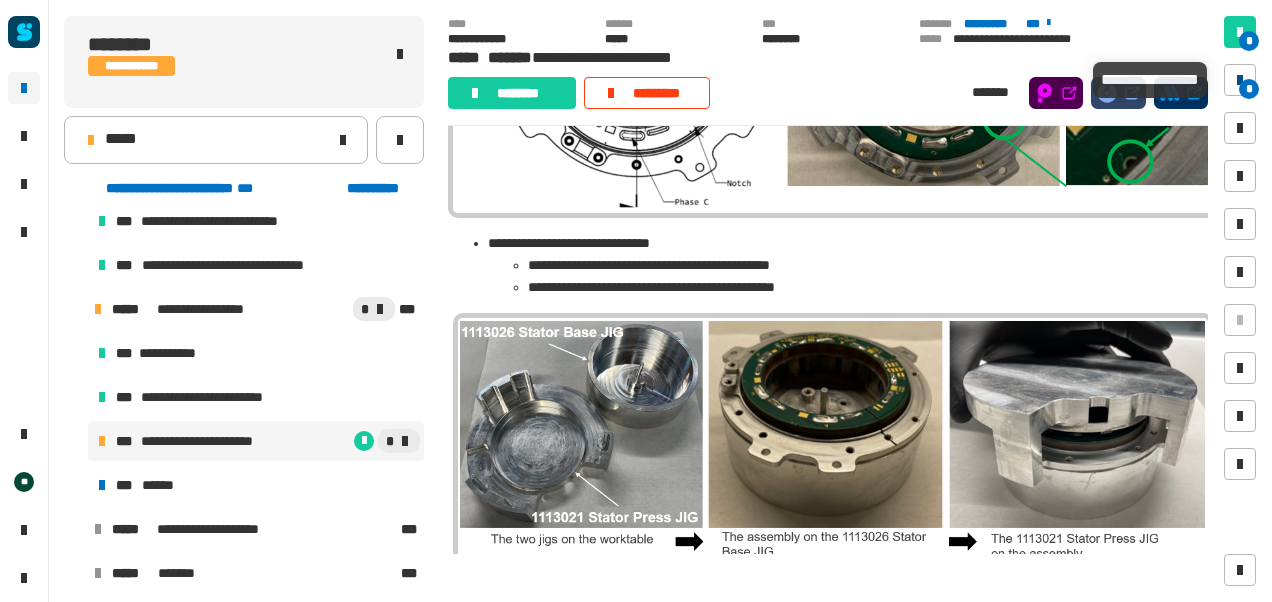click at bounding box center [1240, 80] 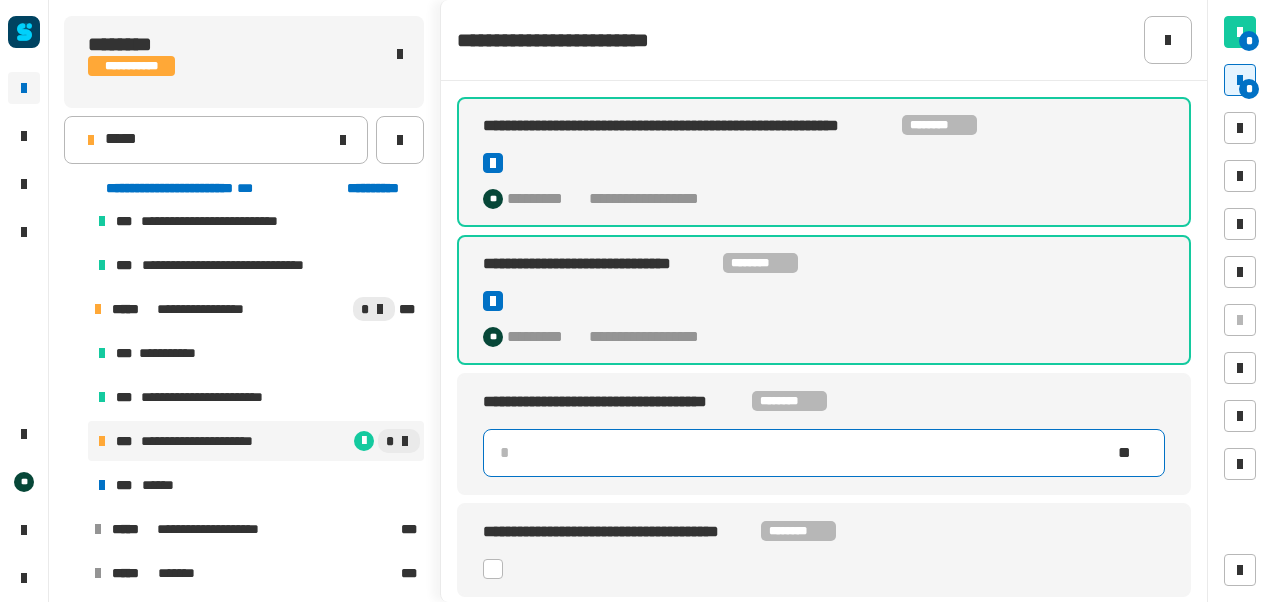 click 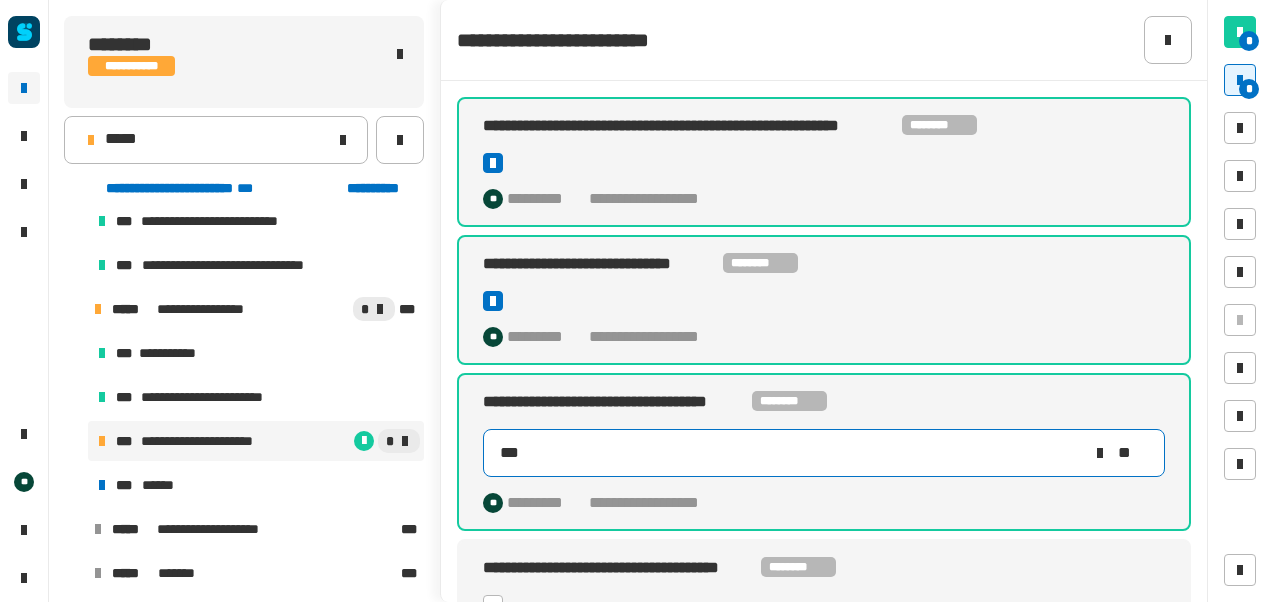 scroll, scrollTop: 30, scrollLeft: 0, axis: vertical 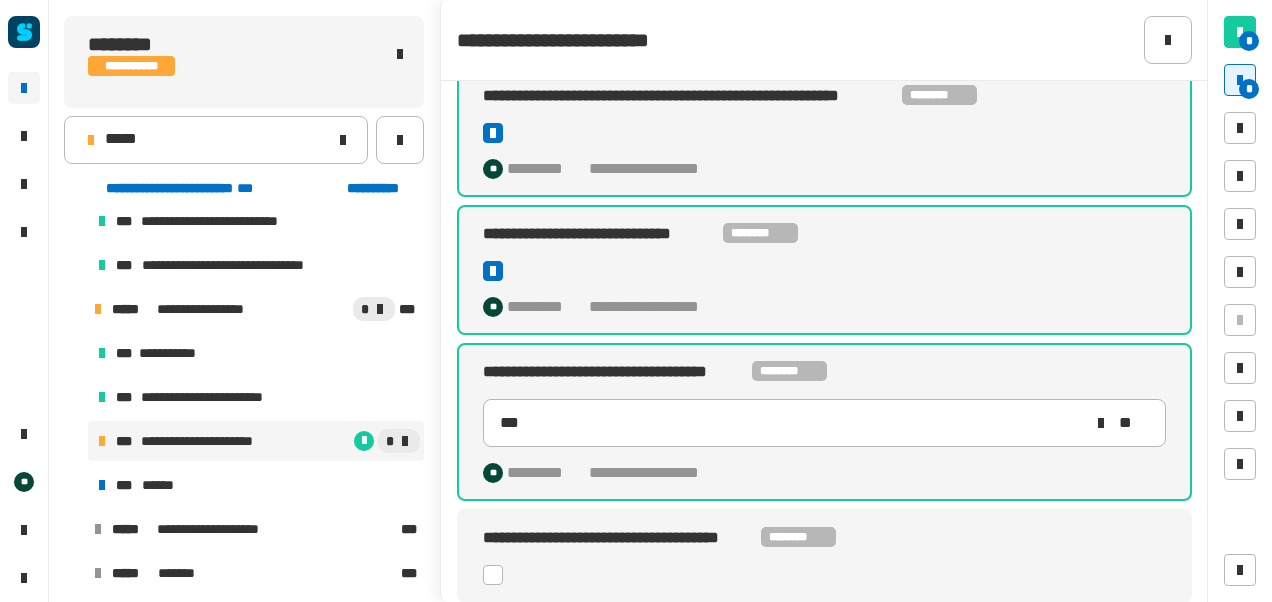 click 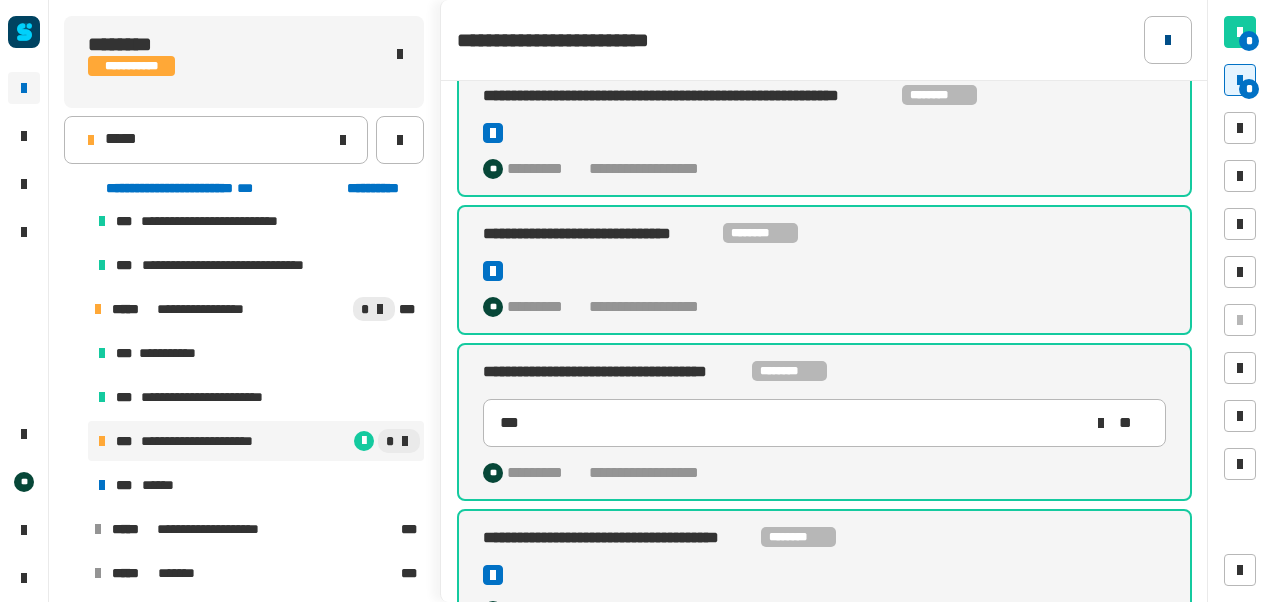 click 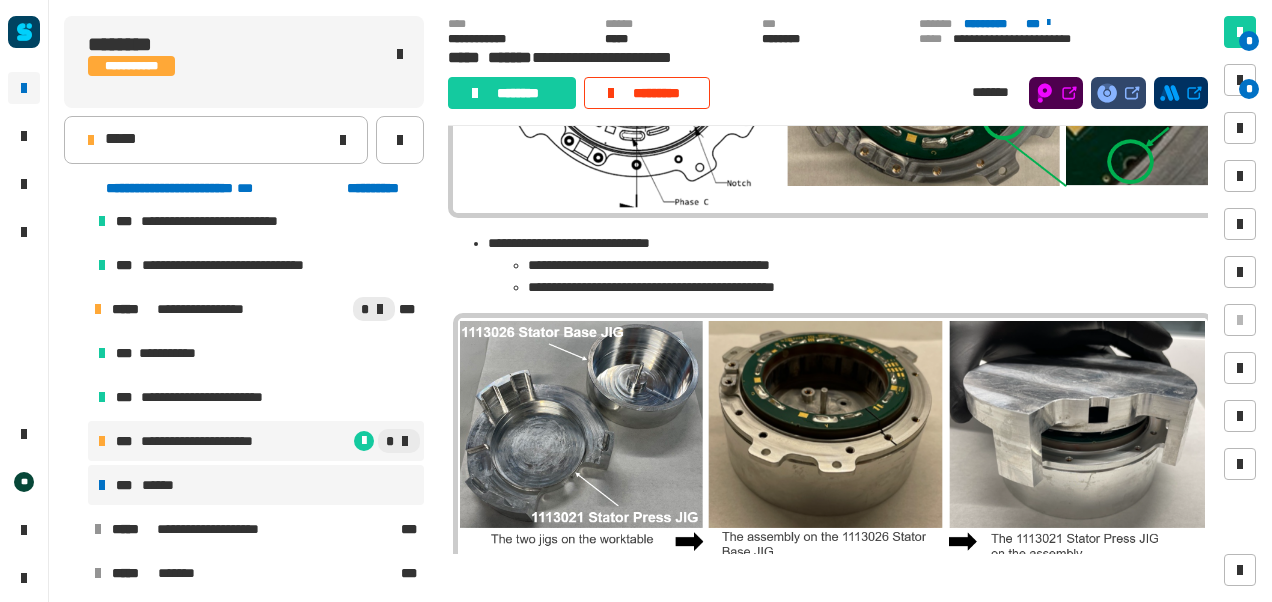 click on "*** ******" at bounding box center [256, 485] 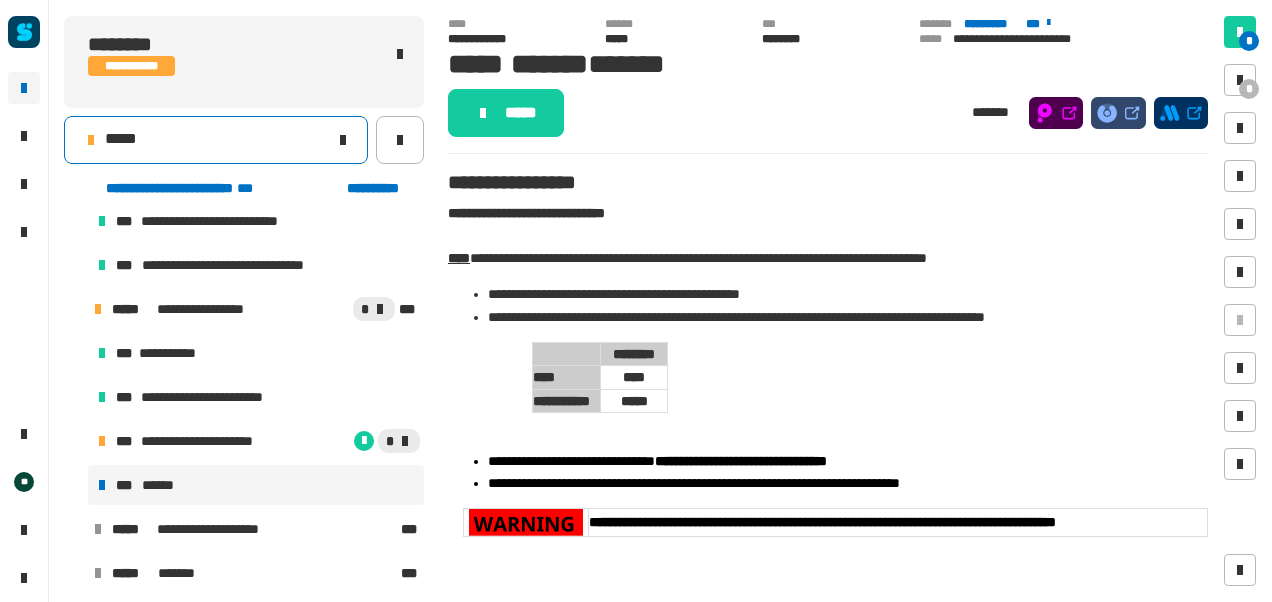 click on "*****" 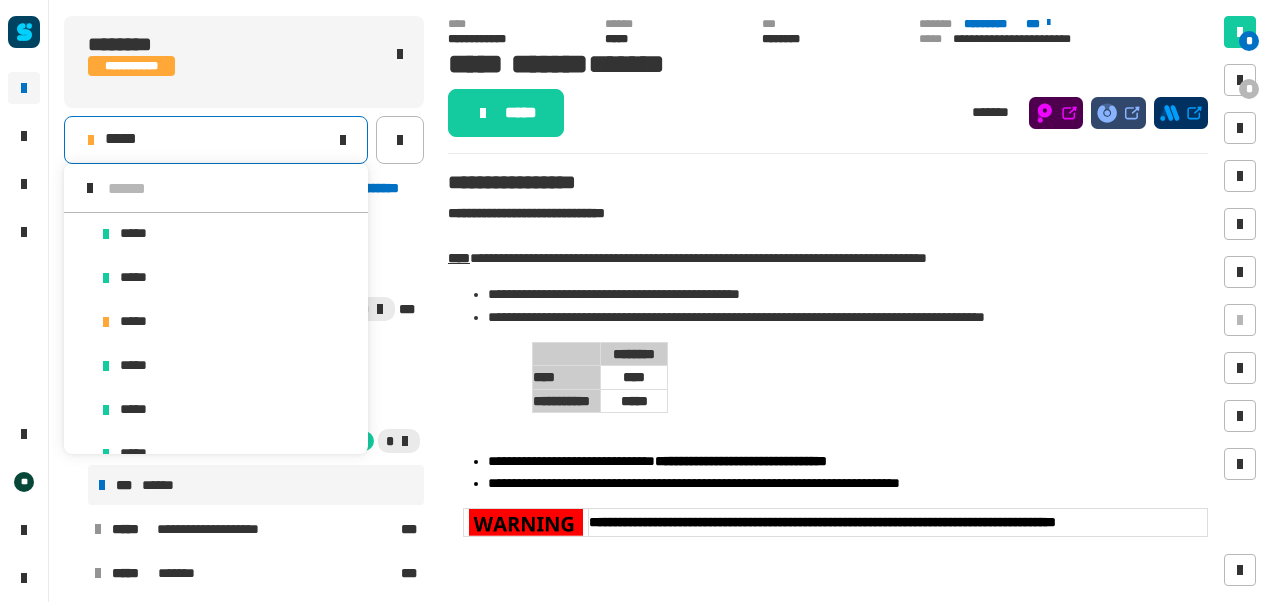 scroll, scrollTop: 16, scrollLeft: 0, axis: vertical 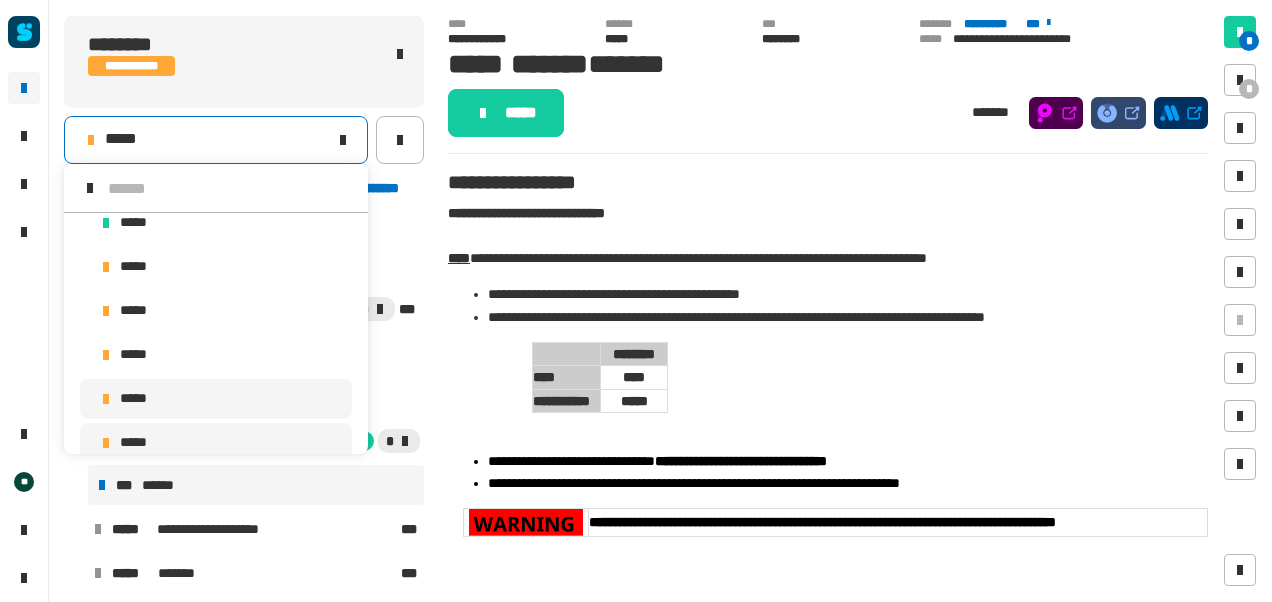 click on "*****" at bounding box center (216, 443) 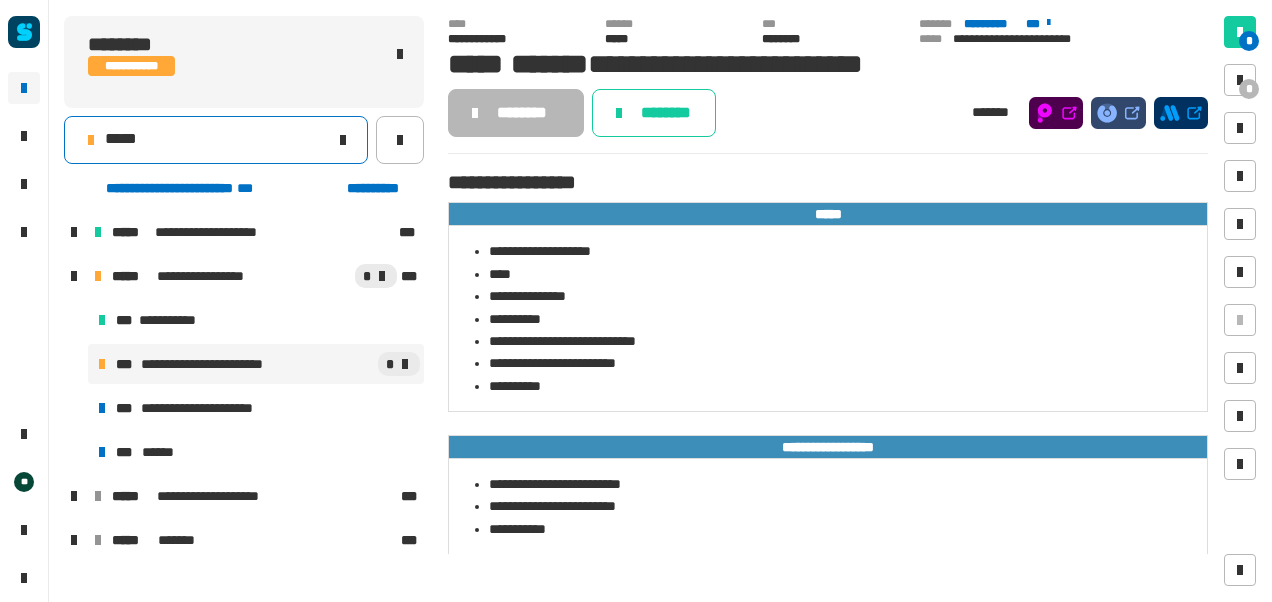 click 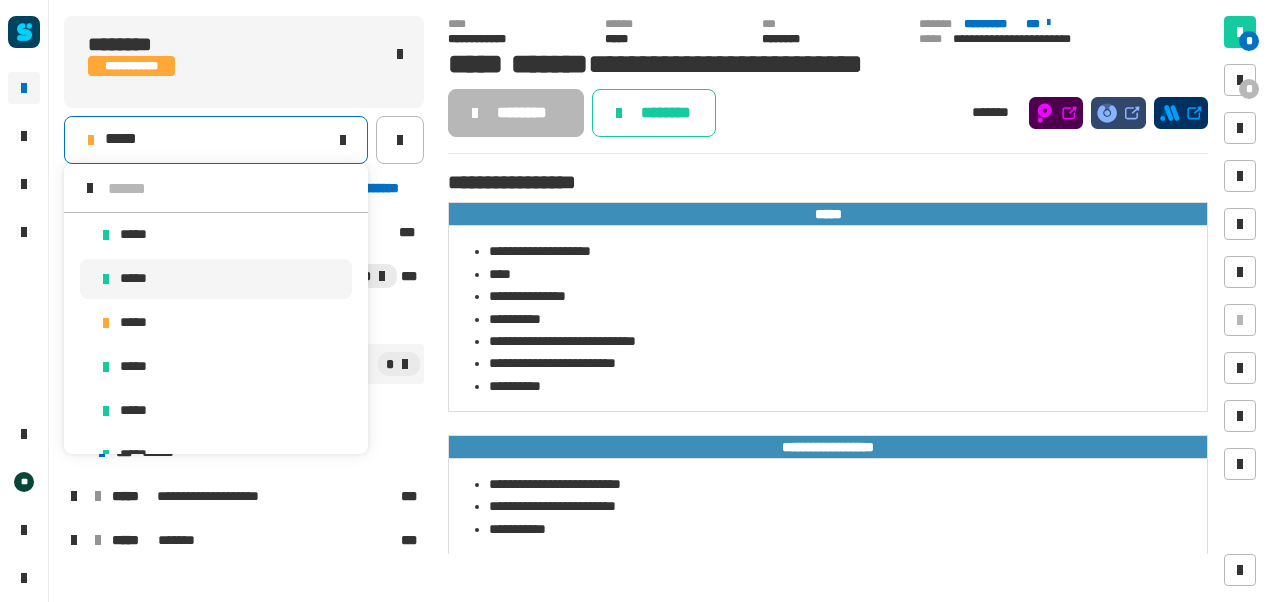 scroll, scrollTop: 16, scrollLeft: 0, axis: vertical 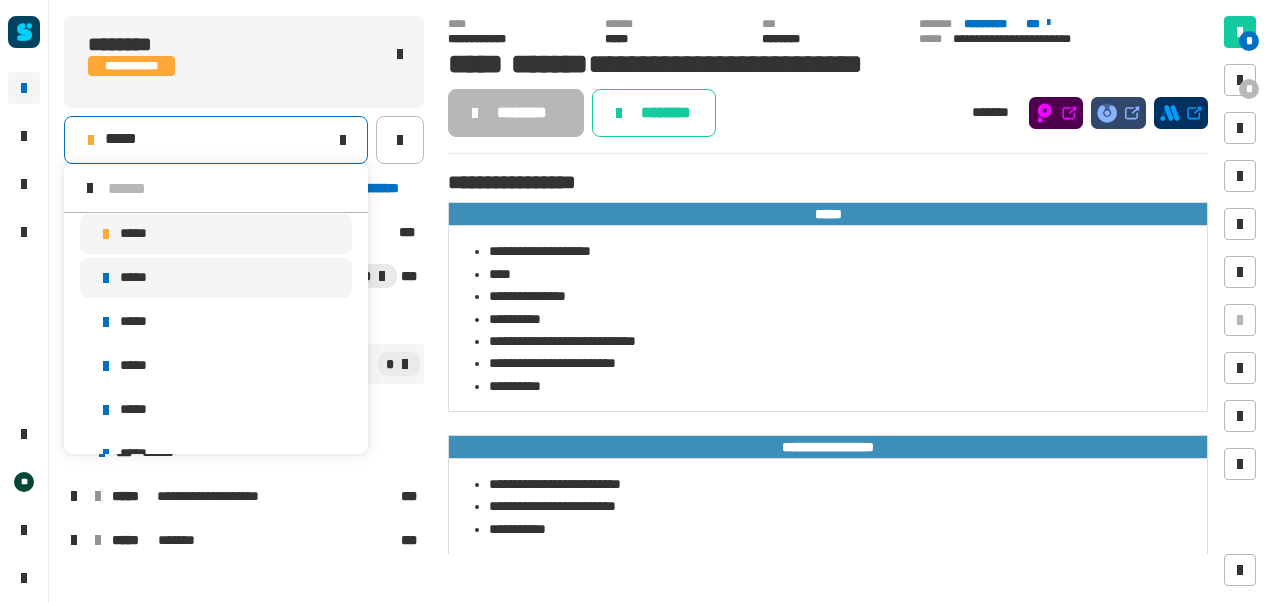 click on "*****" at bounding box center (216, 278) 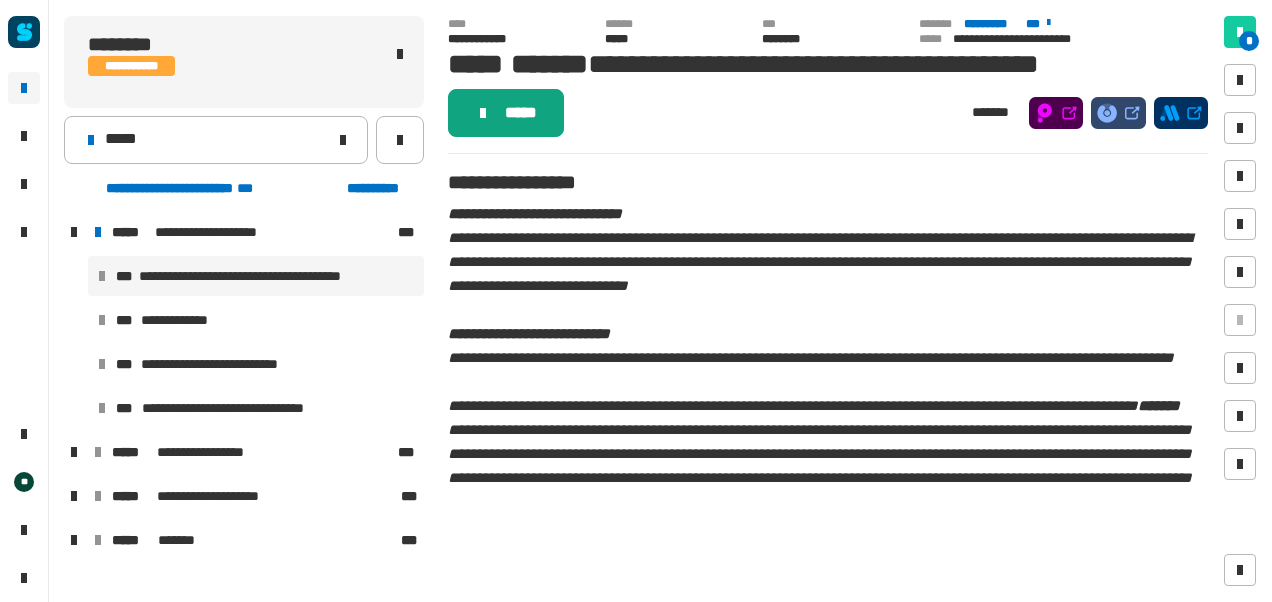 click on "*****" 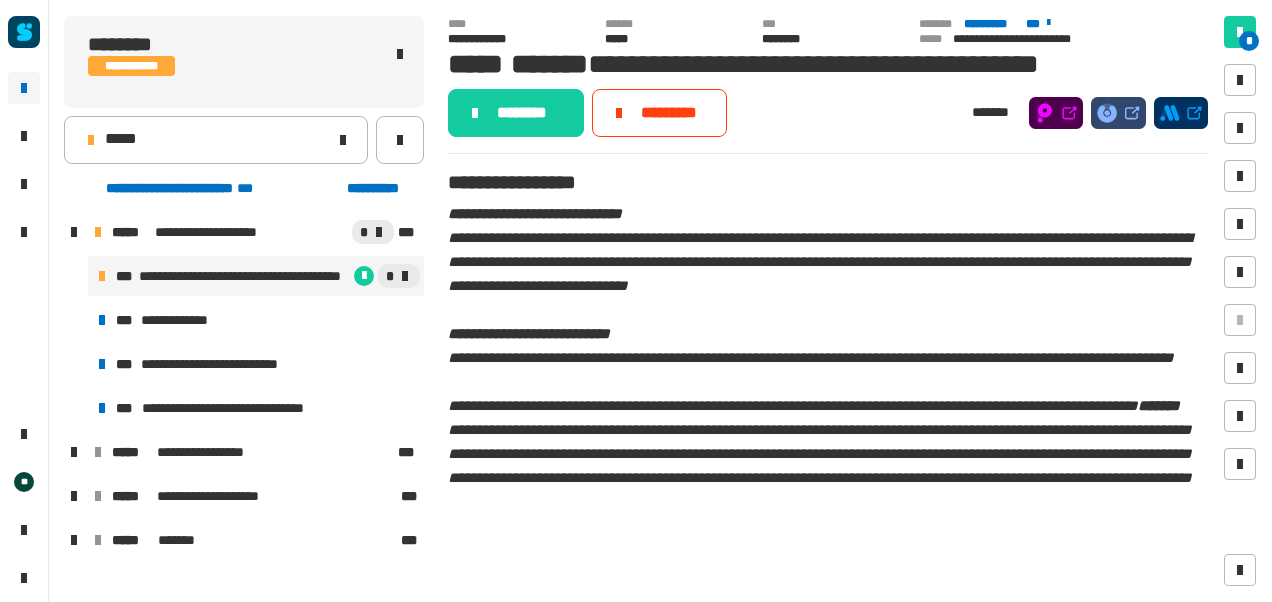 click on "********" 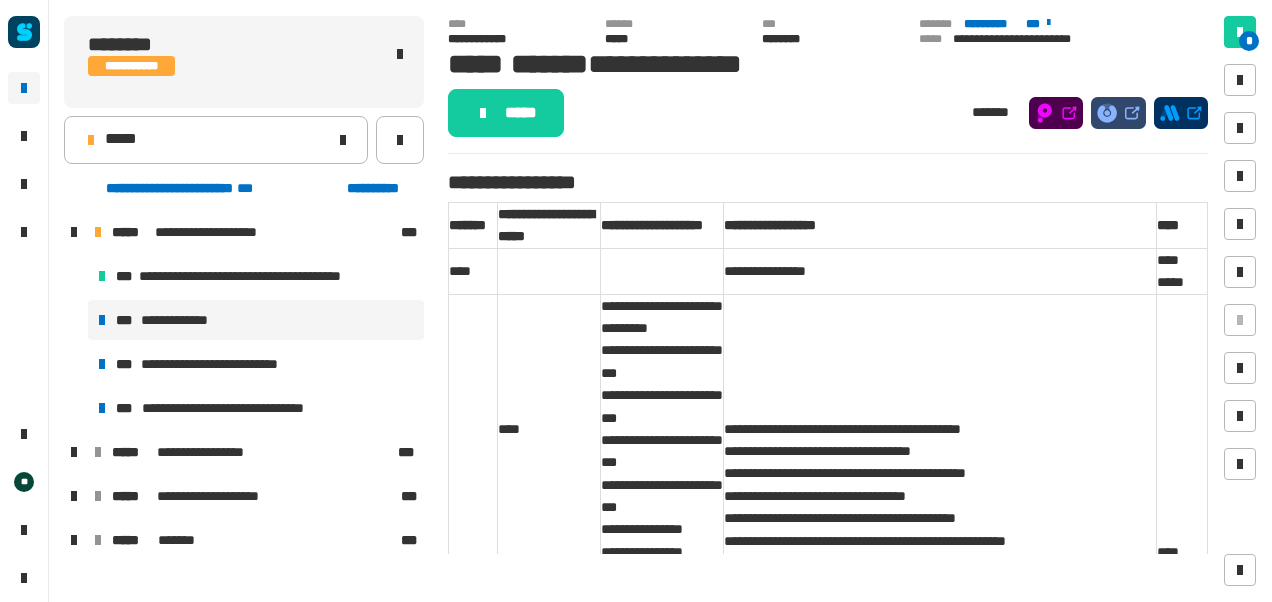 click on "*****" 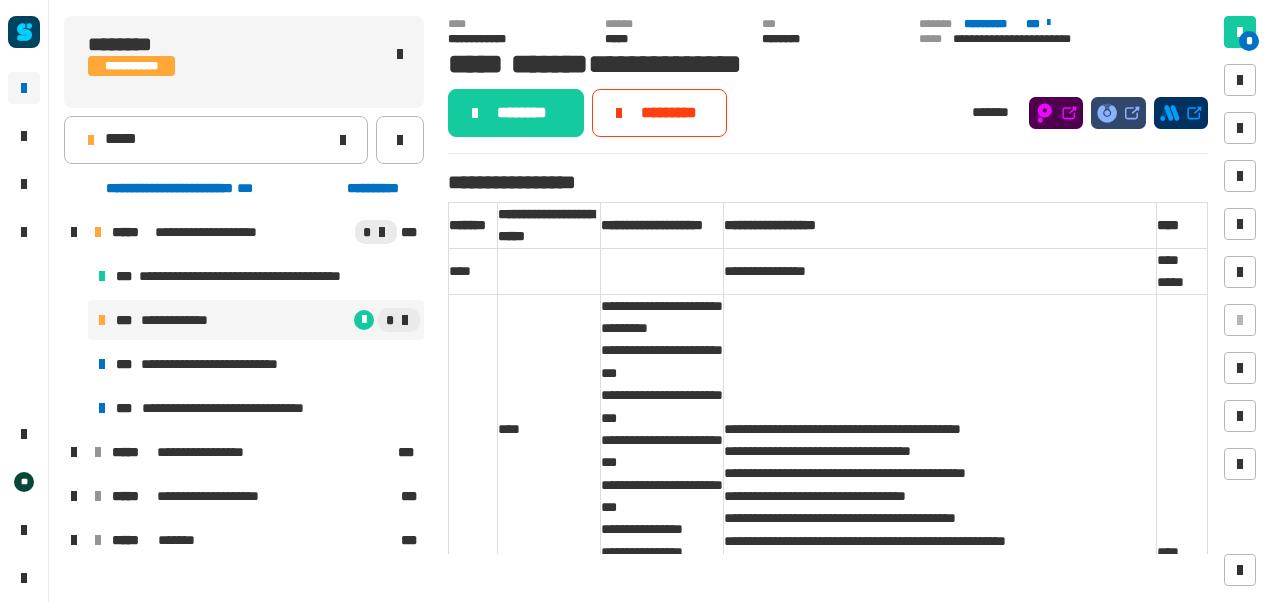 click on "********" 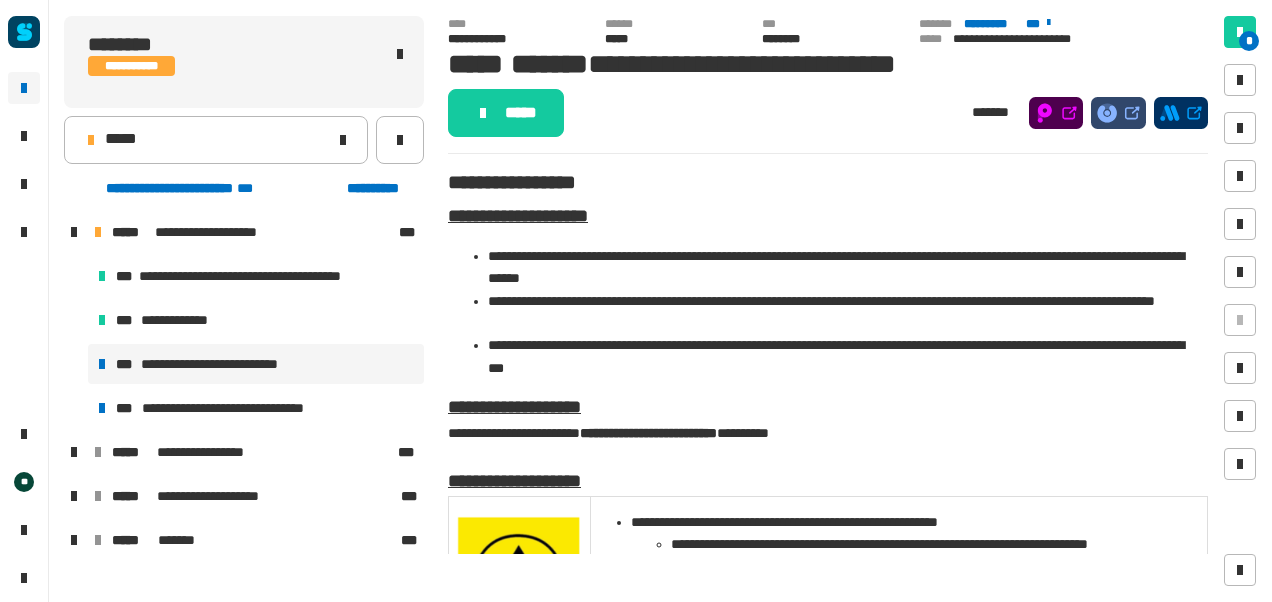 click on "*****" 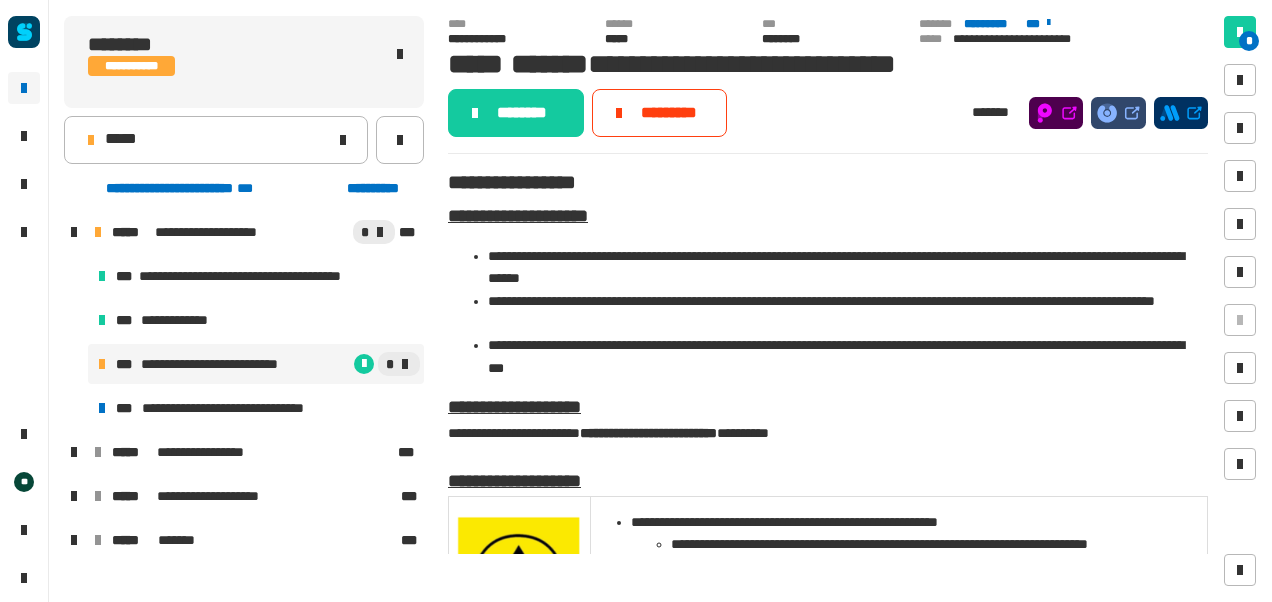 click on "********" 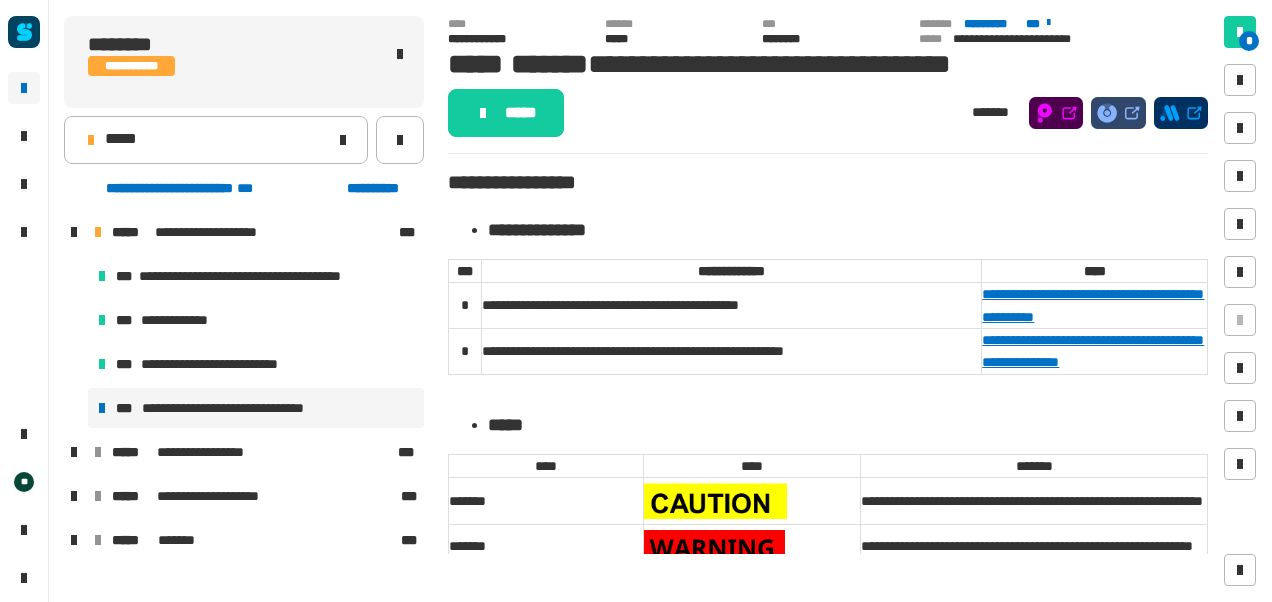 click on "*****" 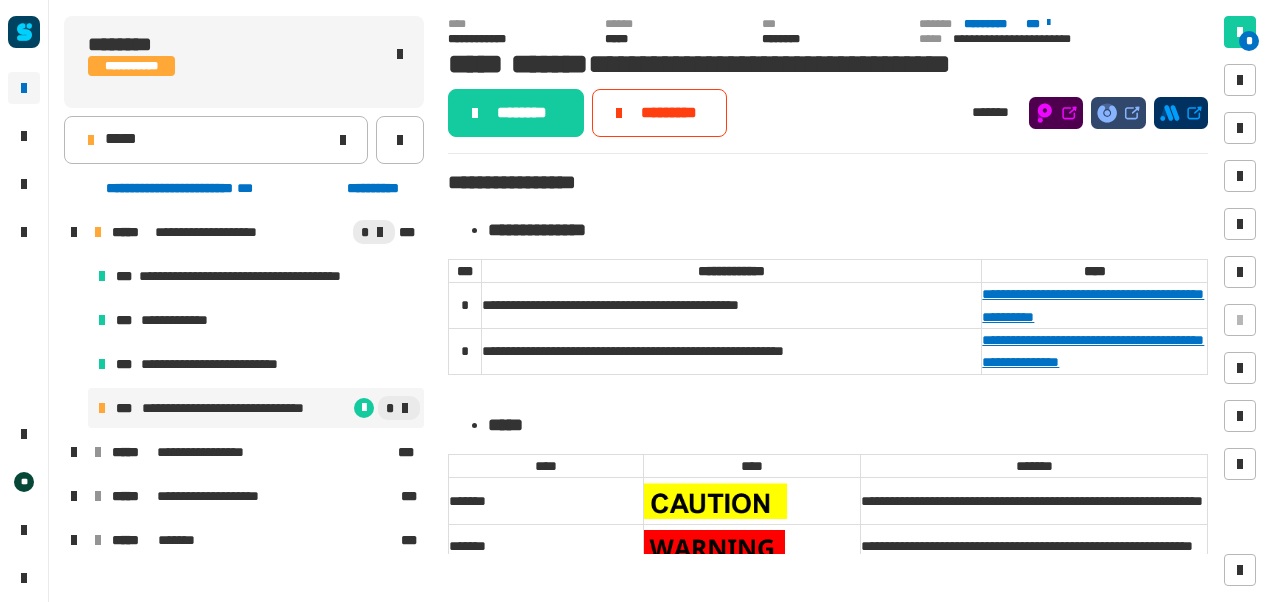 click on "********" 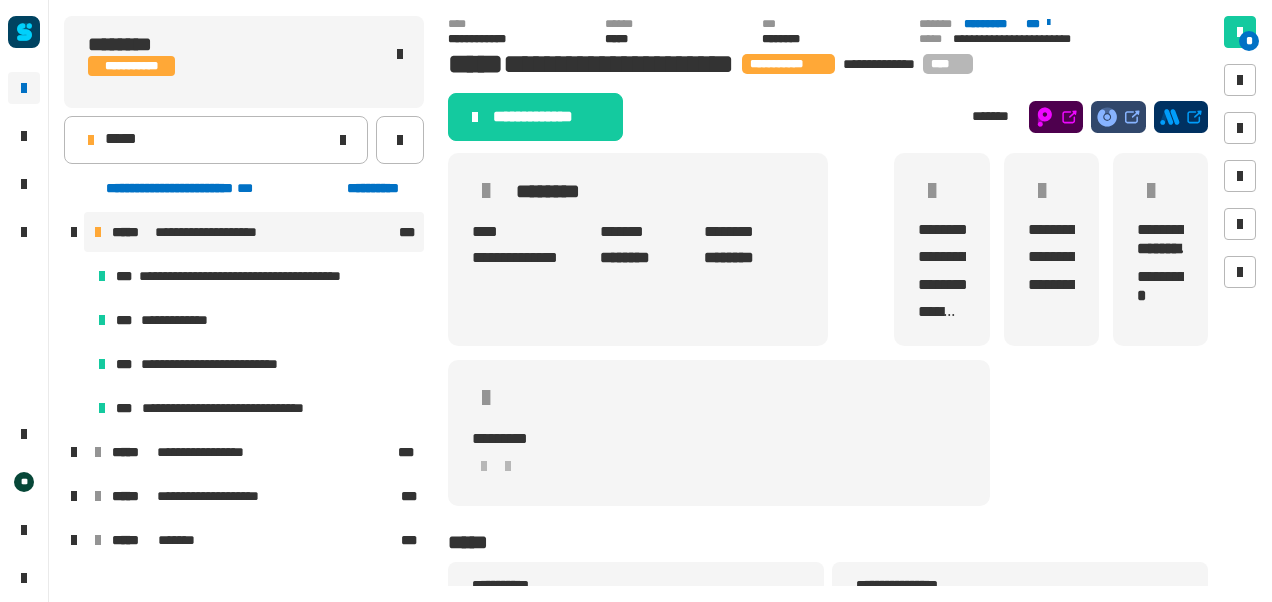 click on "**********" 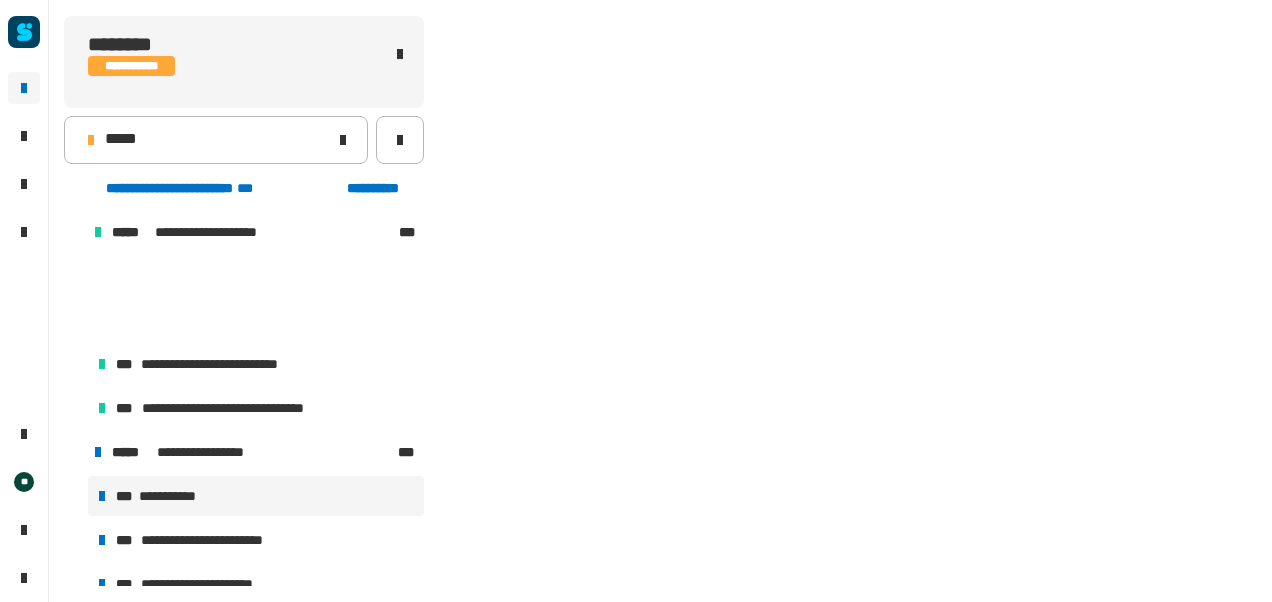 scroll, scrollTop: 143, scrollLeft: 0, axis: vertical 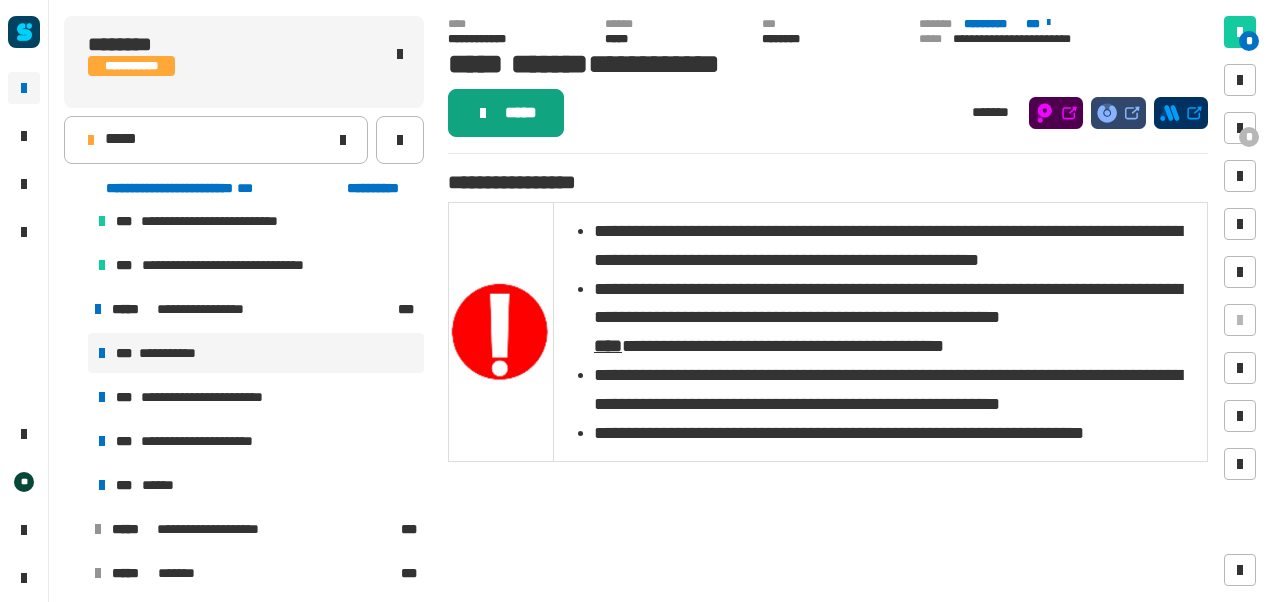 click on "*****" 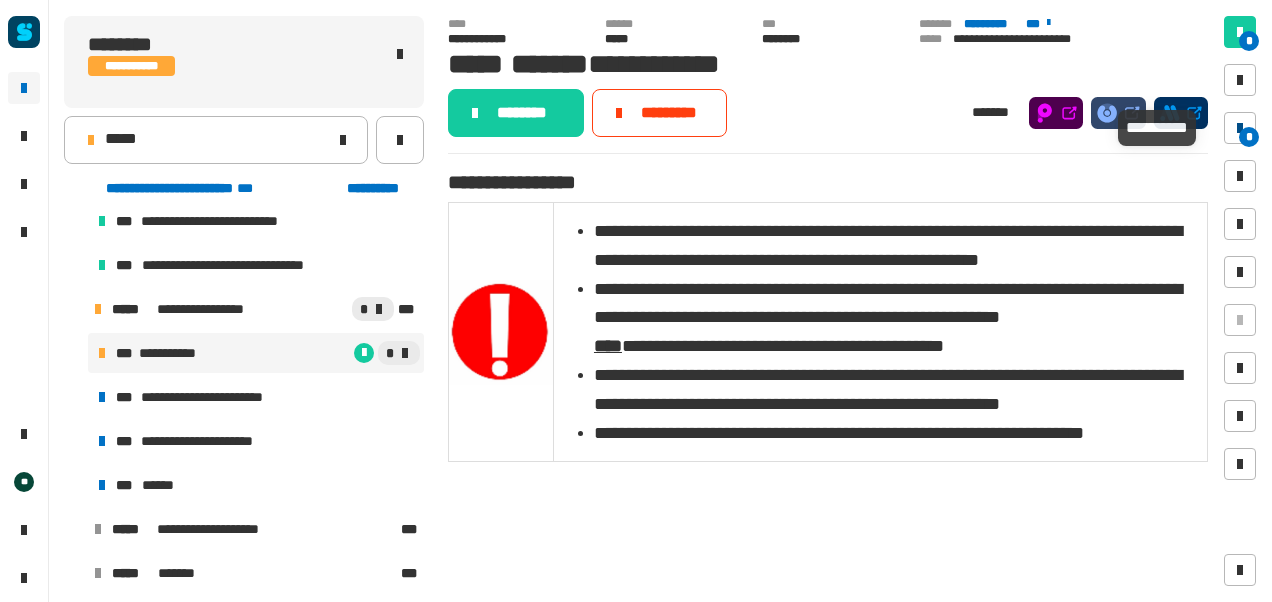 click on "*" at bounding box center (1249, 137) 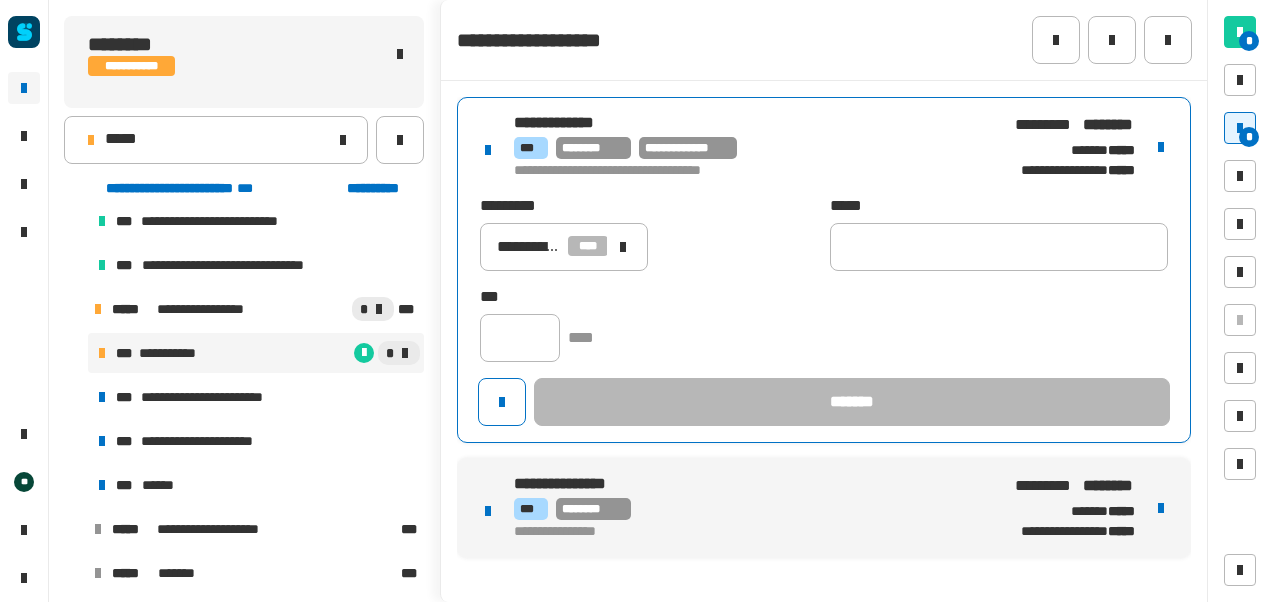 click on "********* ***" at bounding box center (747, 123) 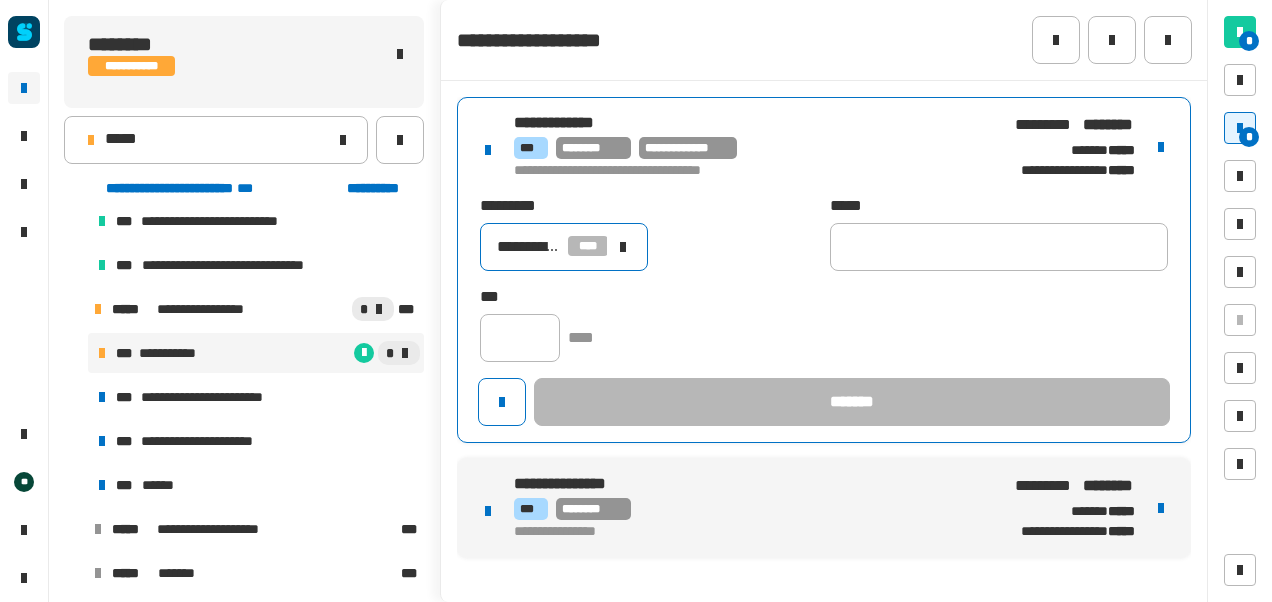 click 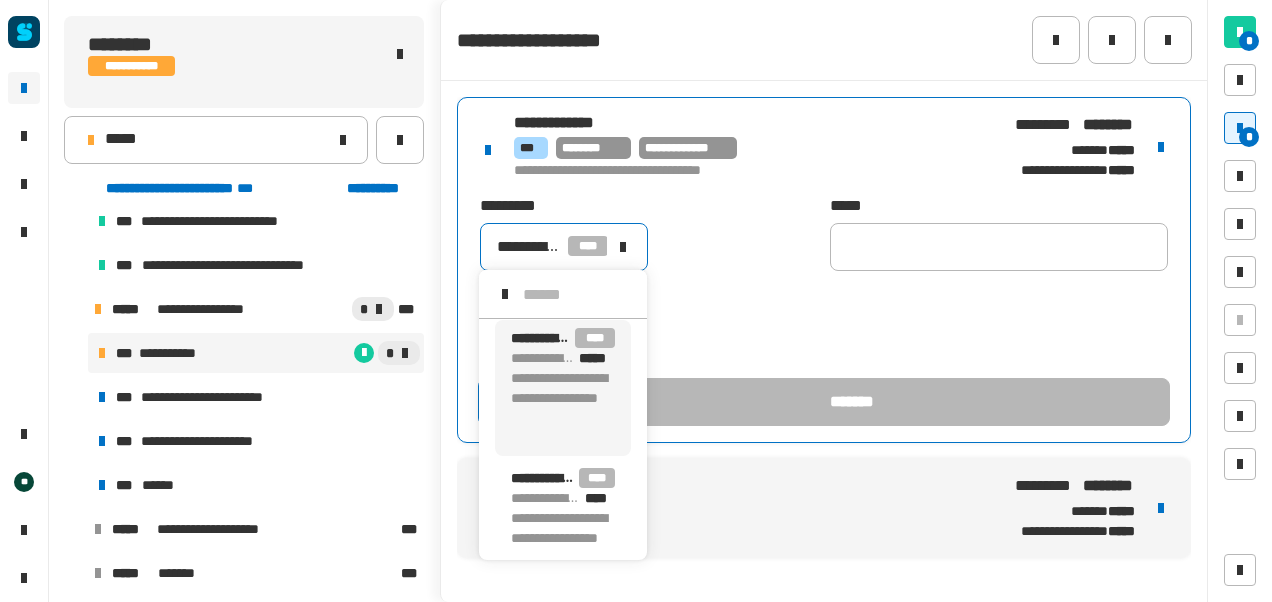 scroll, scrollTop: 16, scrollLeft: 0, axis: vertical 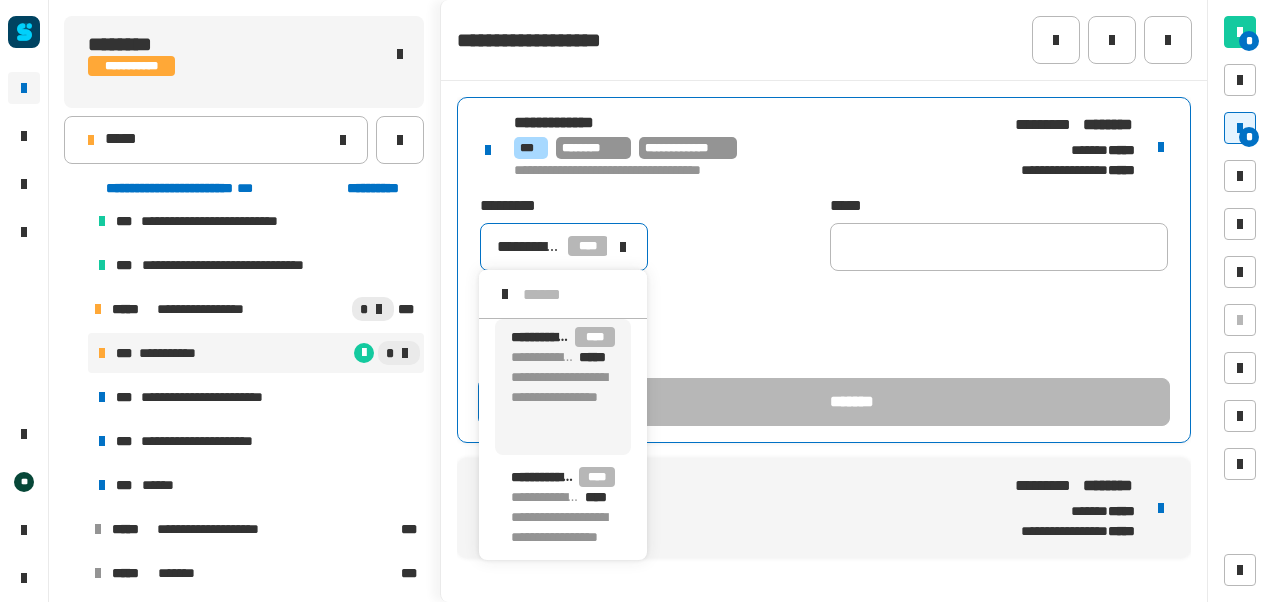 click on "**********" at bounding box center (563, 407) 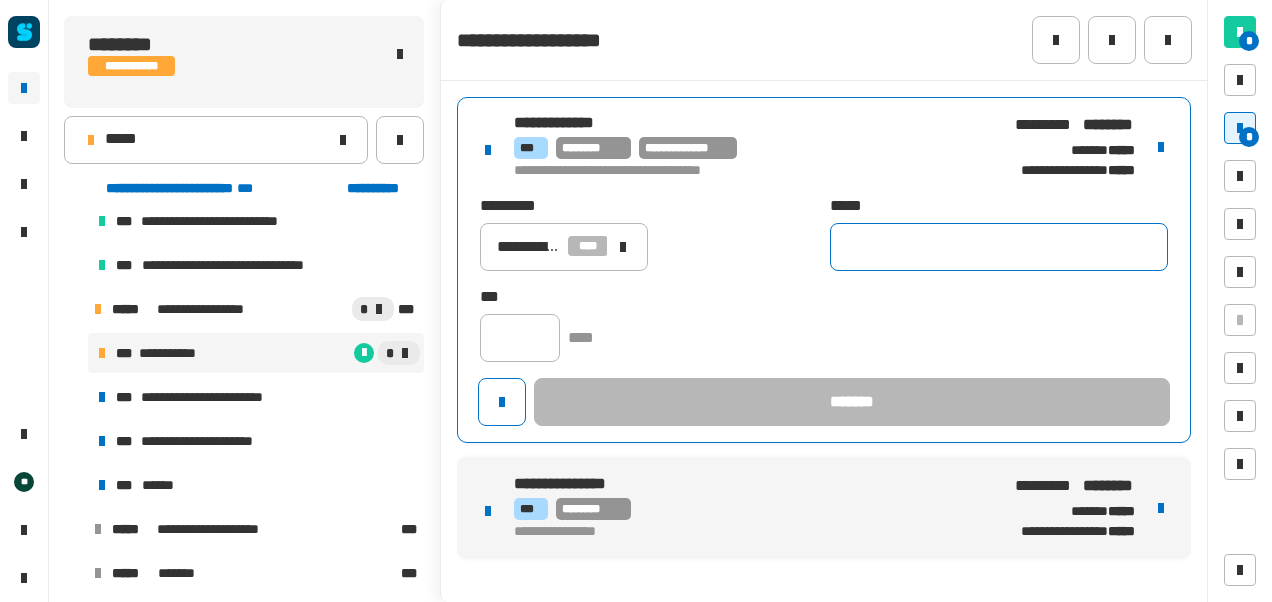 click 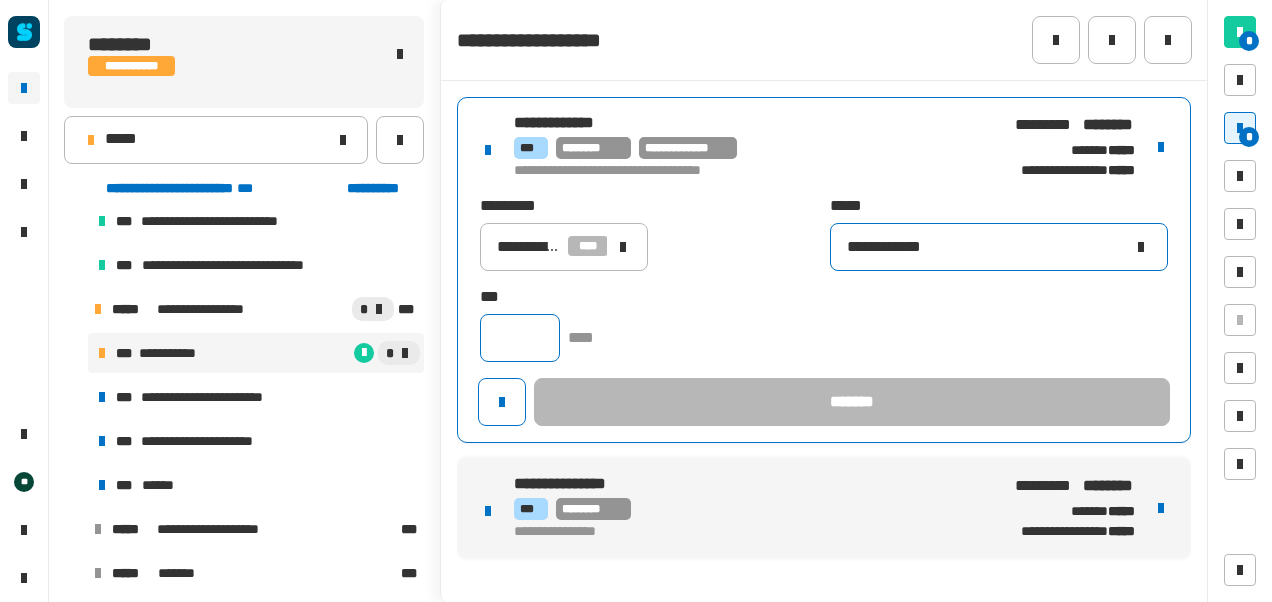 type on "**********" 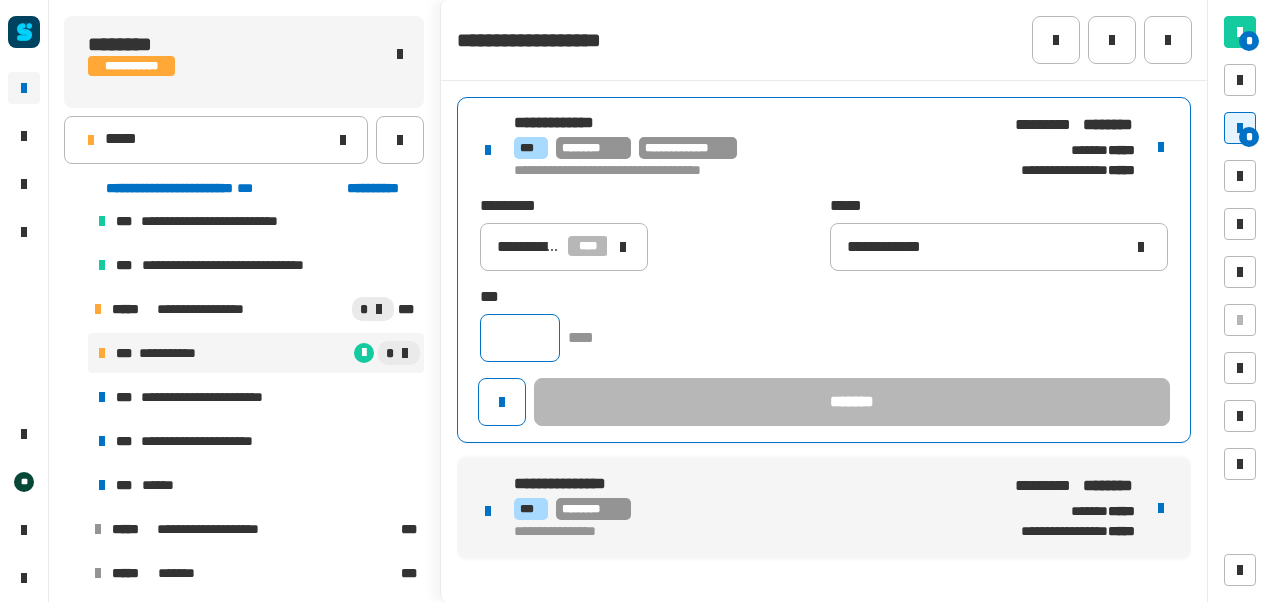 click 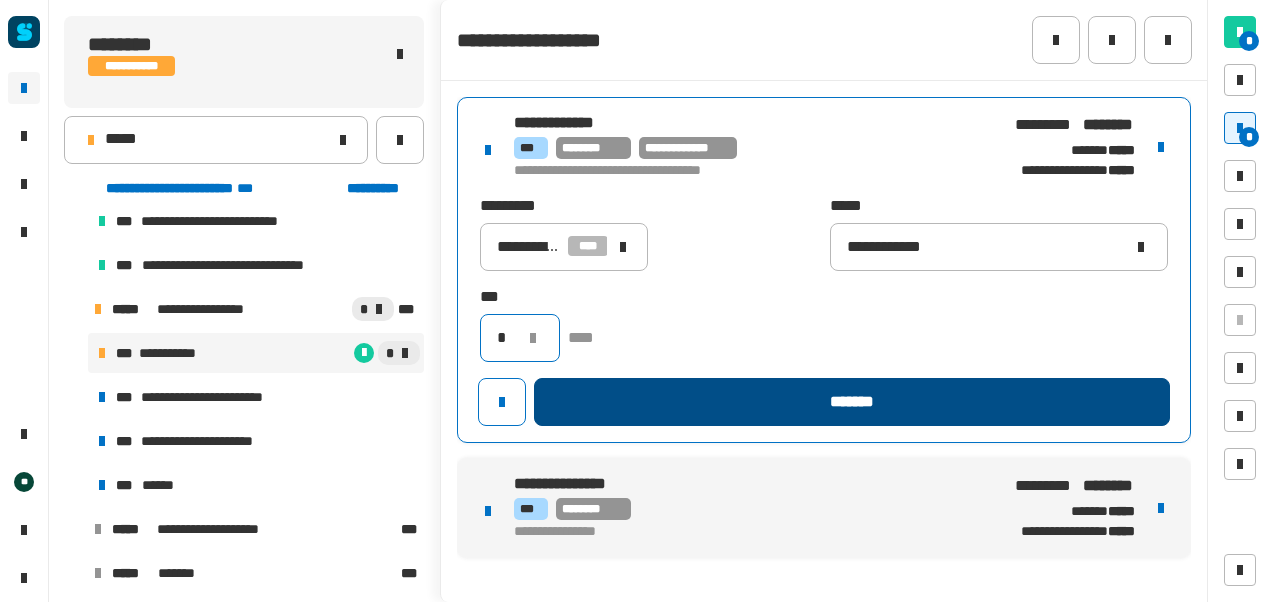 type on "*" 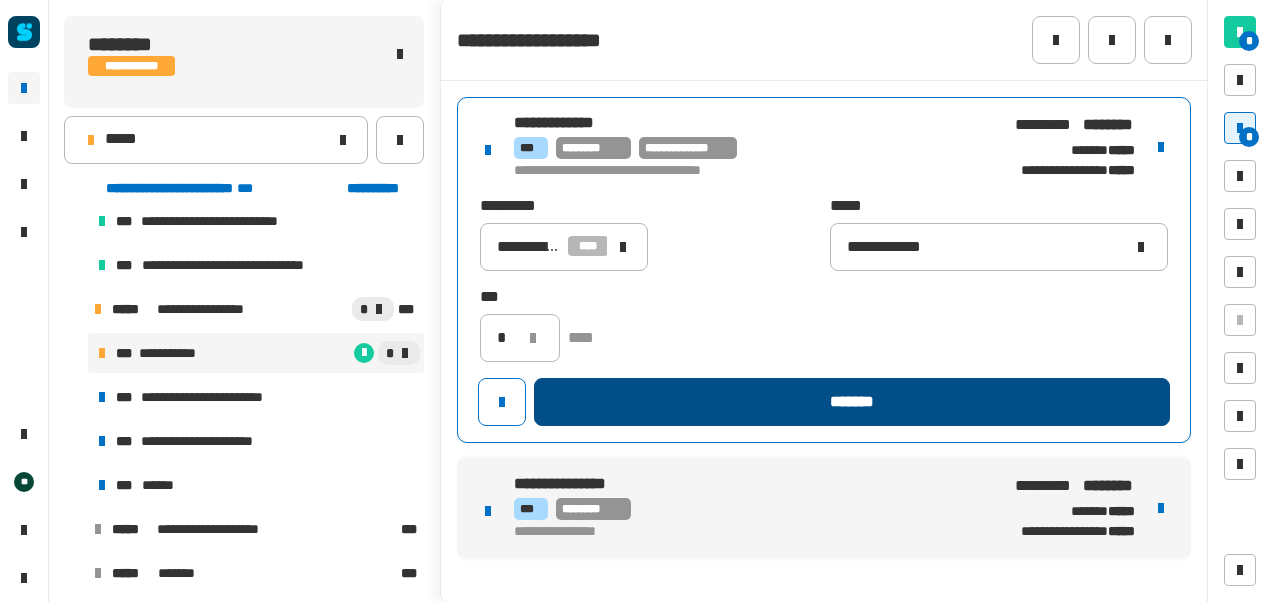 click on "*******" 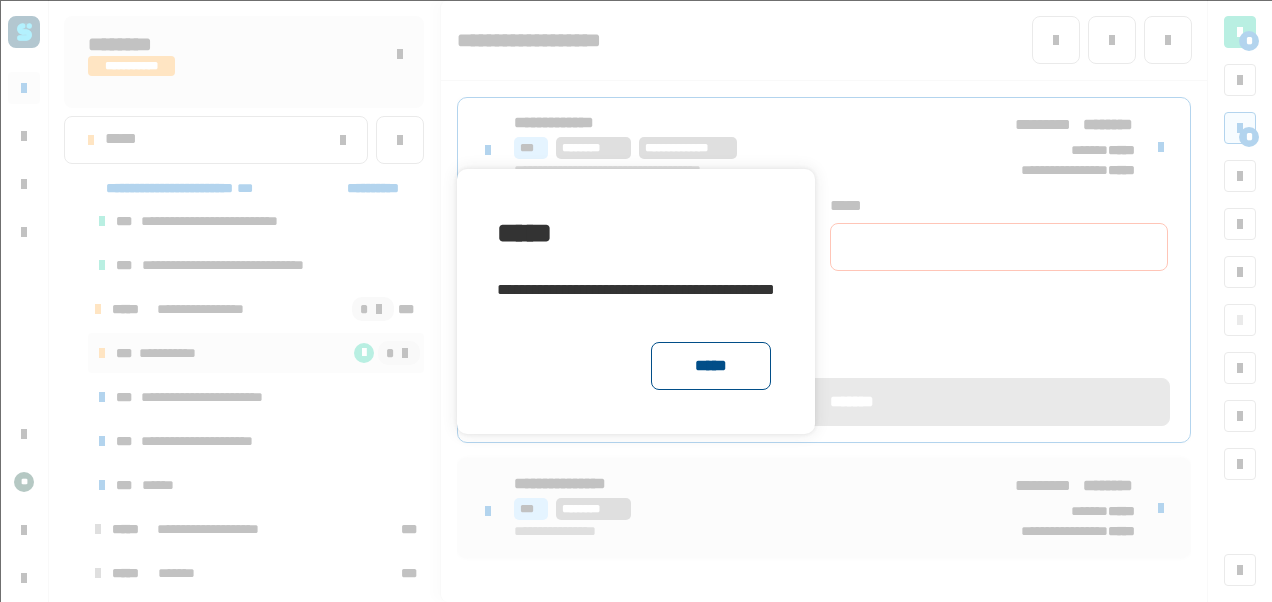 click on "*****" 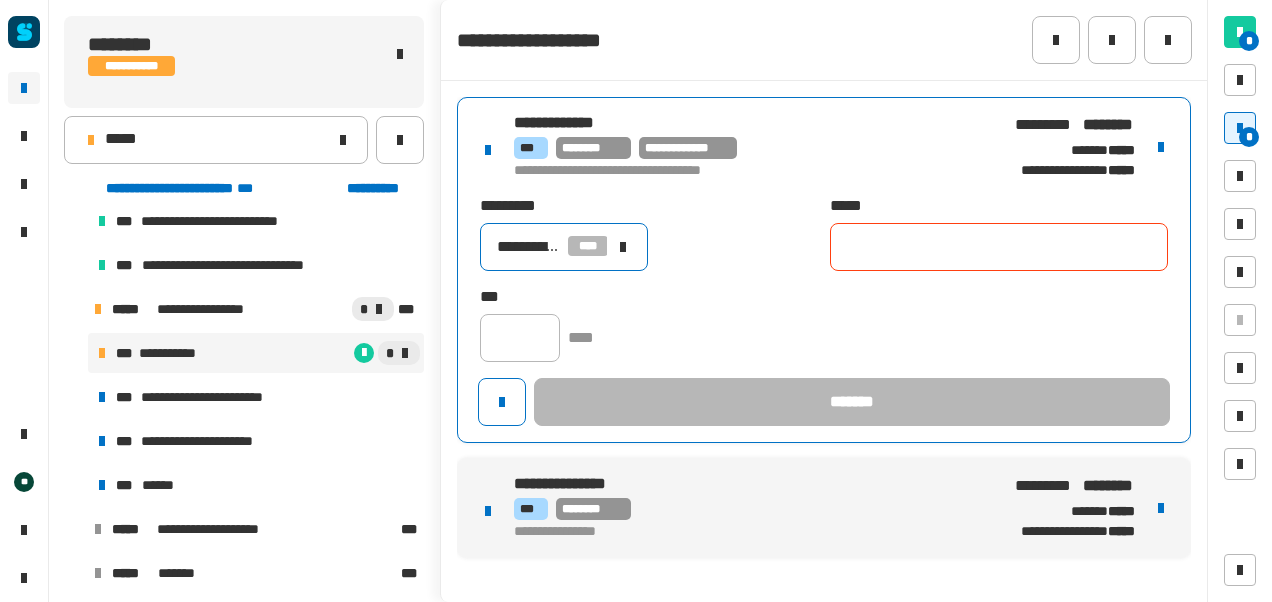 click 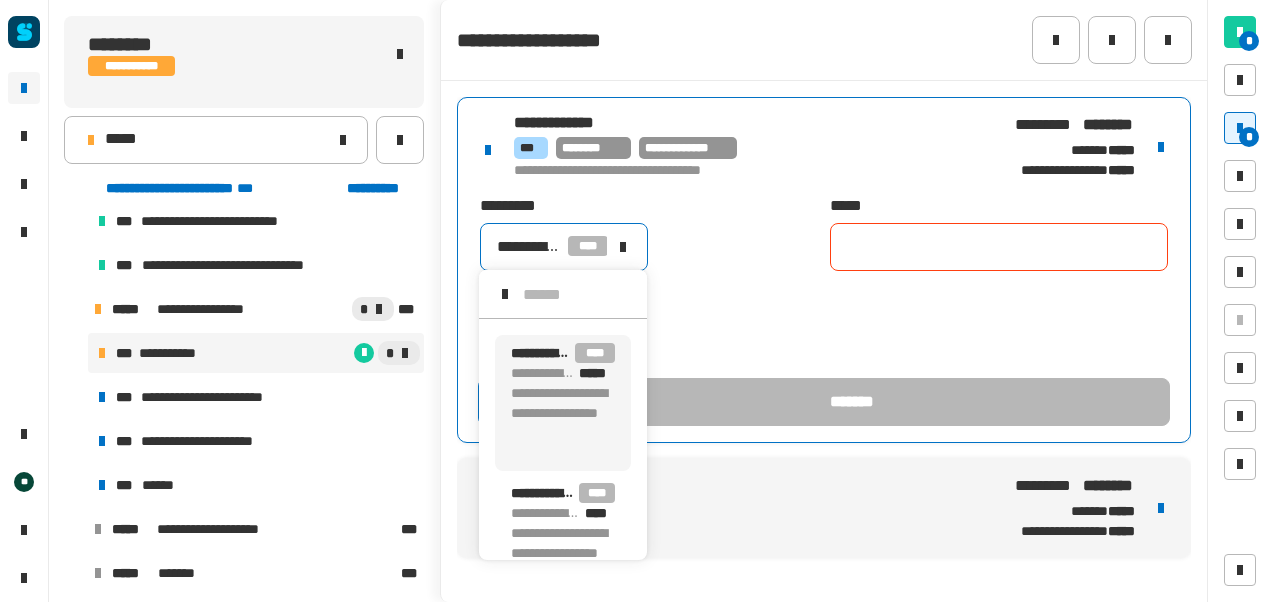 click on "**********" at bounding box center [543, 373] 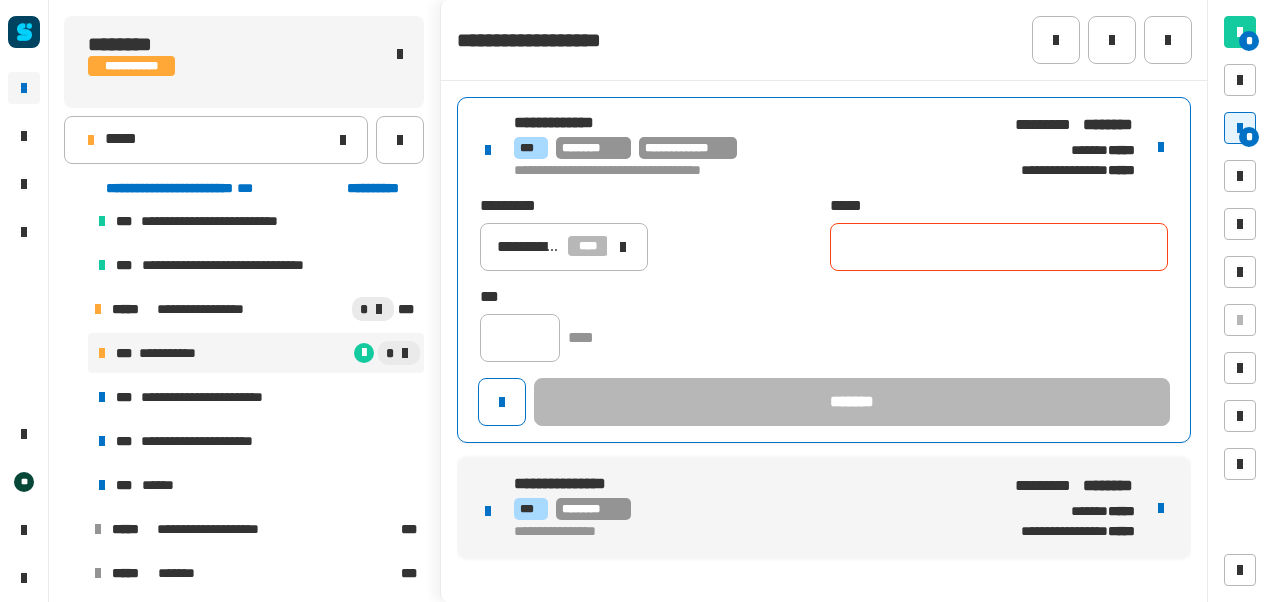click 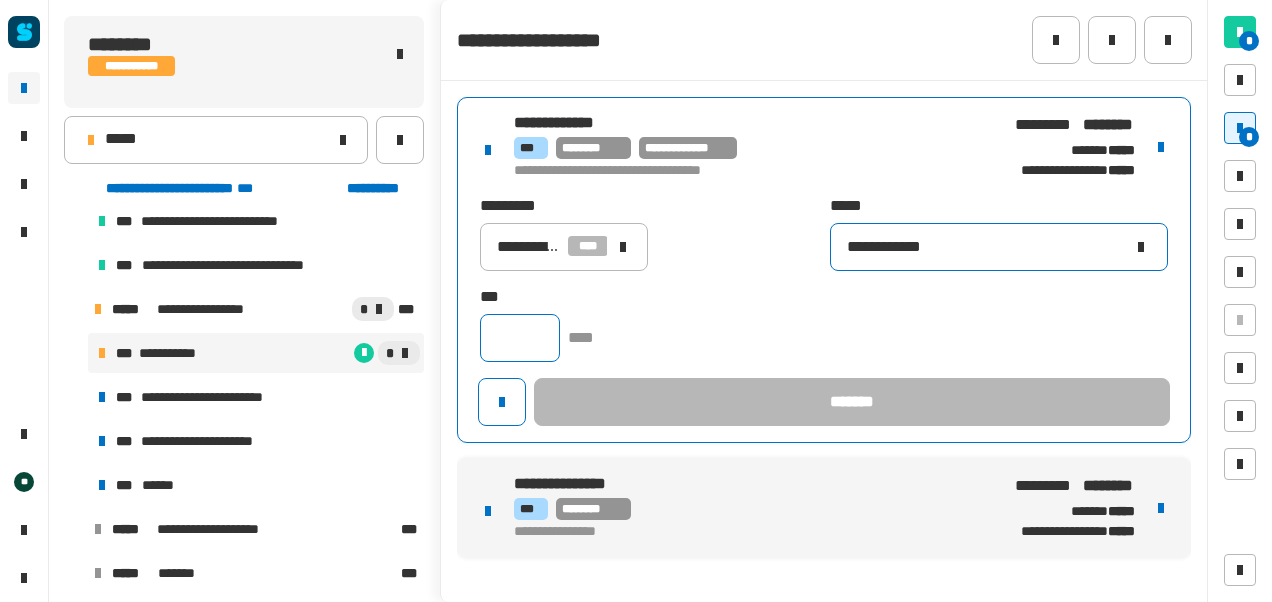 type on "**********" 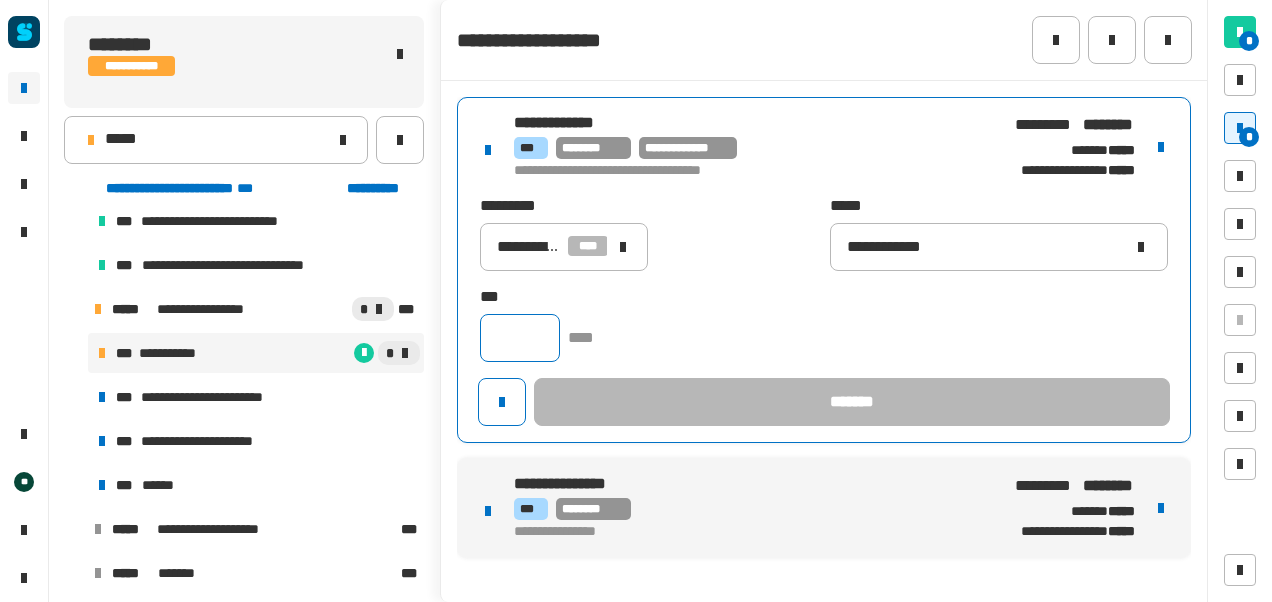 click 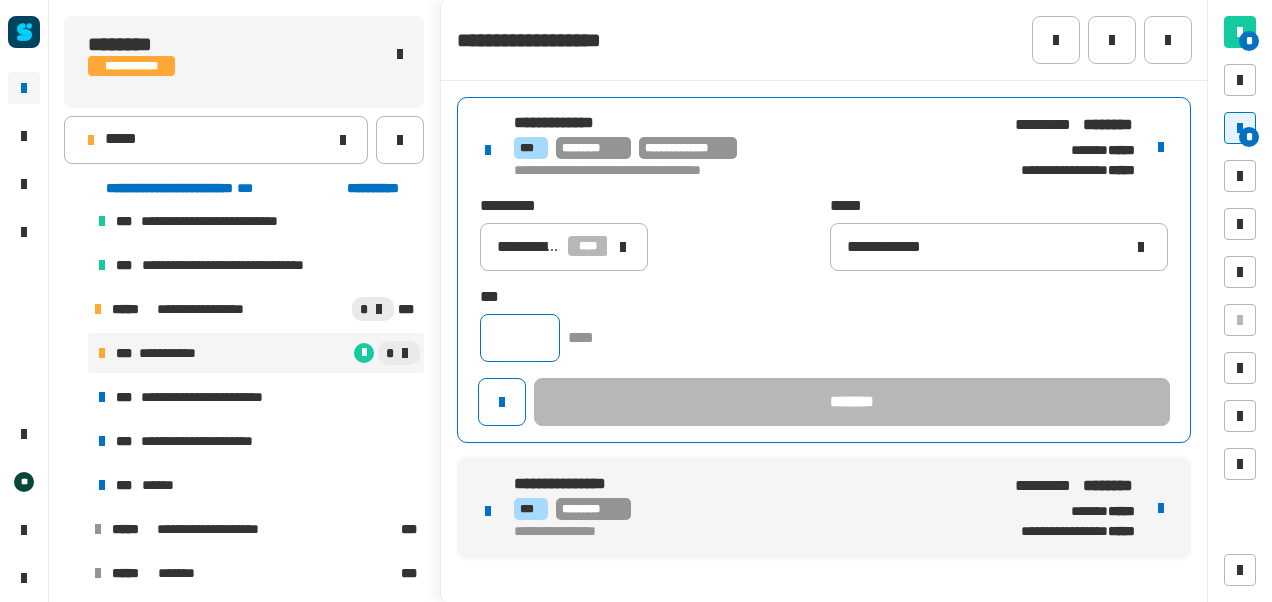 type on "*" 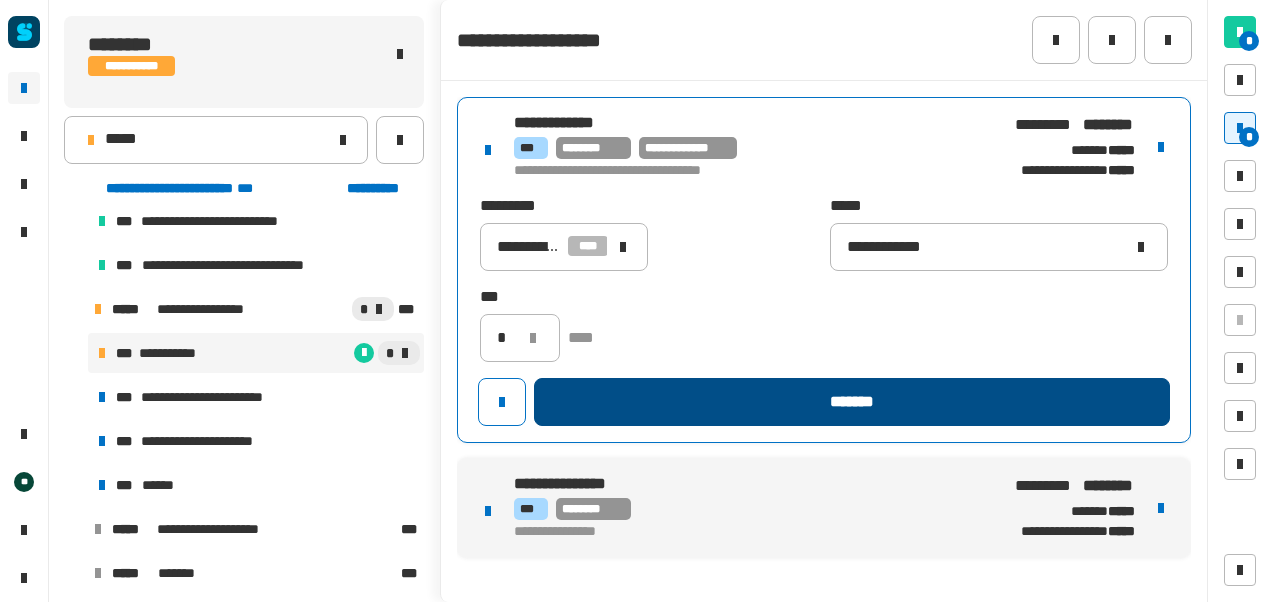 click on "*******" 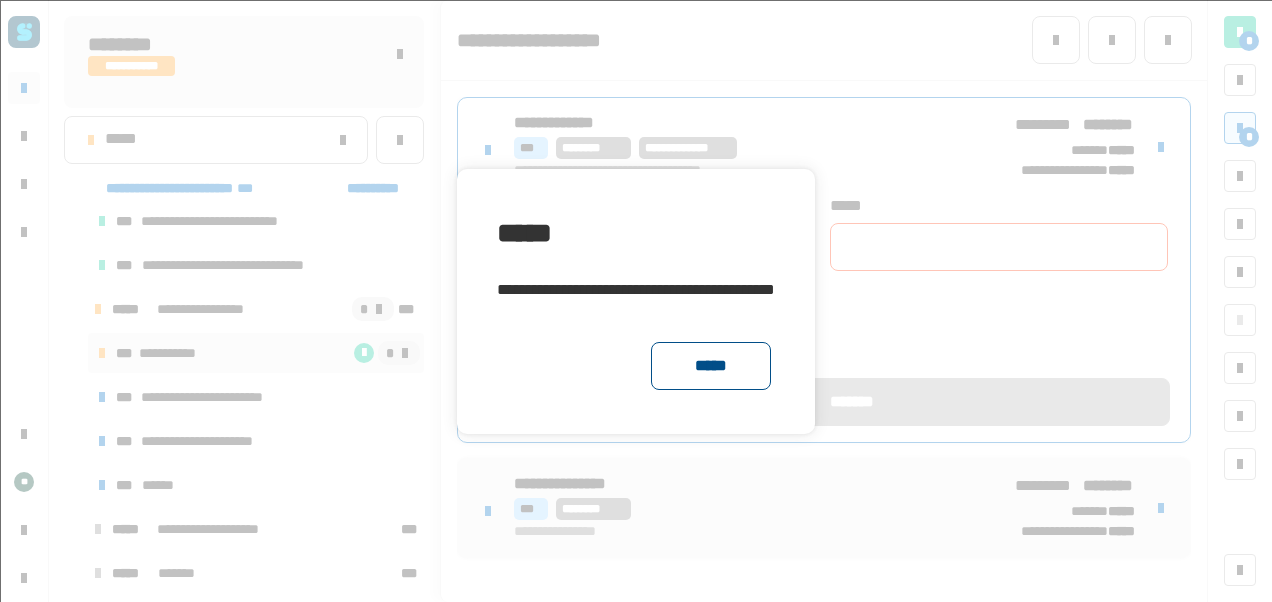 click on "*****" 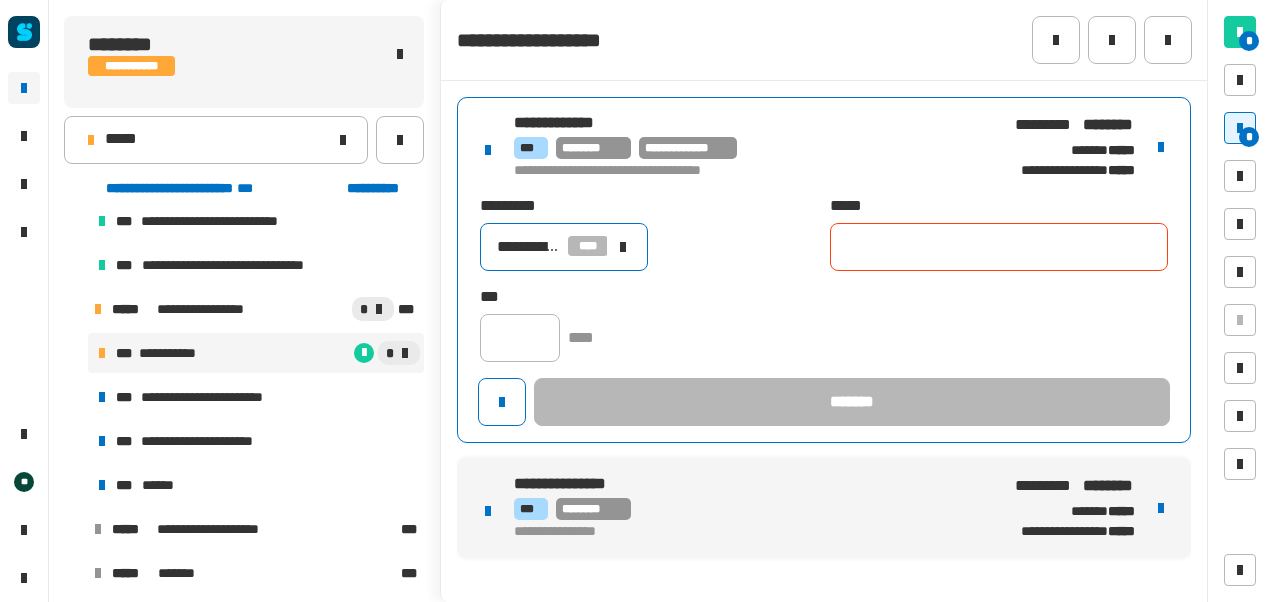 click 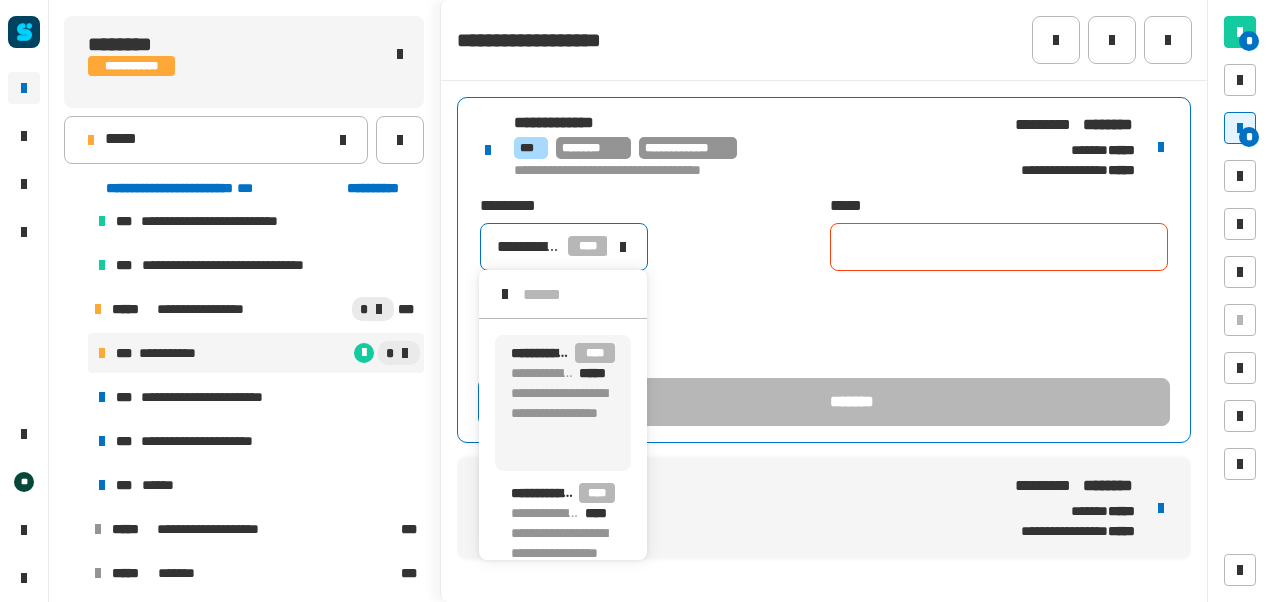 click on "**********" at bounding box center (563, 423) 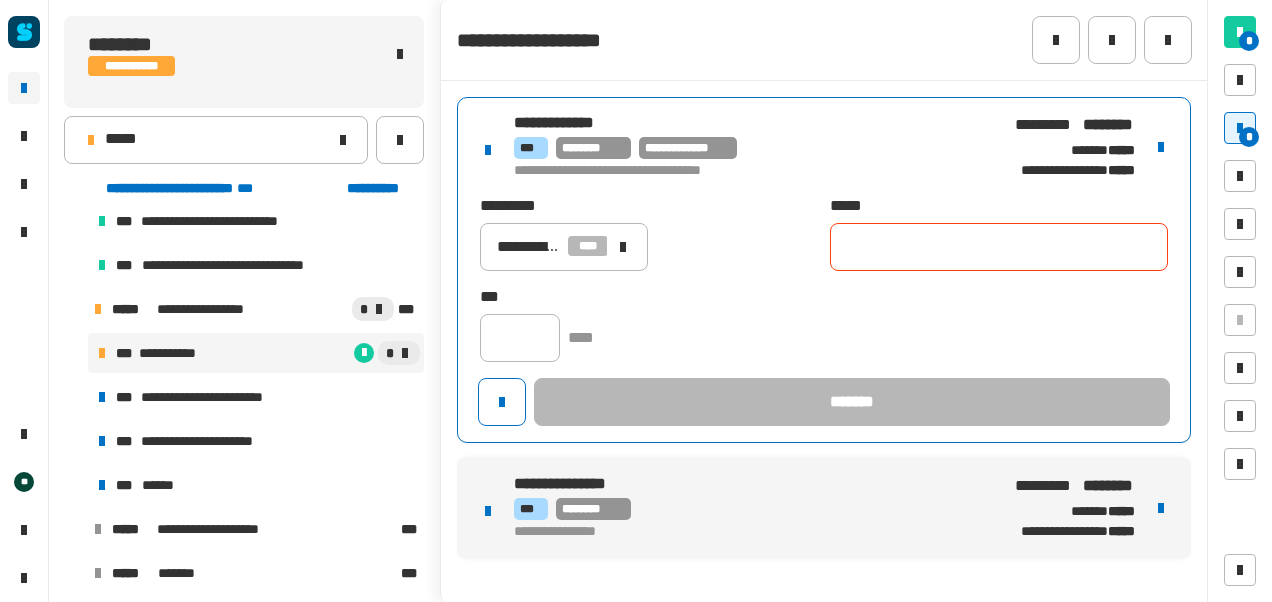 click at bounding box center (1161, 147) 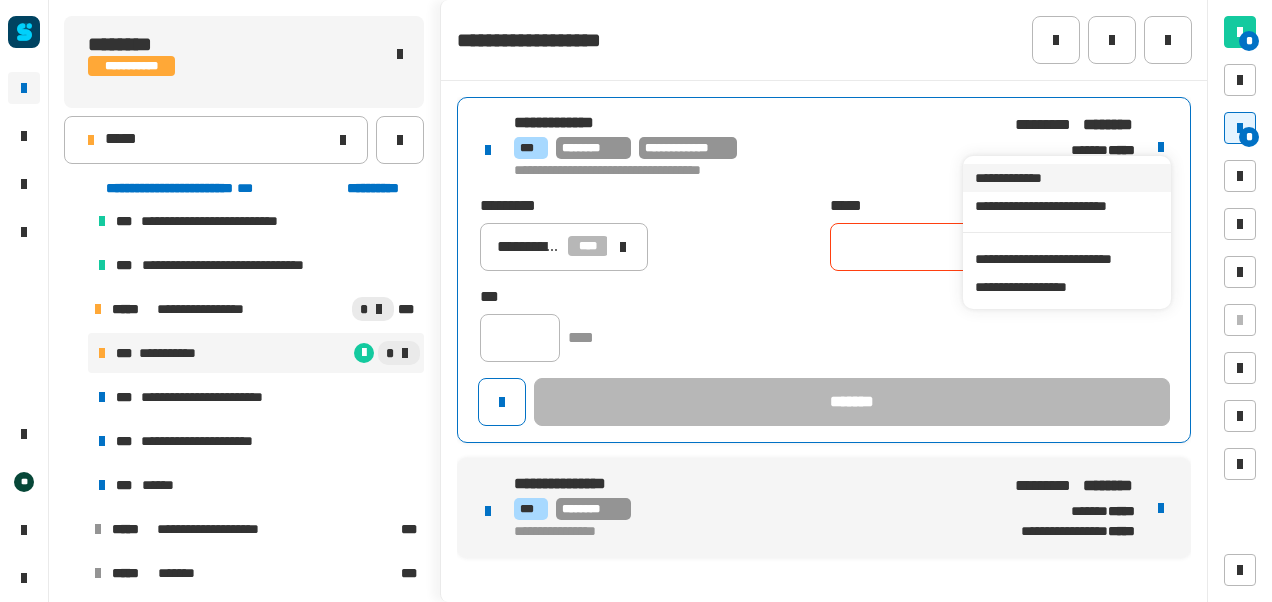 click on "**********" at bounding box center (1066, 178) 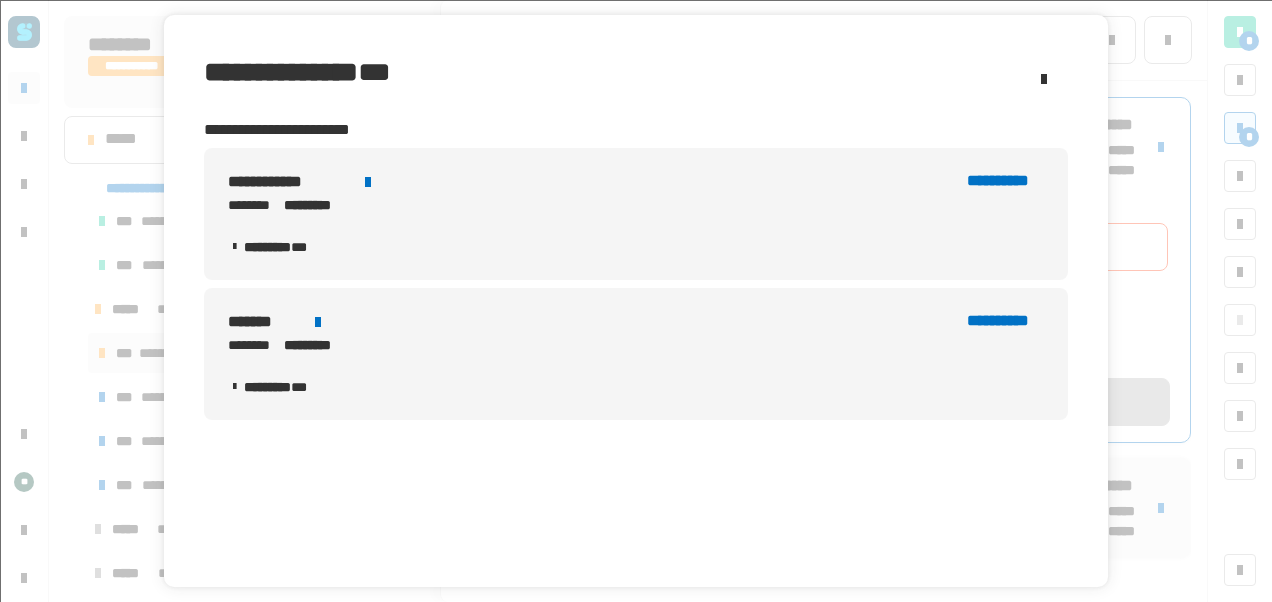 click 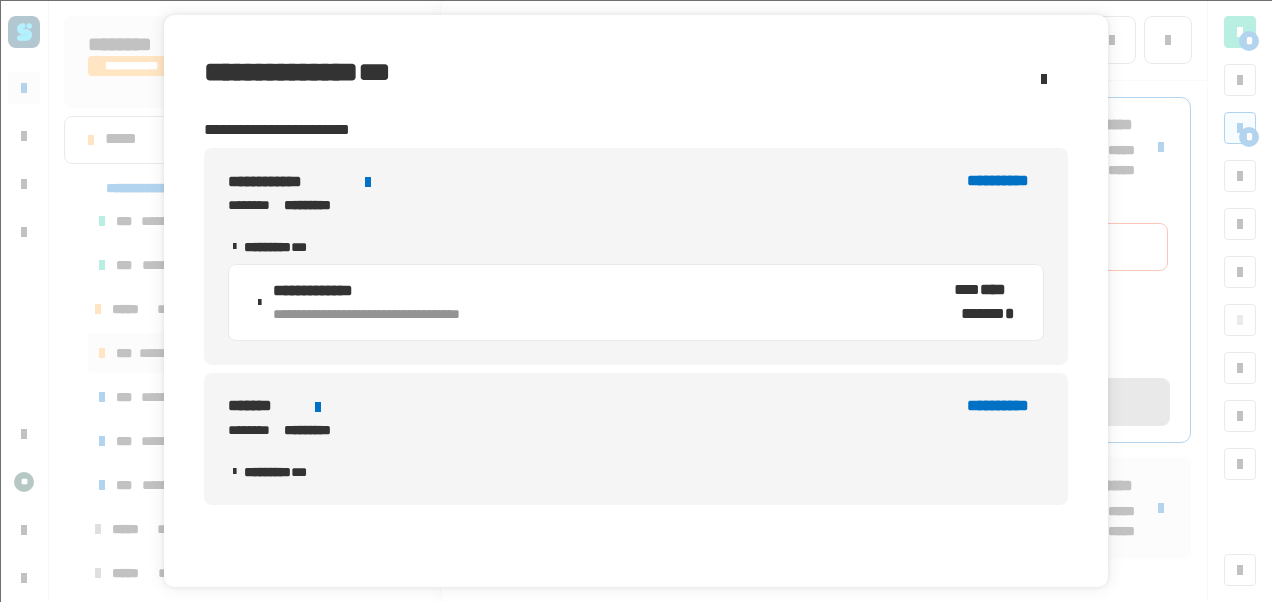 click 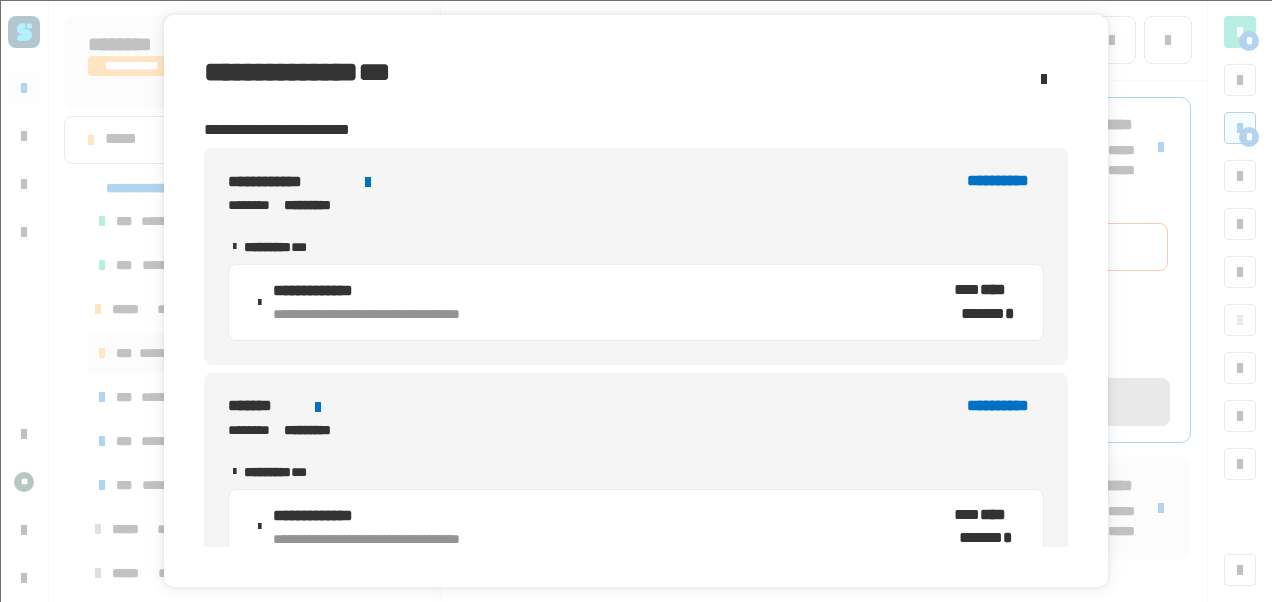 click 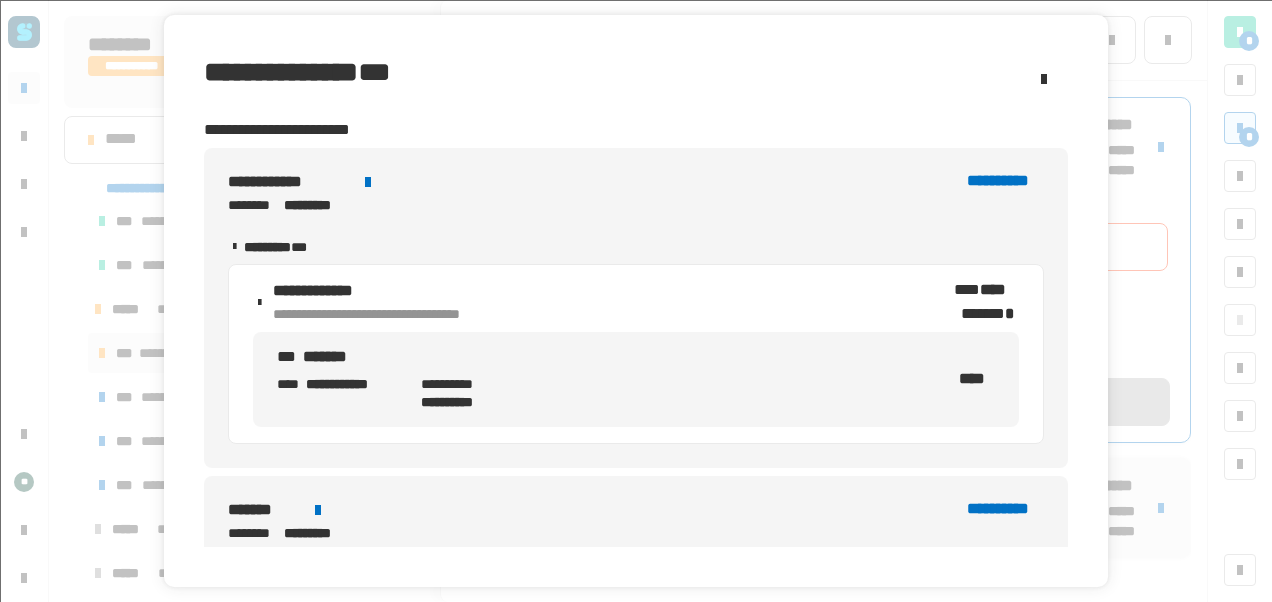 click on "[FIRST] [LAST] [PHONE]" 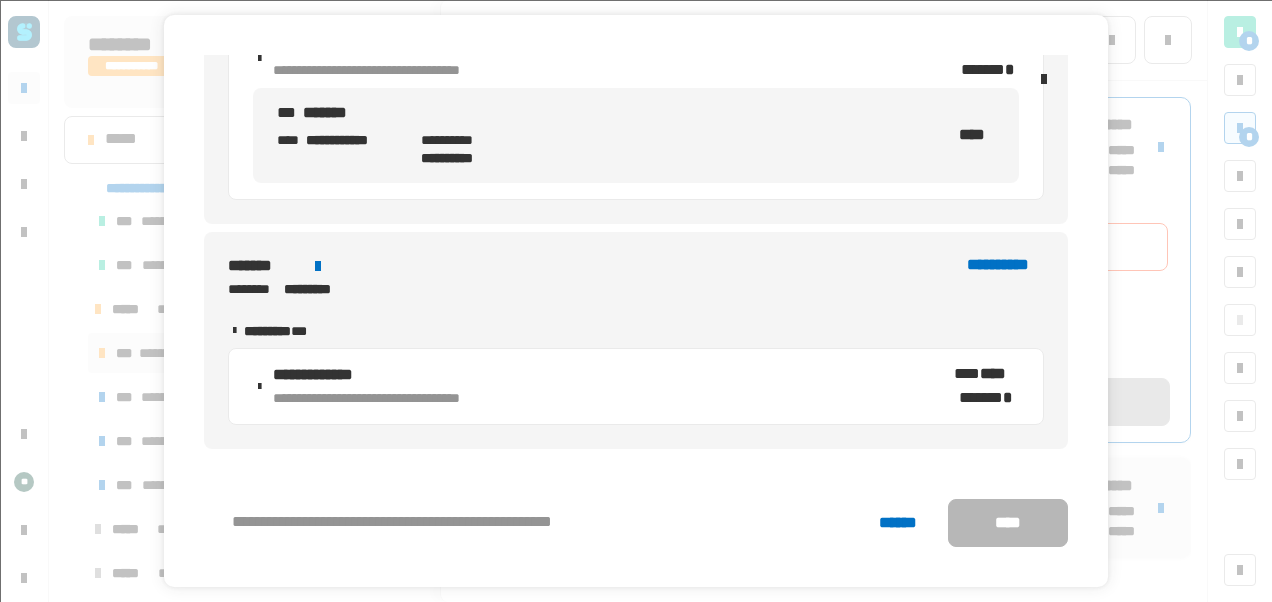 click 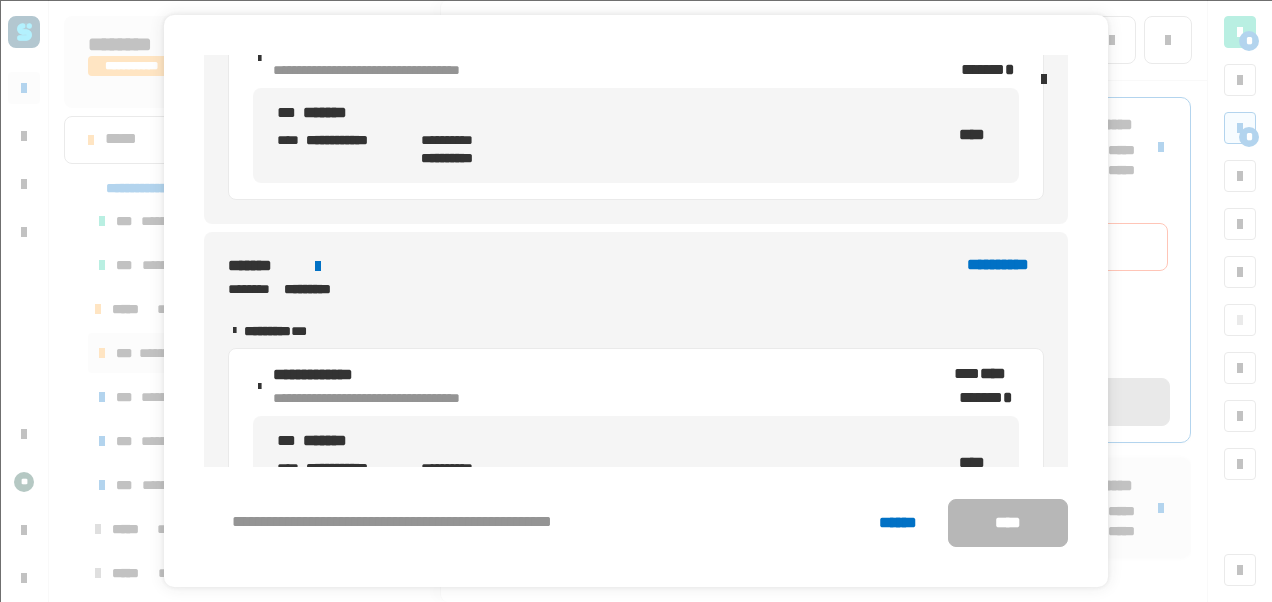 click on "*** *******" 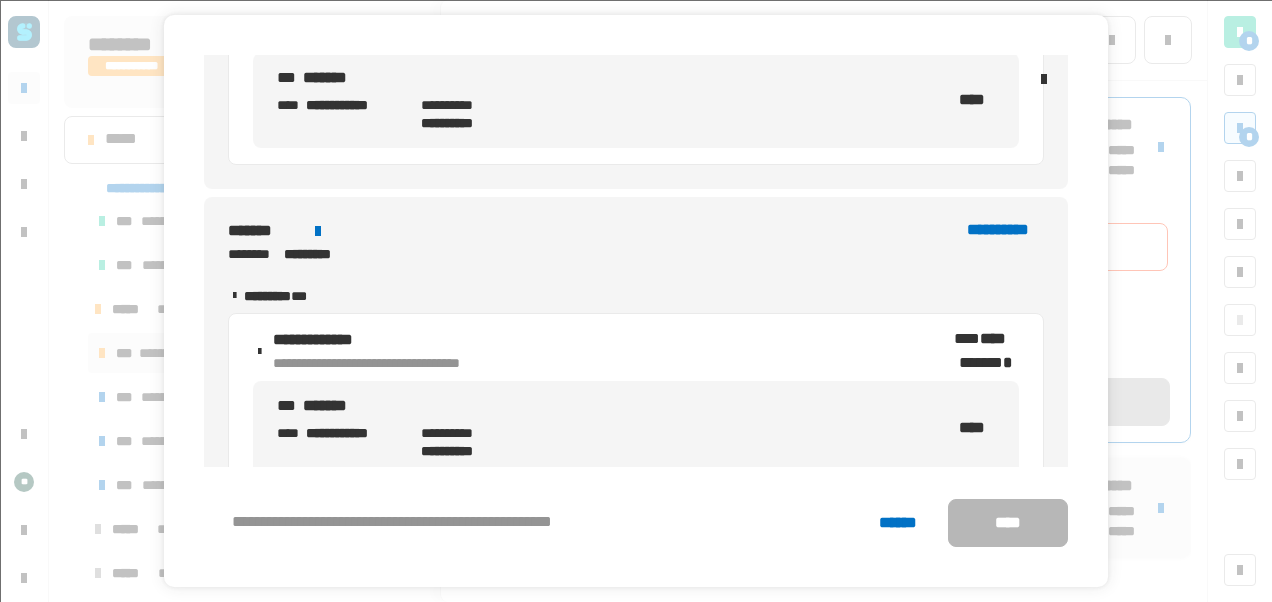 scroll, scrollTop: 40, scrollLeft: 0, axis: vertical 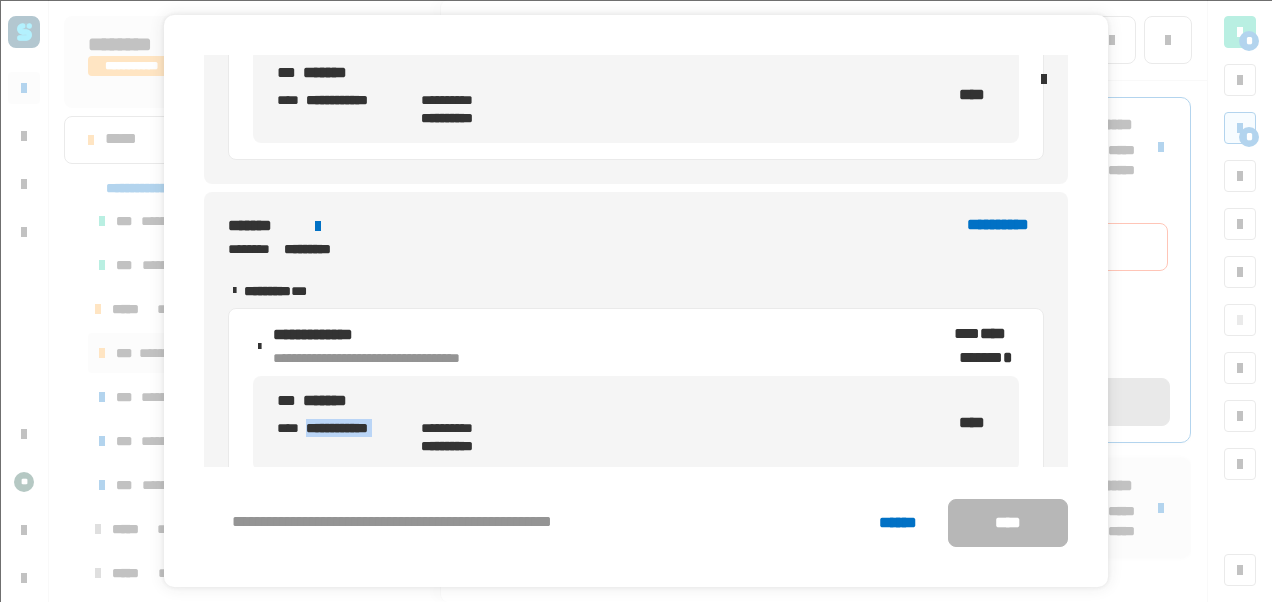 drag, startPoint x: 306, startPoint y: 425, endPoint x: 416, endPoint y: 431, distance: 110.16351 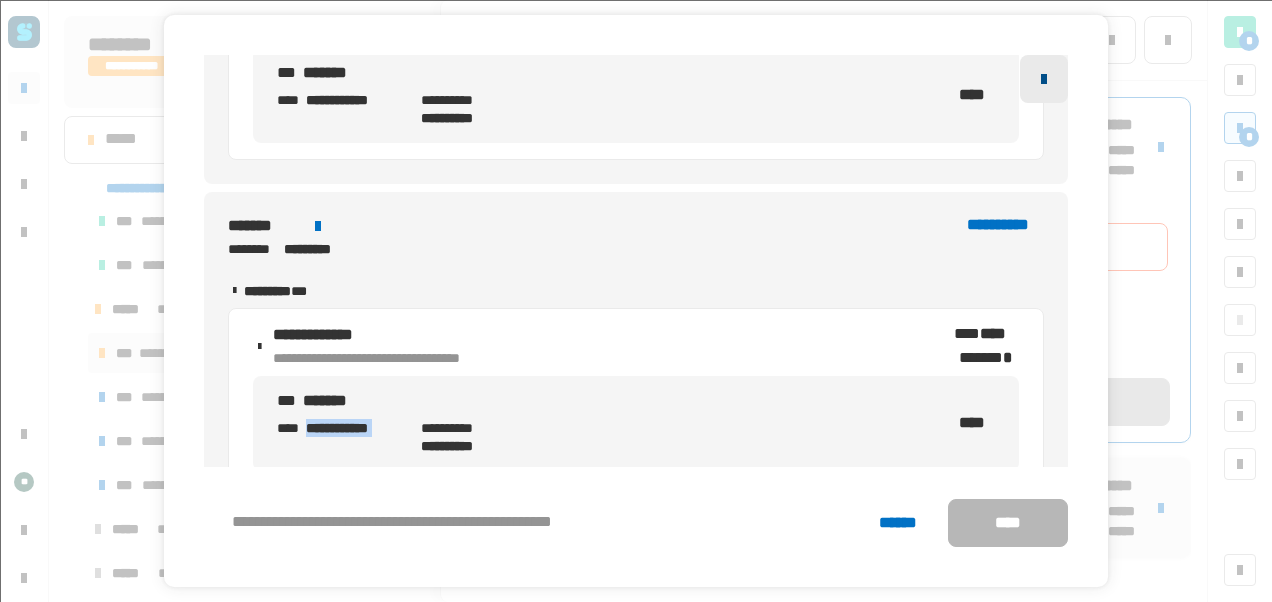 click 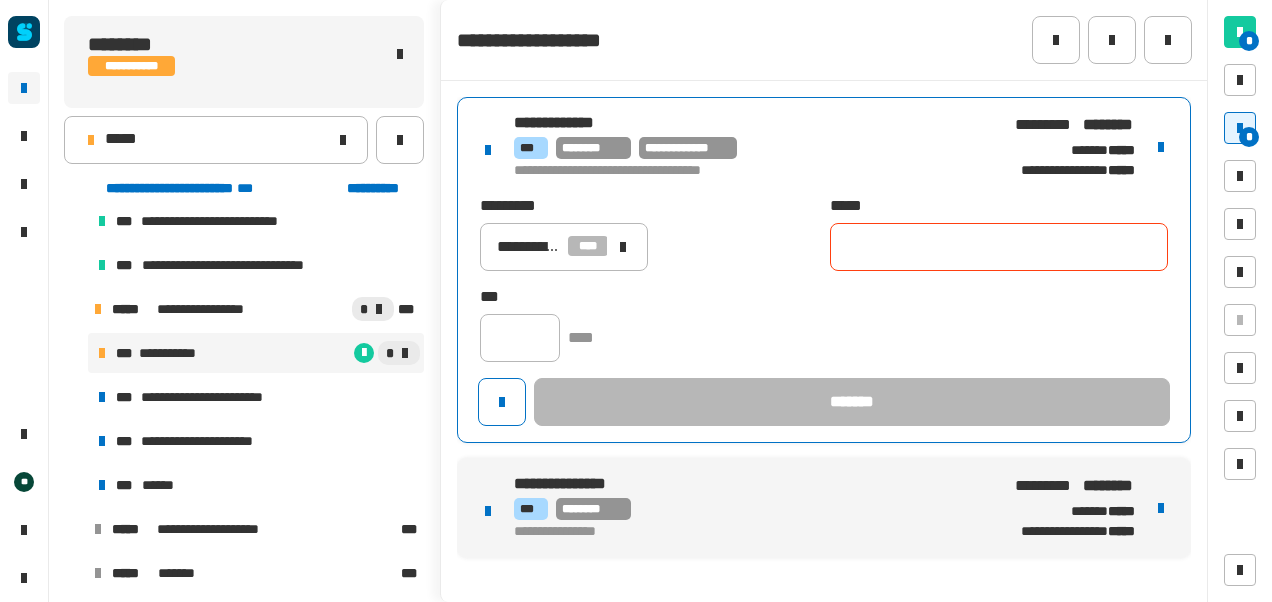 click 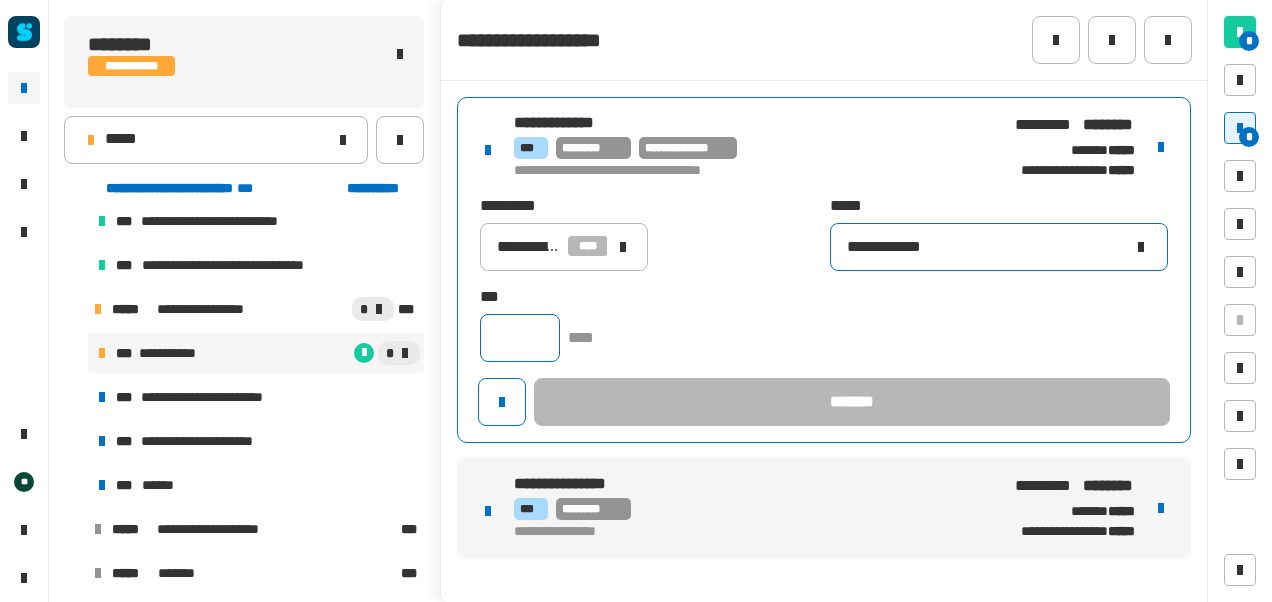 type on "**********" 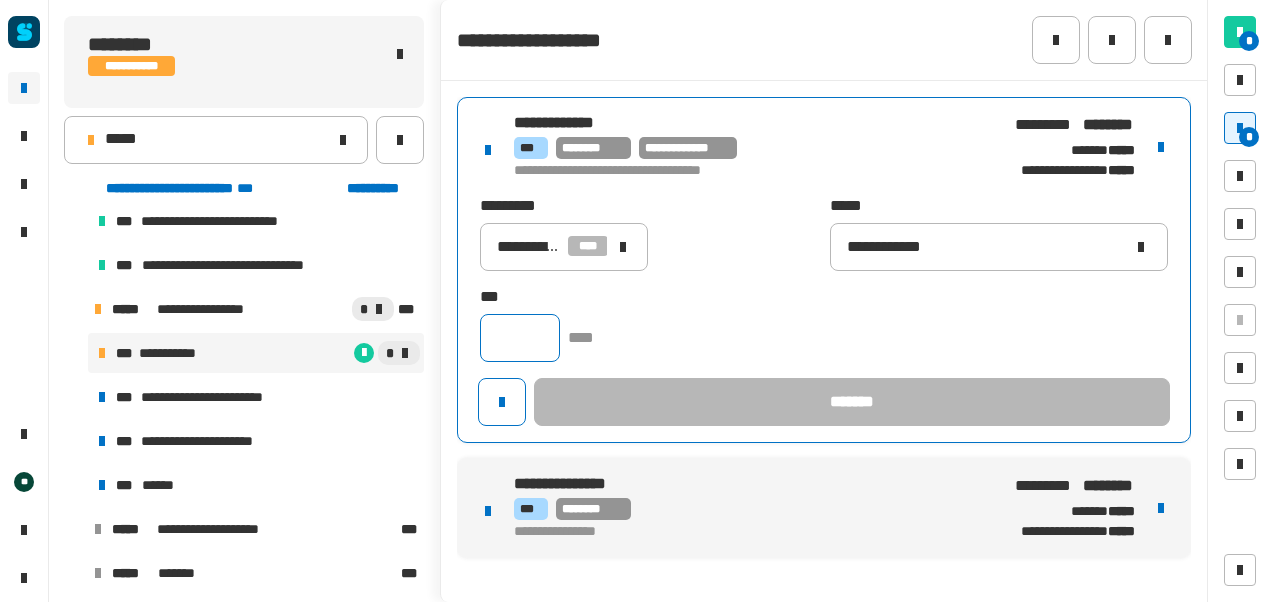 click 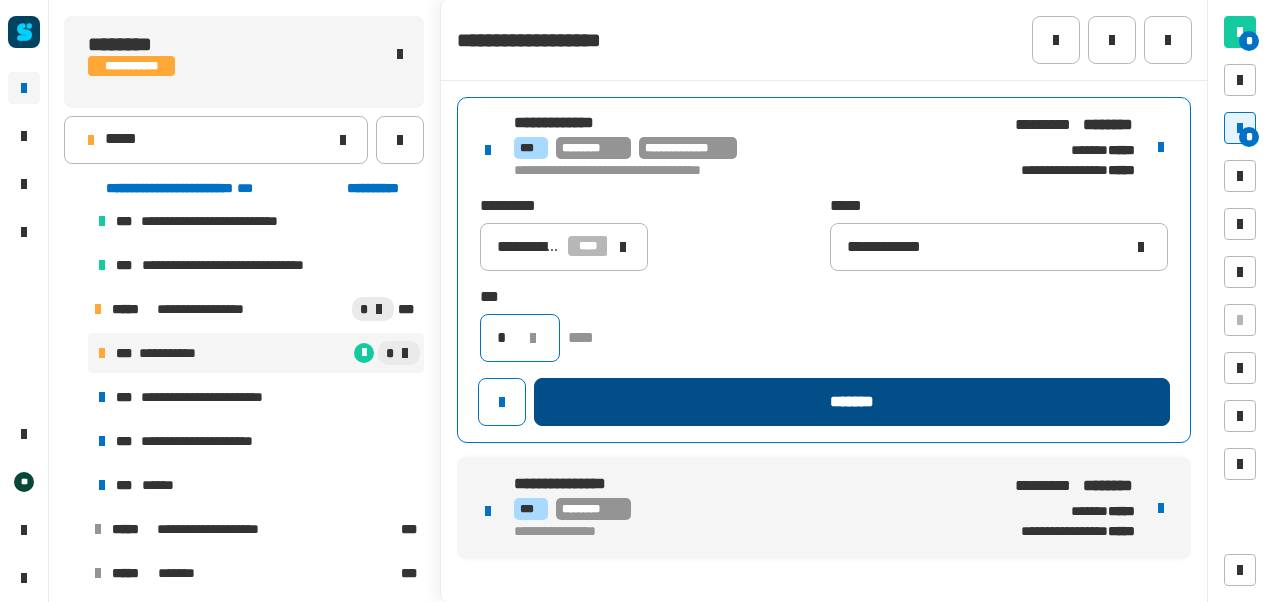 type on "*" 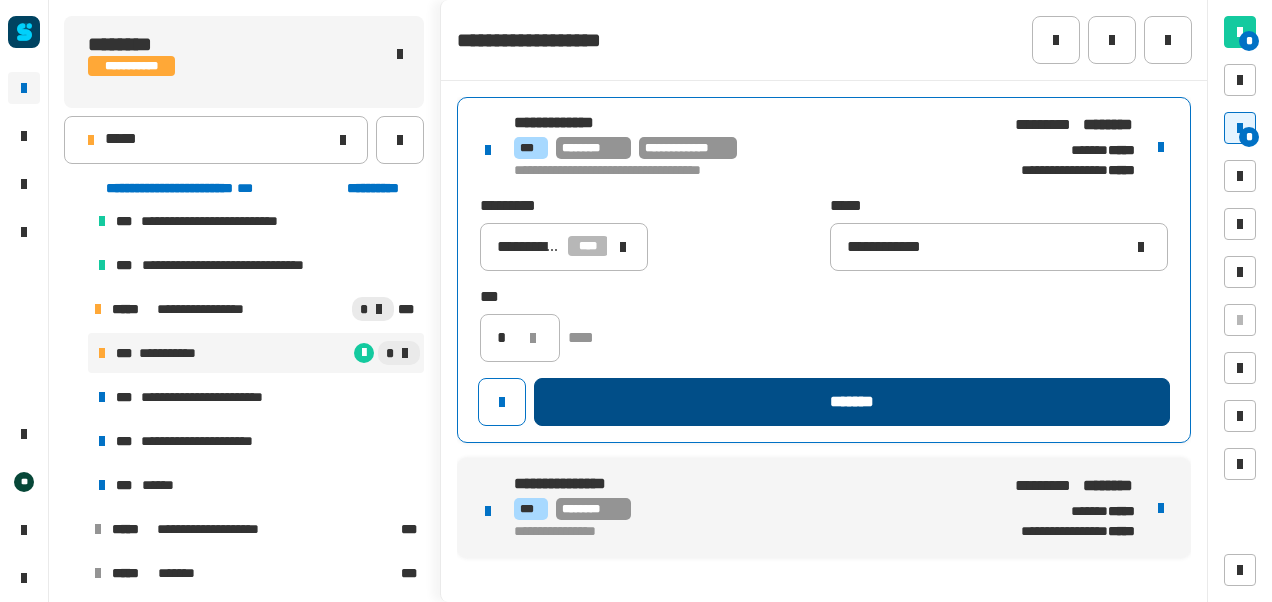 click on "*******" 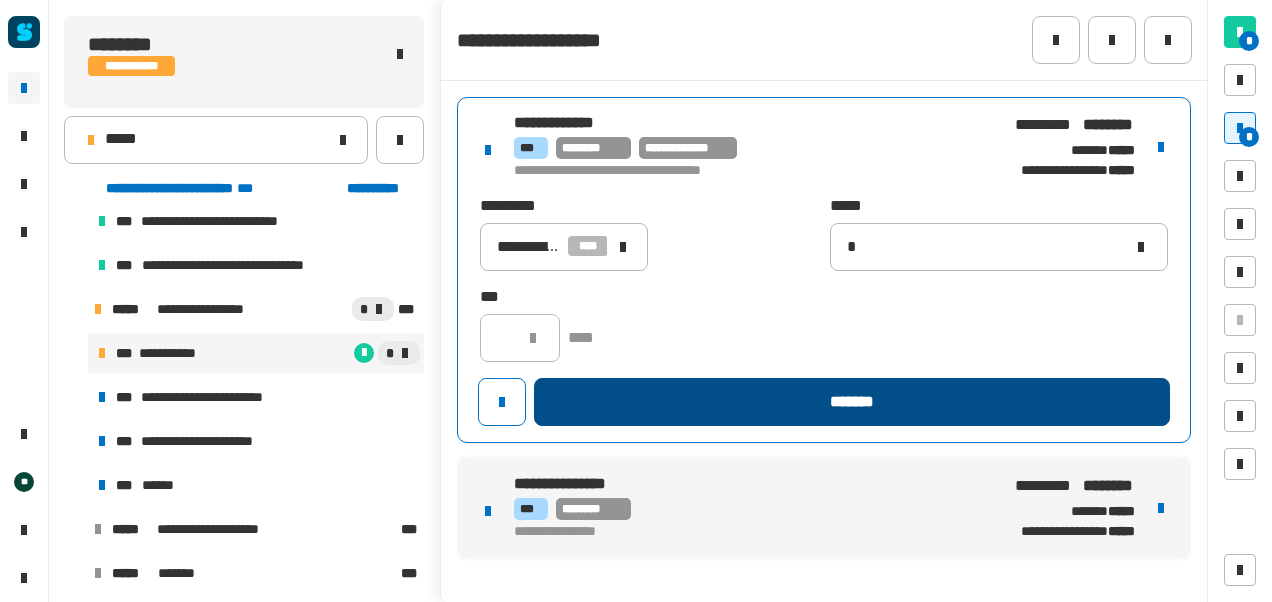 type 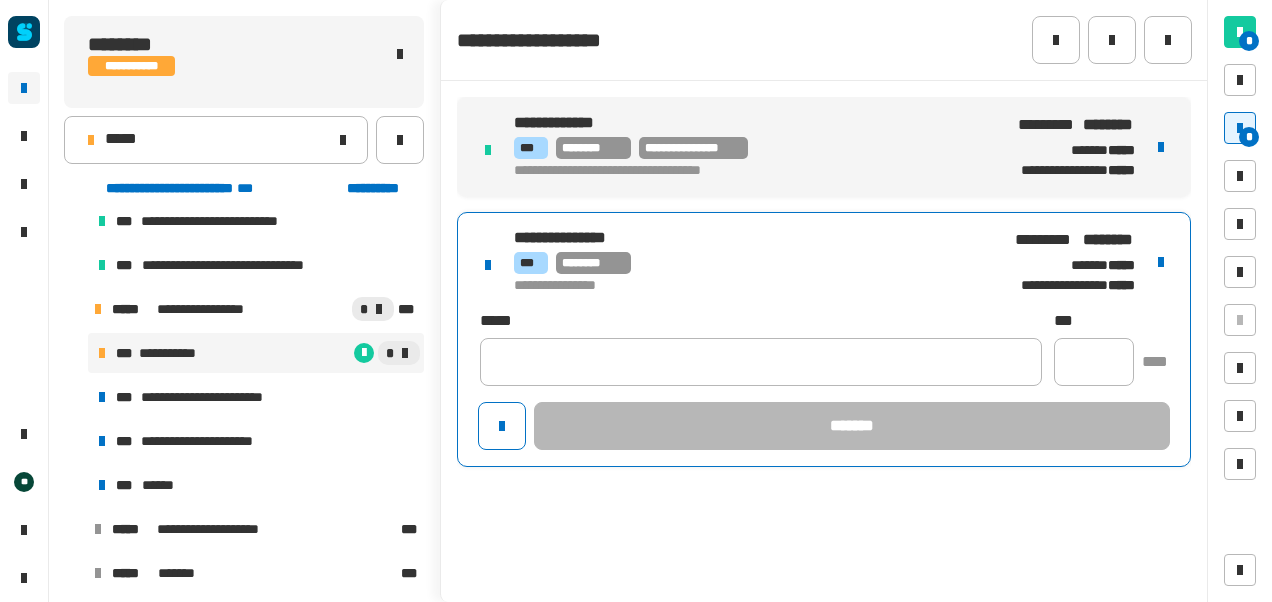 click on "**********" at bounding box center [824, 339] 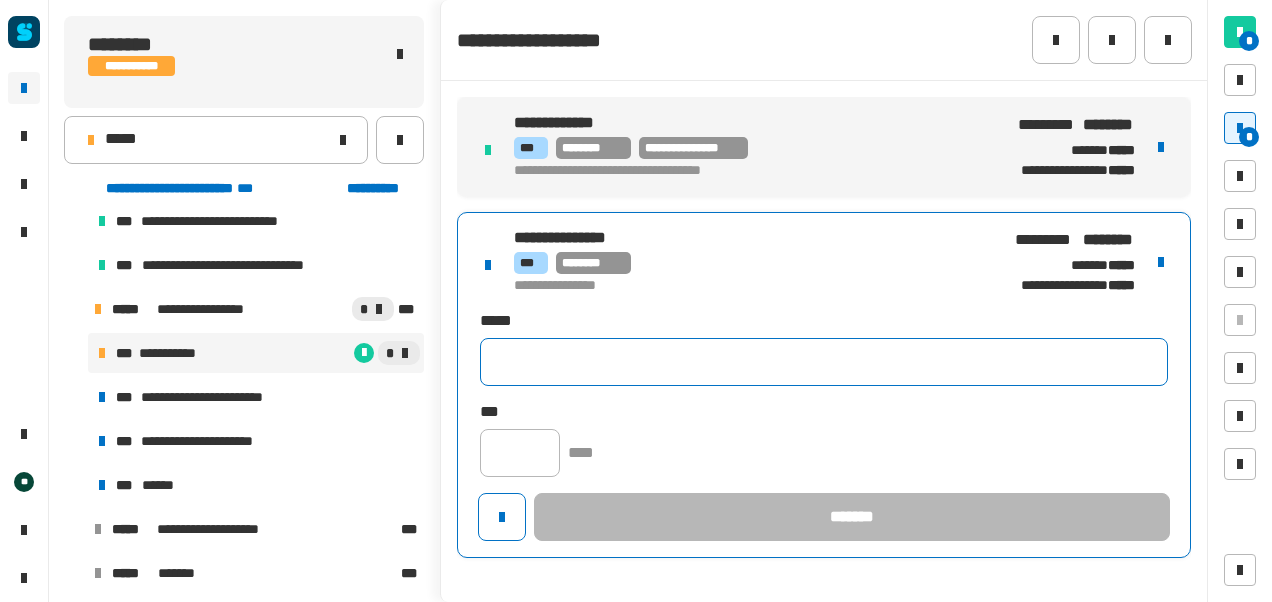 click 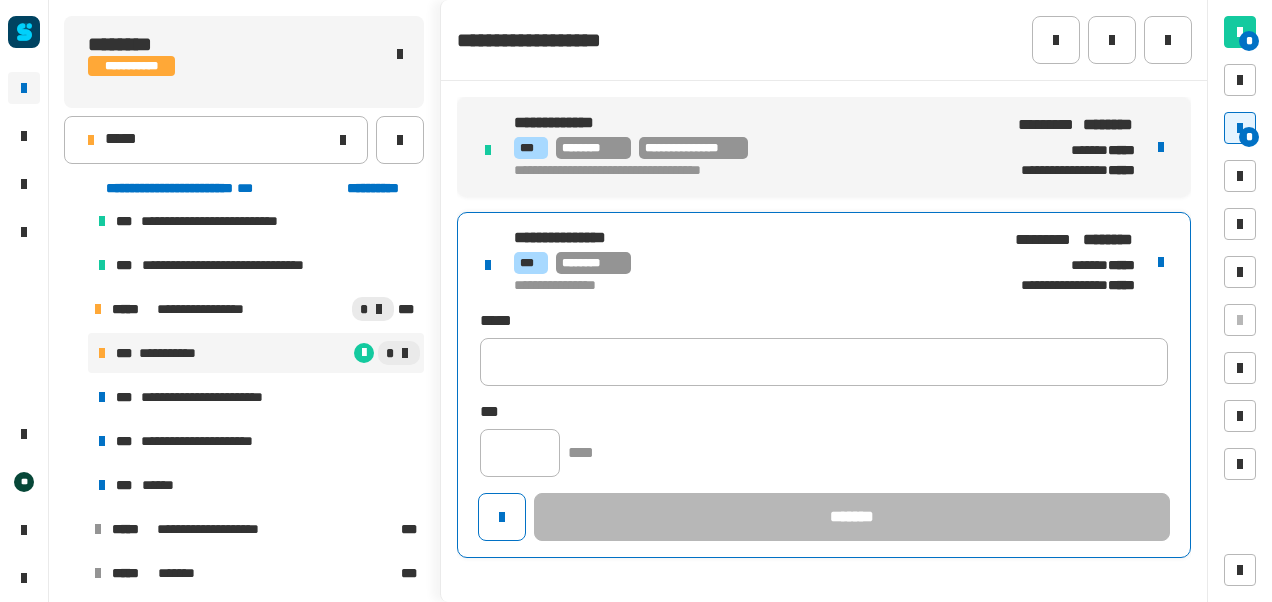 click at bounding box center (1161, 262) 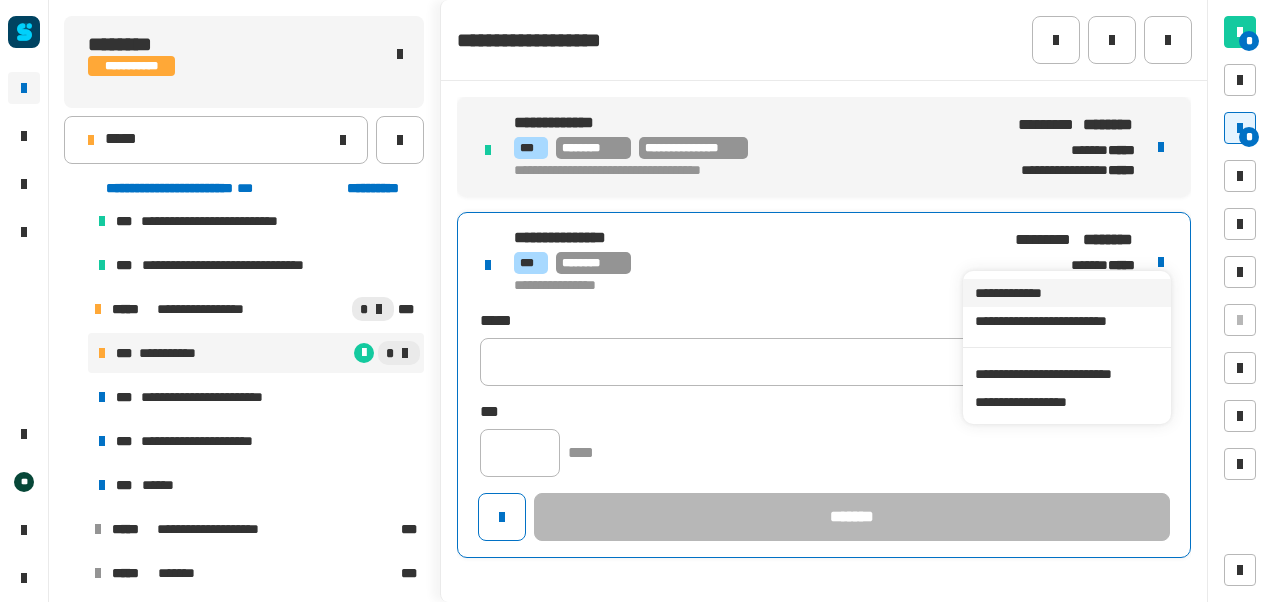 click on "**********" at bounding box center (1066, 293) 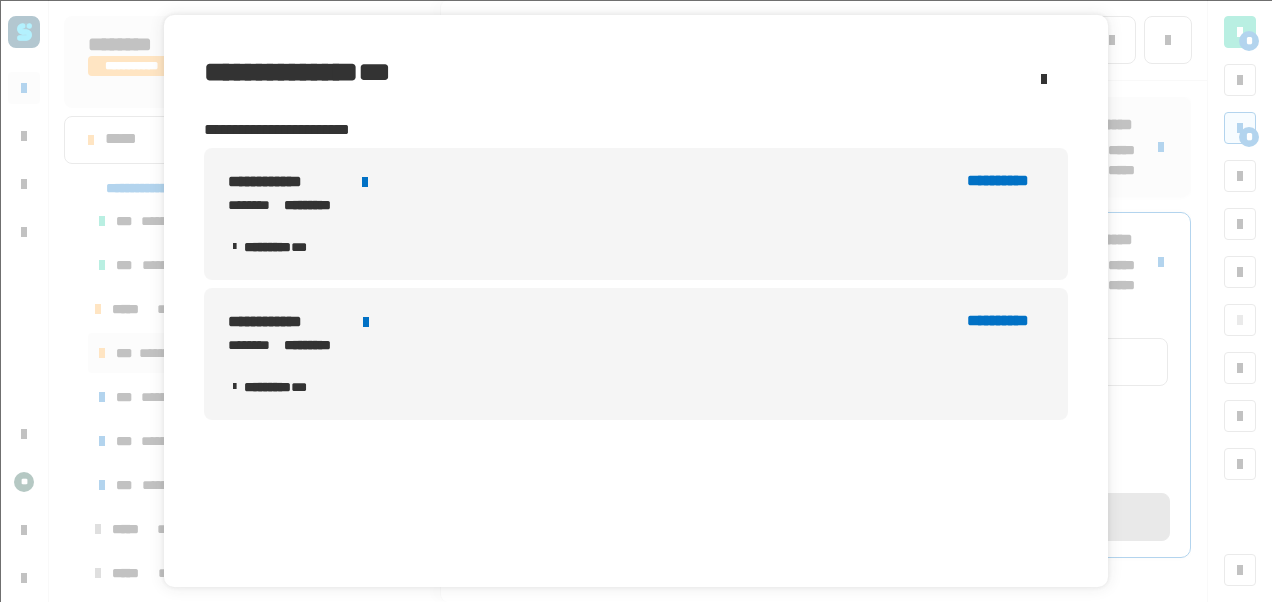 click 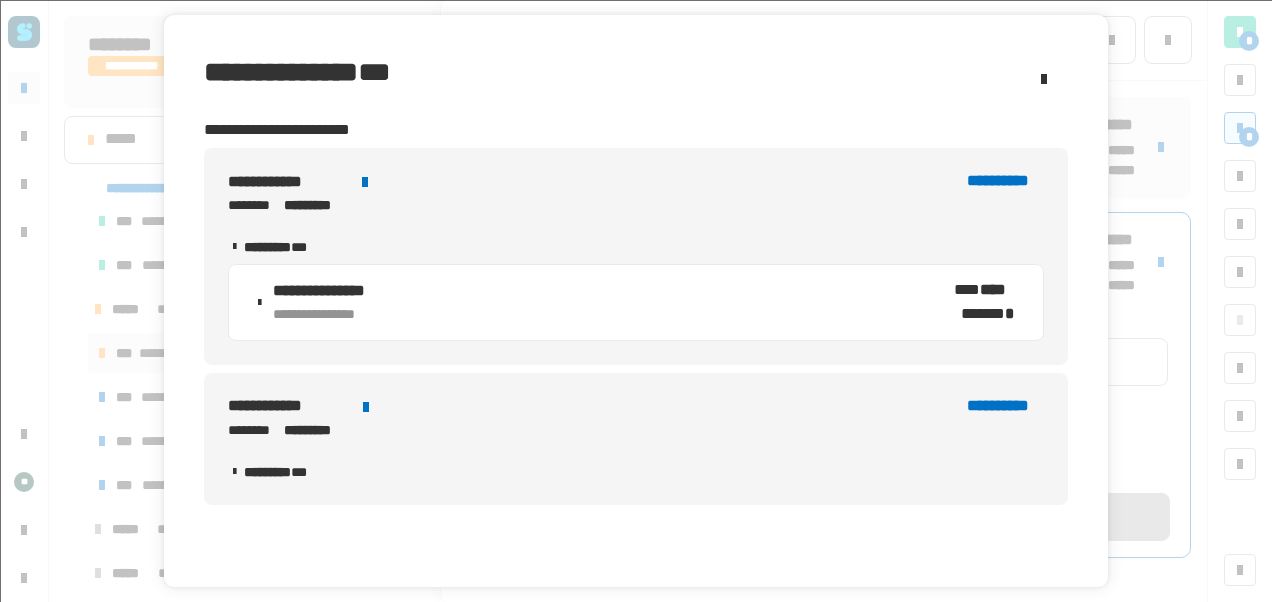 click 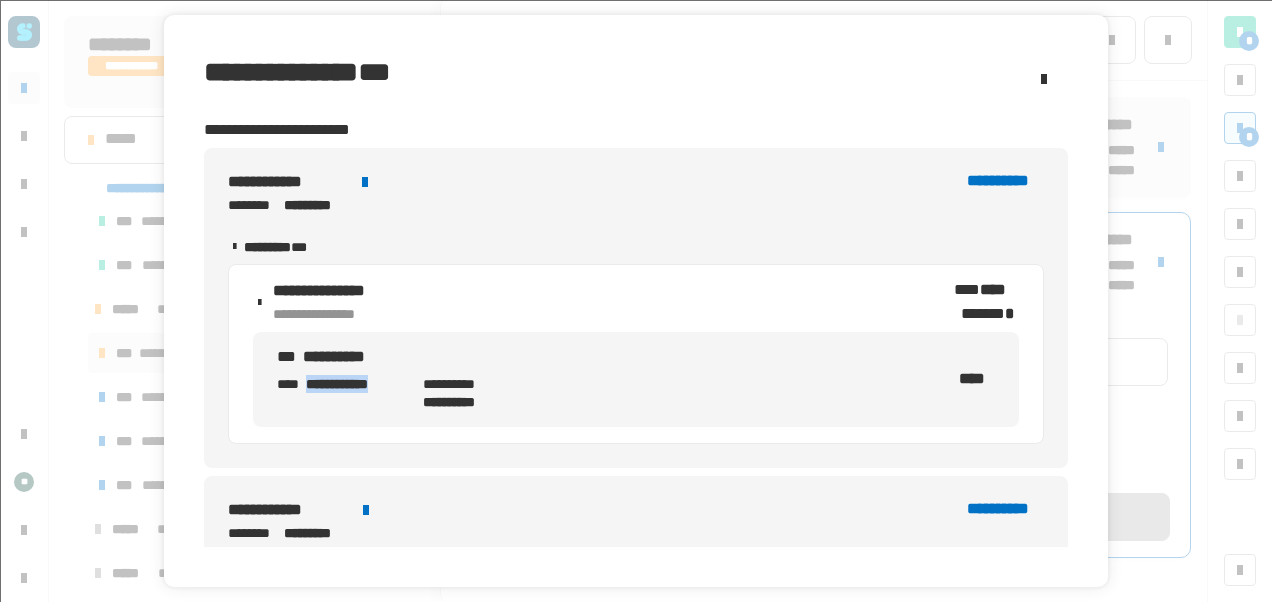 drag, startPoint x: 306, startPoint y: 380, endPoint x: 410, endPoint y: 380, distance: 104 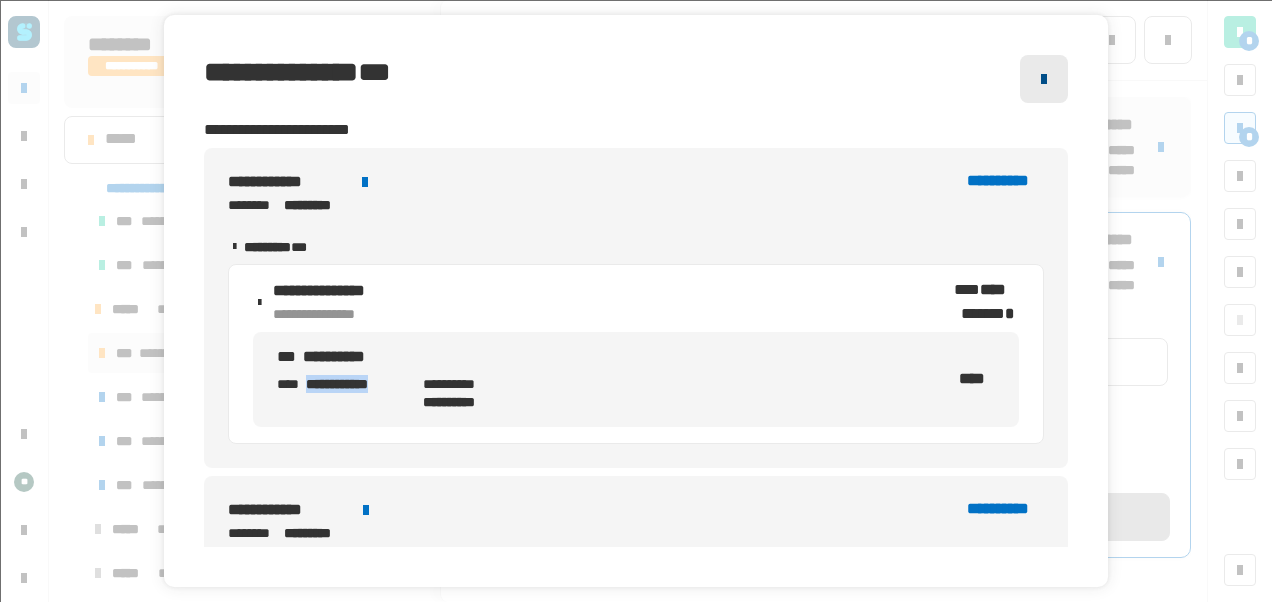 click 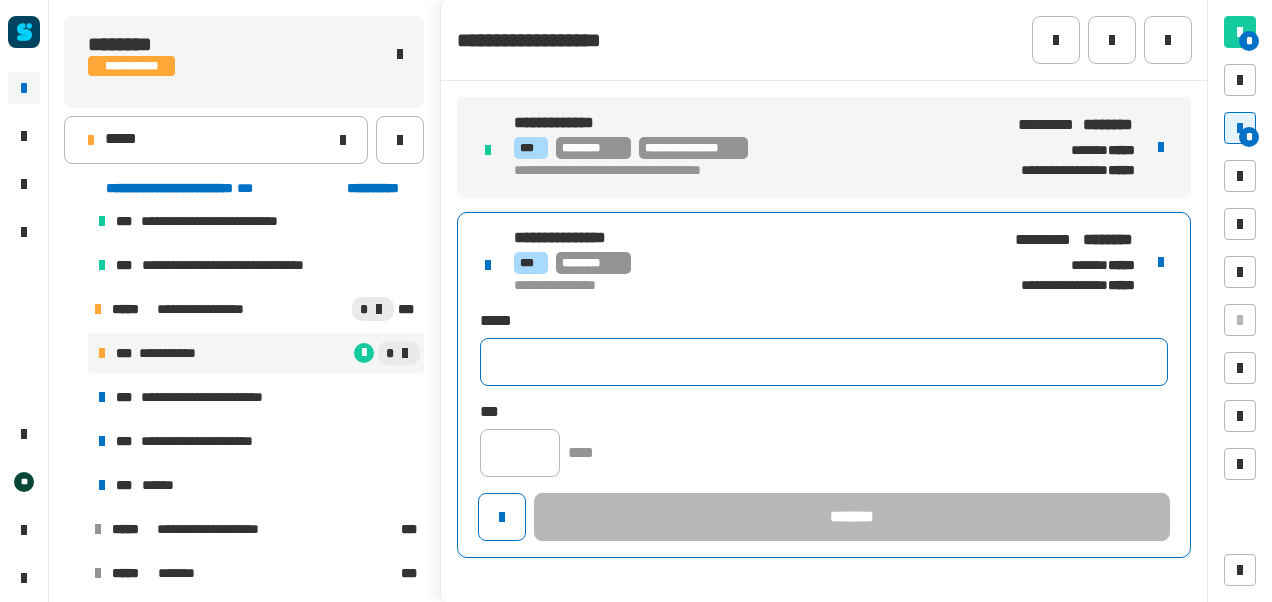 click 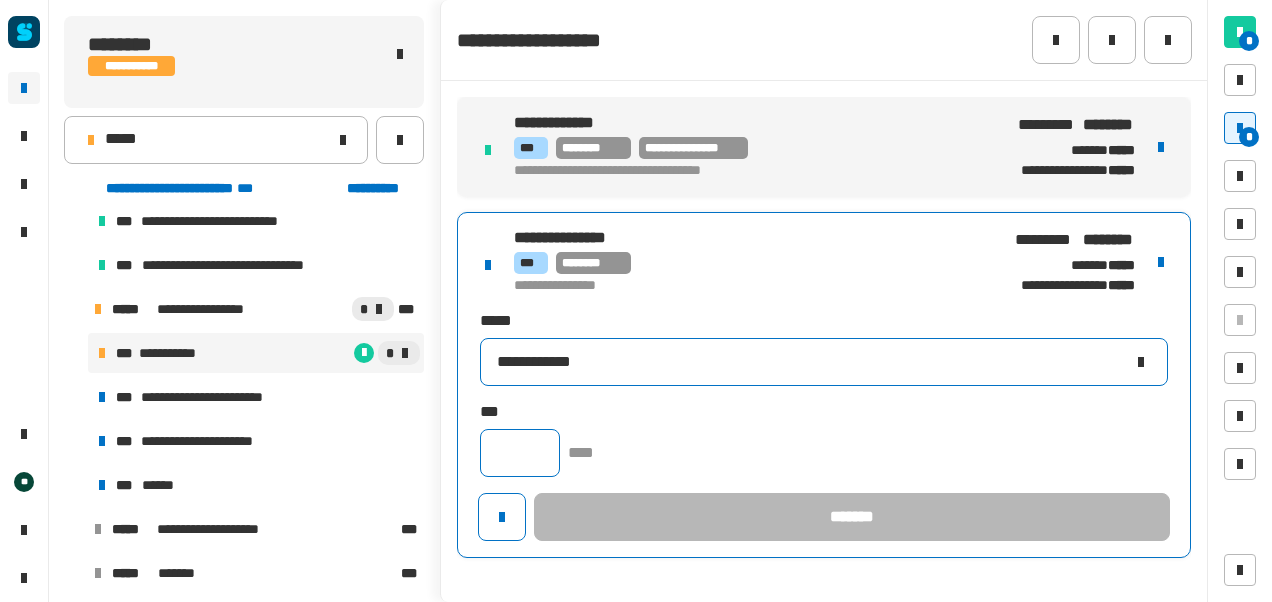 type on "**********" 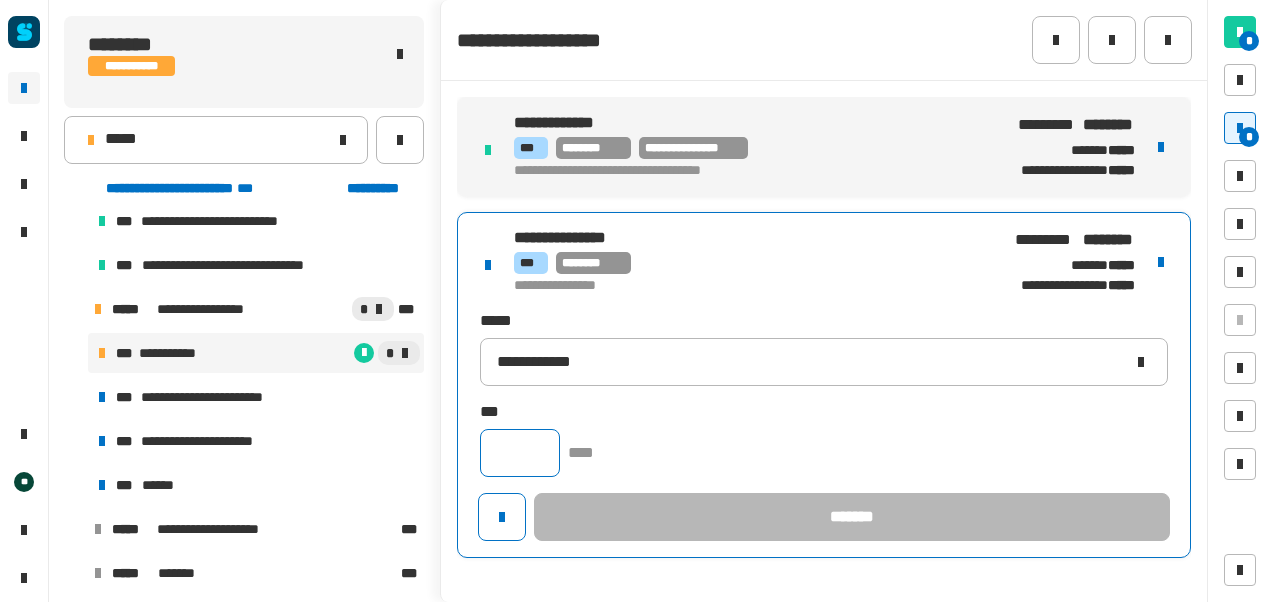 click 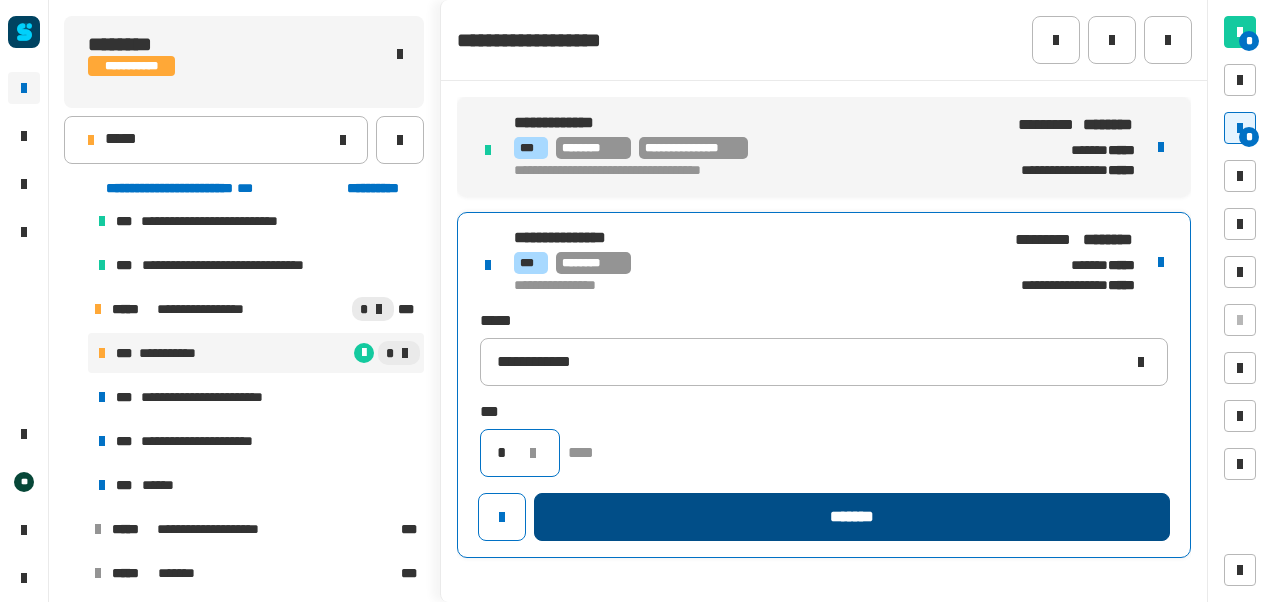 type on "*" 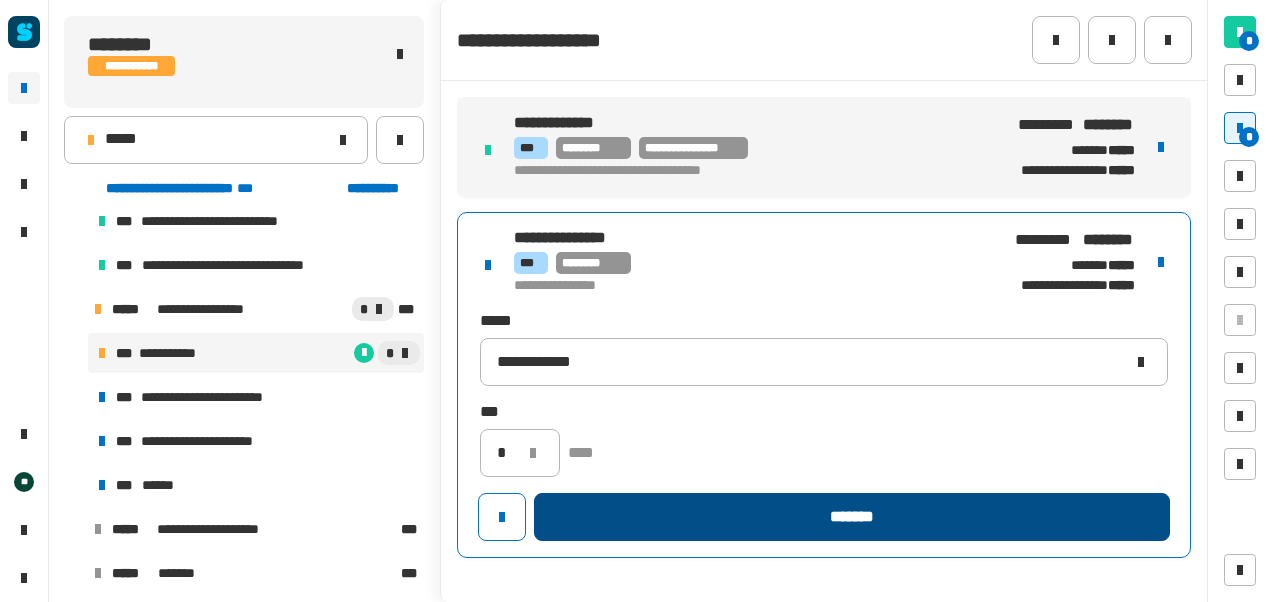 click on "*******" 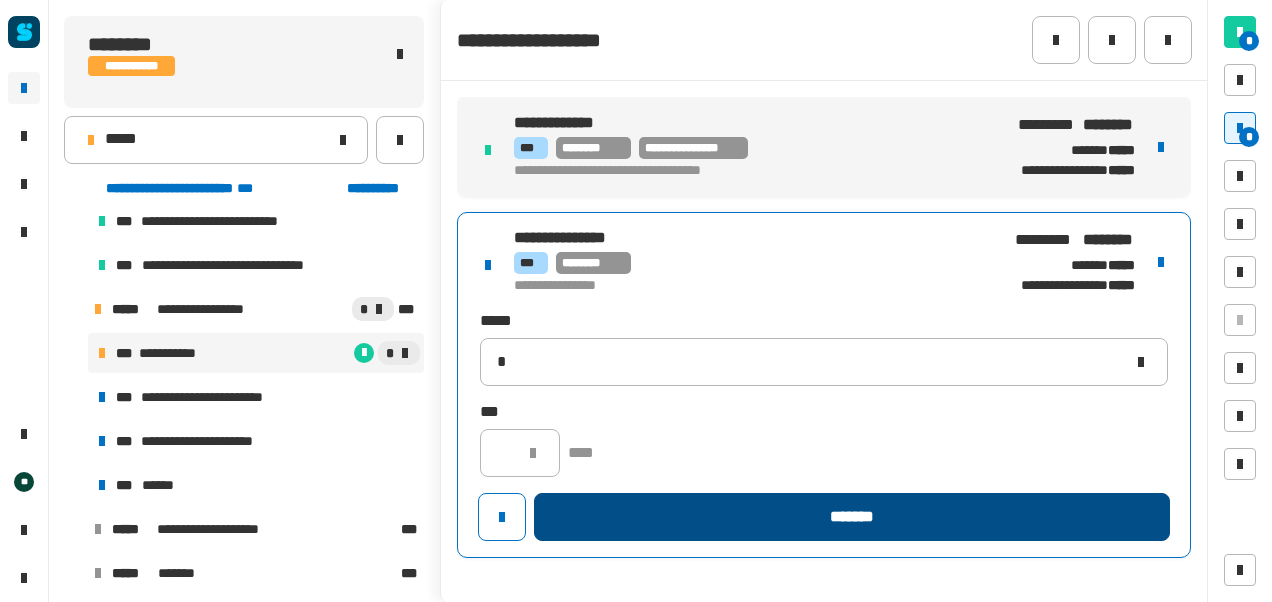 type 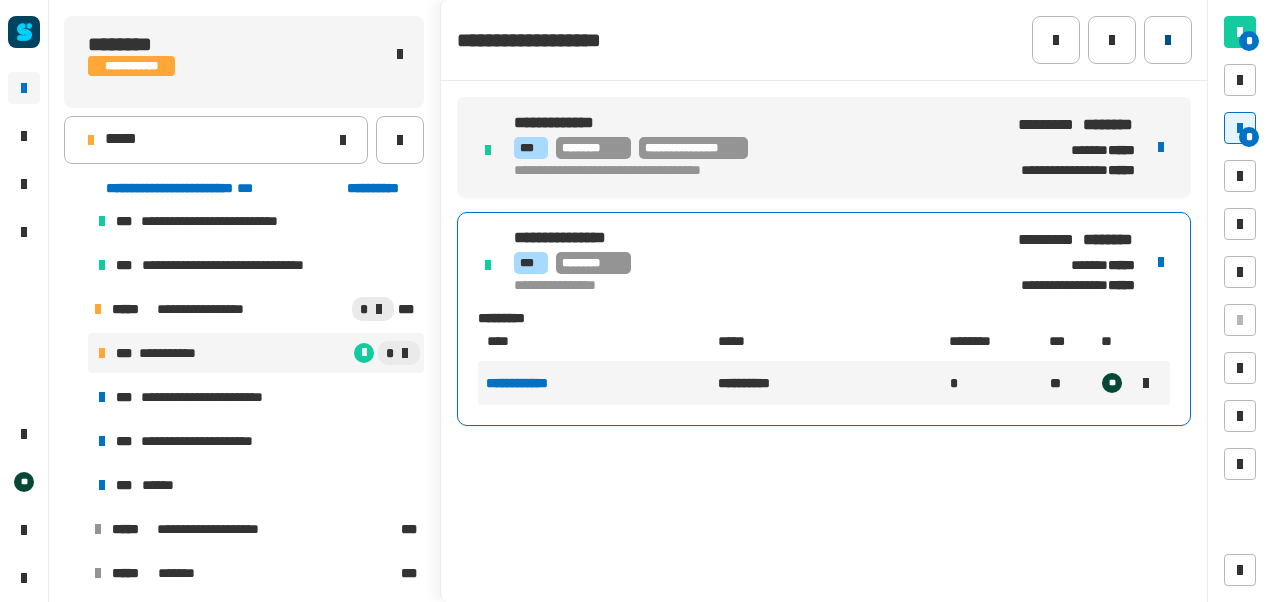click 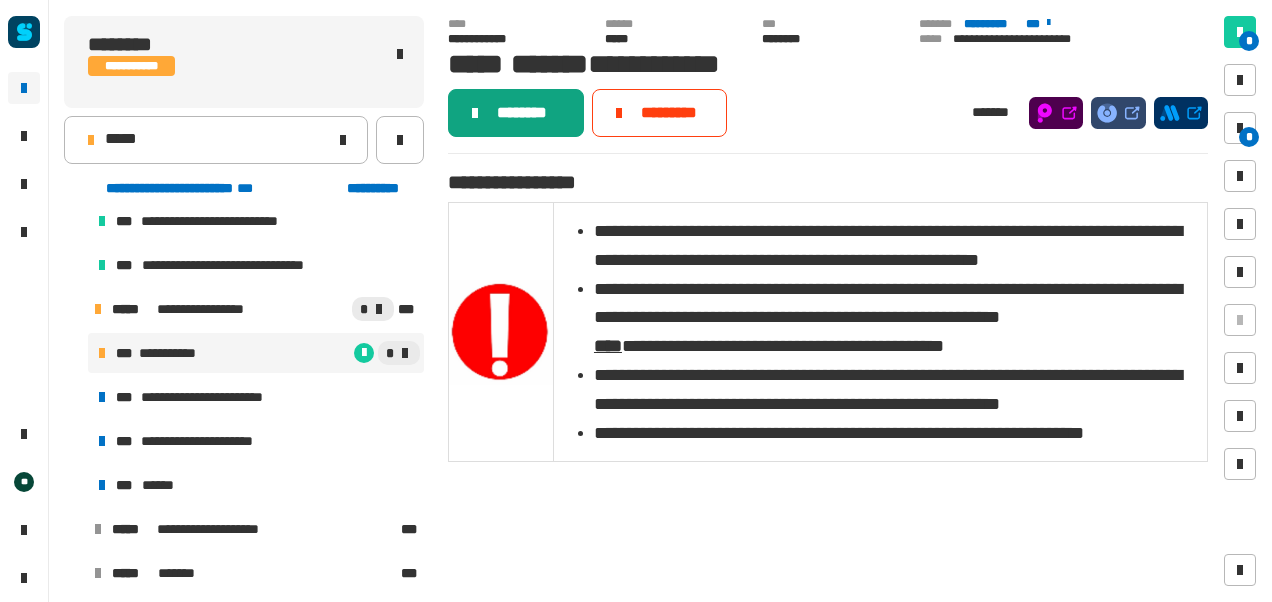 click on "********" 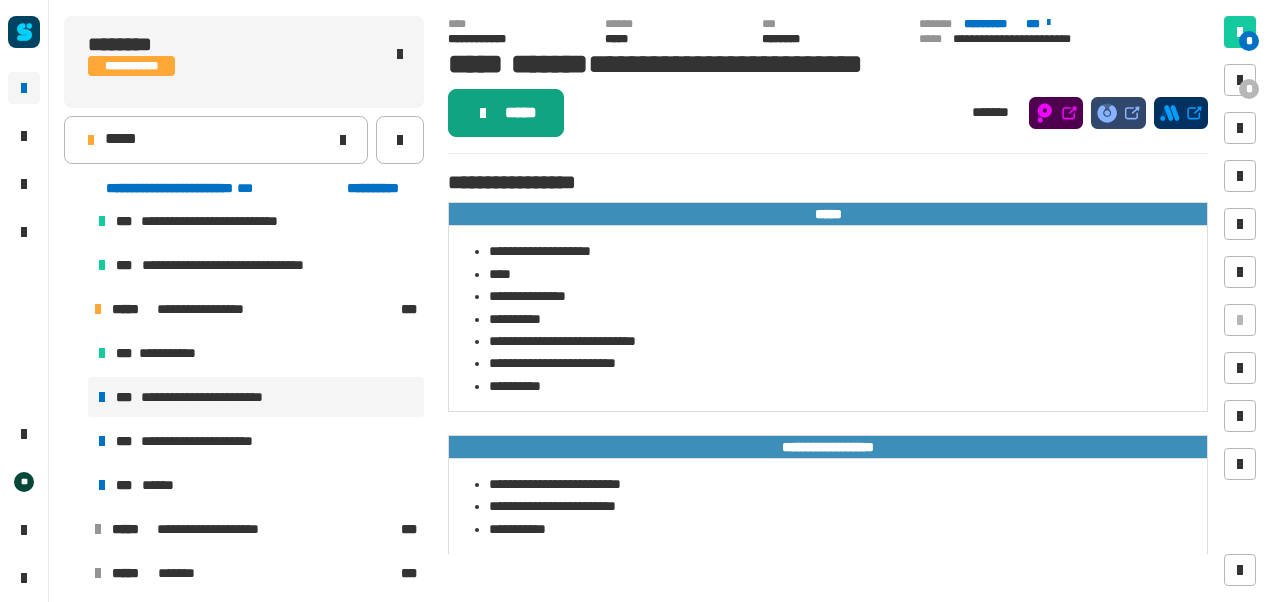 click on "*****" 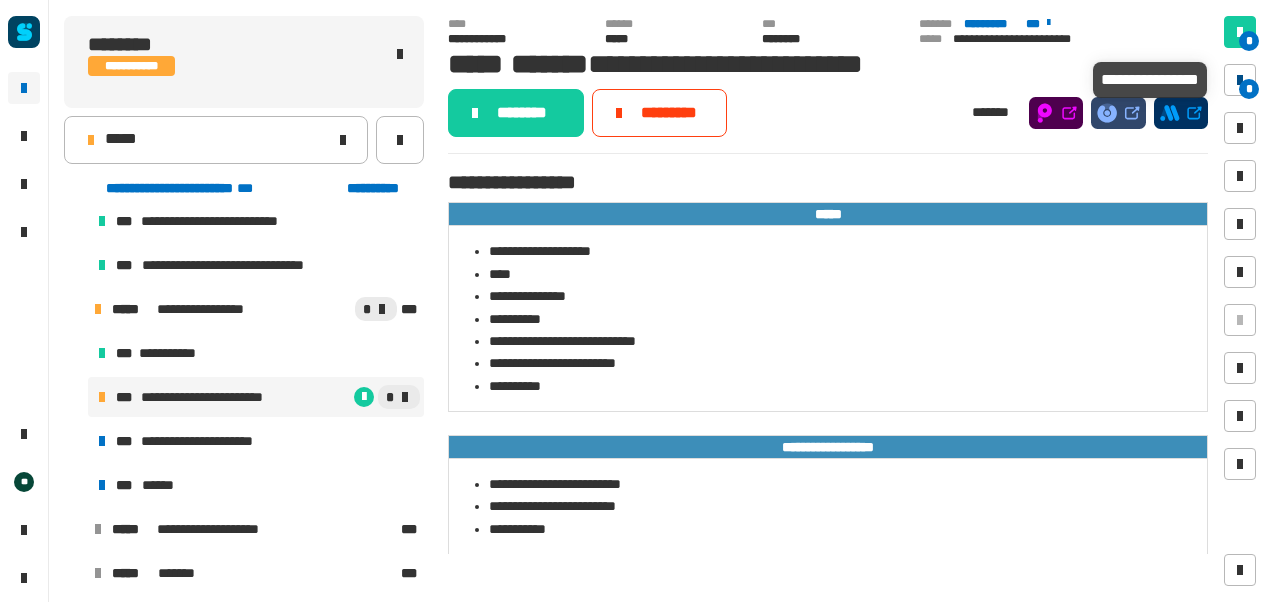 click on "*" at bounding box center [1249, 89] 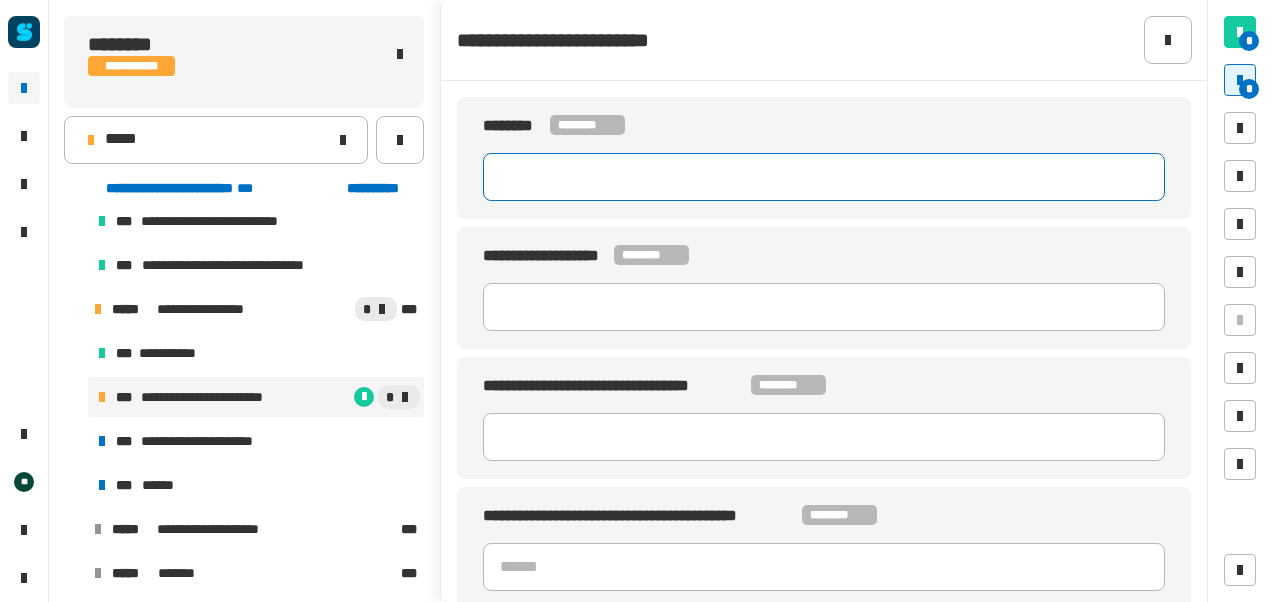 click 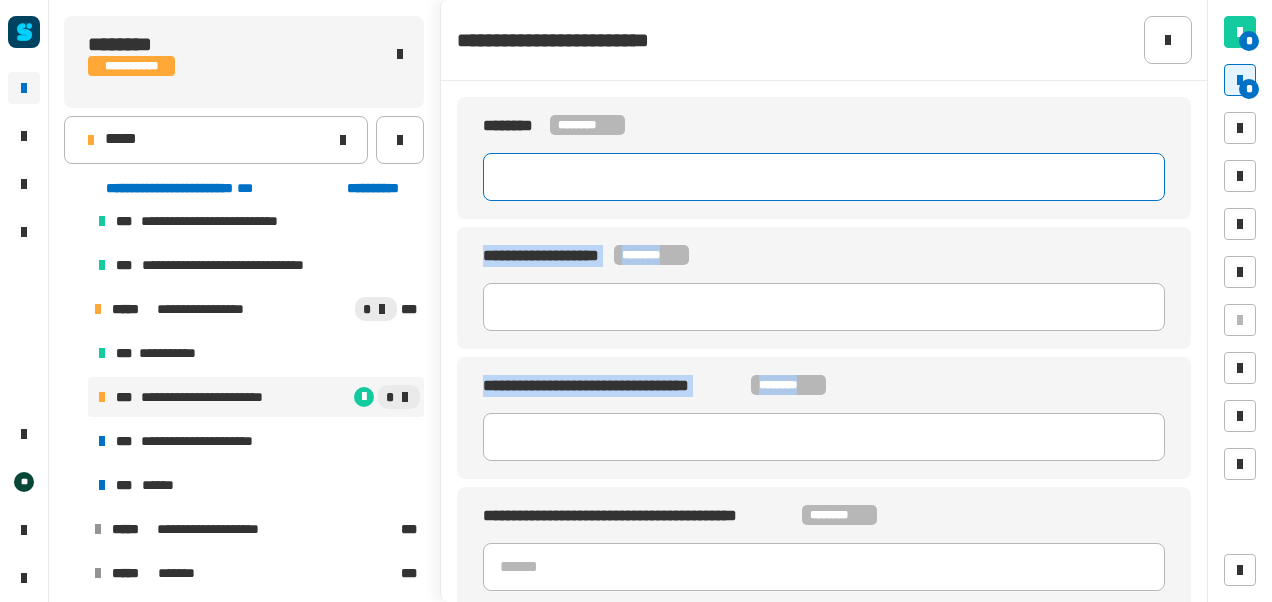 drag, startPoint x: 1164, startPoint y: 456, endPoint x: 512, endPoint y: 164, distance: 714.40045 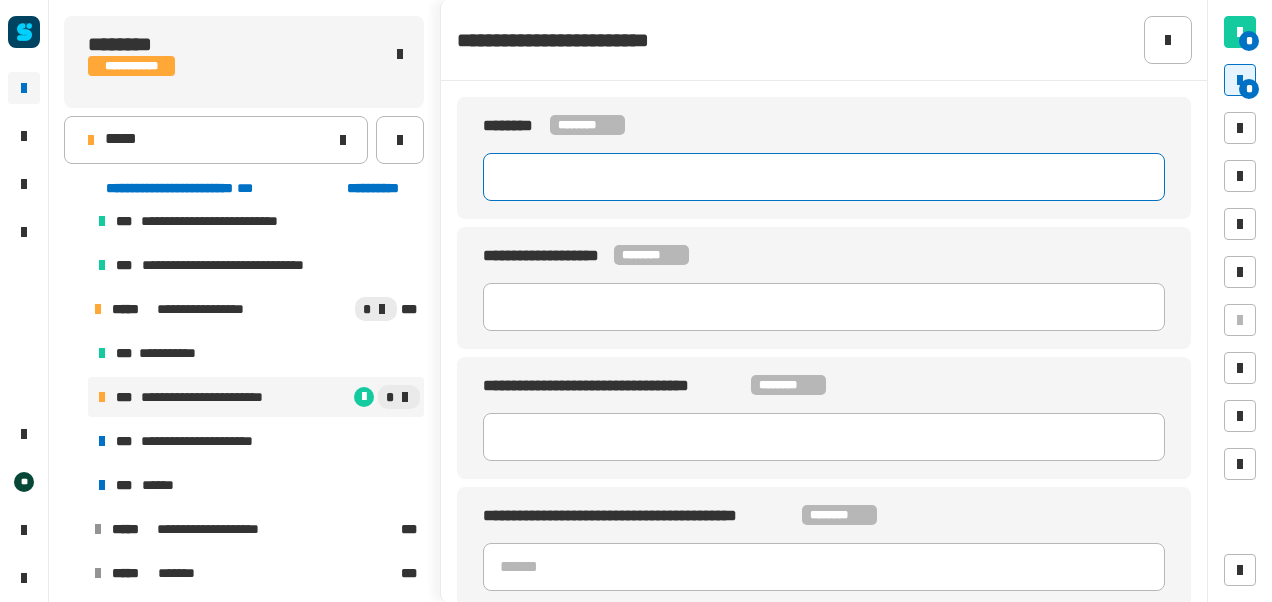 paste on "********" 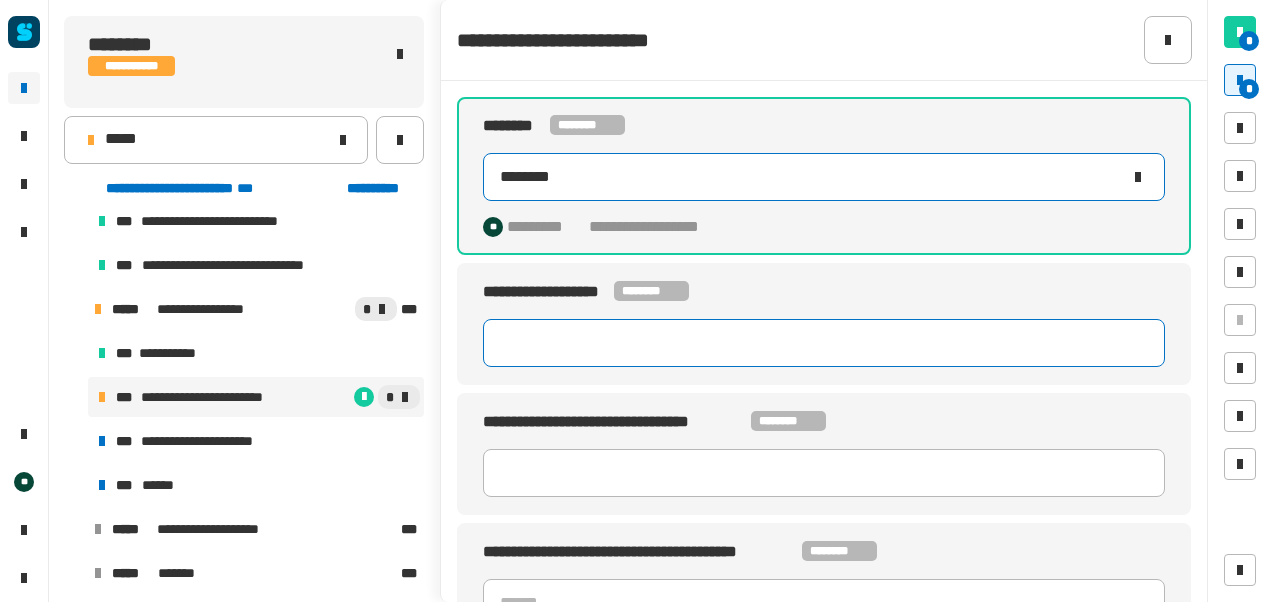 type on "********" 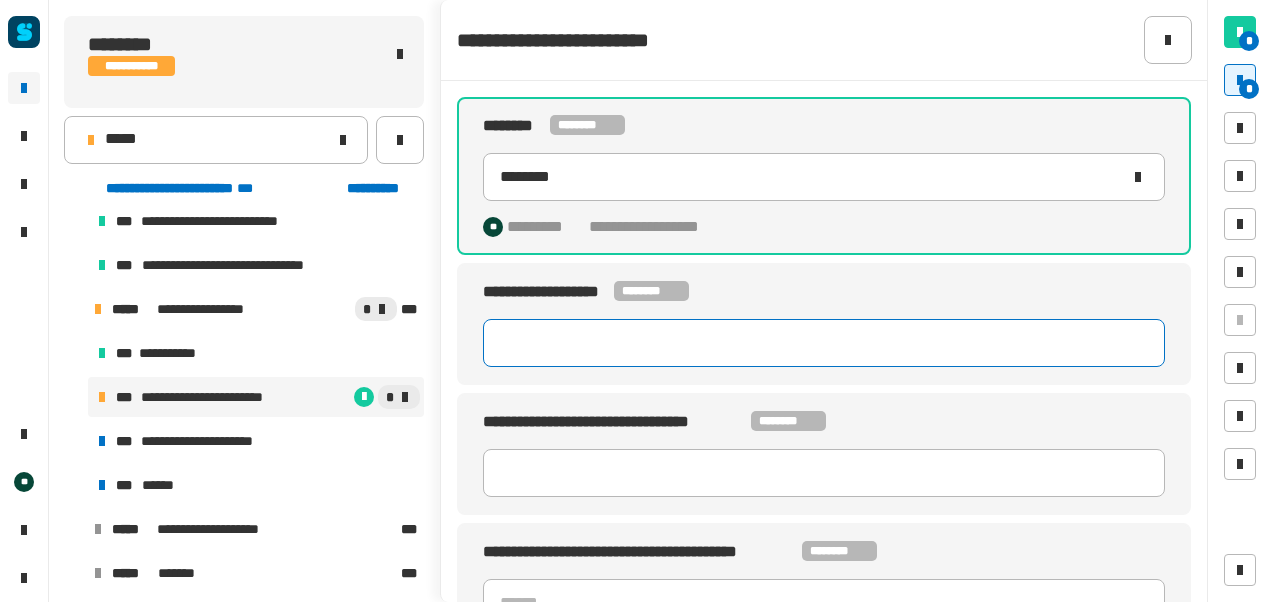 click 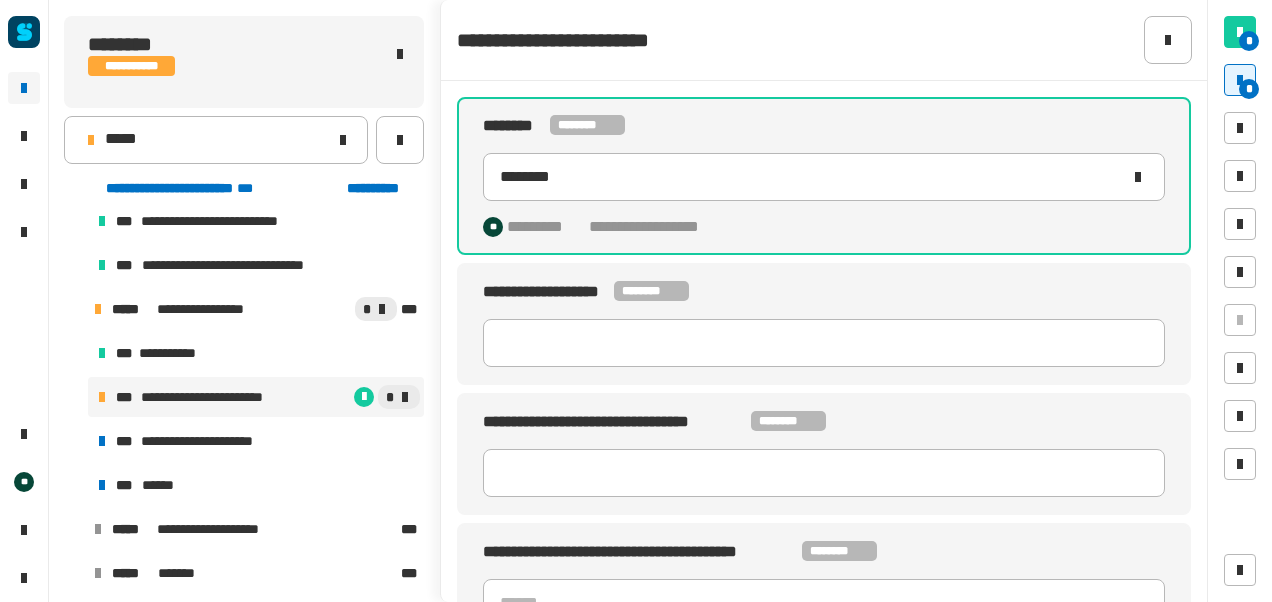 click on "[FIRST] [LAST] [STREET] [CITY], [STATE] [ZIP] [PHONE] [EMAIL] [SSN] [DLN] [CC]" 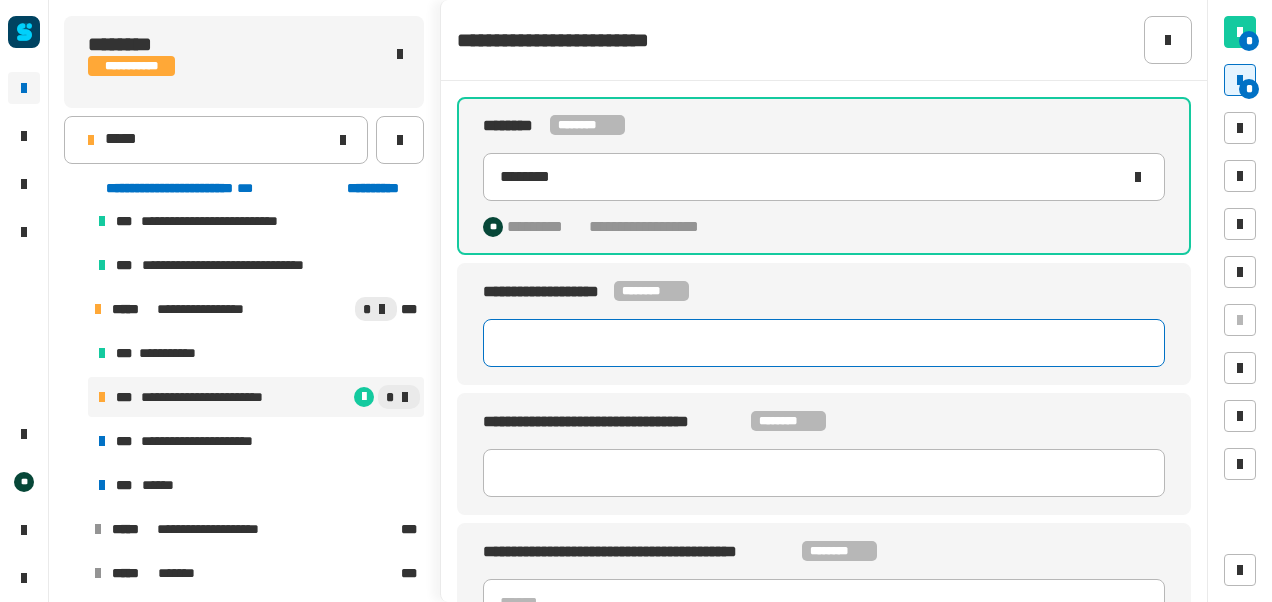 click 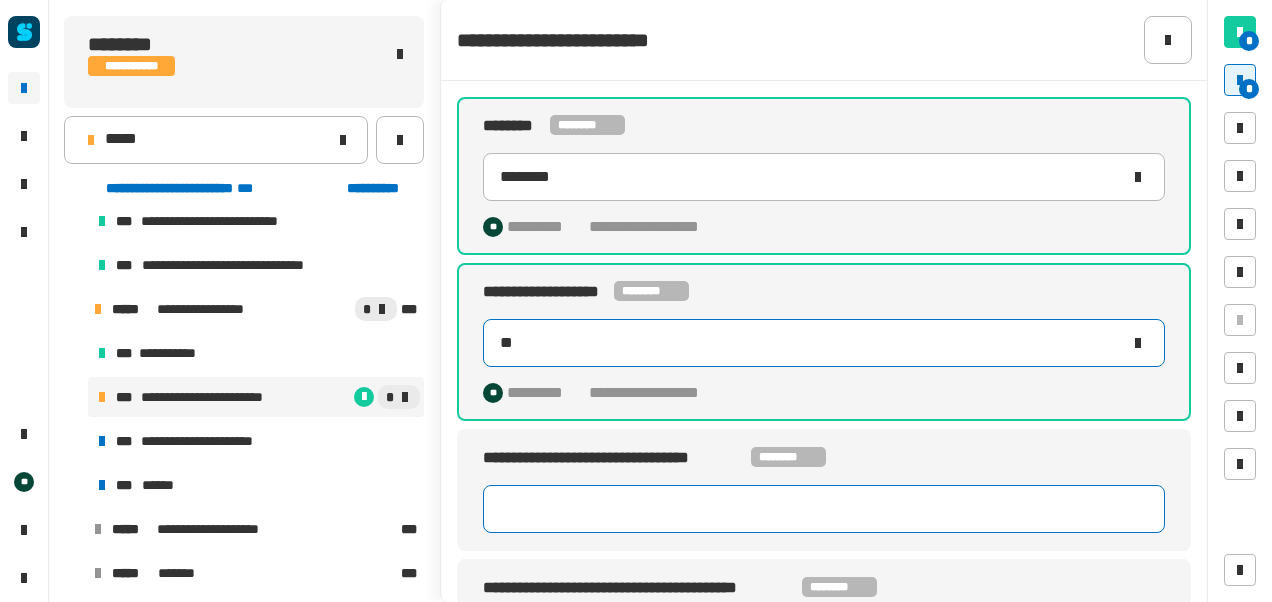 type on "*" 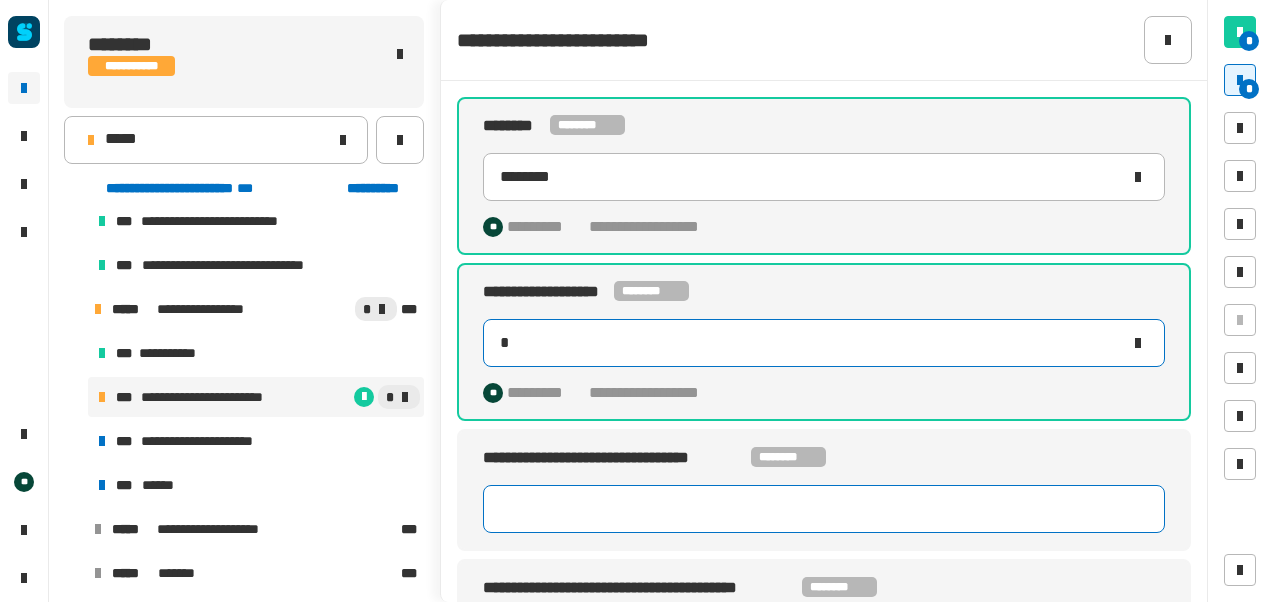 type 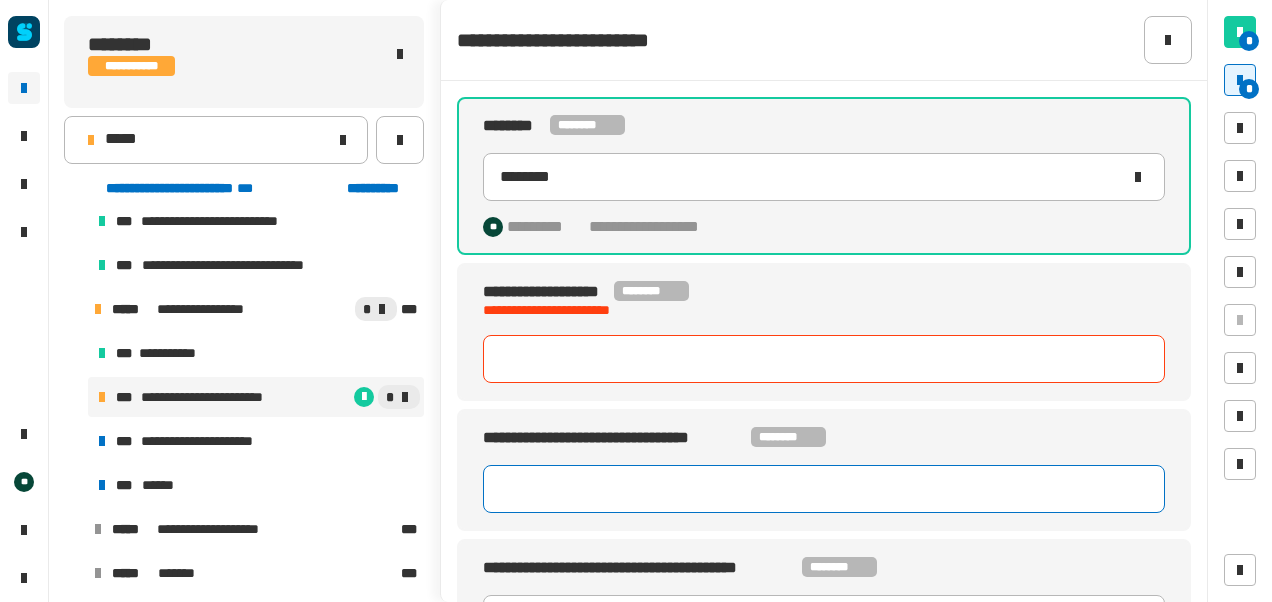 click 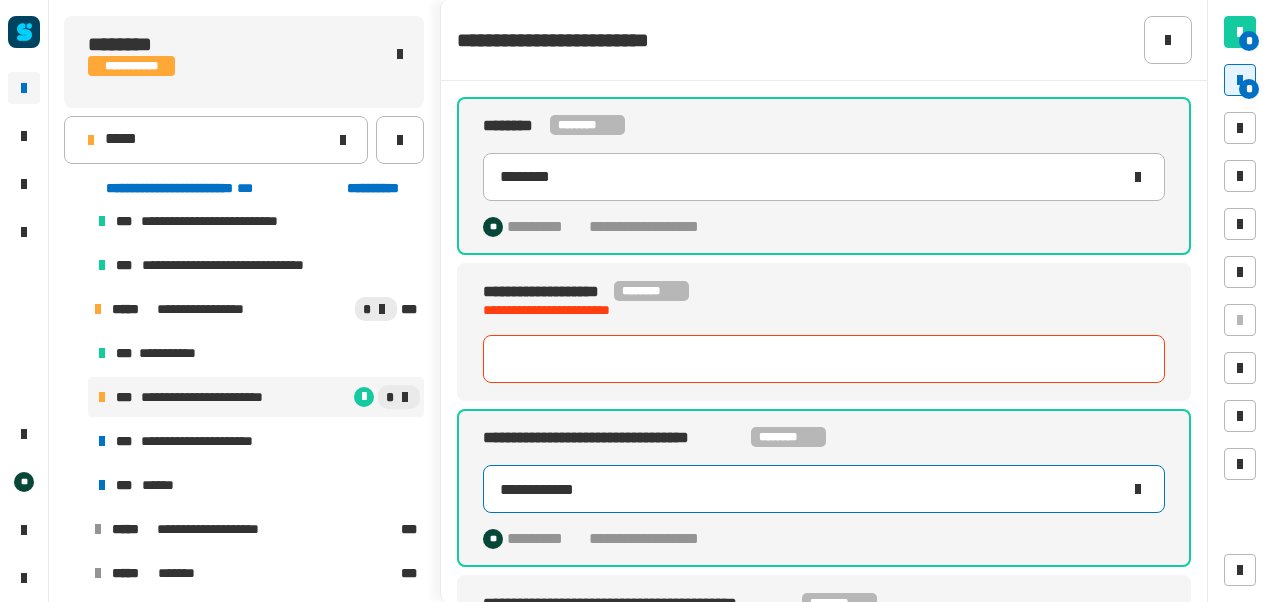 type on "**********" 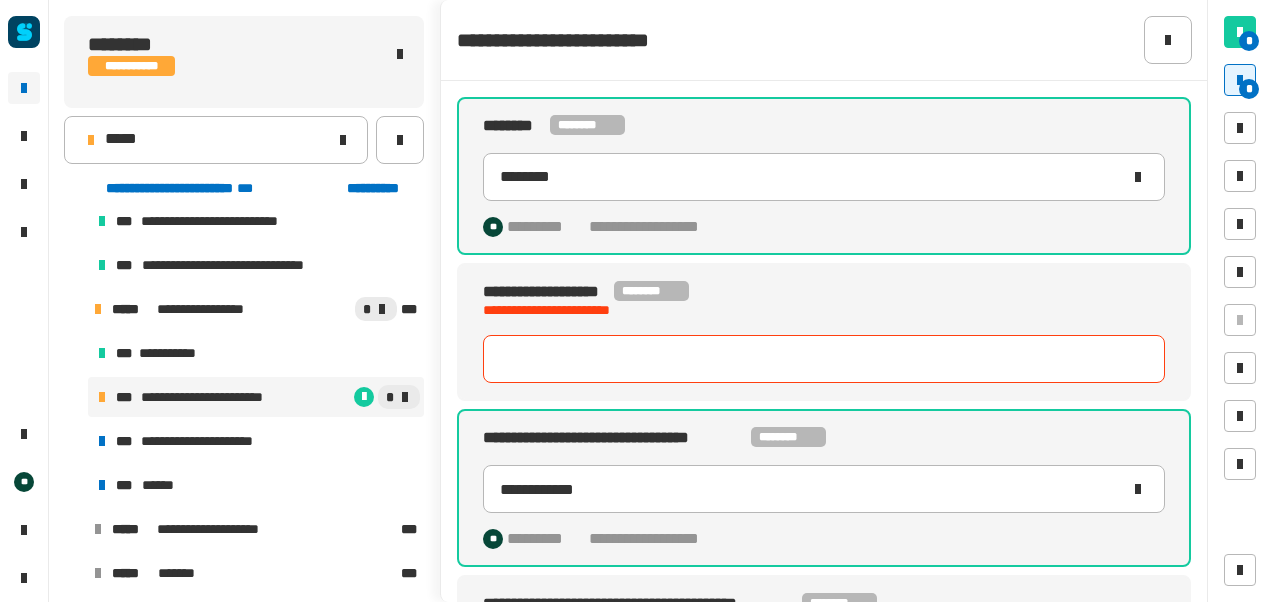 click 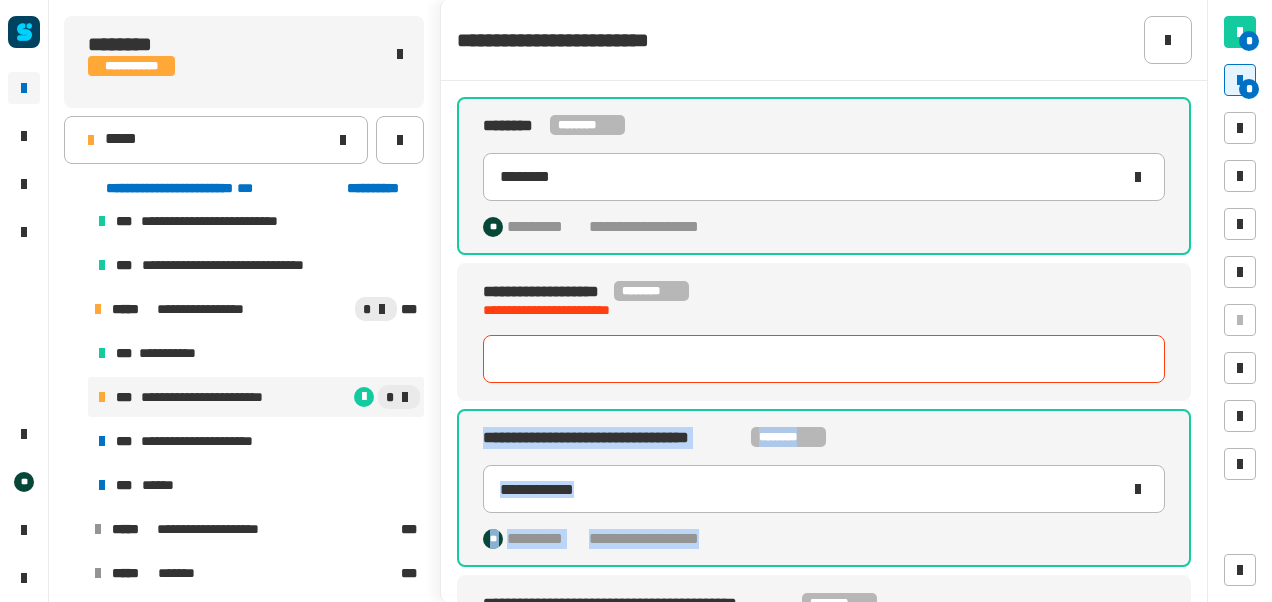 drag, startPoint x: 1178, startPoint y: 547, endPoint x: 532, endPoint y: 356, distance: 673.6446 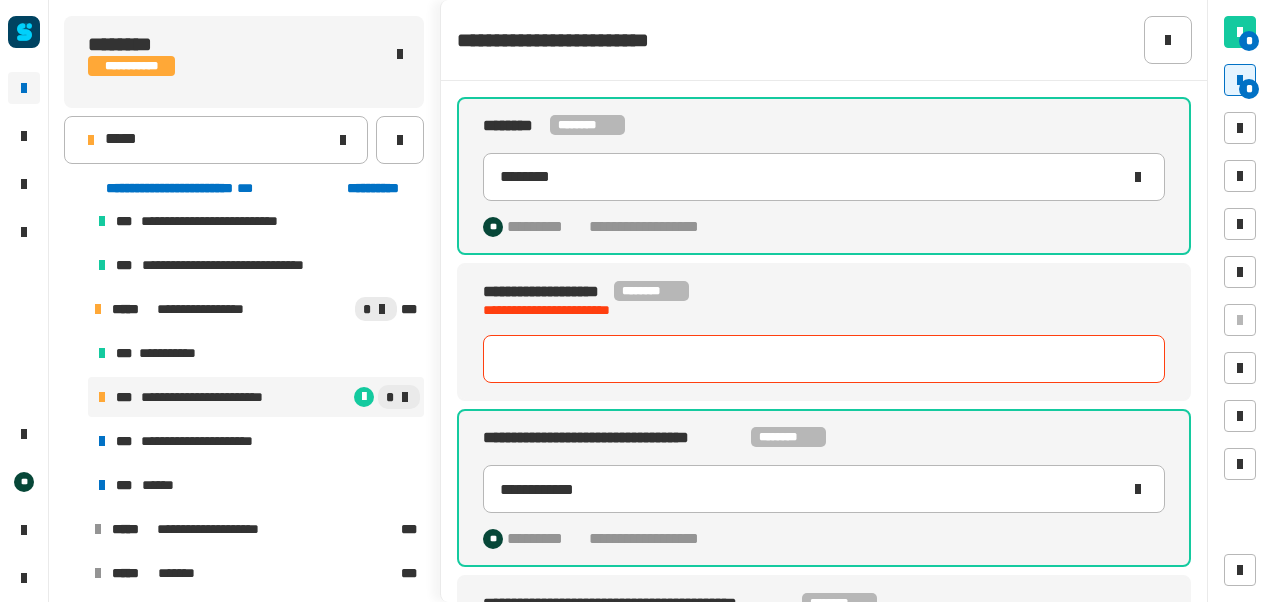 paste on "********" 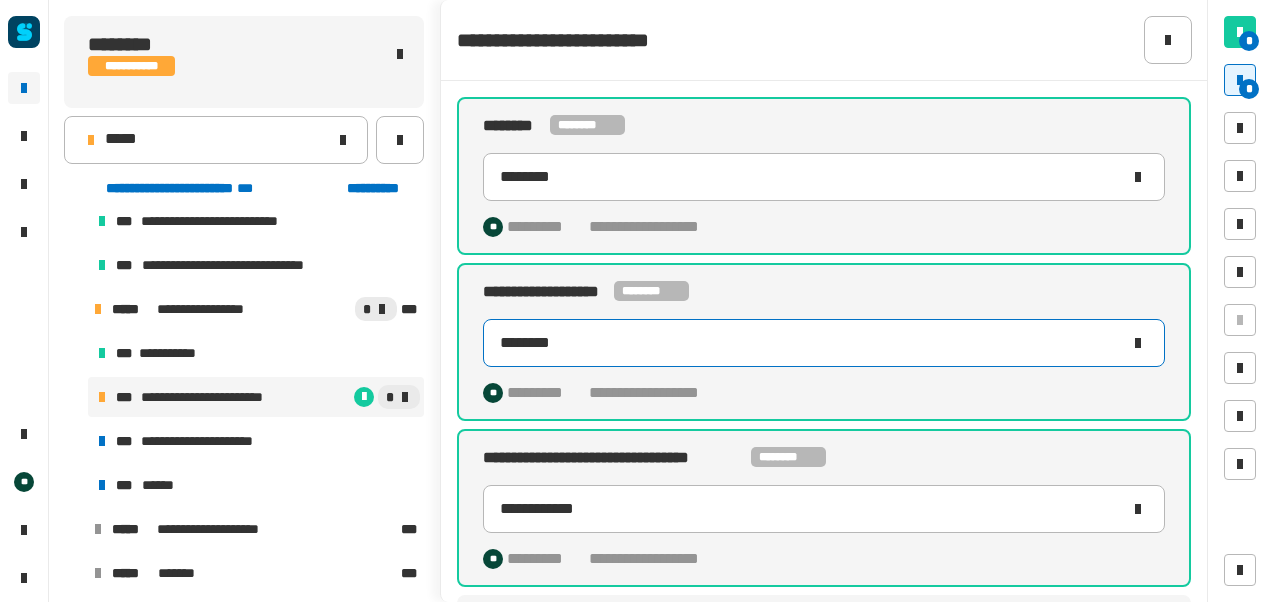 scroll, scrollTop: 114, scrollLeft: 0, axis: vertical 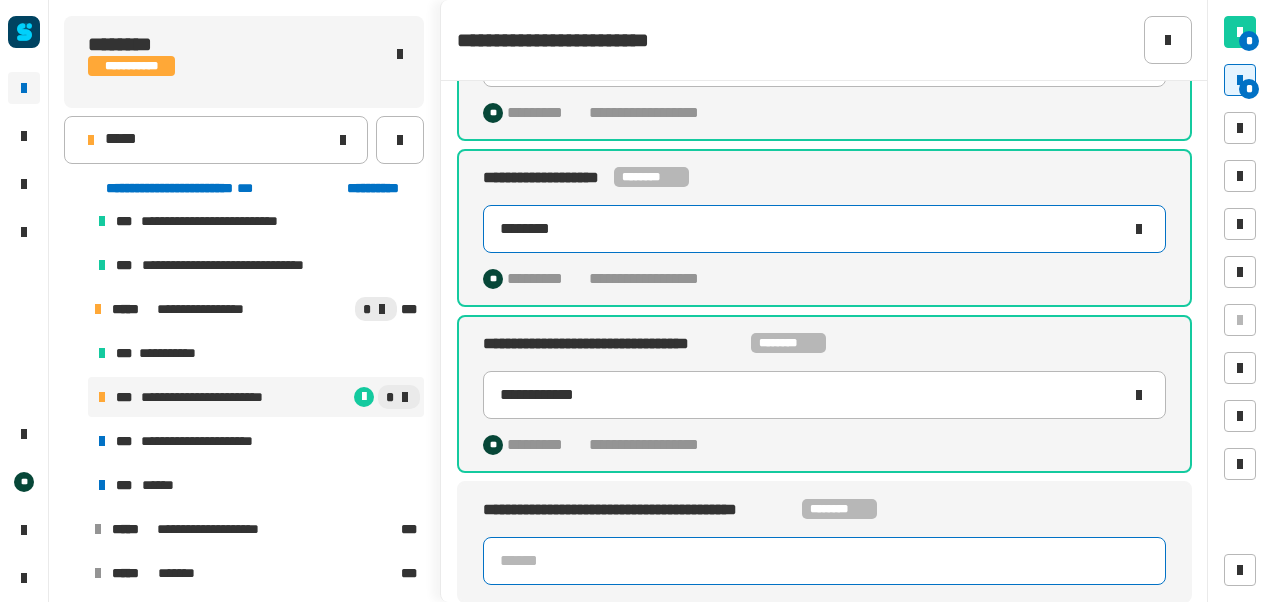 type on "********" 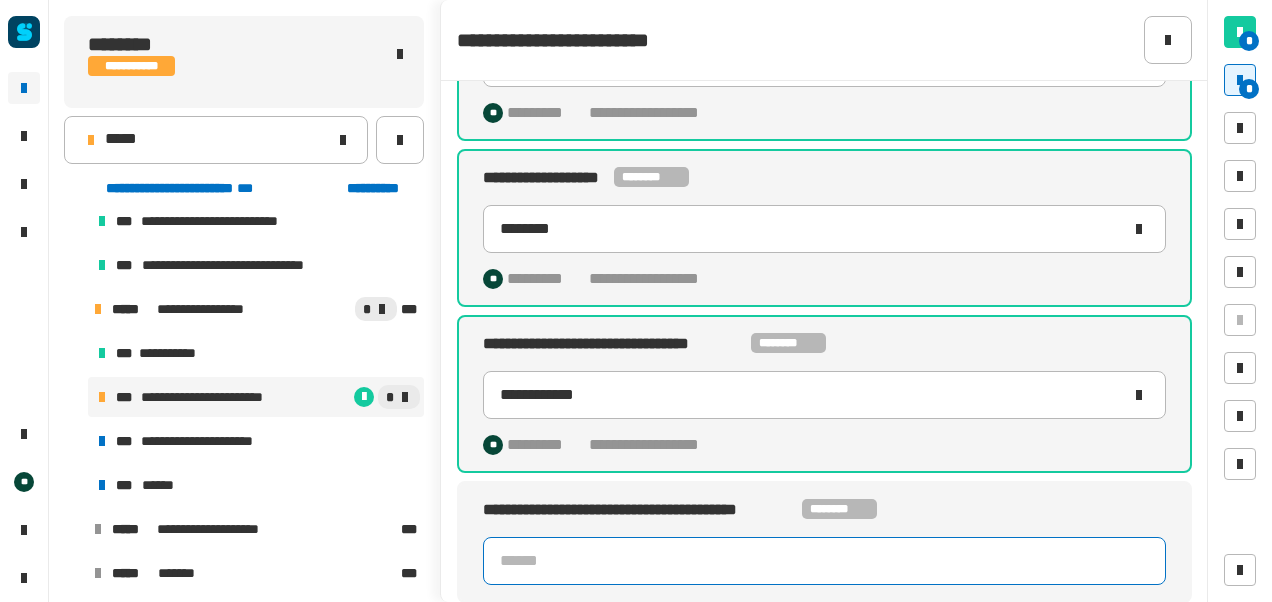 click 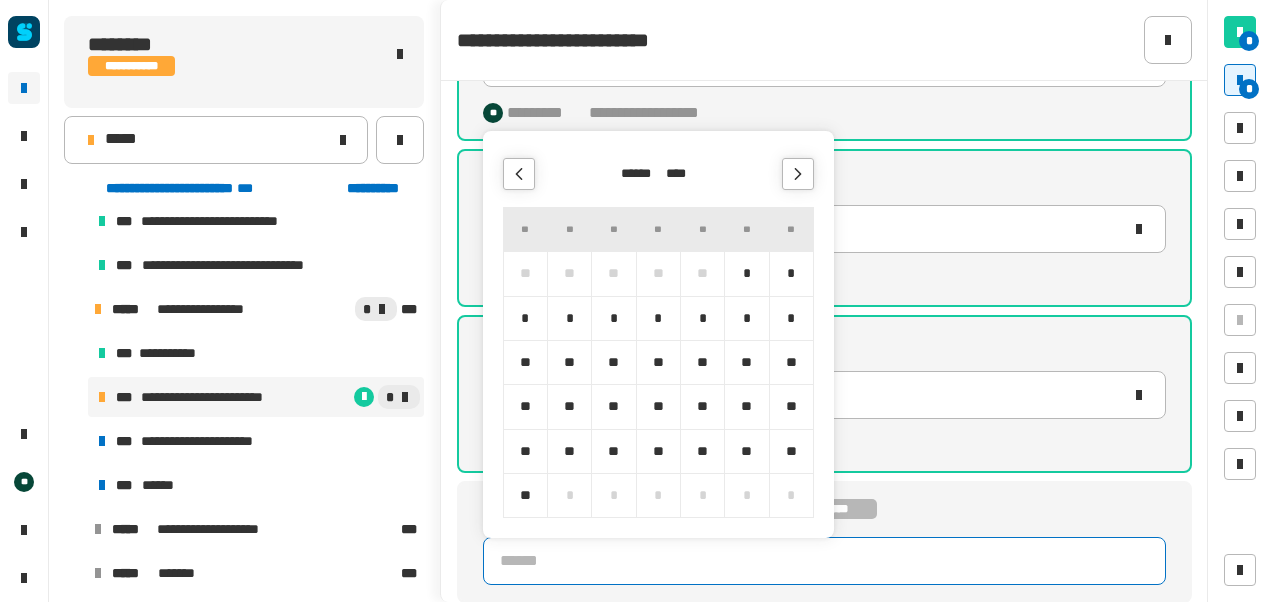 click on "****" at bounding box center (681, 174) 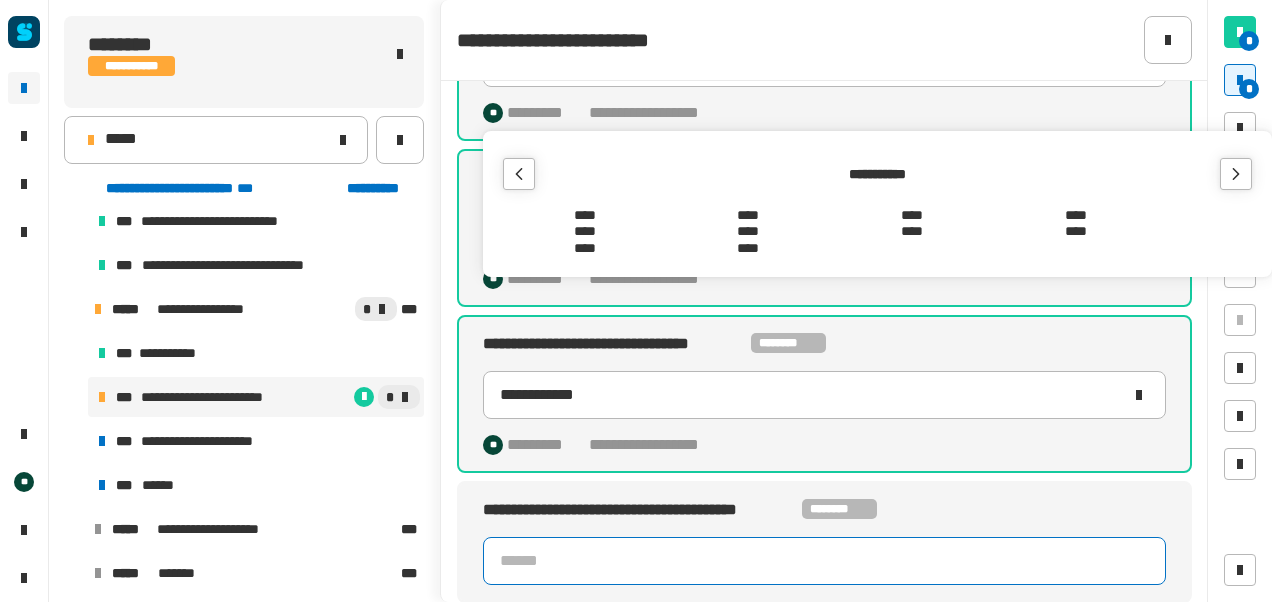 click on "****" at bounding box center (912, 232) 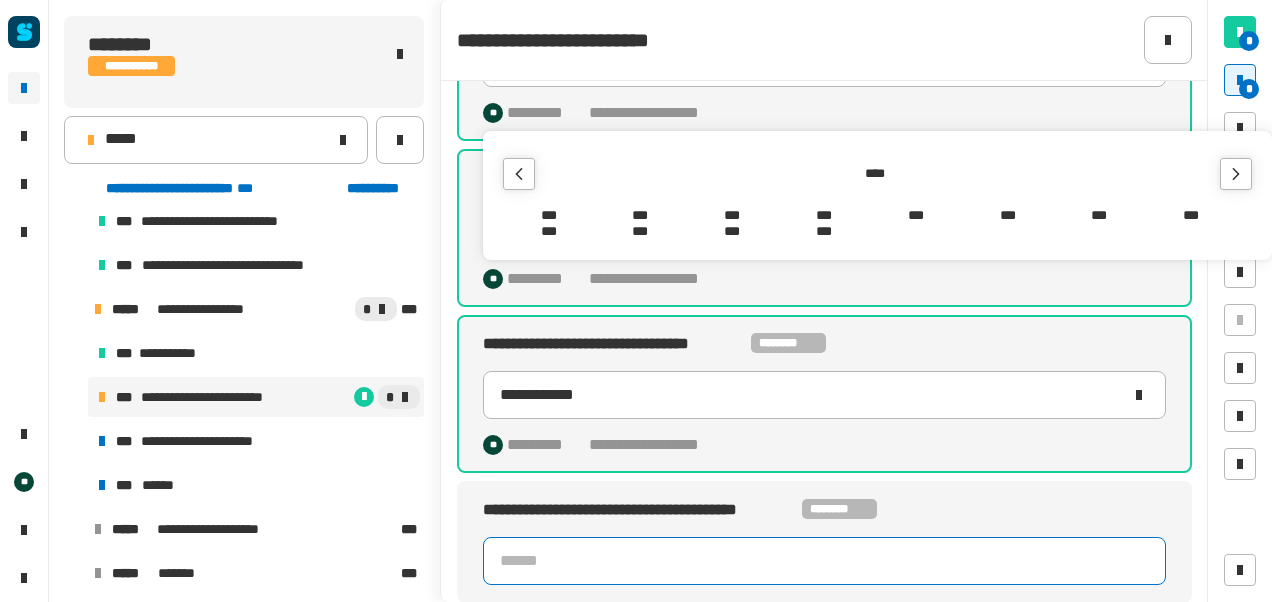 click on "***" at bounding box center [732, 215] 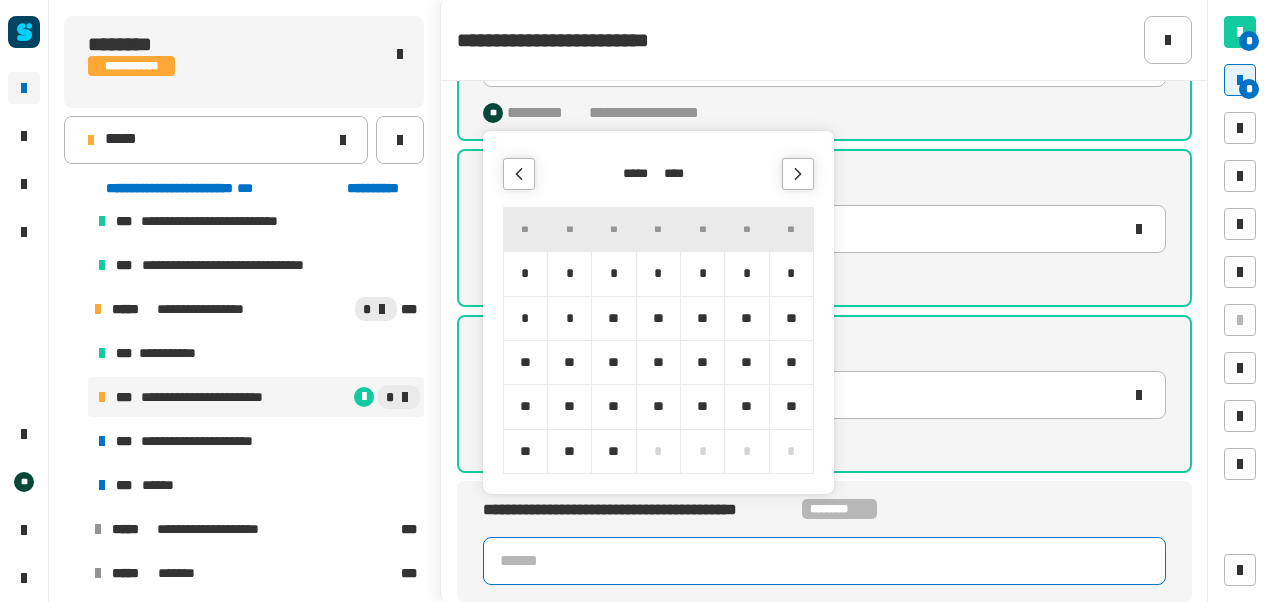 click on "*" at bounding box center [791, 273] 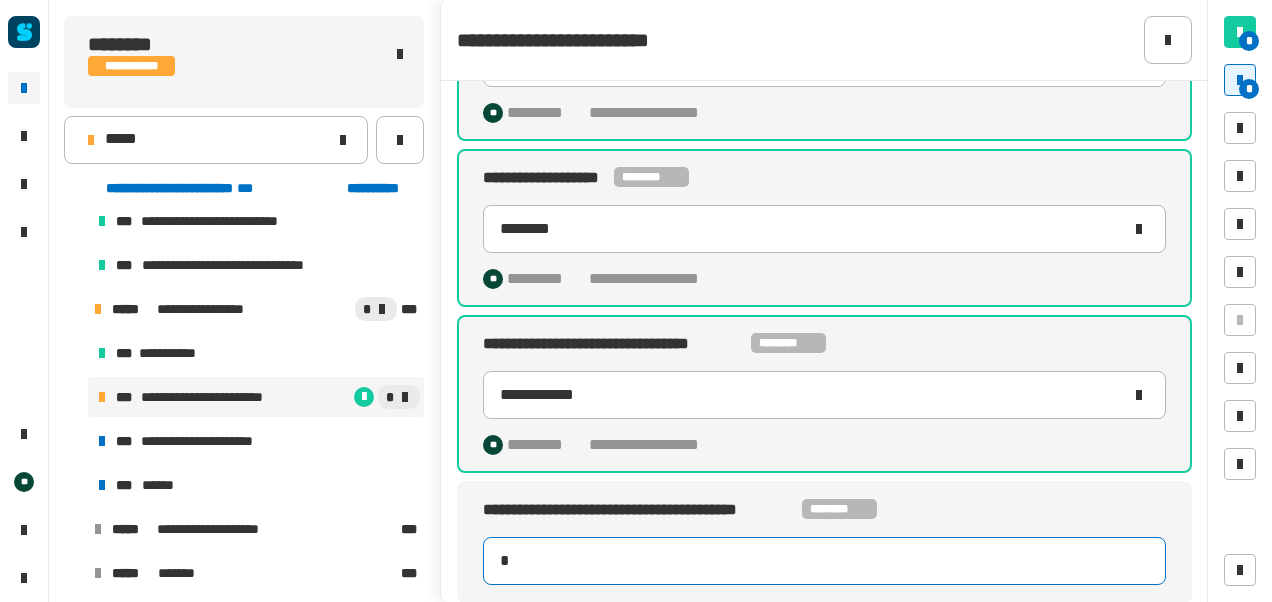 type on "**********" 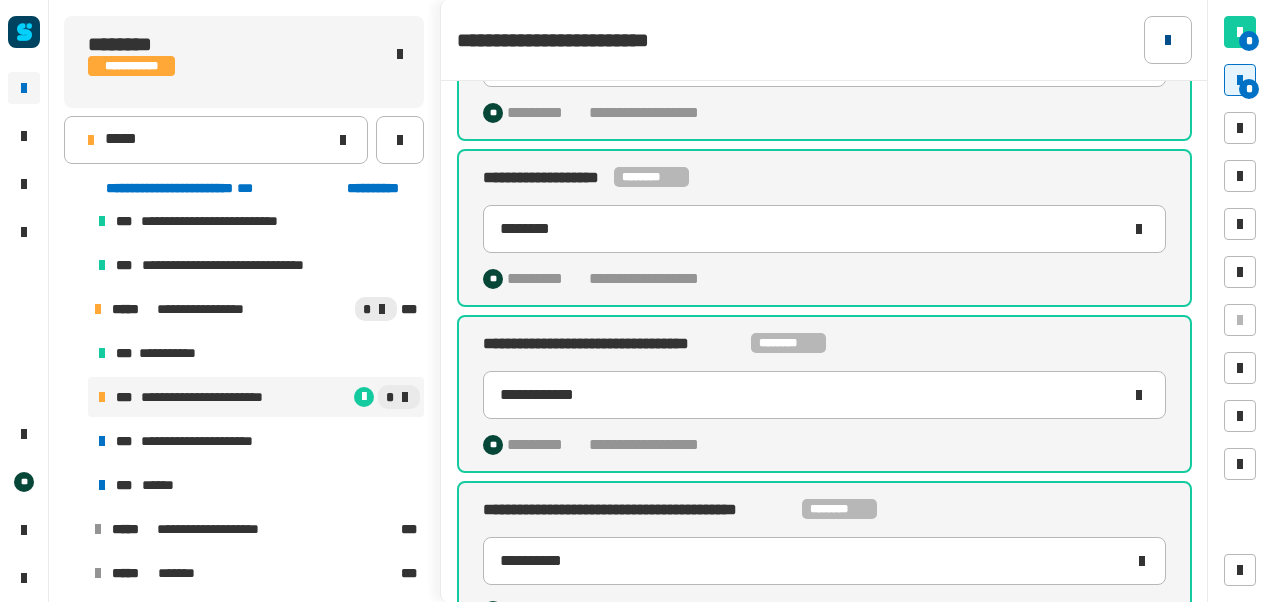 click 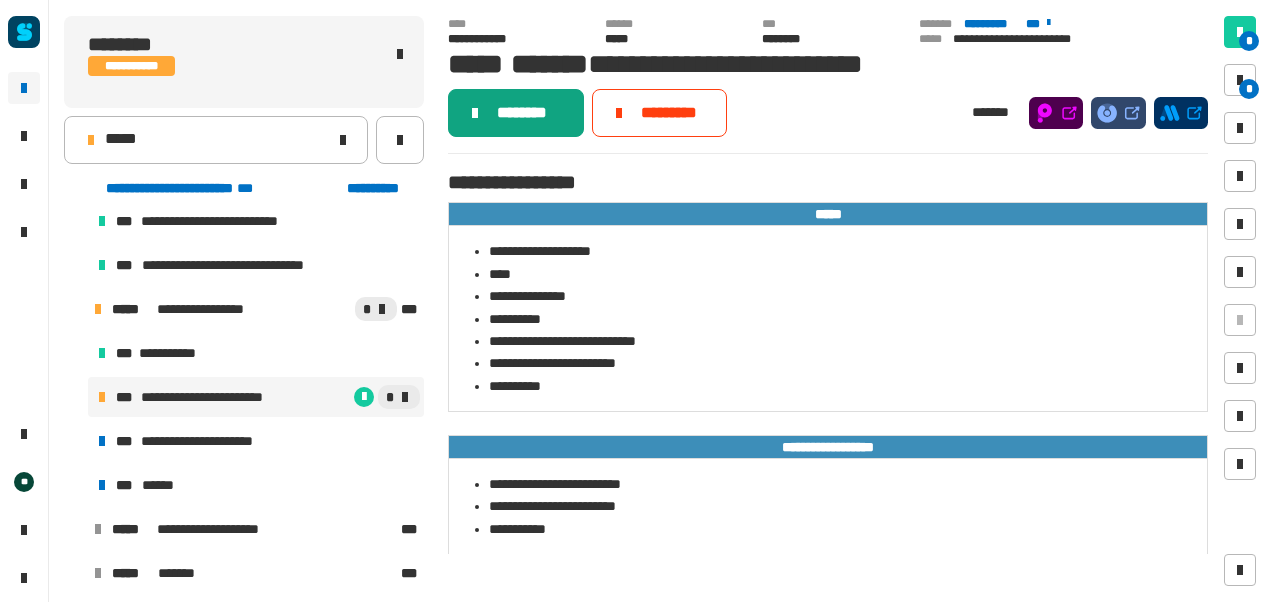 click on "********" 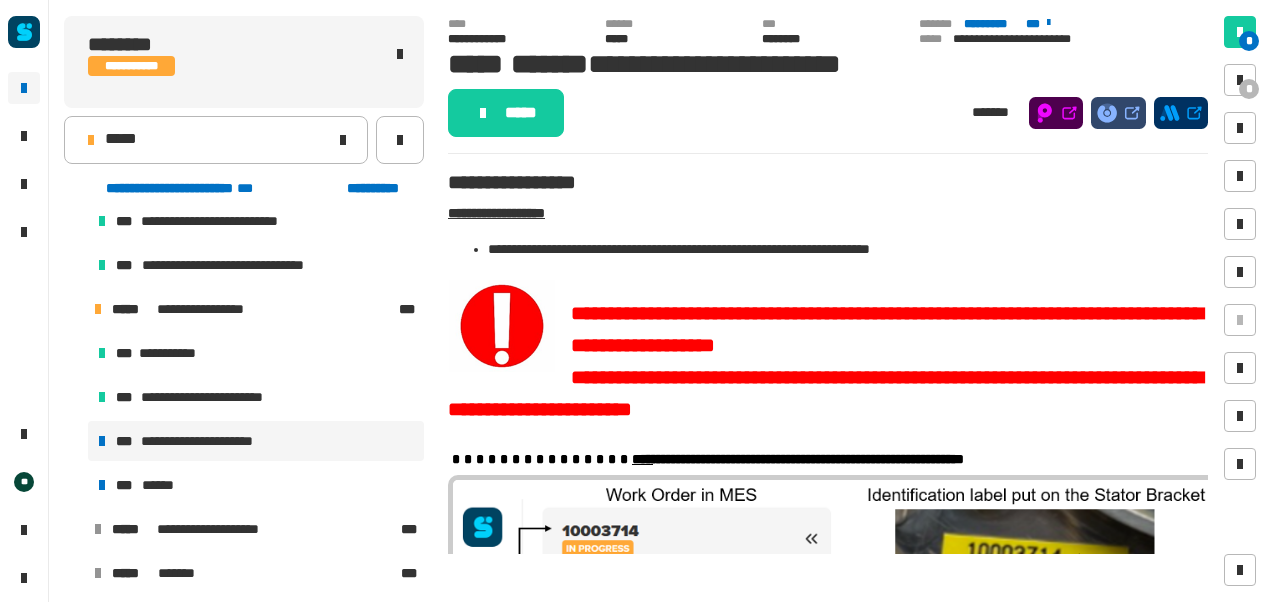 click on "***** *******" 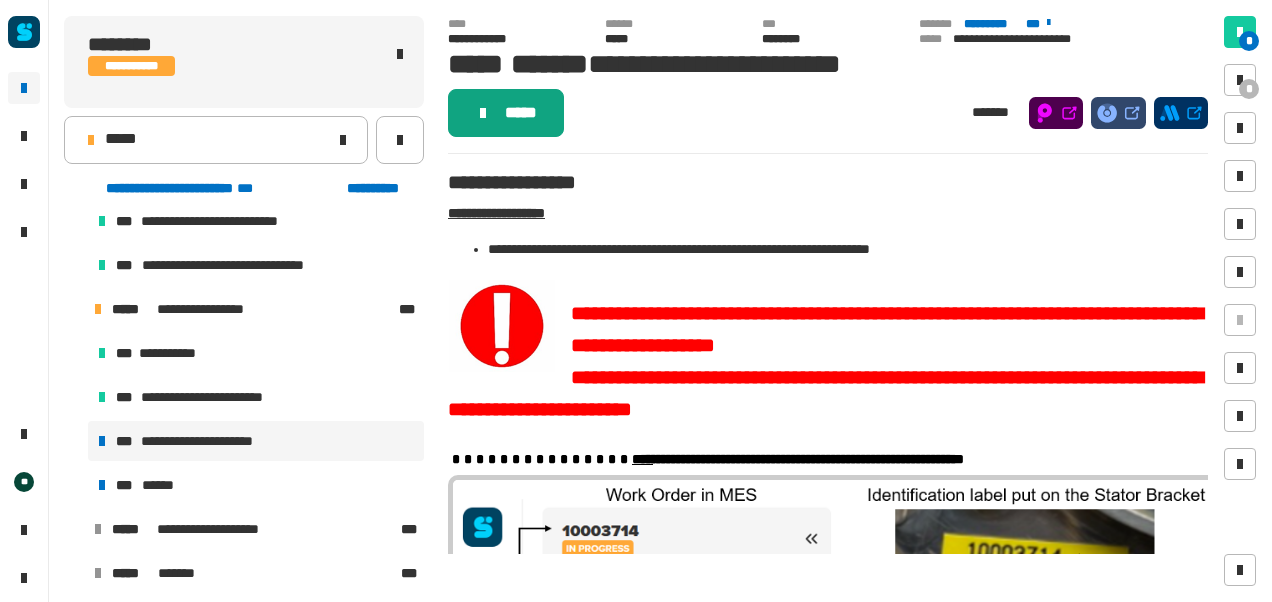 click on "*****" 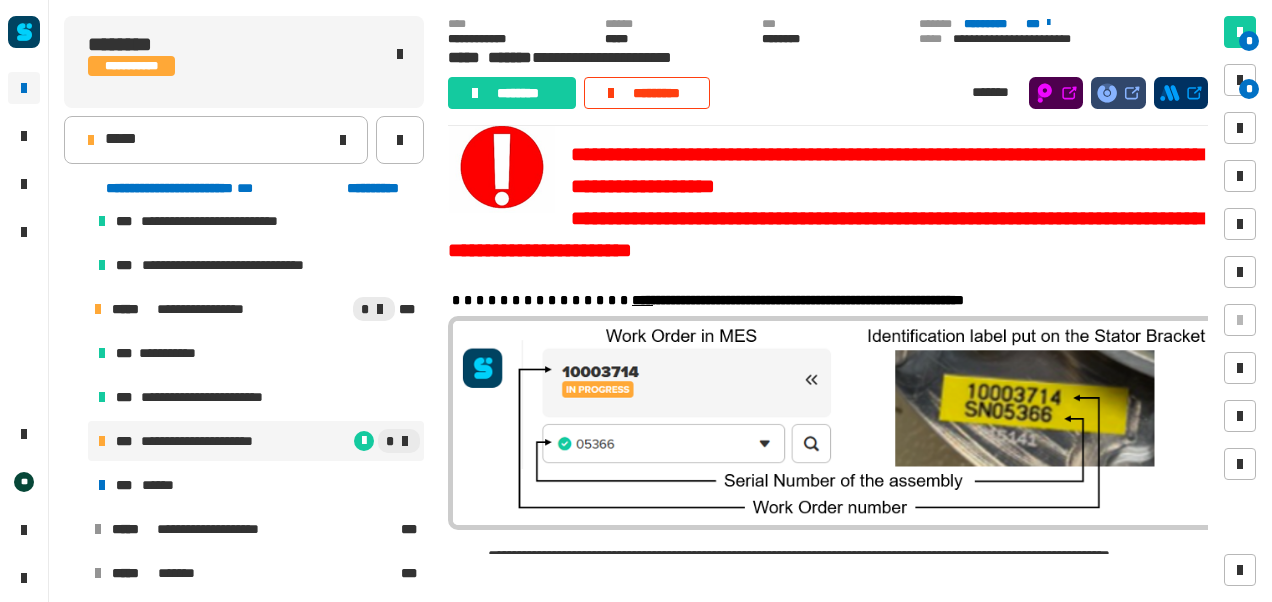 scroll, scrollTop: 132, scrollLeft: 0, axis: vertical 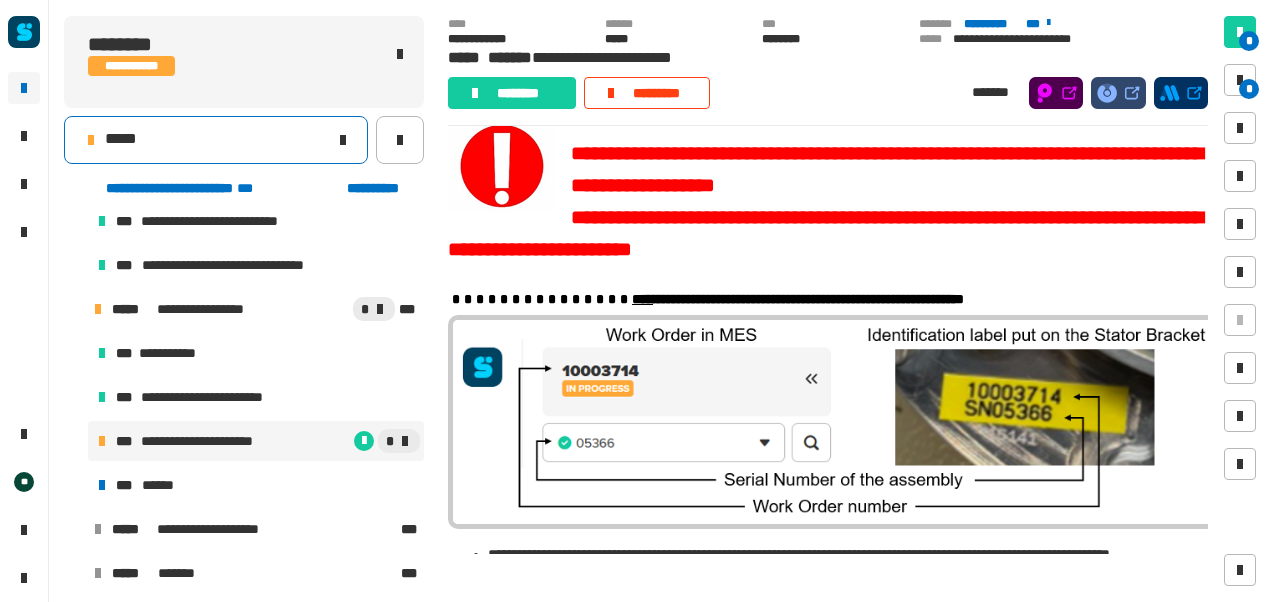 click on "*****" 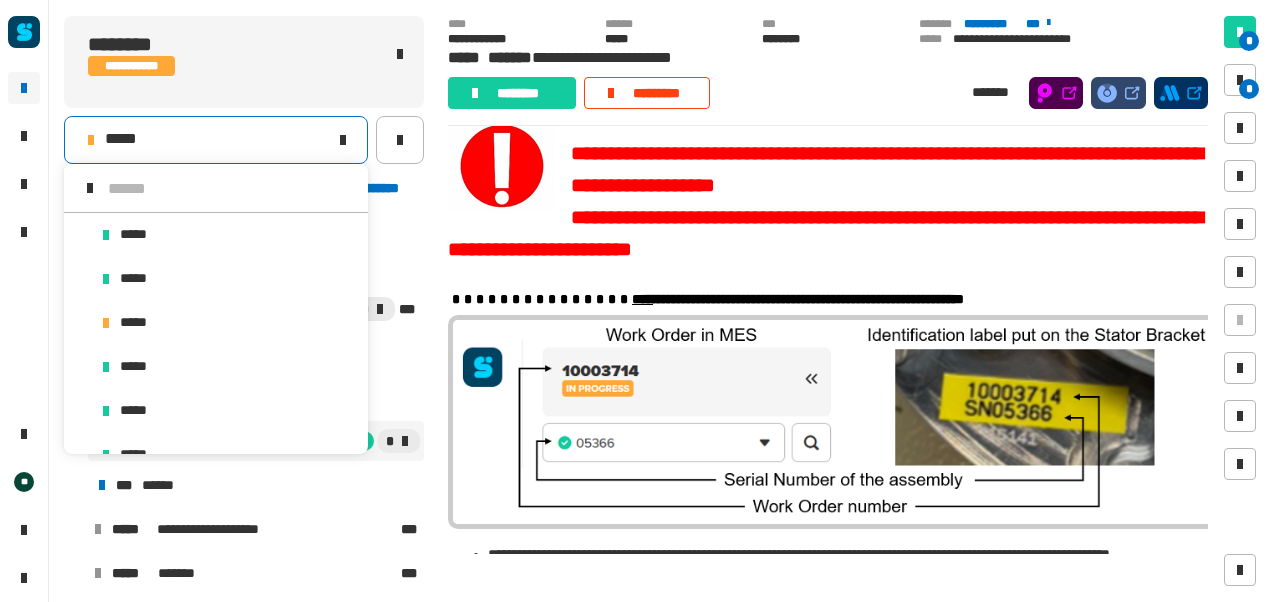 scroll, scrollTop: 16, scrollLeft: 0, axis: vertical 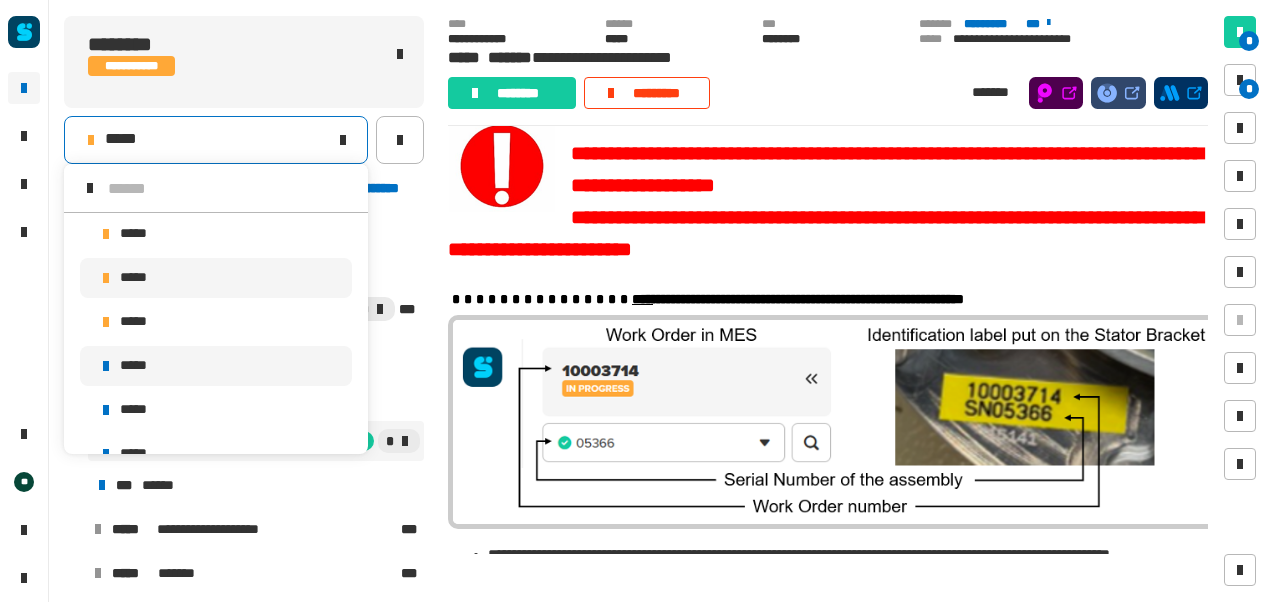 click on "*****" at bounding box center [128, 366] 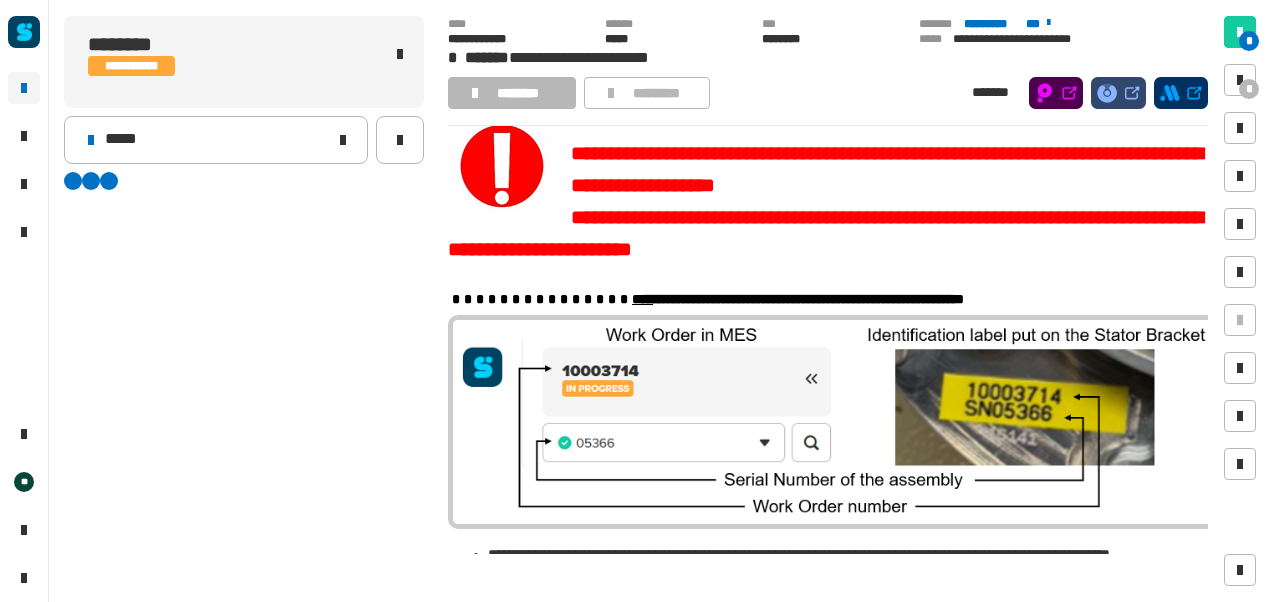 scroll, scrollTop: 0, scrollLeft: 0, axis: both 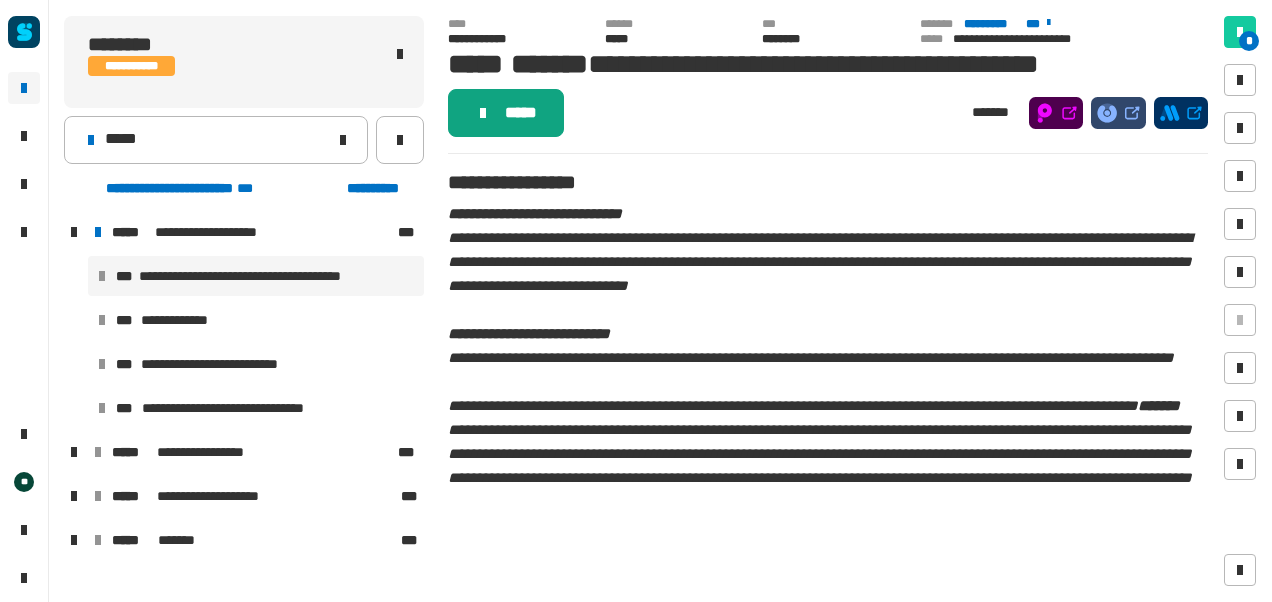 click on "*****" 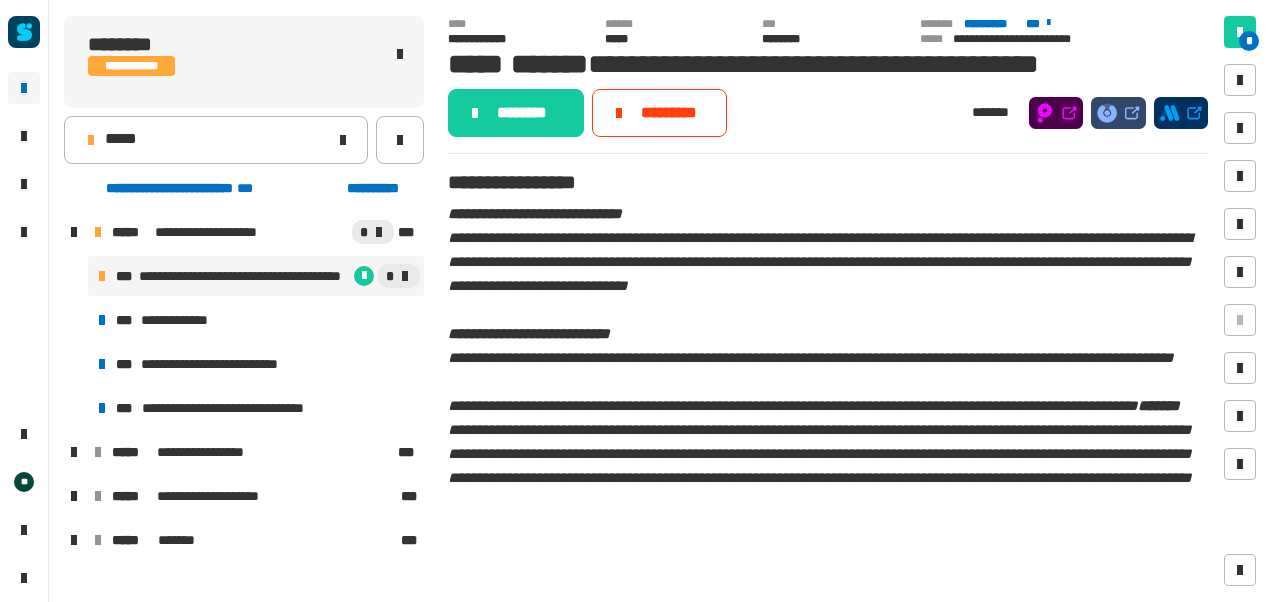 click on "********" 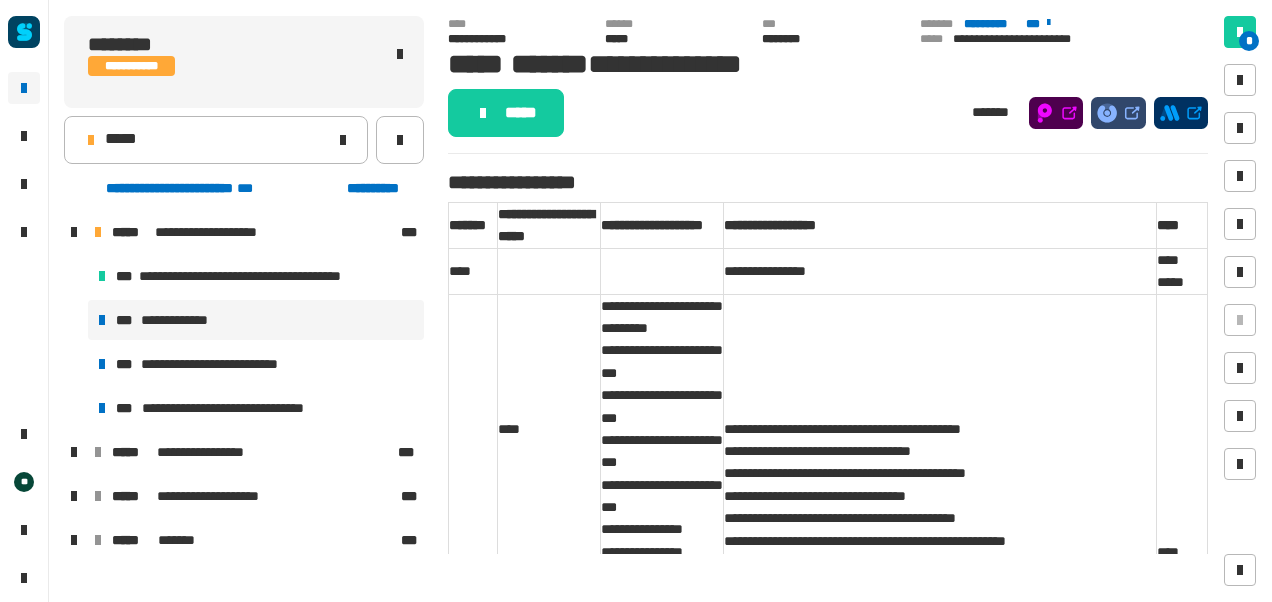 click on "*****" 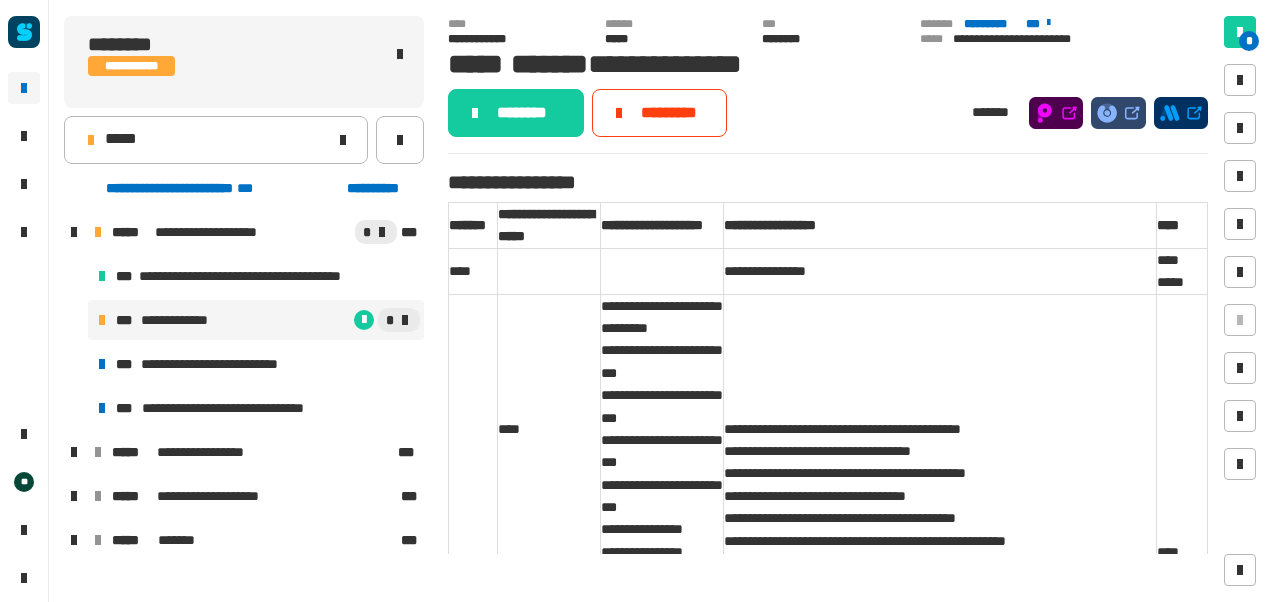 click on "********" 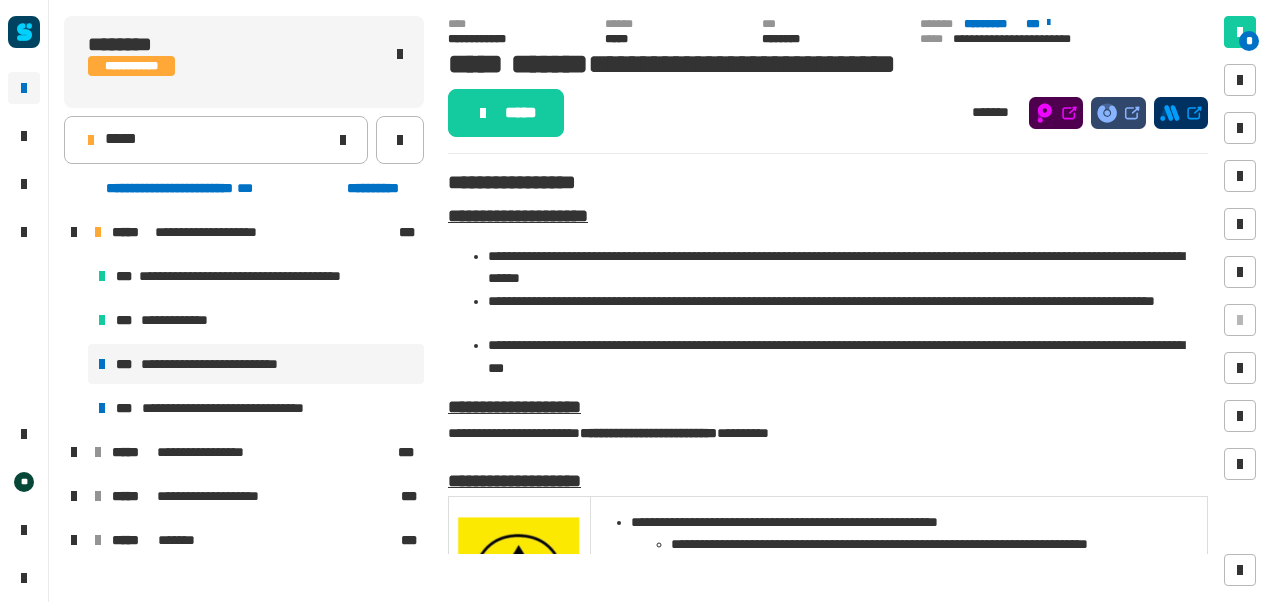 click on "*****" 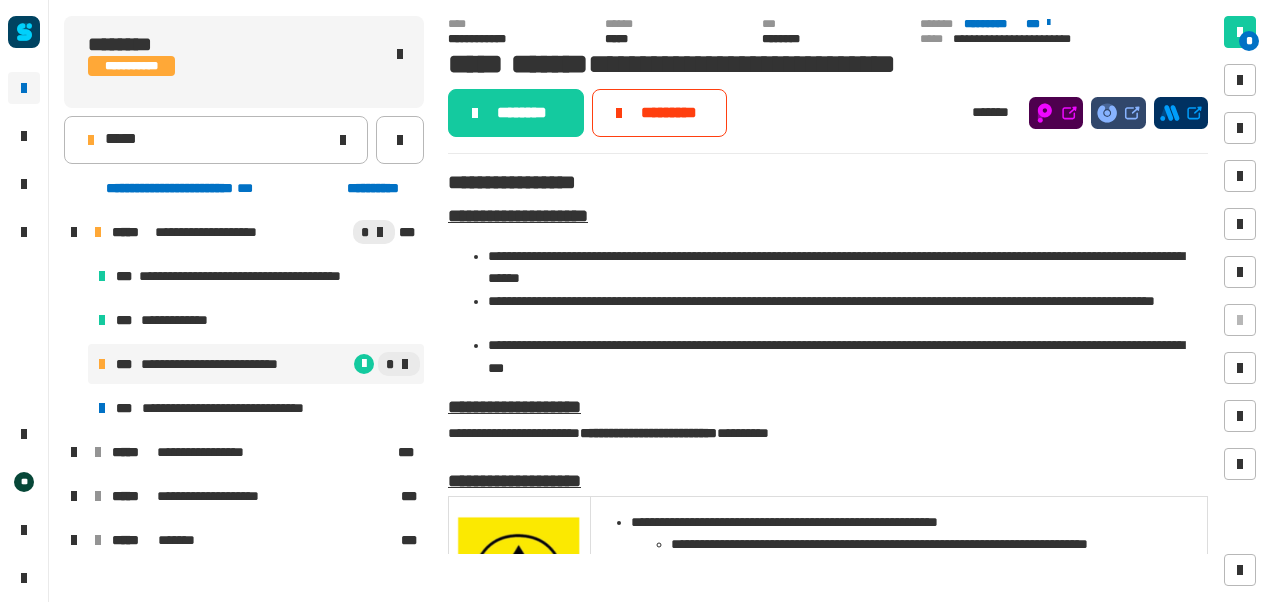 click on "********" 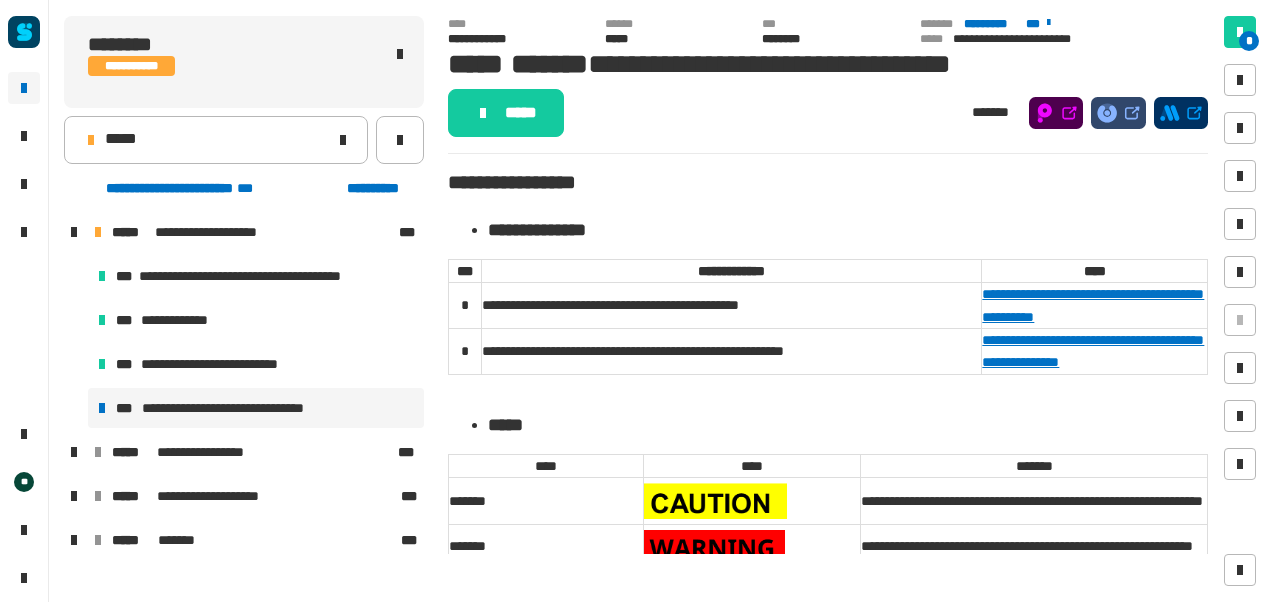 click on "*****" 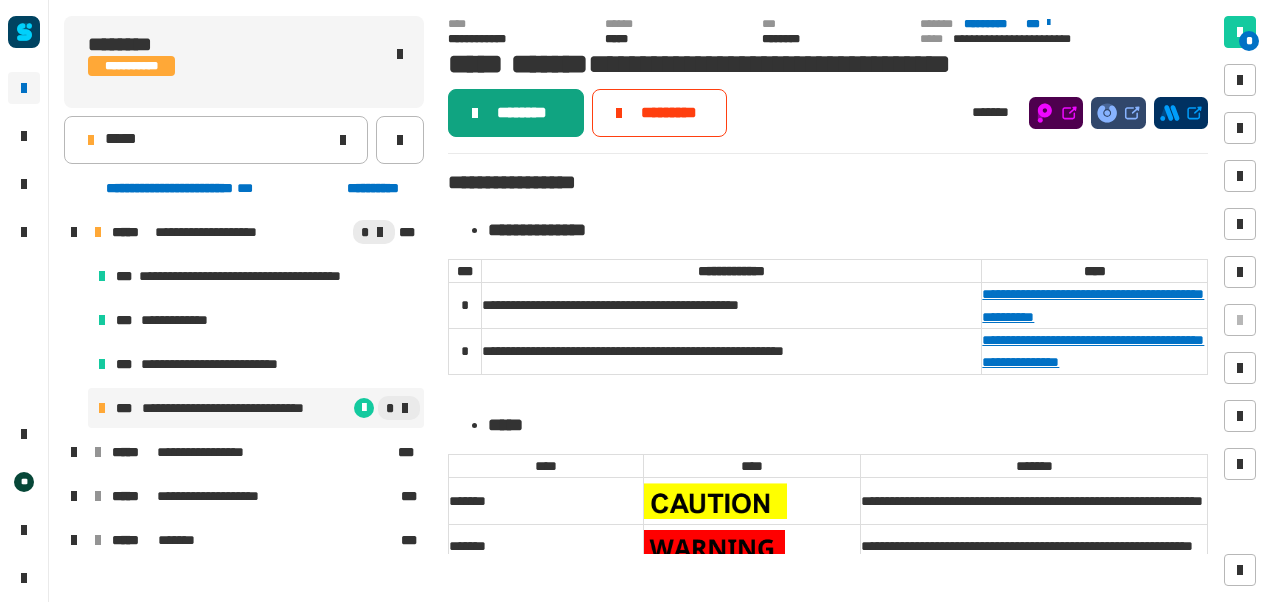 click on "********" 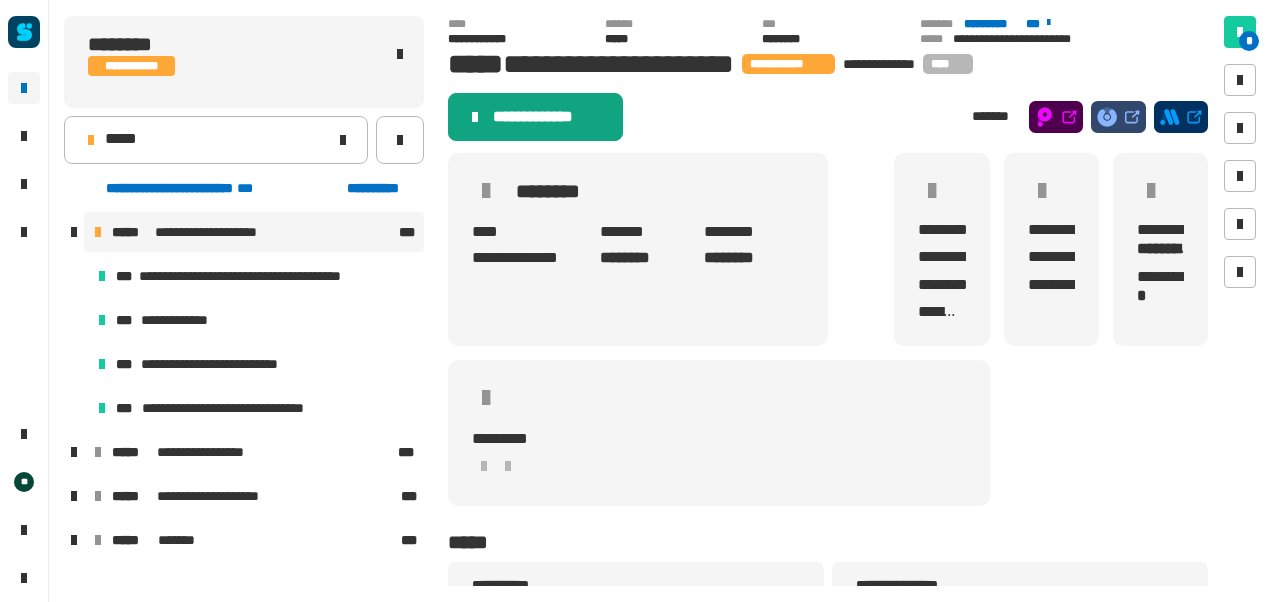 drag, startPoint x: 540, startPoint y: 132, endPoint x: 542, endPoint y: 112, distance: 20.09975 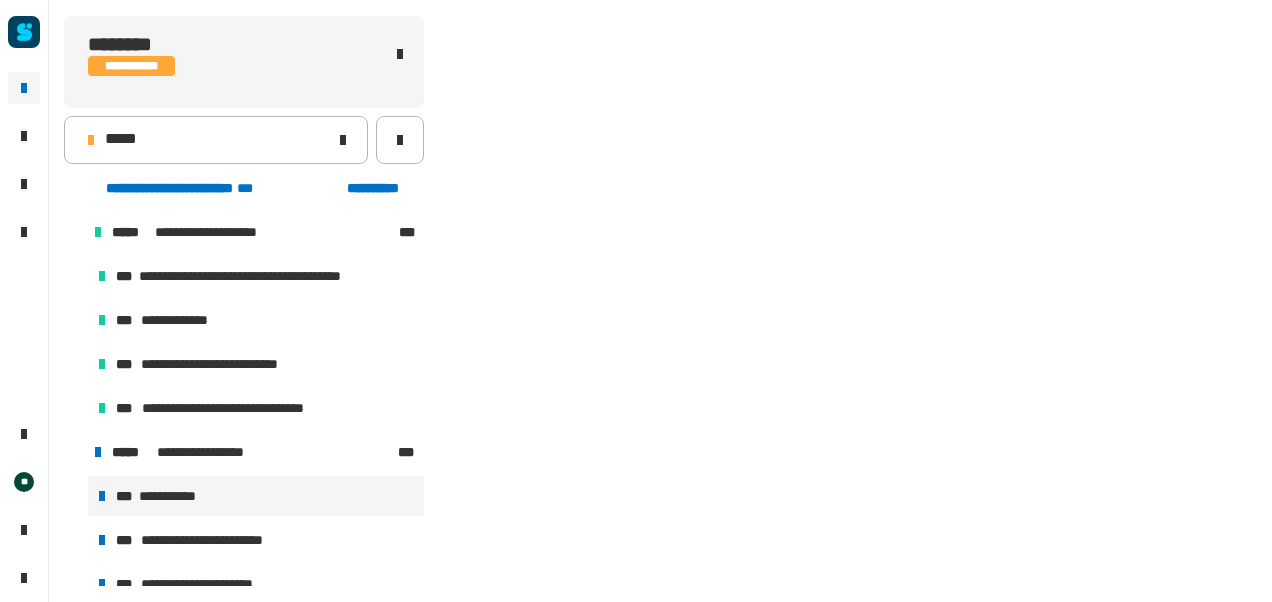 scroll, scrollTop: 143, scrollLeft: 0, axis: vertical 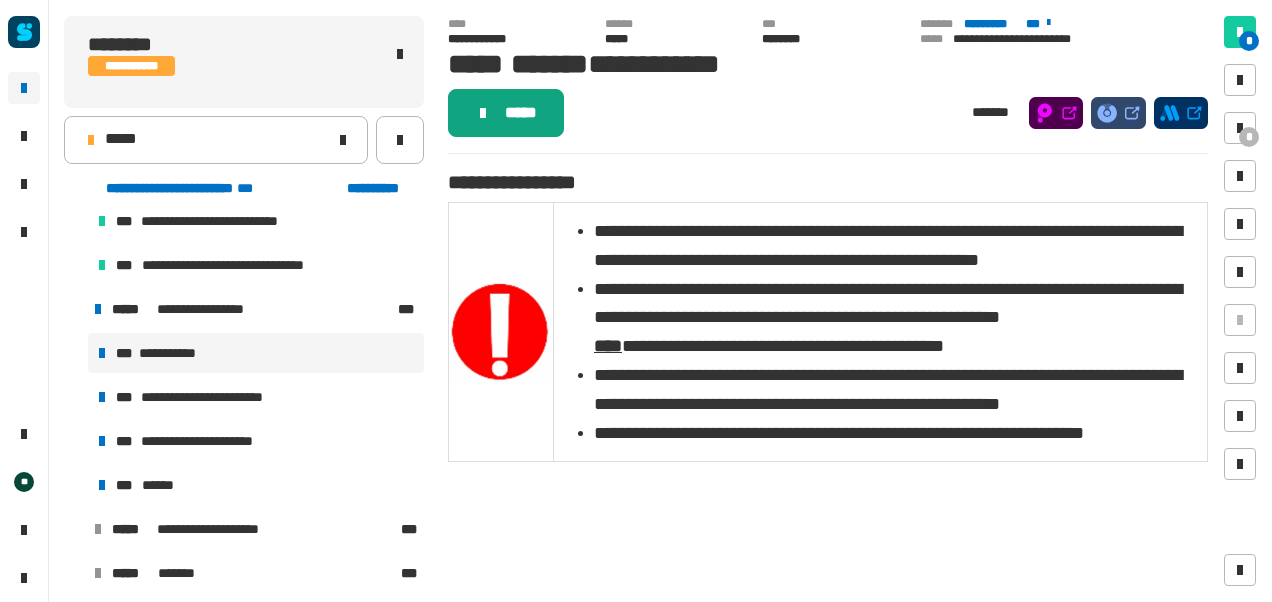 click on "*****" 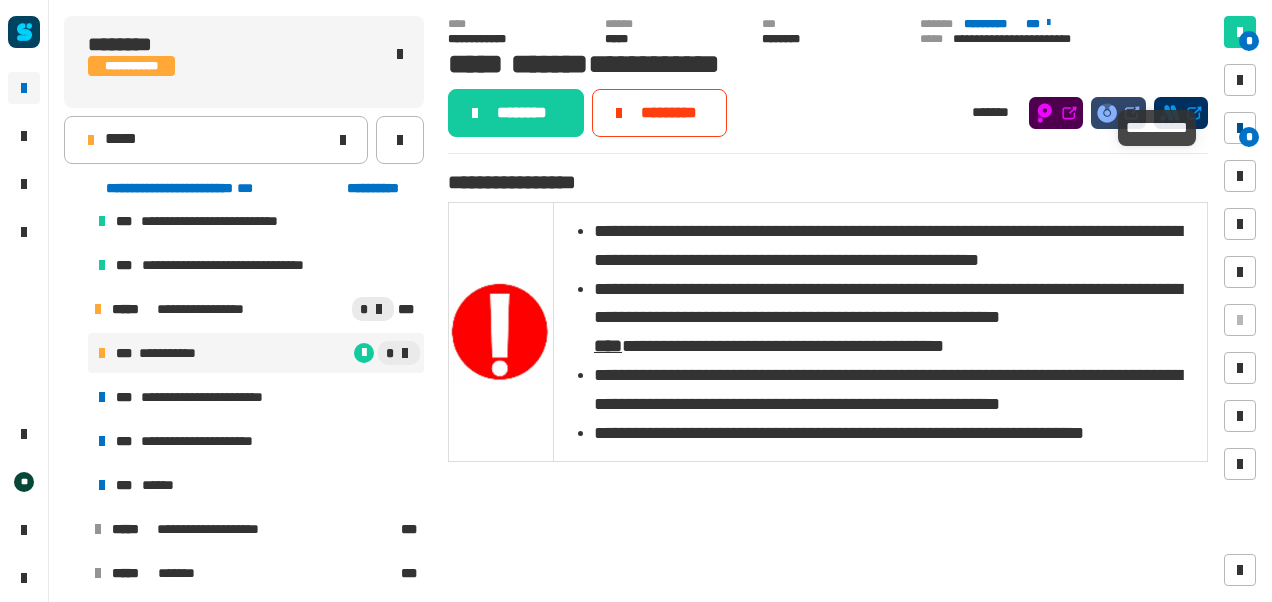 click at bounding box center (1240, 128) 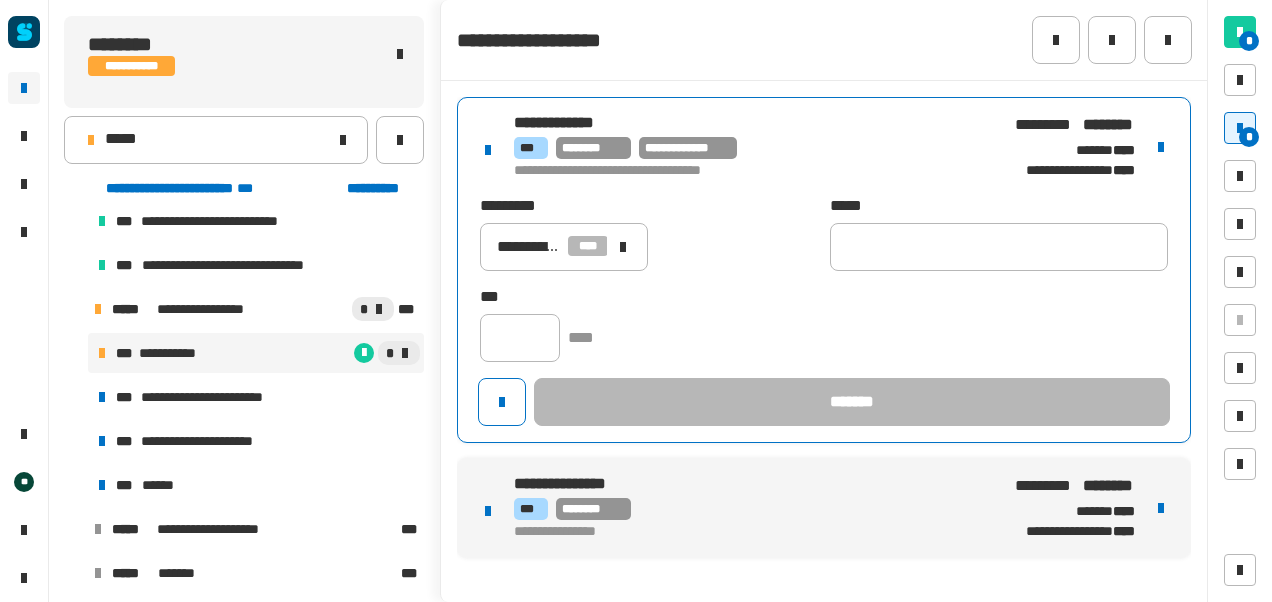 click on "**********" at bounding box center [749, 171] 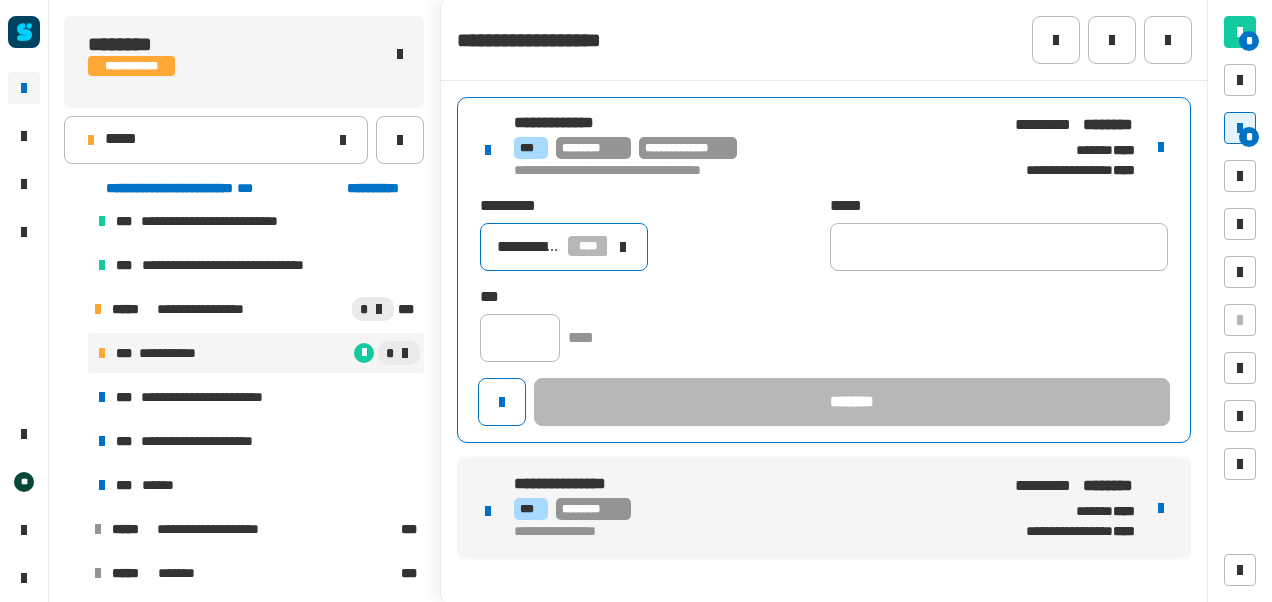 click on "**********" 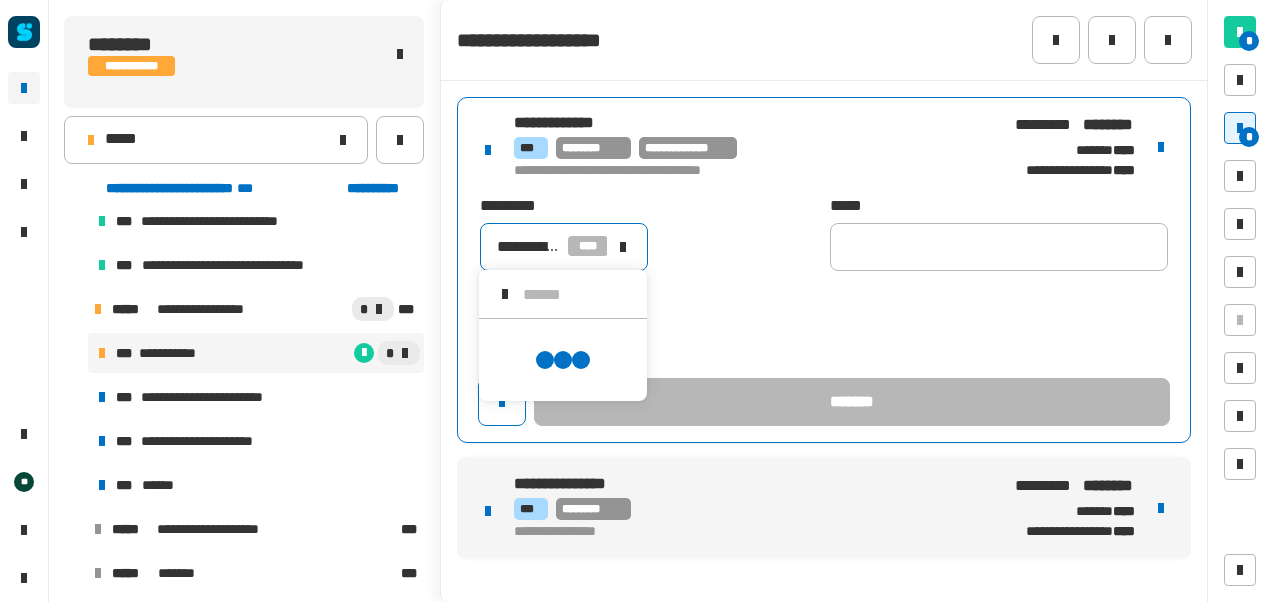 scroll, scrollTop: 16, scrollLeft: 0, axis: vertical 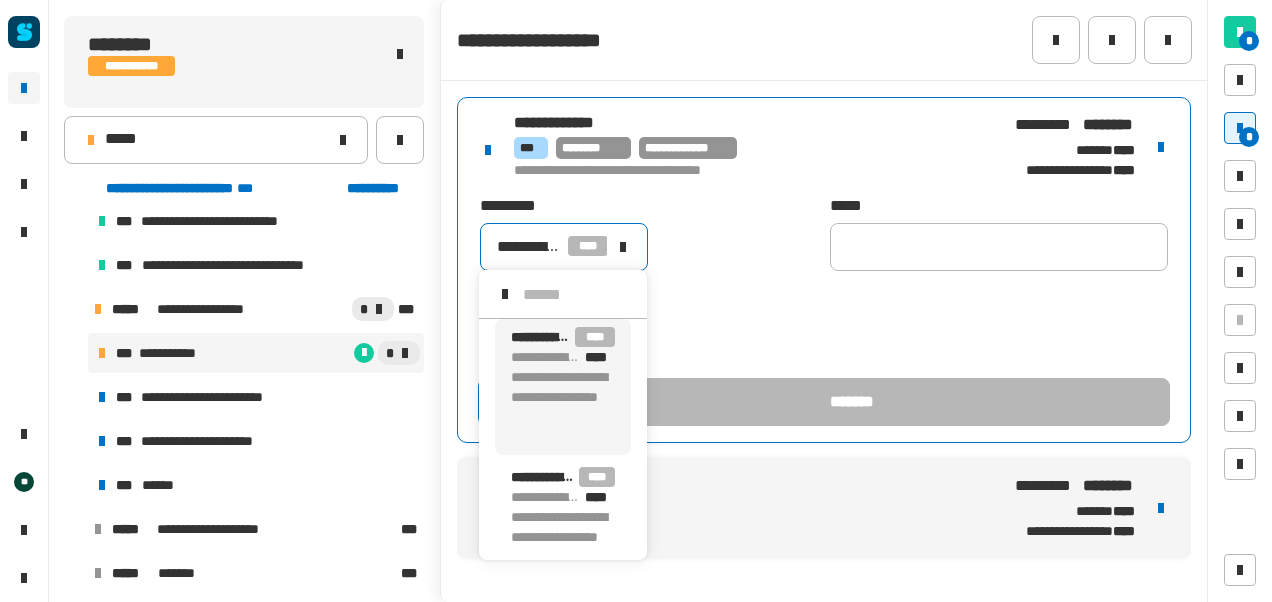 click on "[FIRST] [LAST] [PHONE] [EMAIL]" at bounding box center [563, 387] 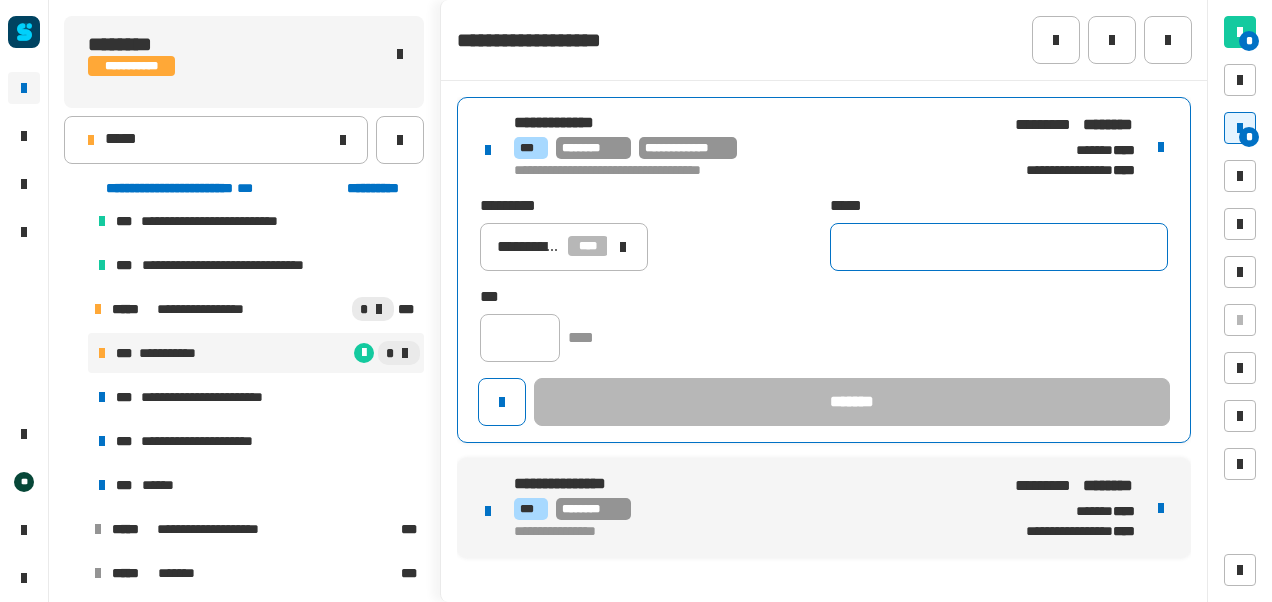 click 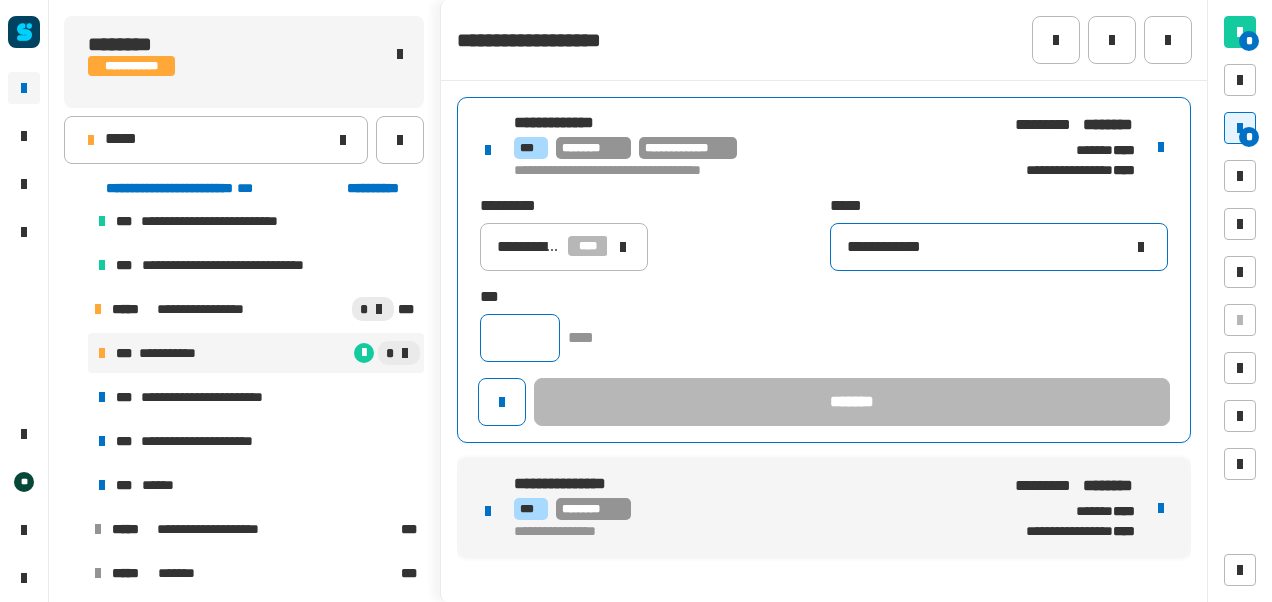 type on "**********" 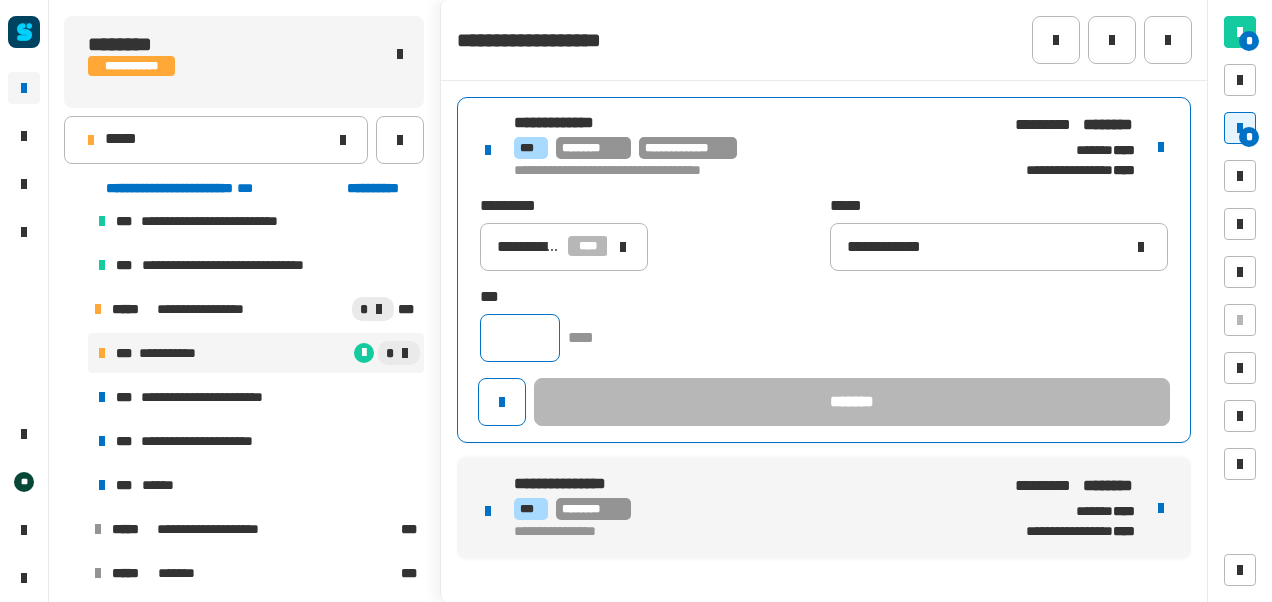 click 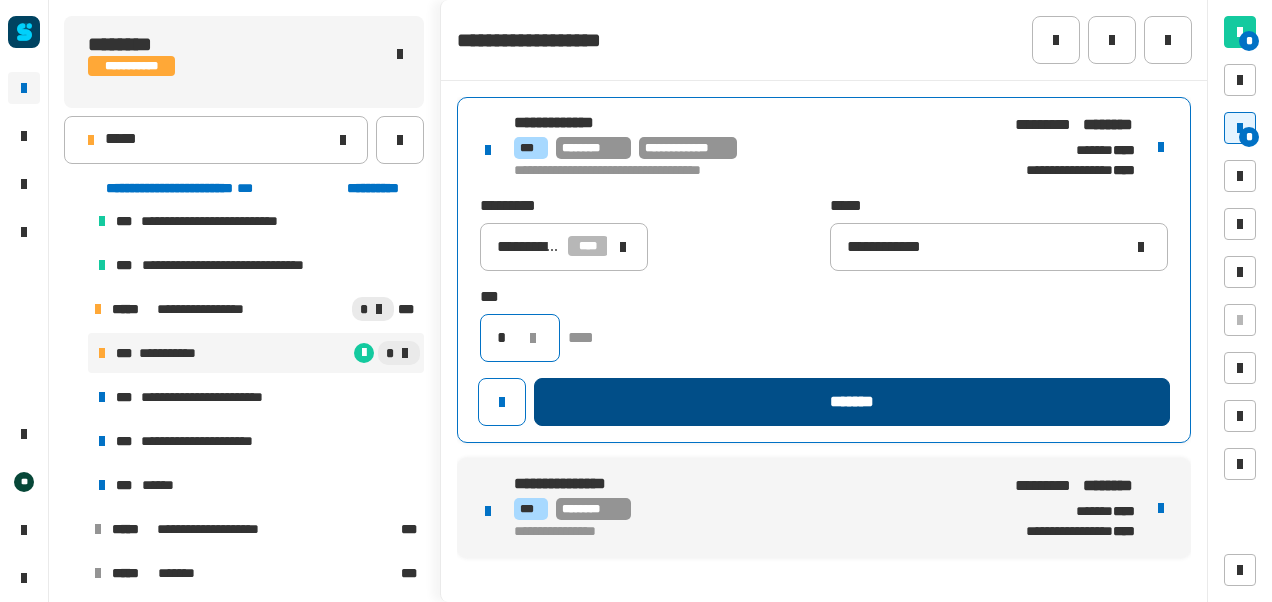 type on "*" 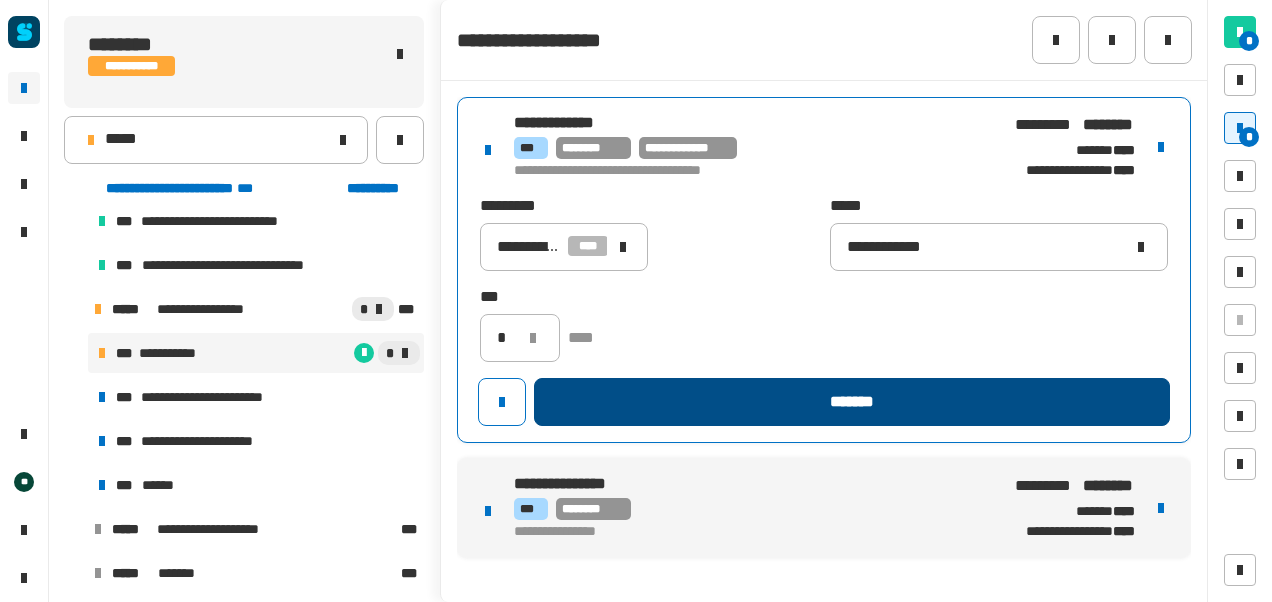 click on "*******" 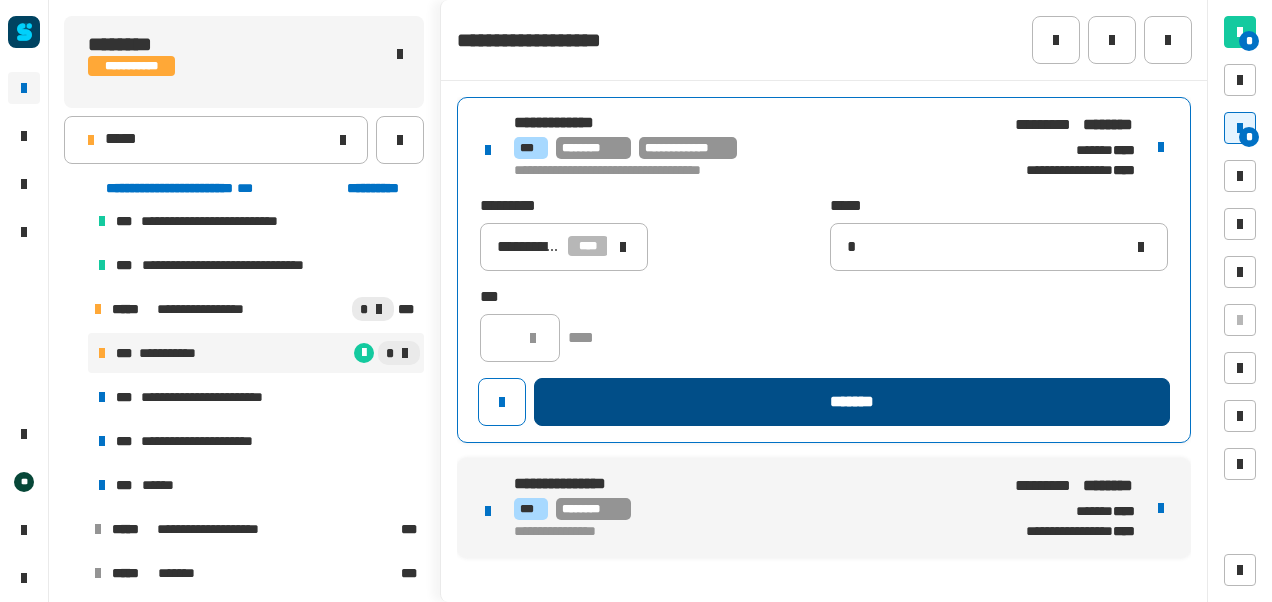 type 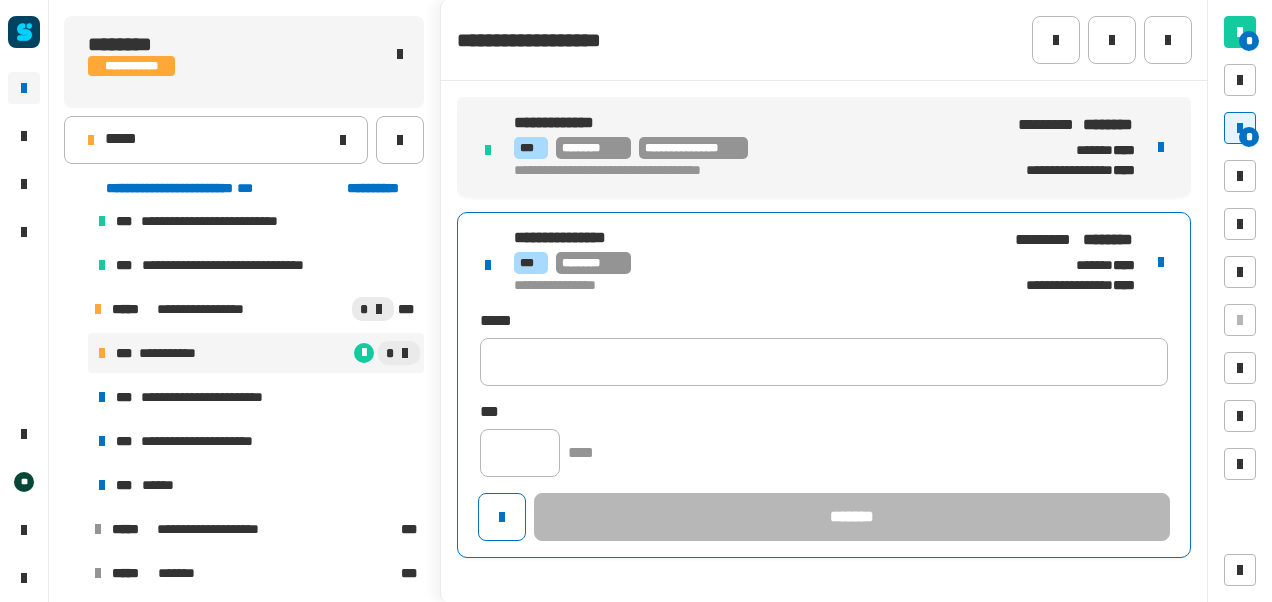 click on "**********" at bounding box center [824, 385] 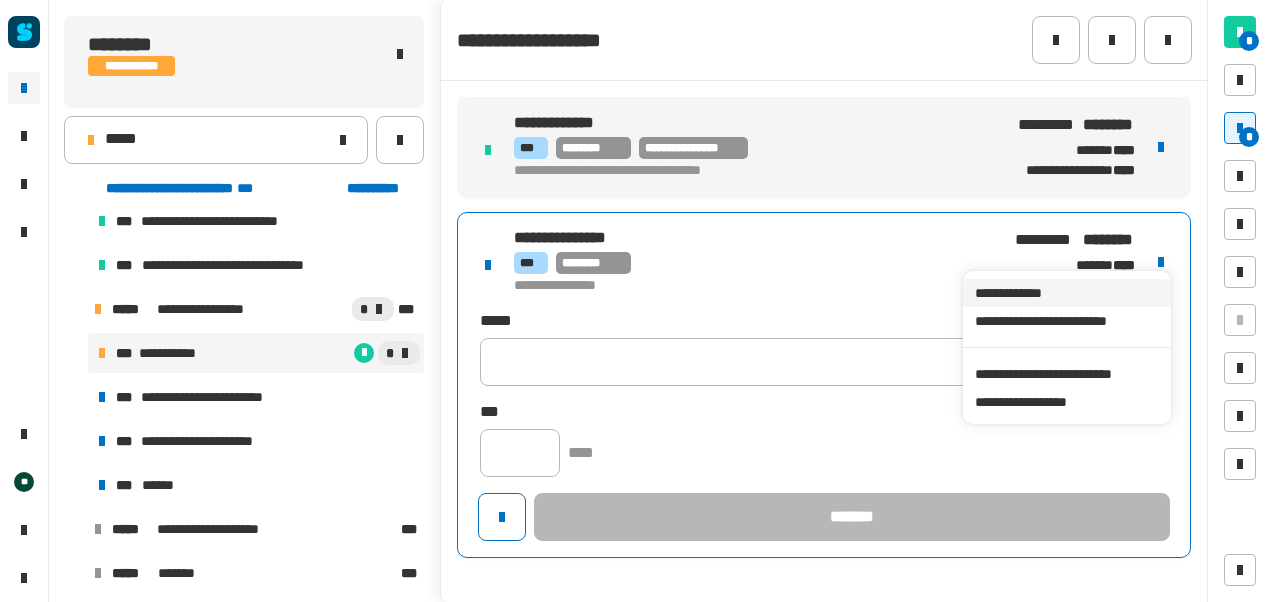 click on "**********" at bounding box center [1066, 293] 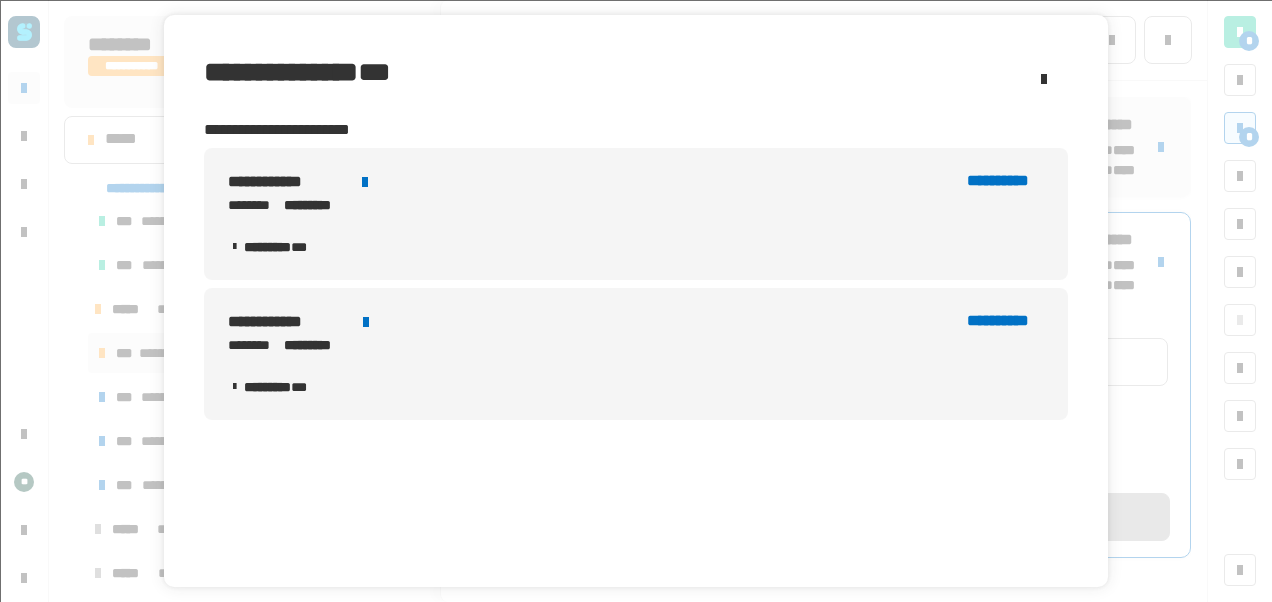 click 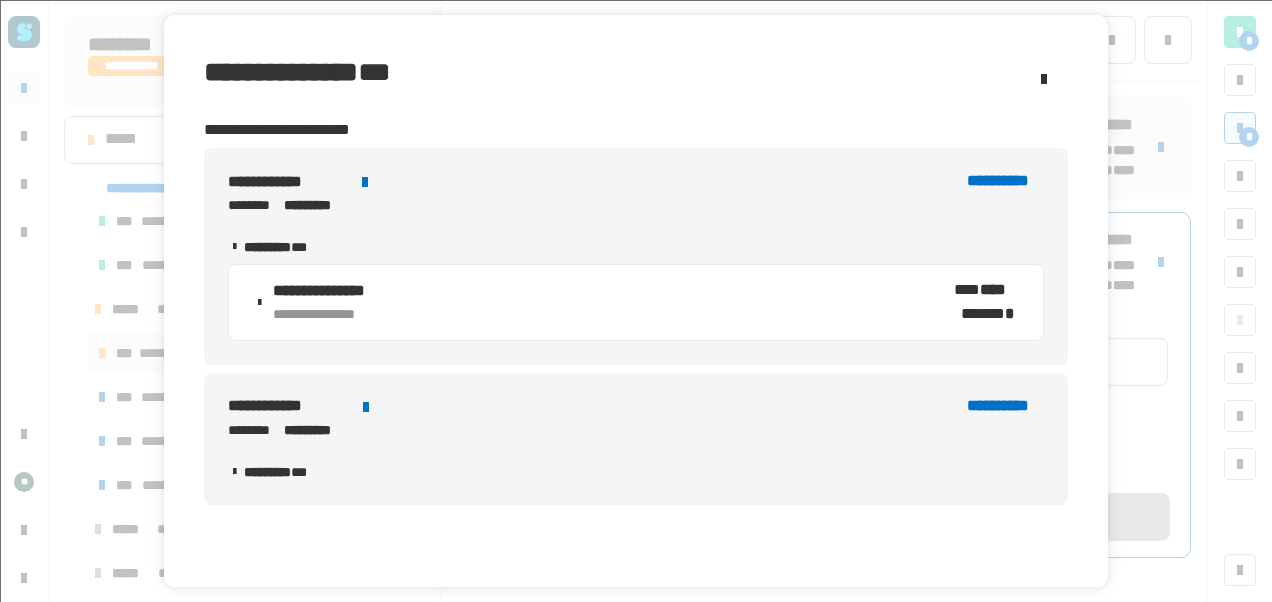 click on "**********" 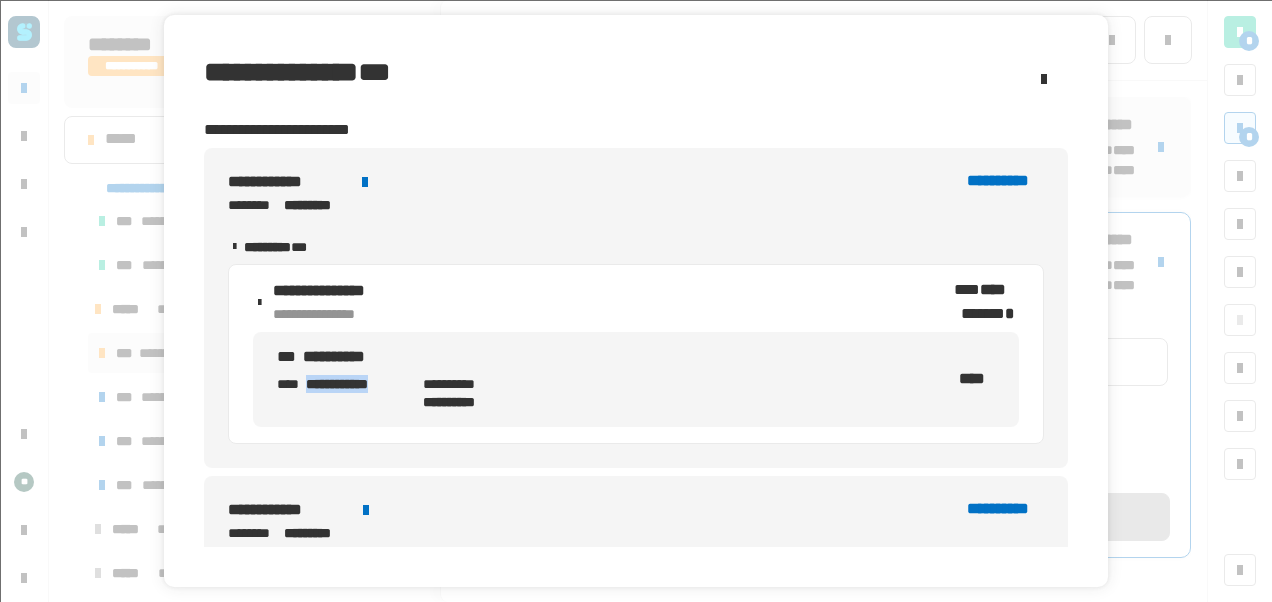 drag, startPoint x: 306, startPoint y: 380, endPoint x: 406, endPoint y: 390, distance: 100.49876 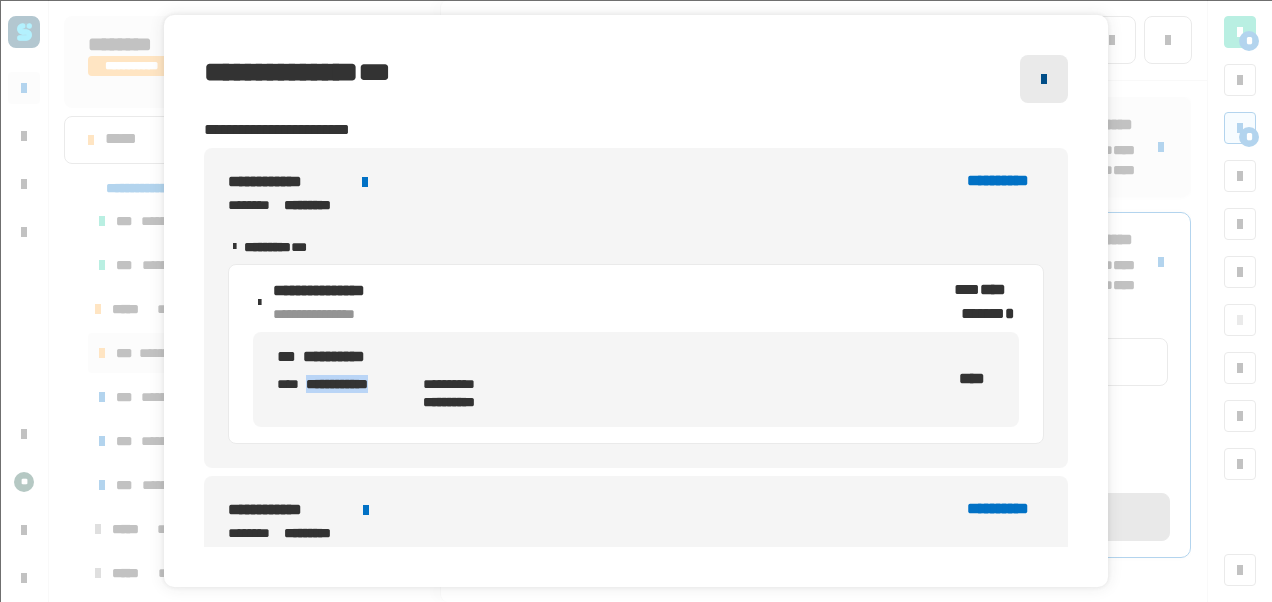 click 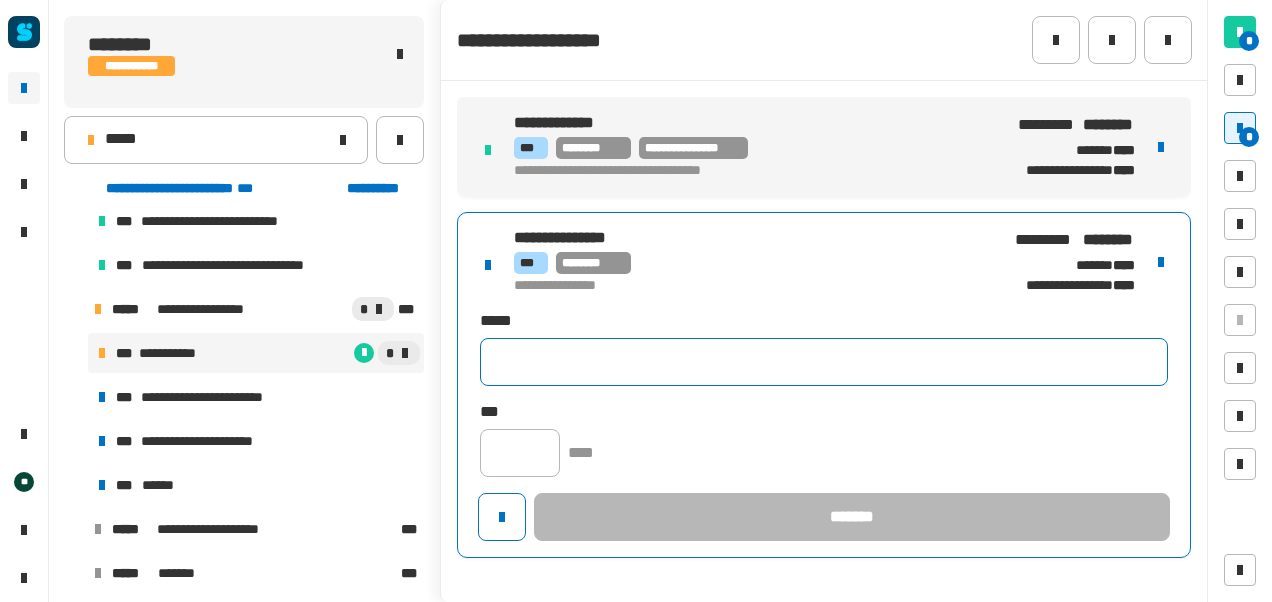 click 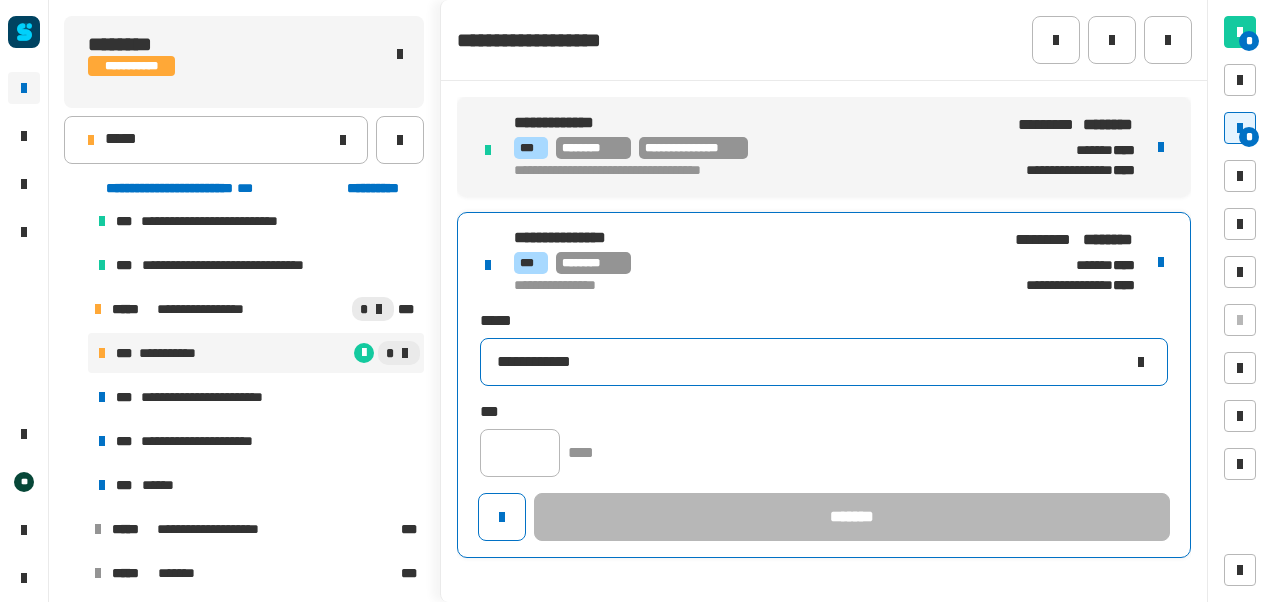 click on "**********" 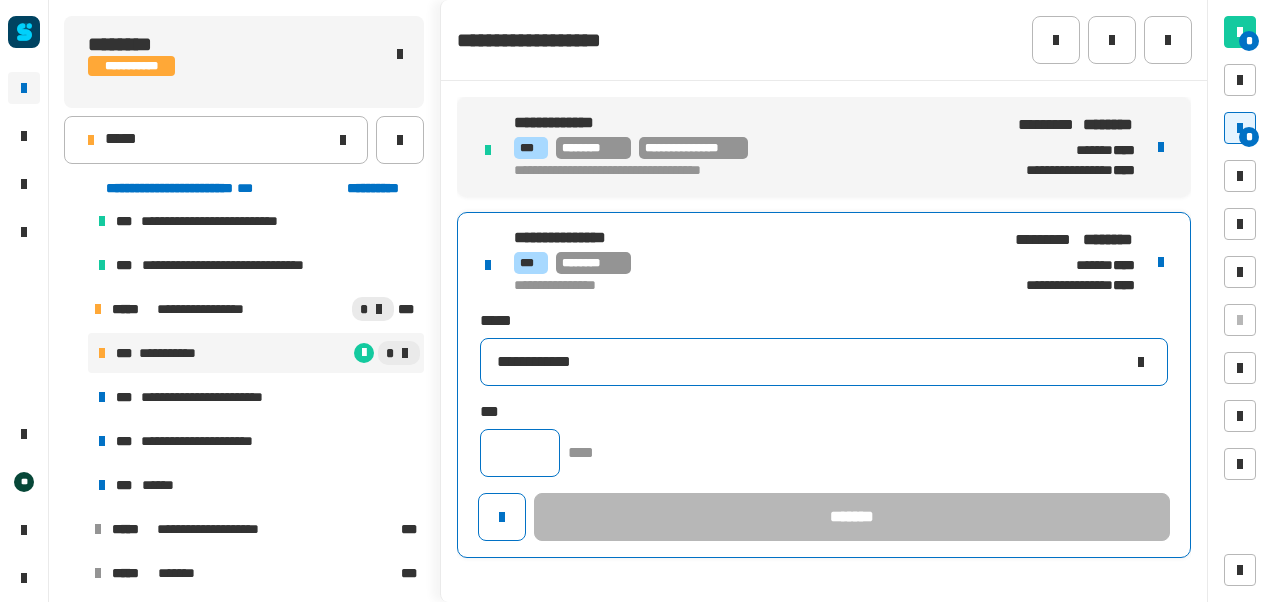 type on "**********" 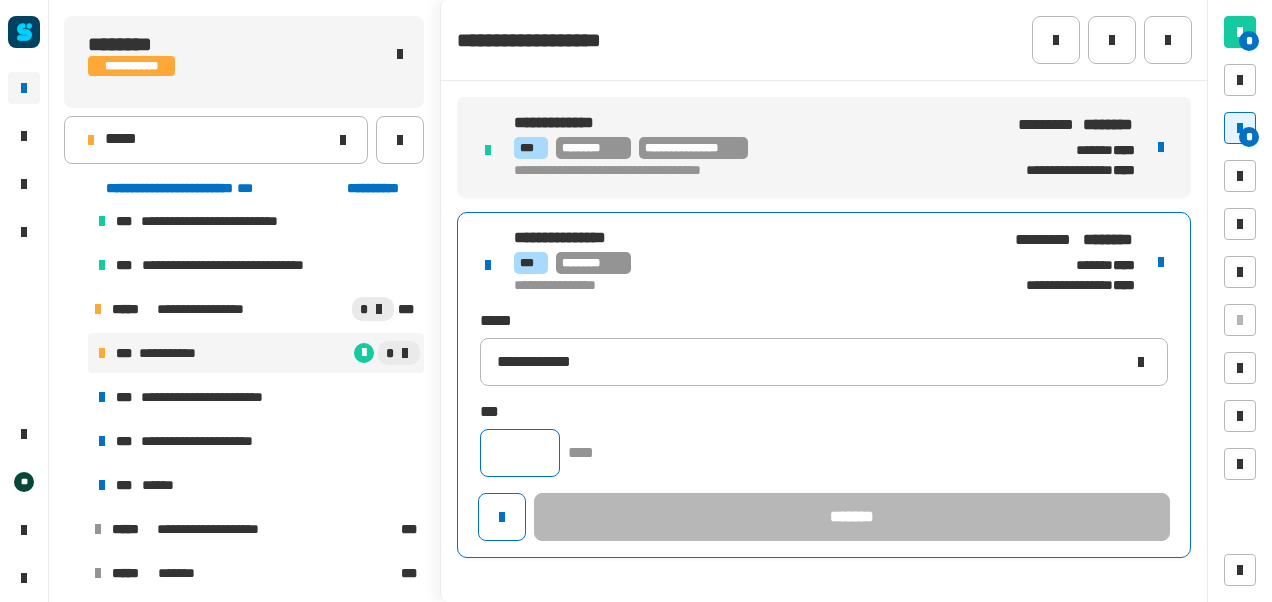 click 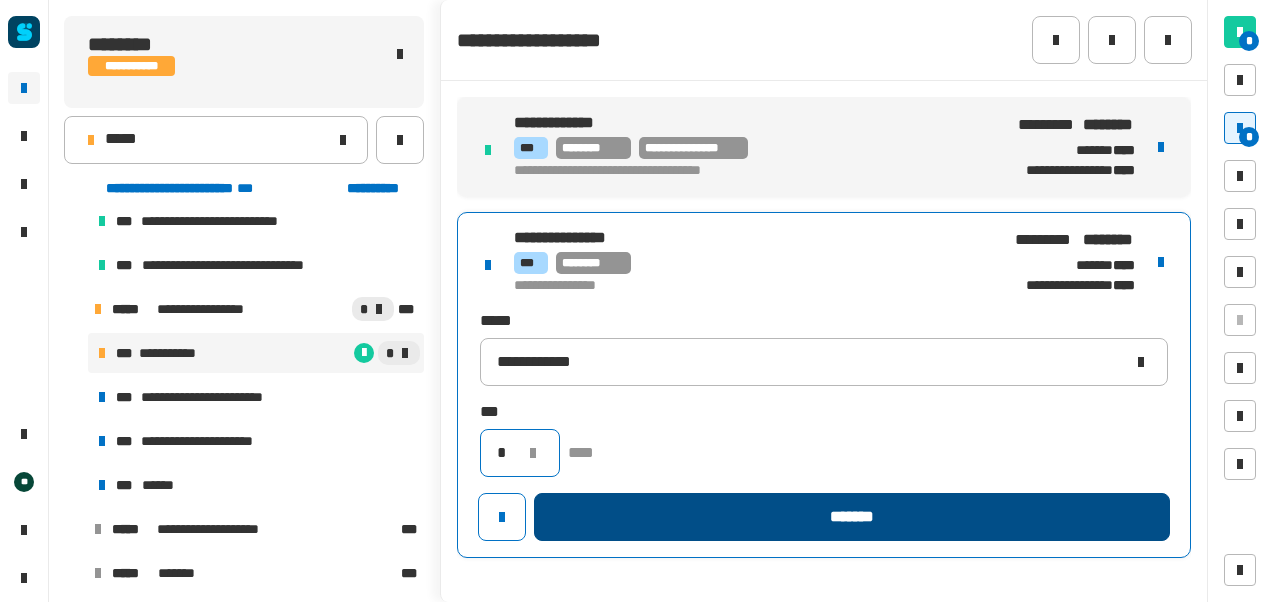 type on "*" 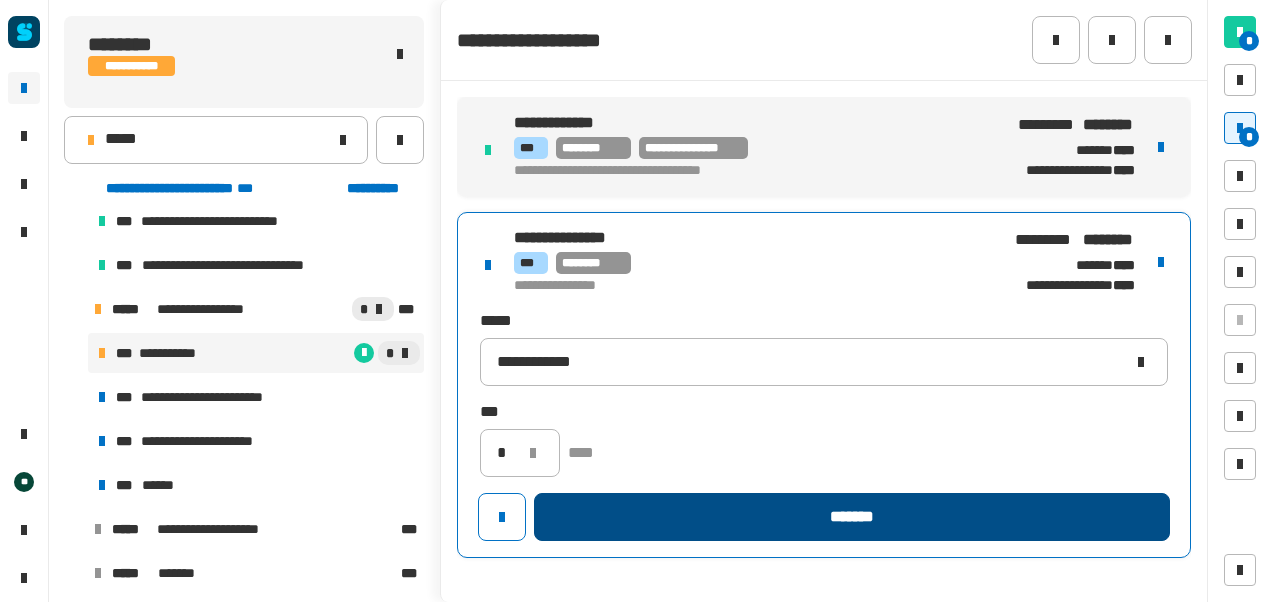click on "*******" 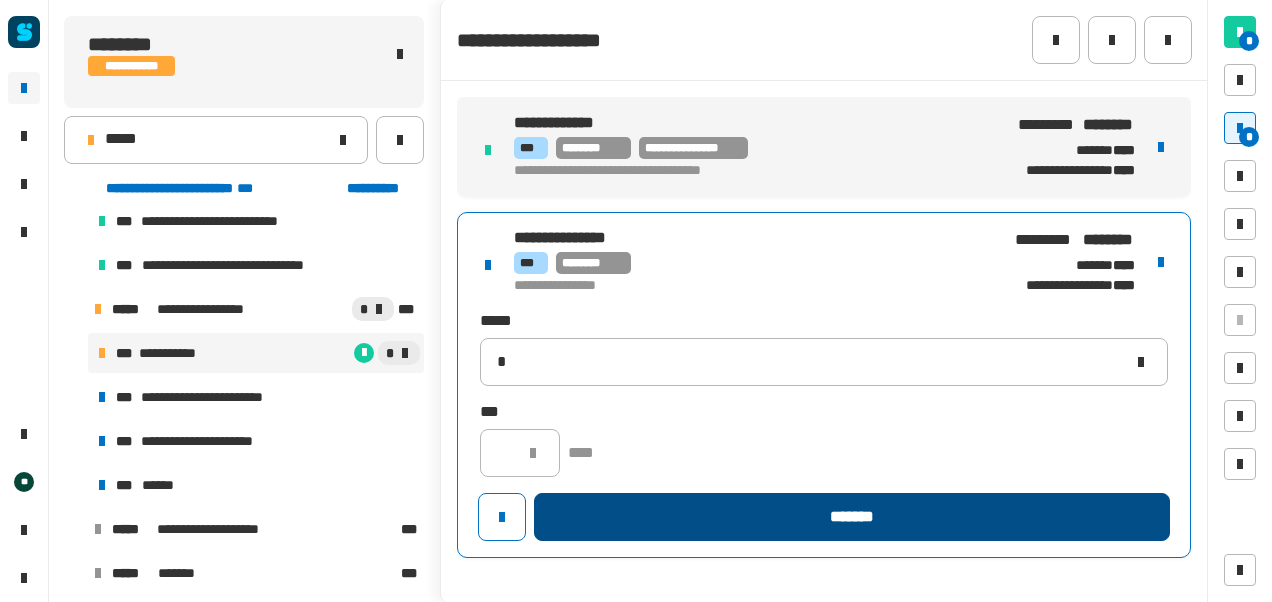 type 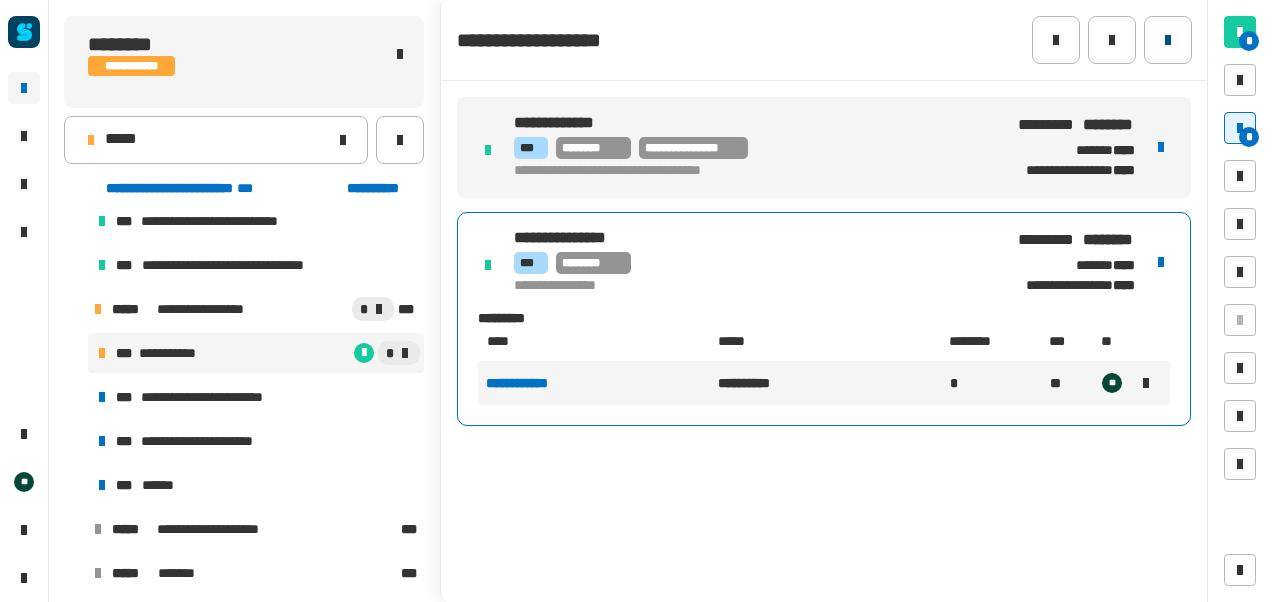 click 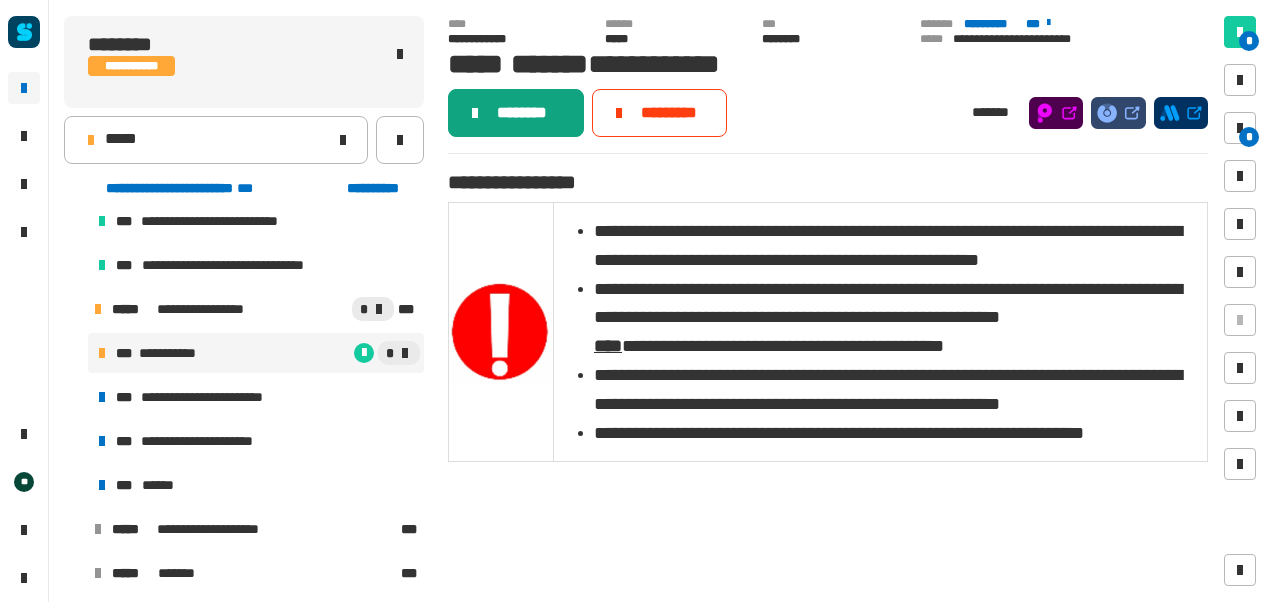 click on "********" 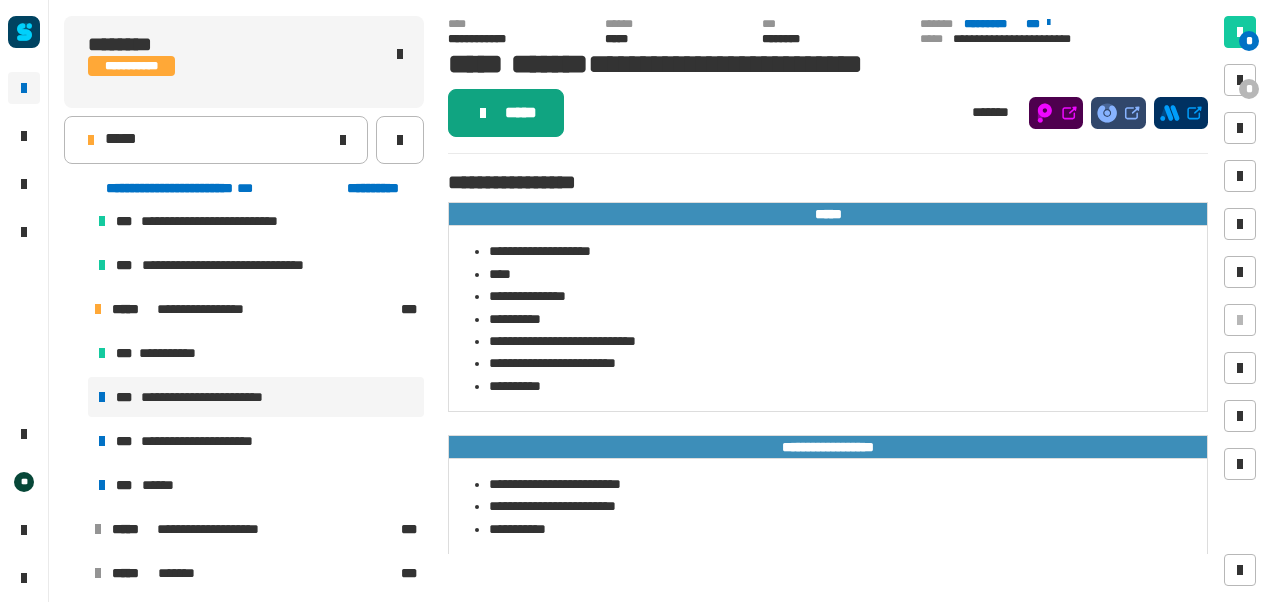 click on "*****" 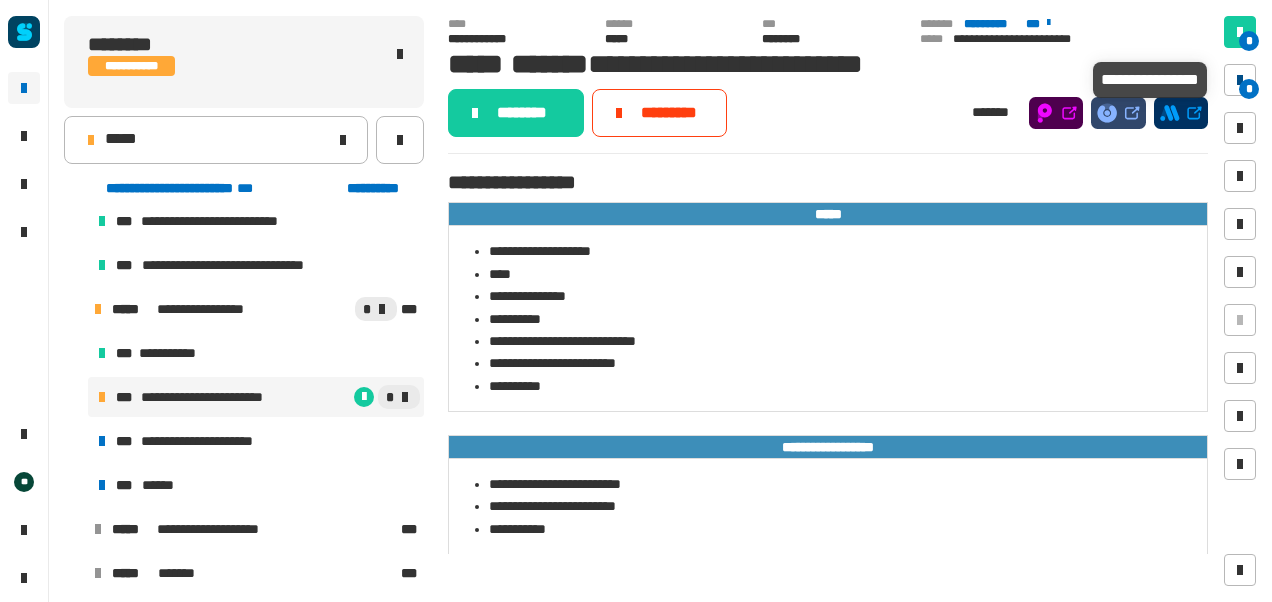 click on "*" at bounding box center (1249, 89) 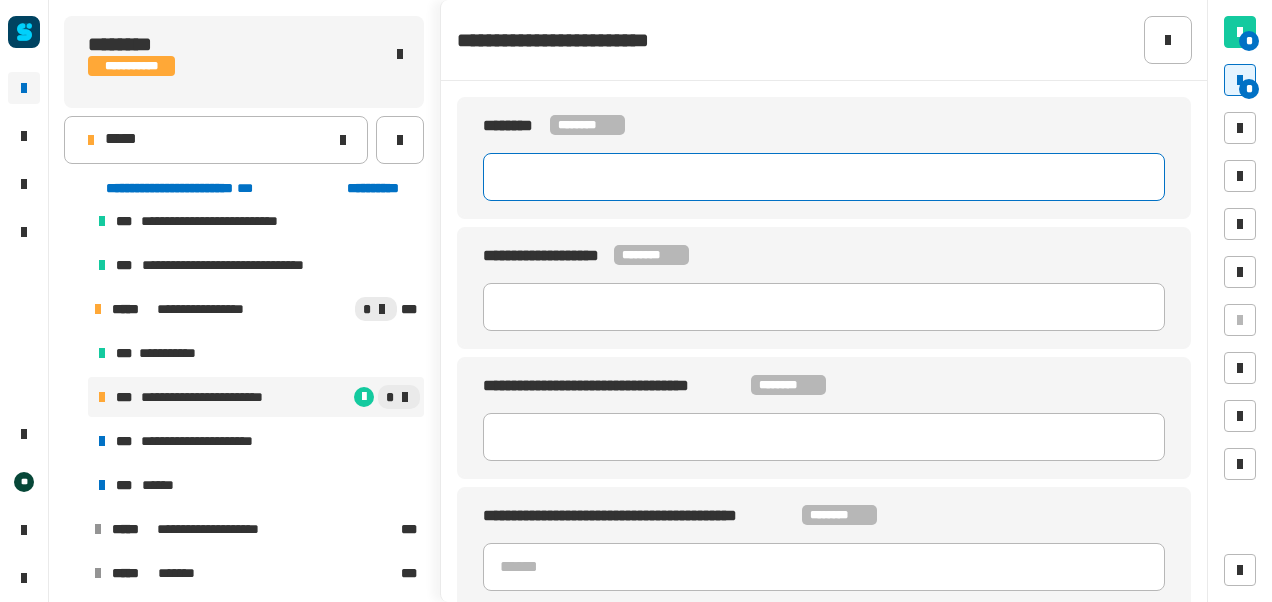 click 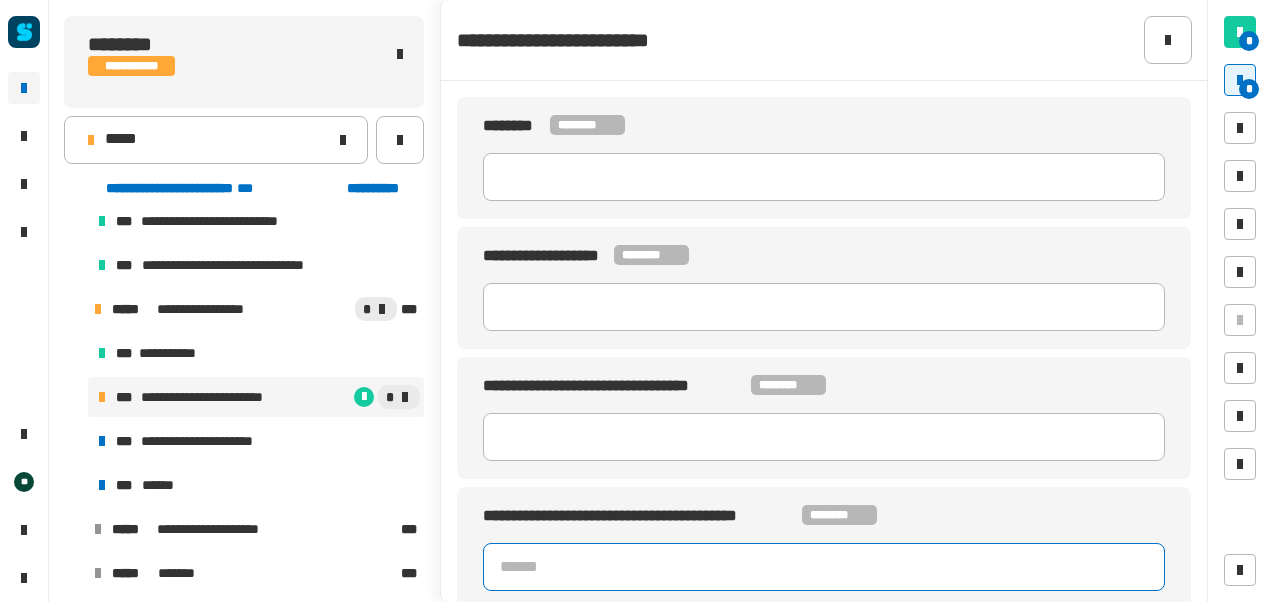 click 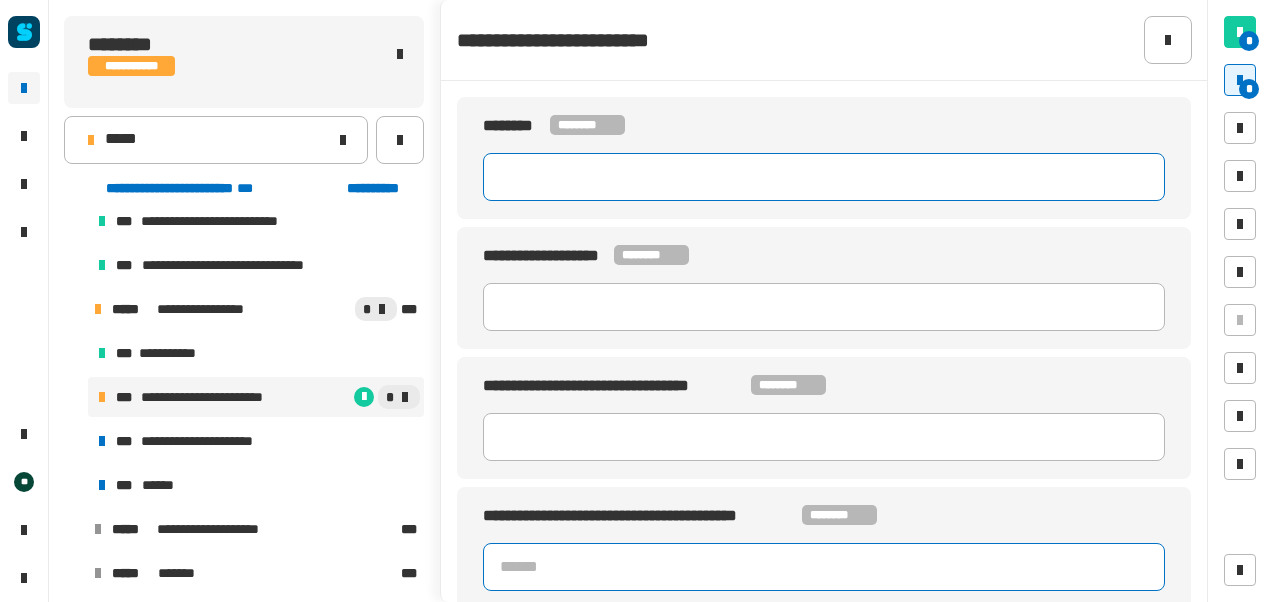 click 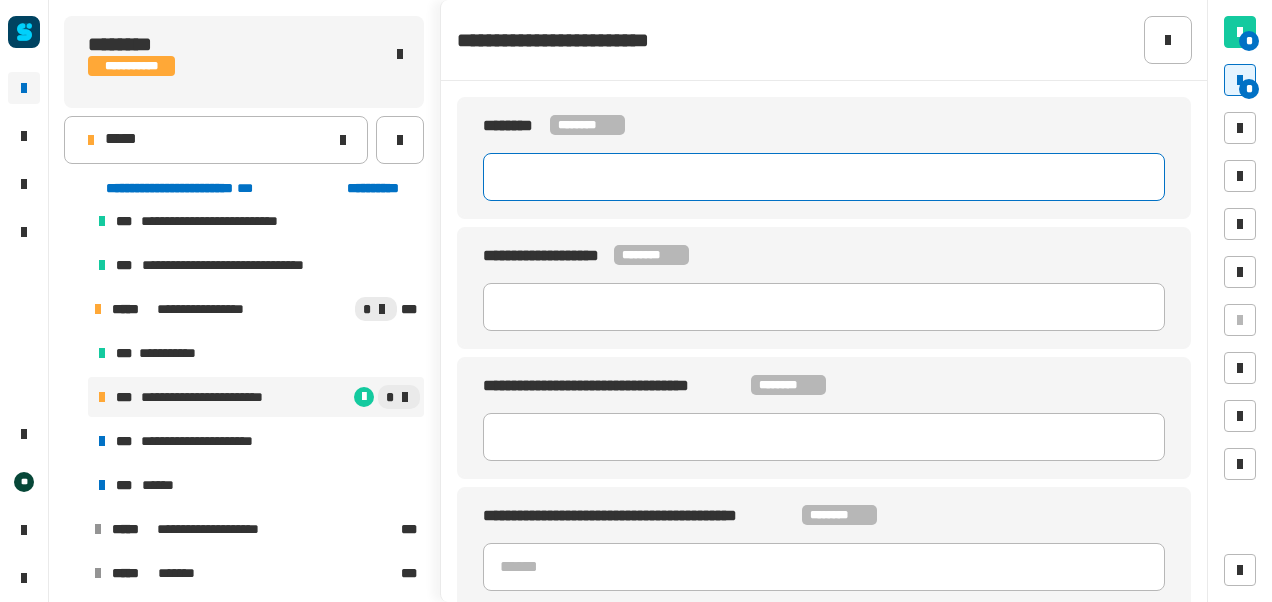 paste on "********" 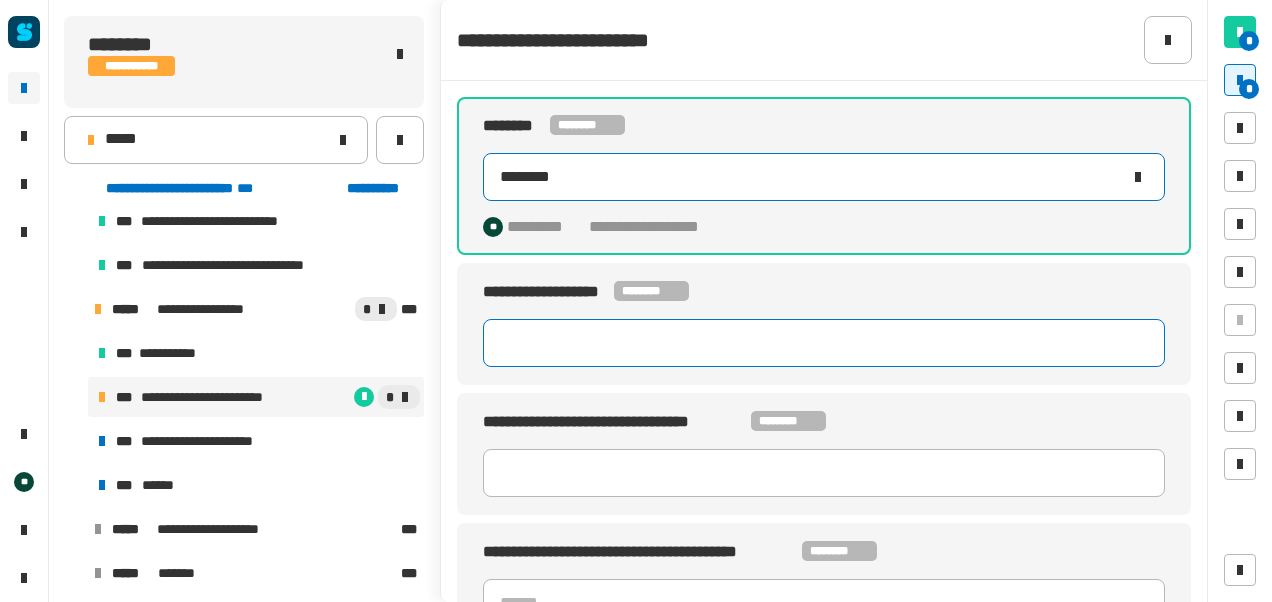 type on "********" 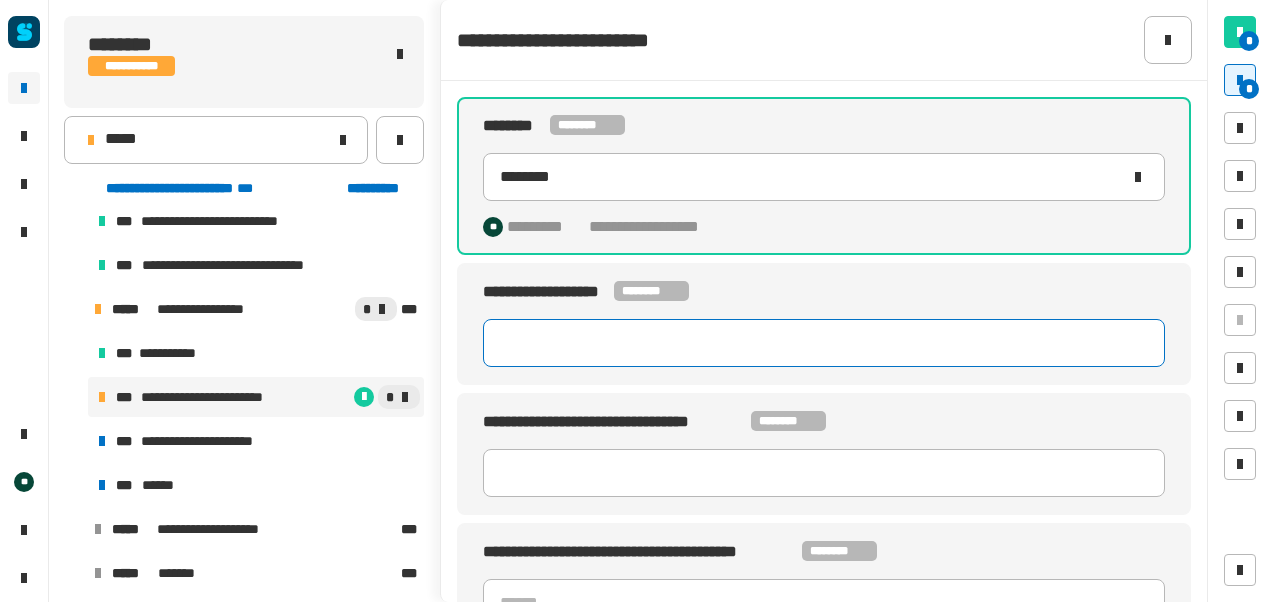 click 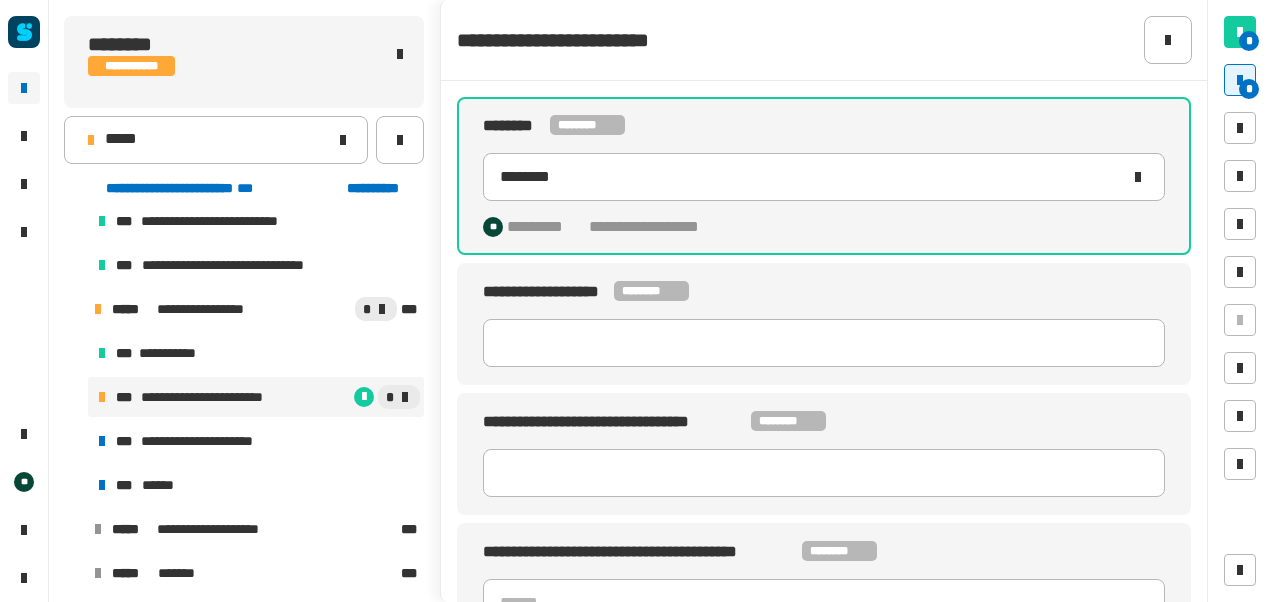 click on "[FIRST] [LAST] [STREET] [CITY], [STATE] [ZIP] [PHONE] [EMAIL] [SSN] [DLN] [CC]" 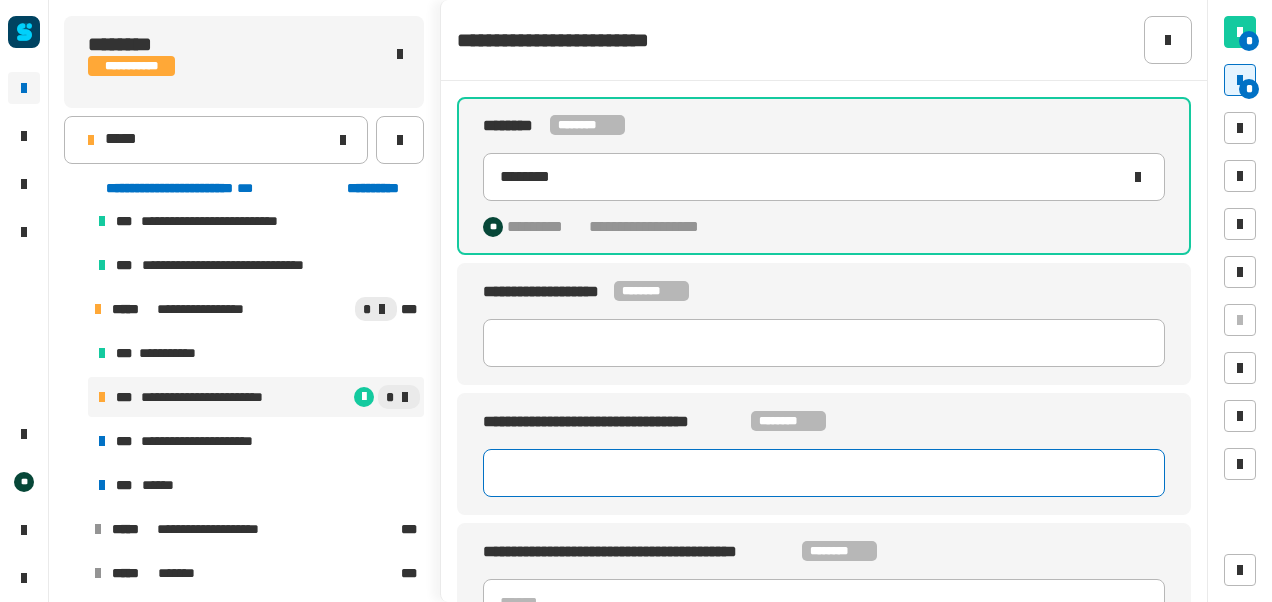 click 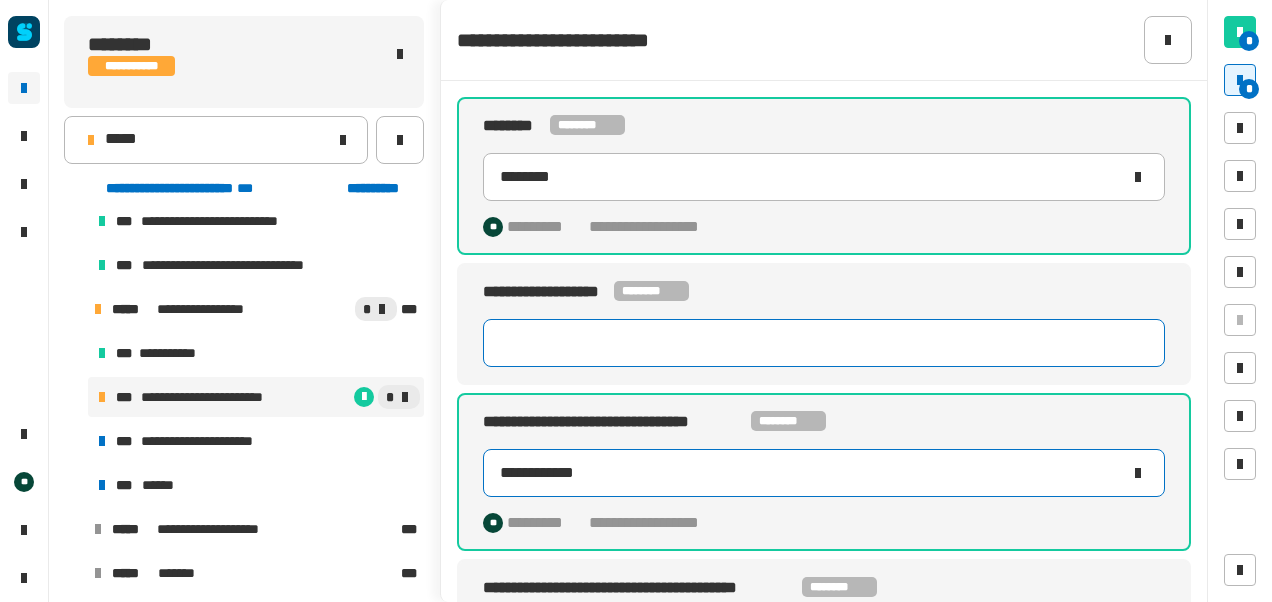 type on "**********" 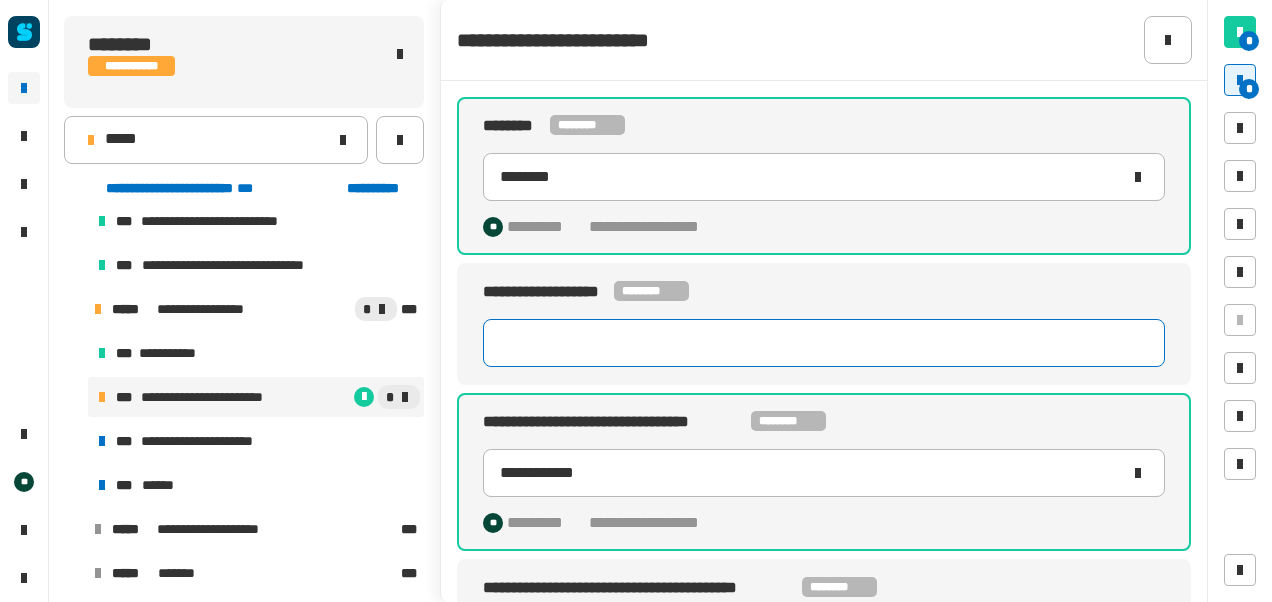 click 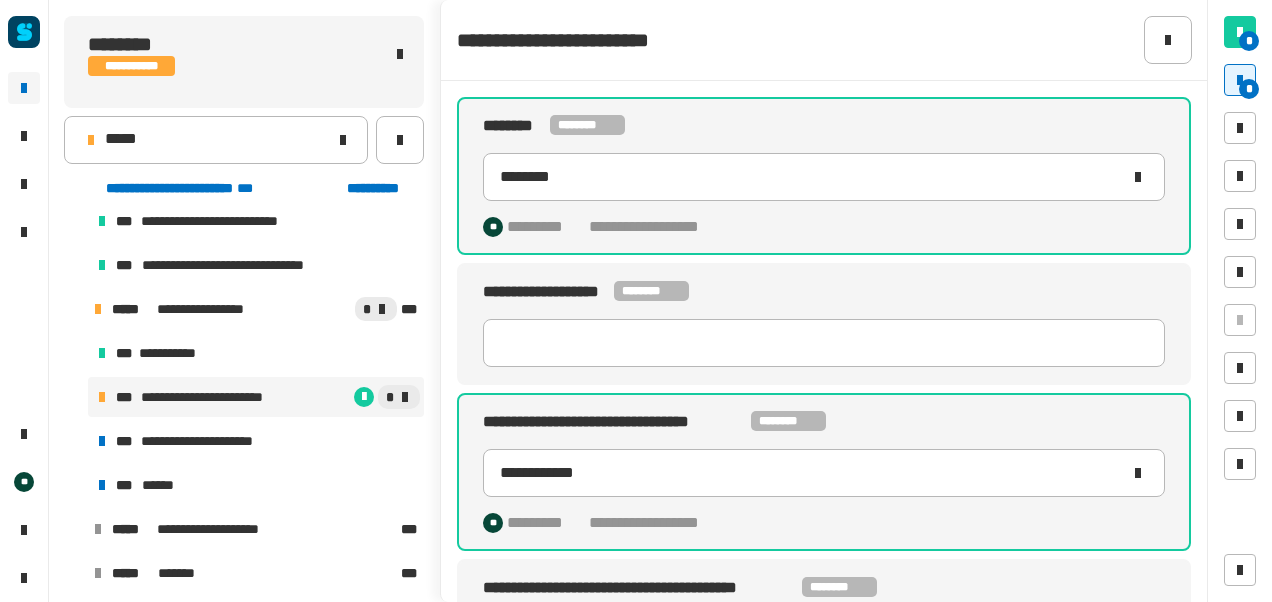 click on "[FIRST] [LAST] [STREET] [CITY], [STATE] [ZIP] [PHONE] [EMAIL] [SSN] [DLN] [CC]" 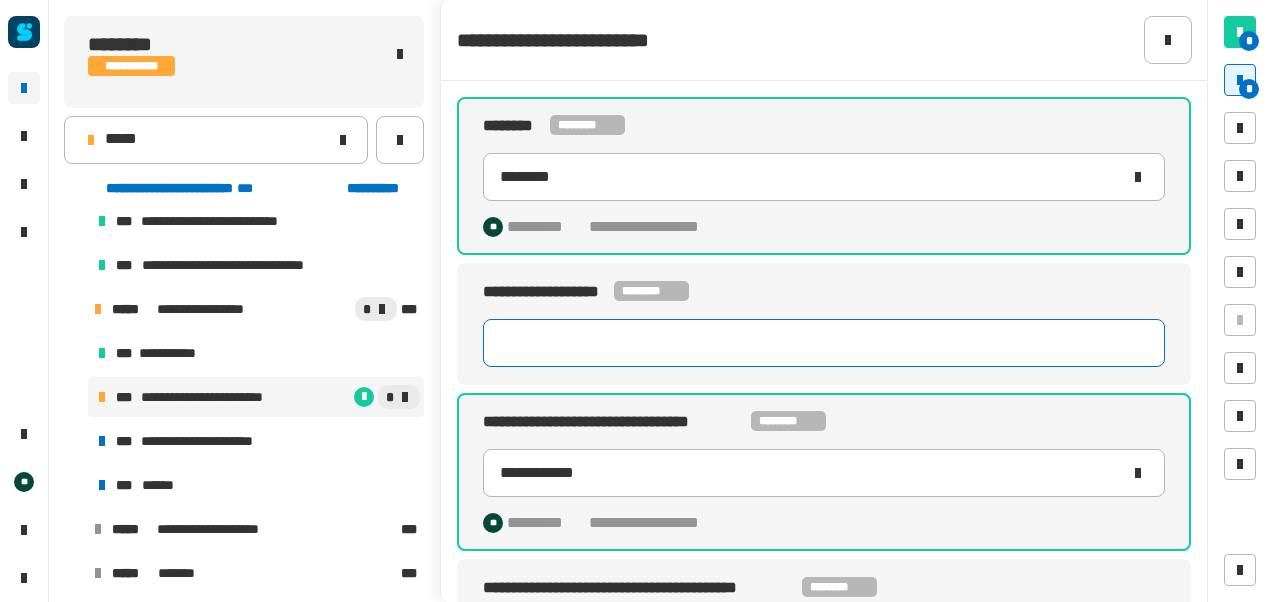 click 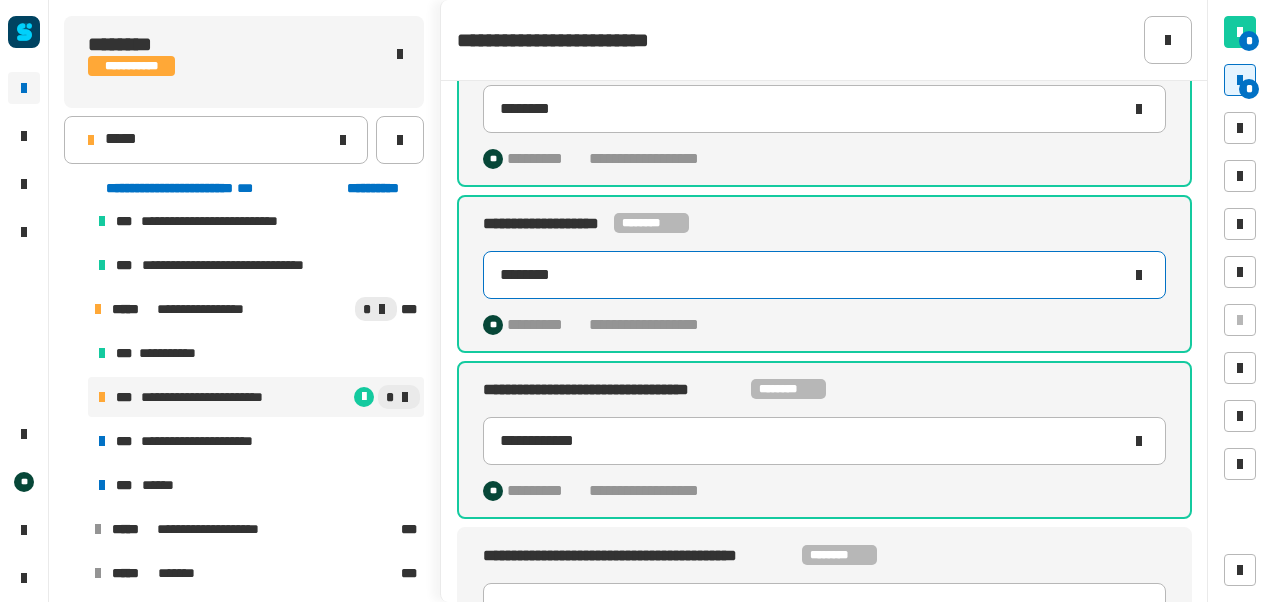 scroll, scrollTop: 114, scrollLeft: 0, axis: vertical 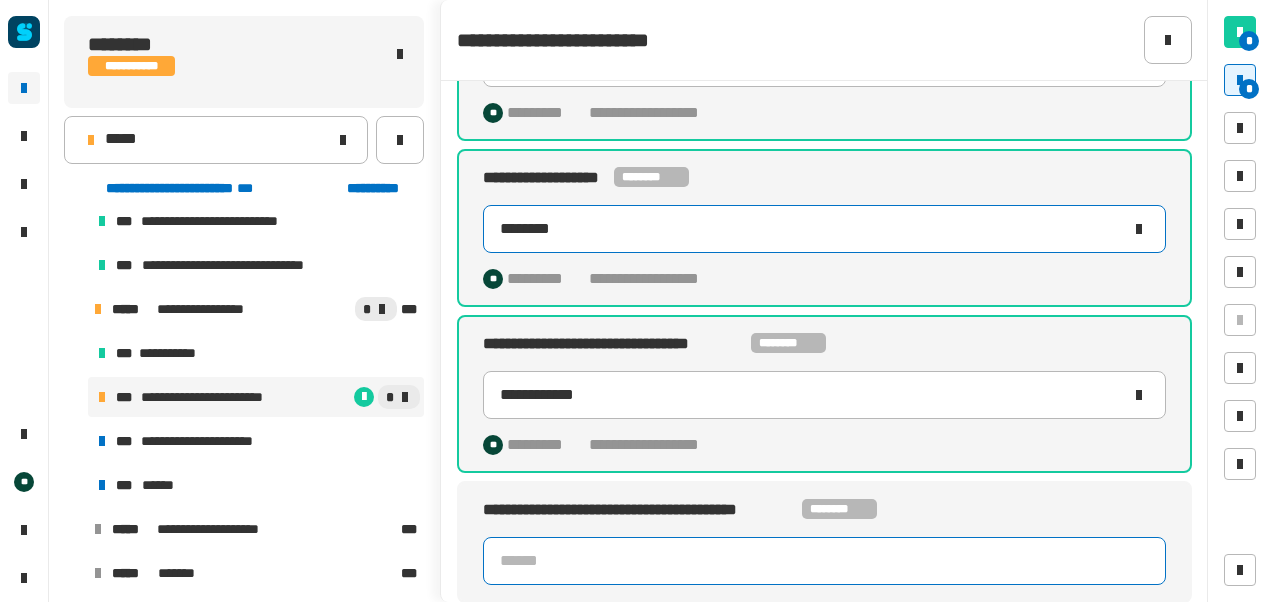 type on "********" 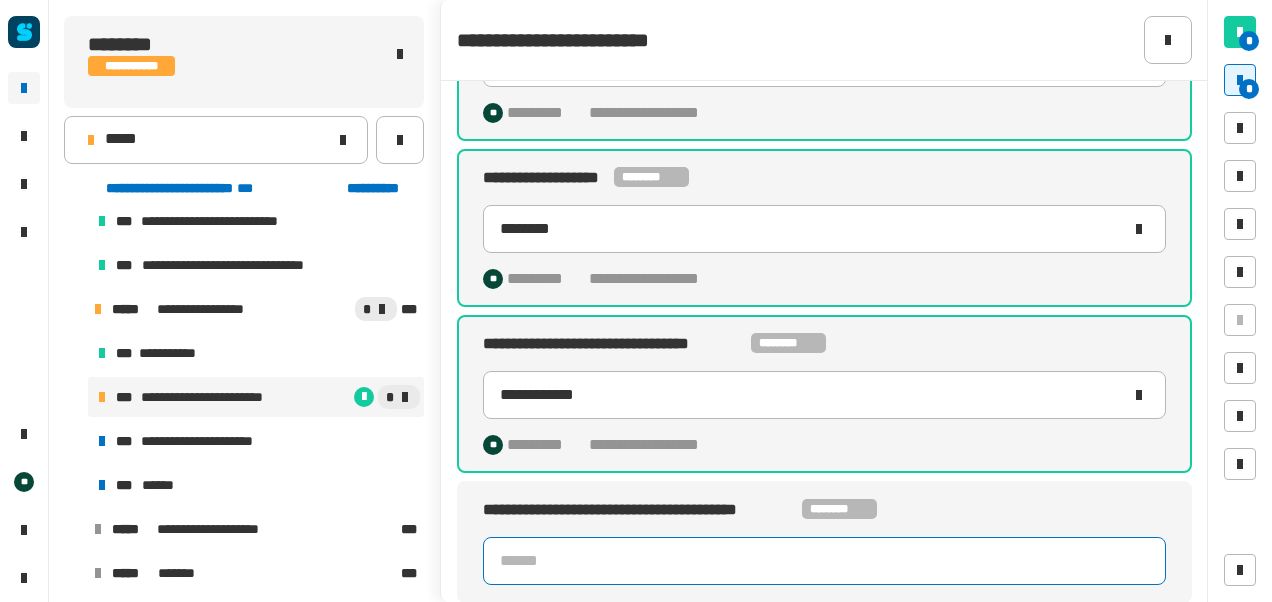 click 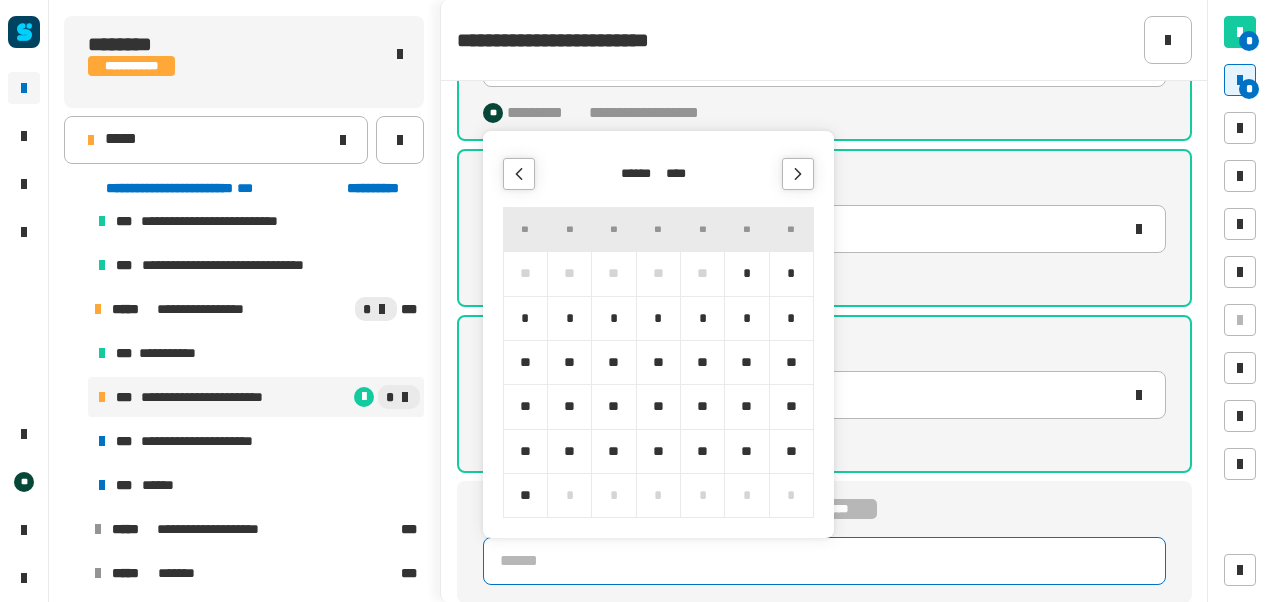click on "****" at bounding box center (681, 174) 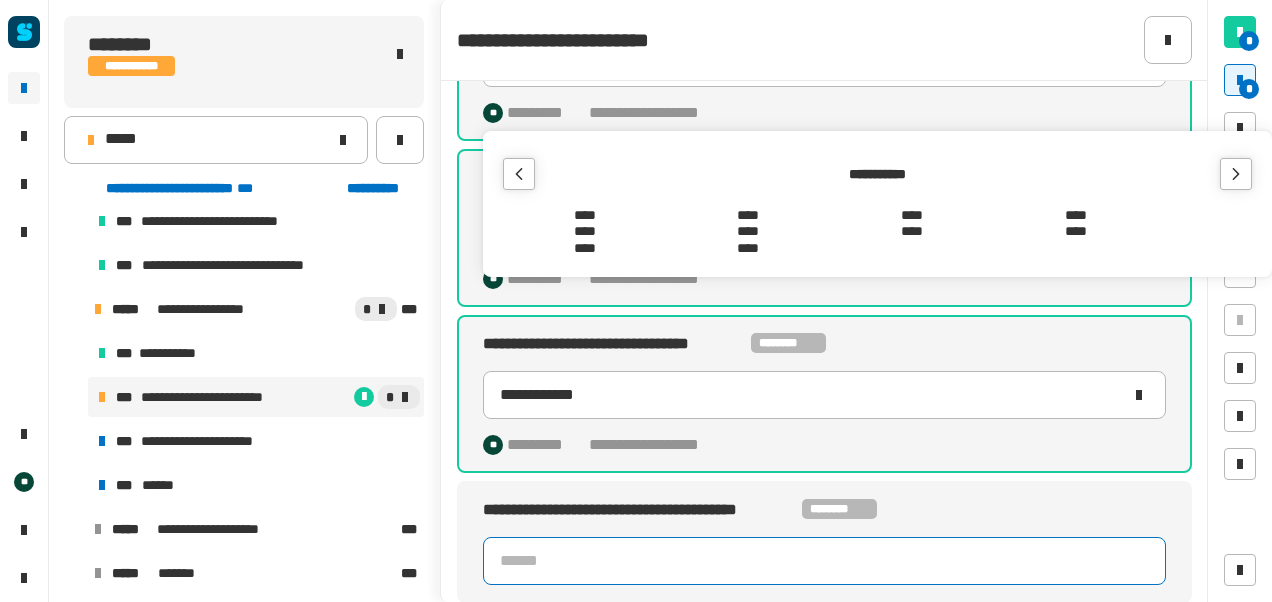 click on "****" at bounding box center [912, 232] 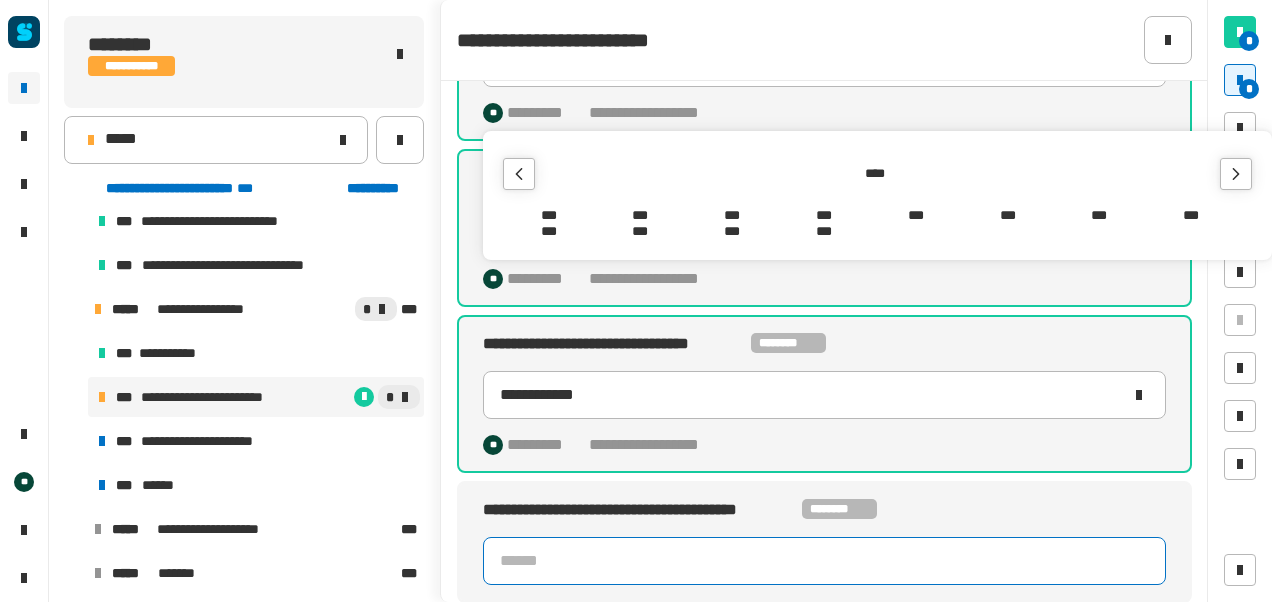 click on "***" at bounding box center [732, 215] 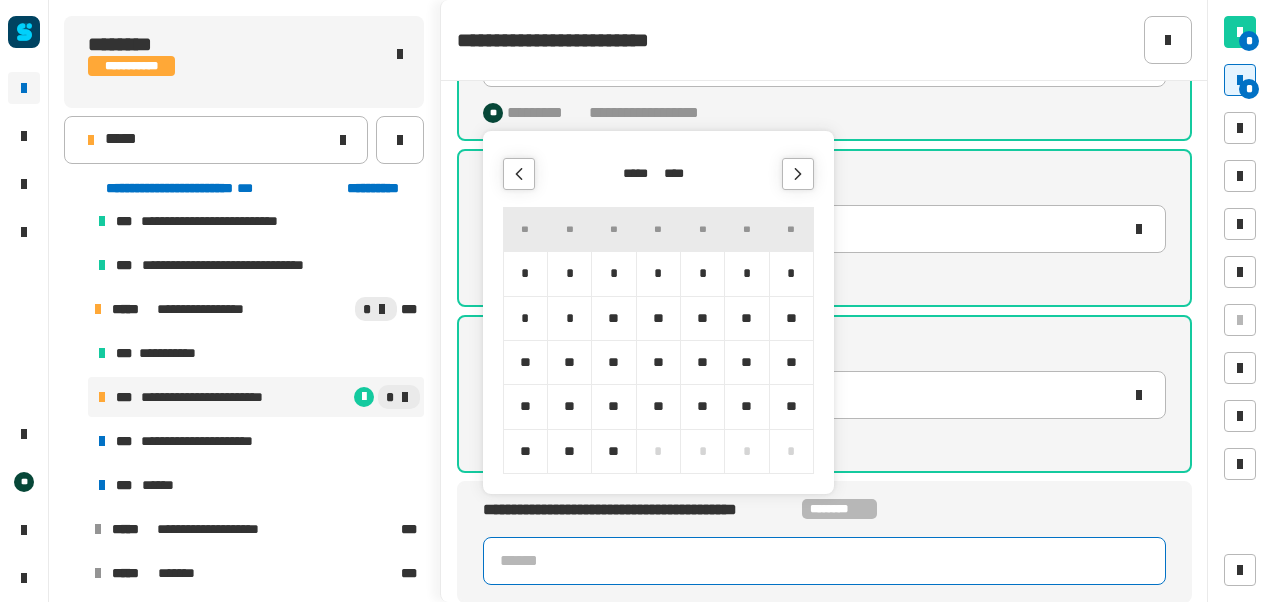 click on "*" at bounding box center (791, 273) 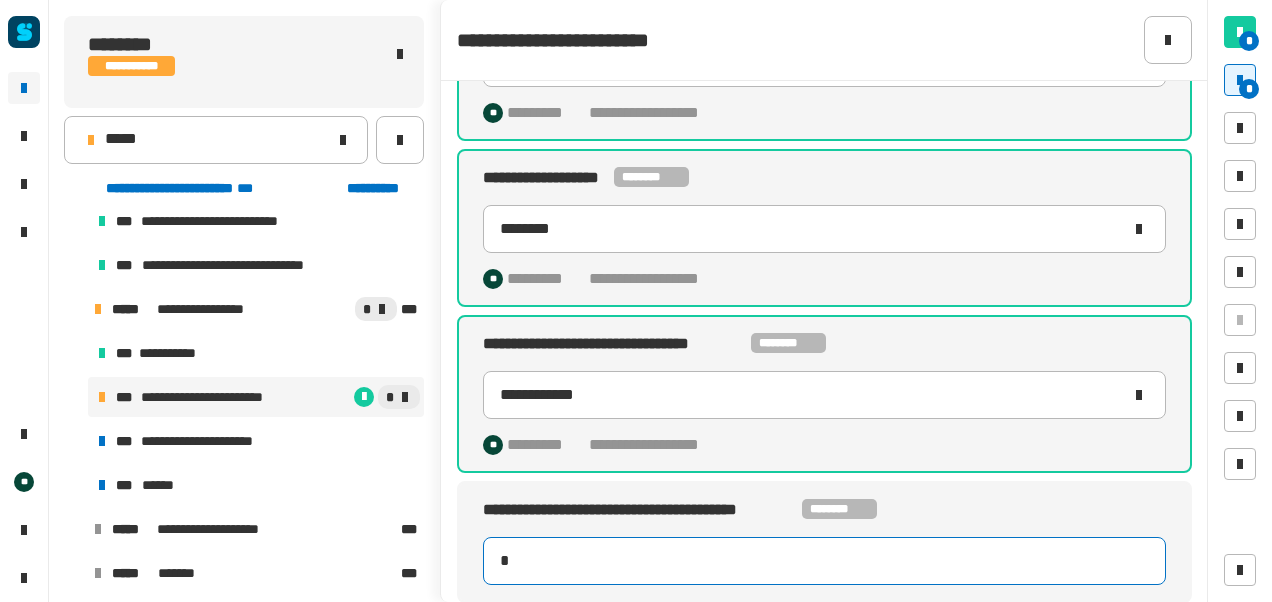type on "**********" 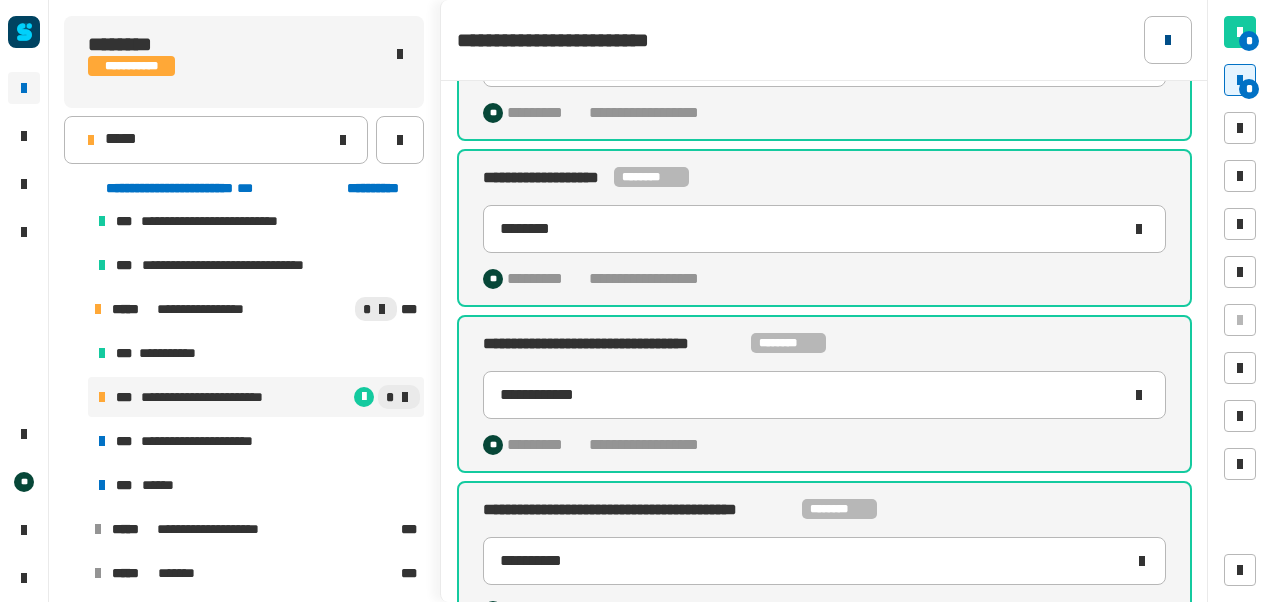 click 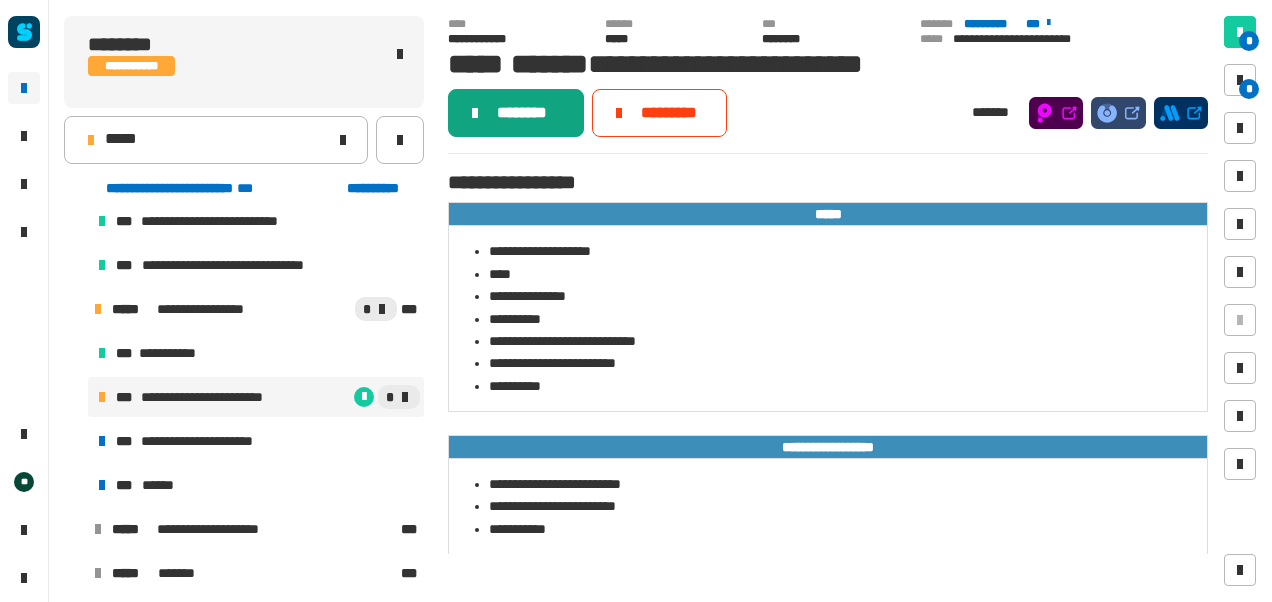 click on "********" 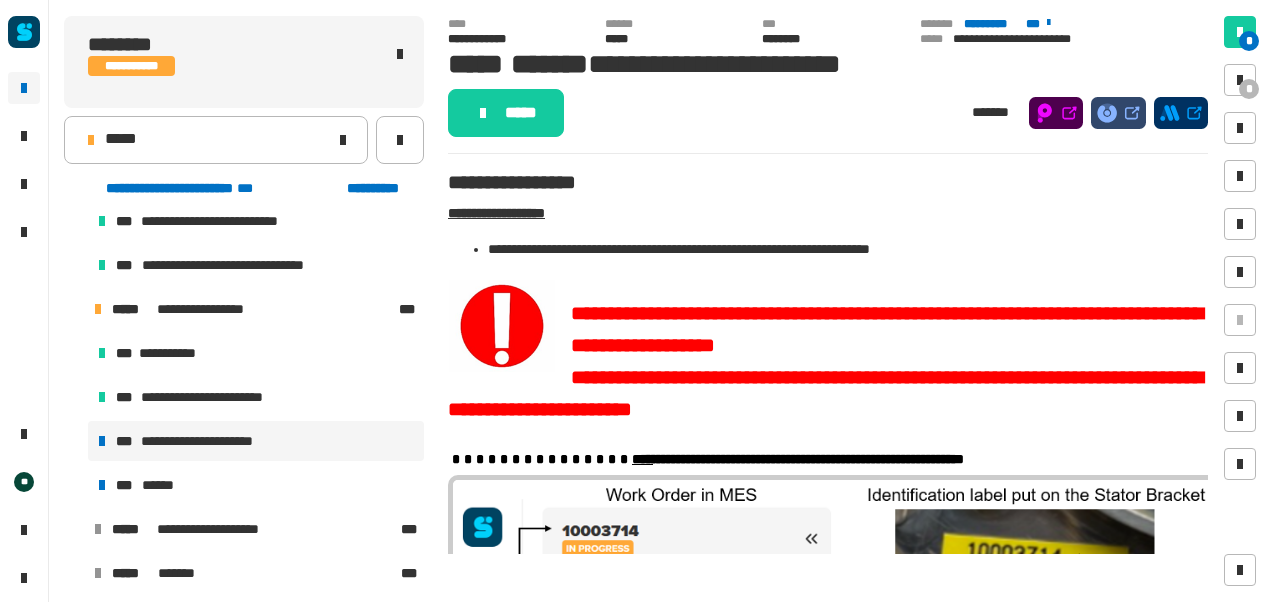 click on "*****" 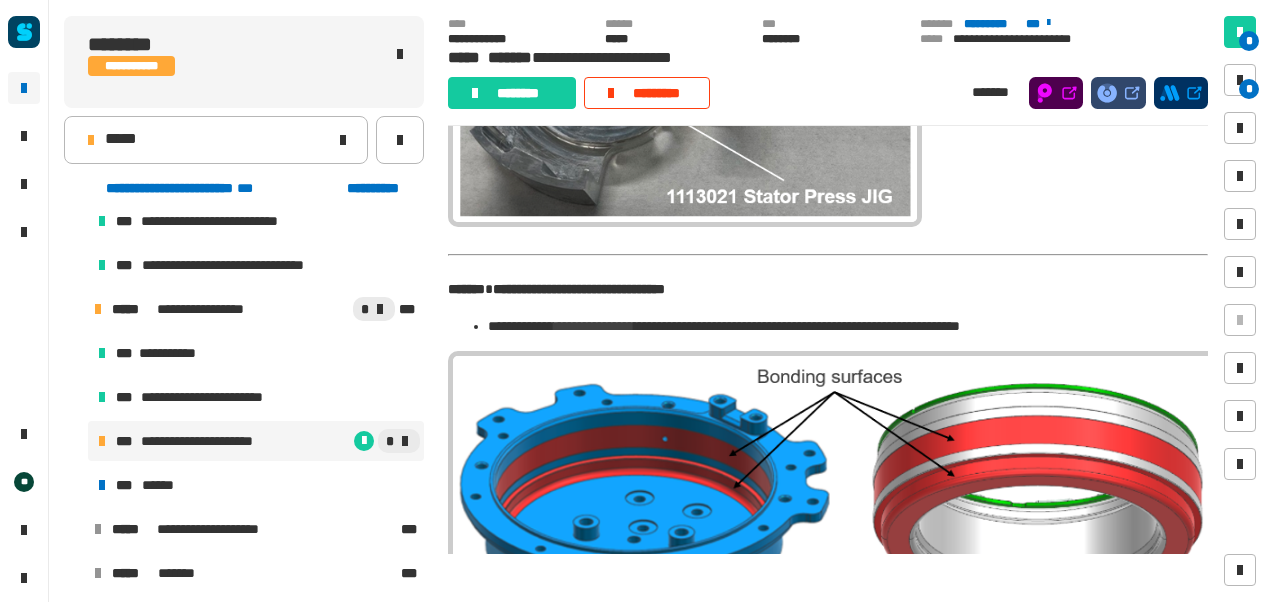 scroll, scrollTop: 924, scrollLeft: 0, axis: vertical 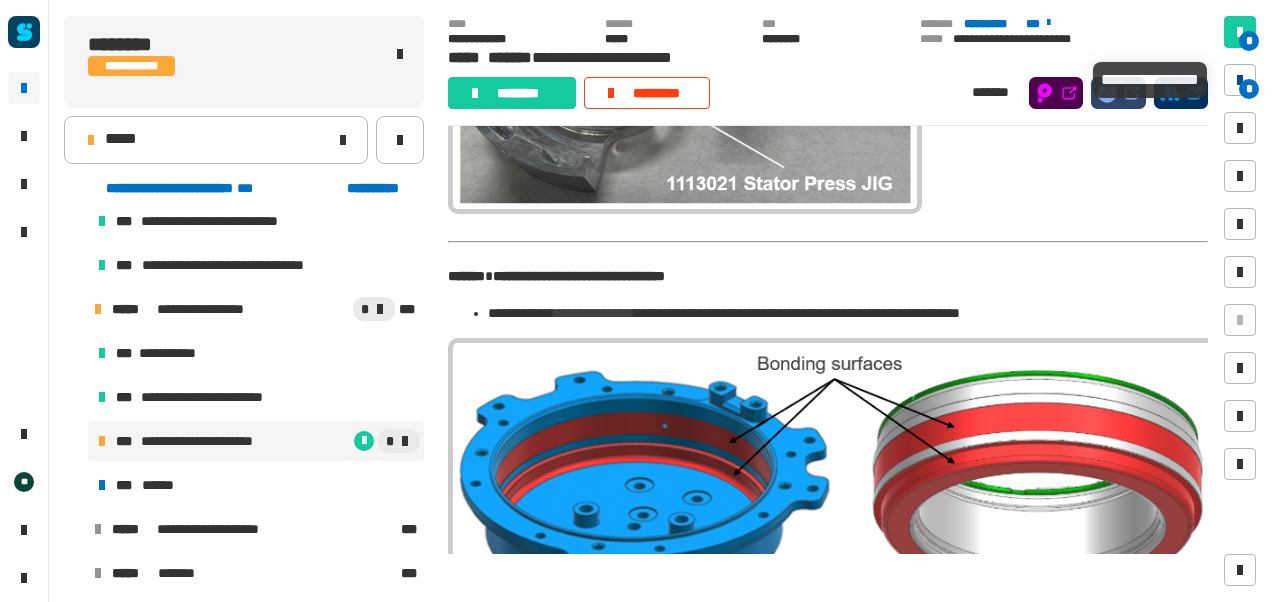 click at bounding box center [1240, 80] 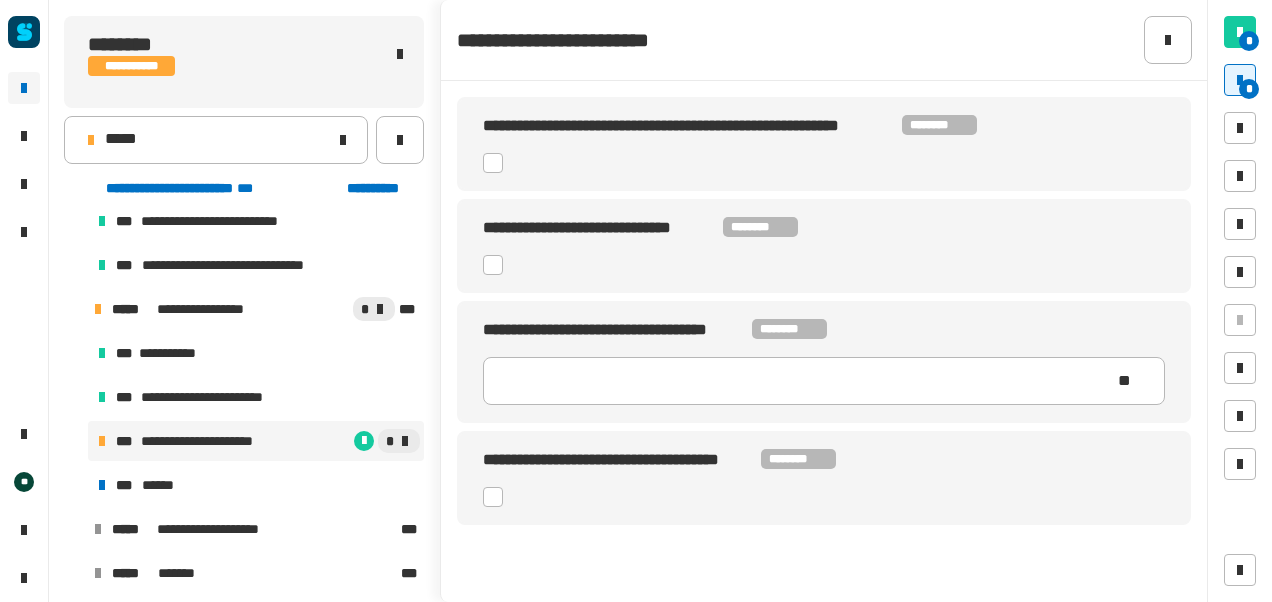 click 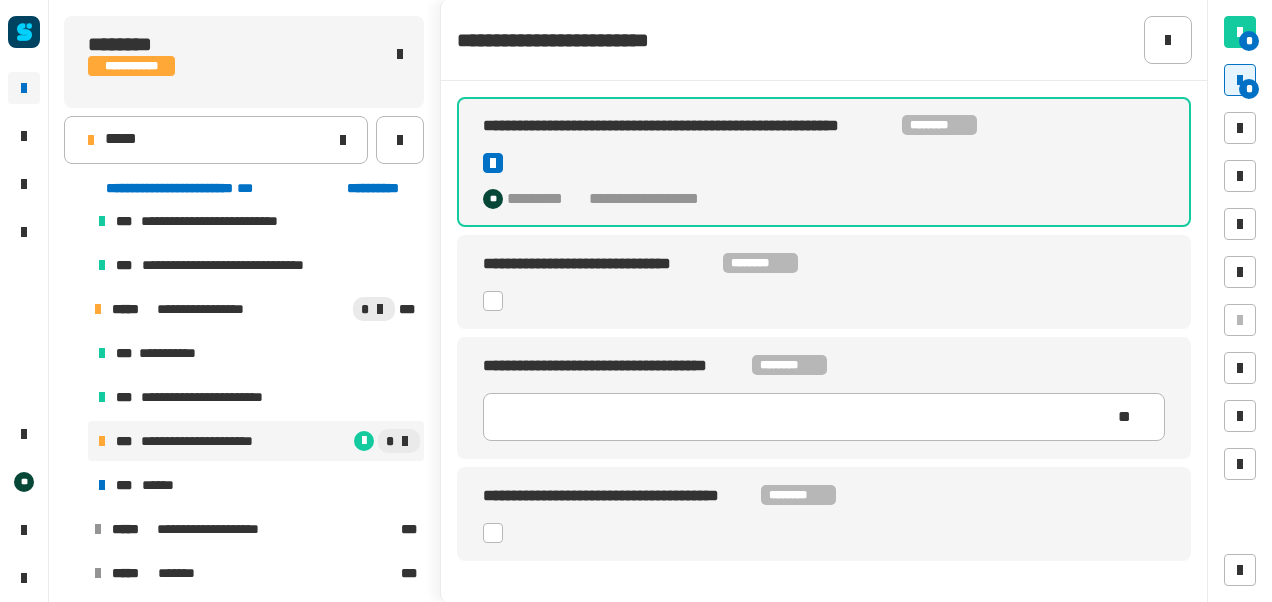 click 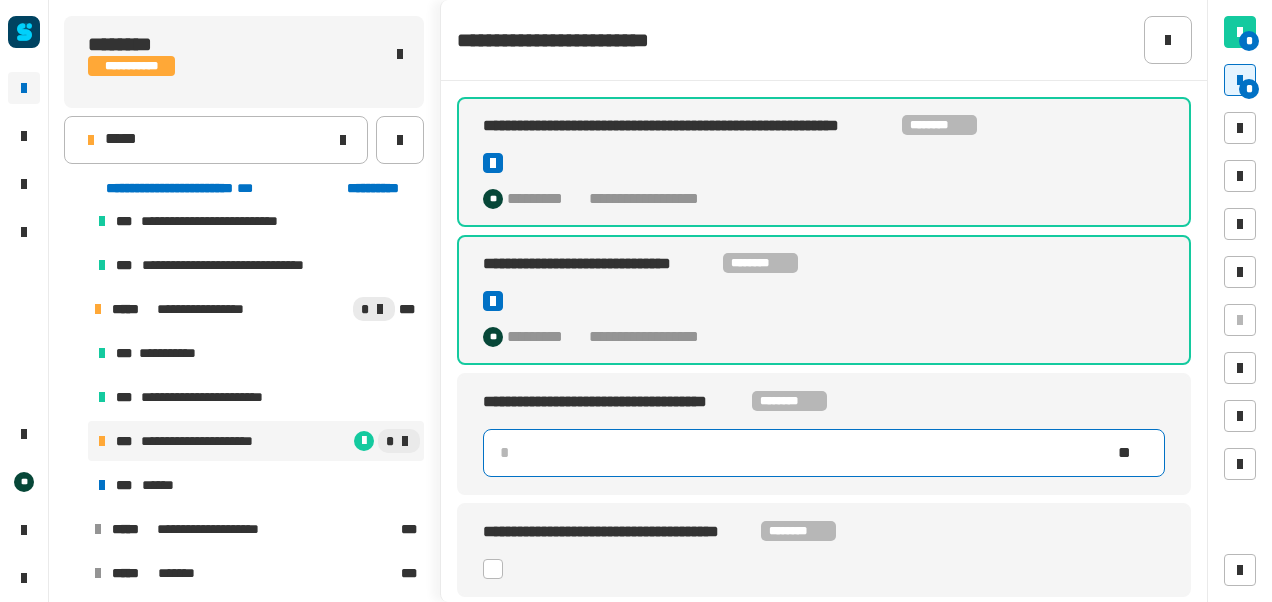 click 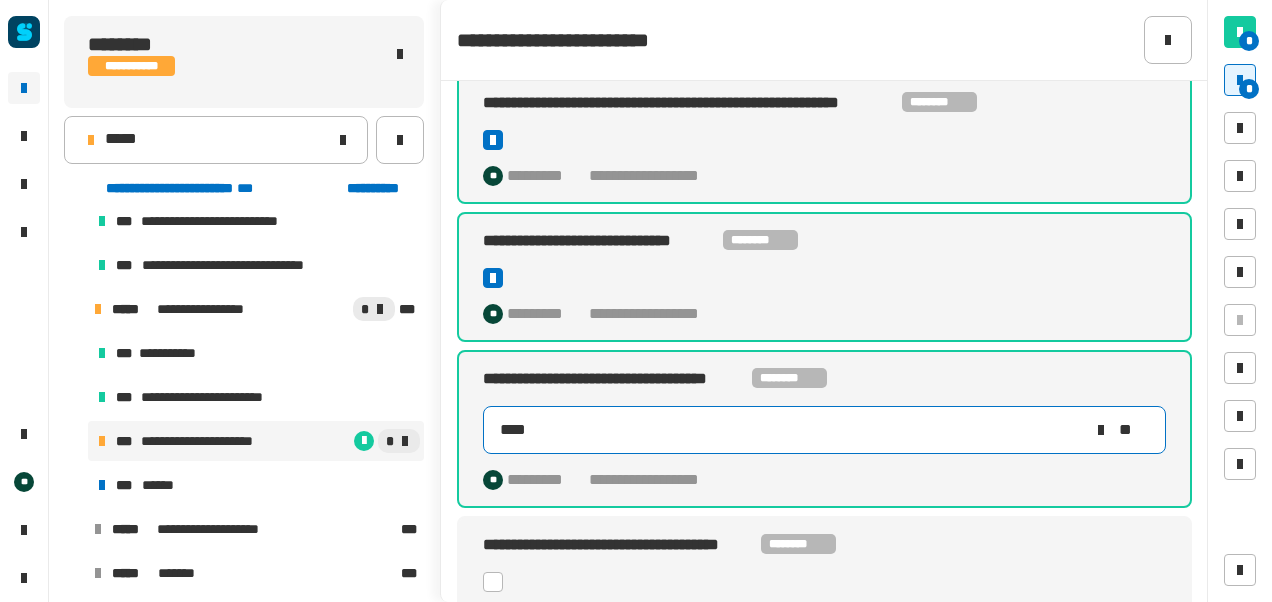 scroll, scrollTop: 30, scrollLeft: 0, axis: vertical 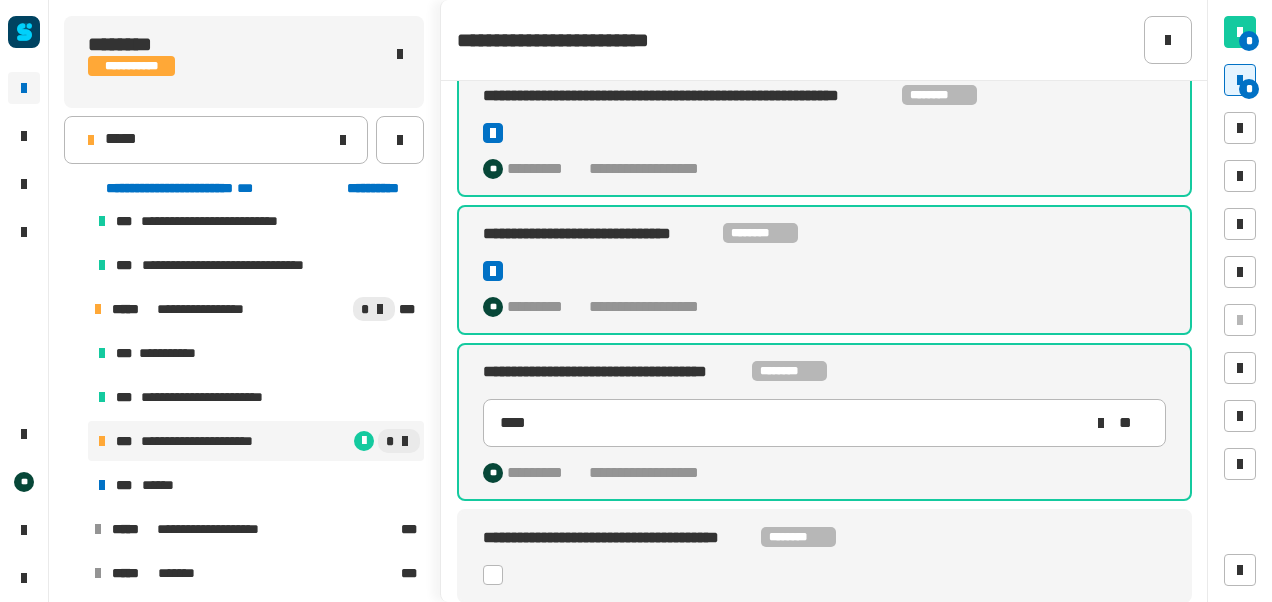 click 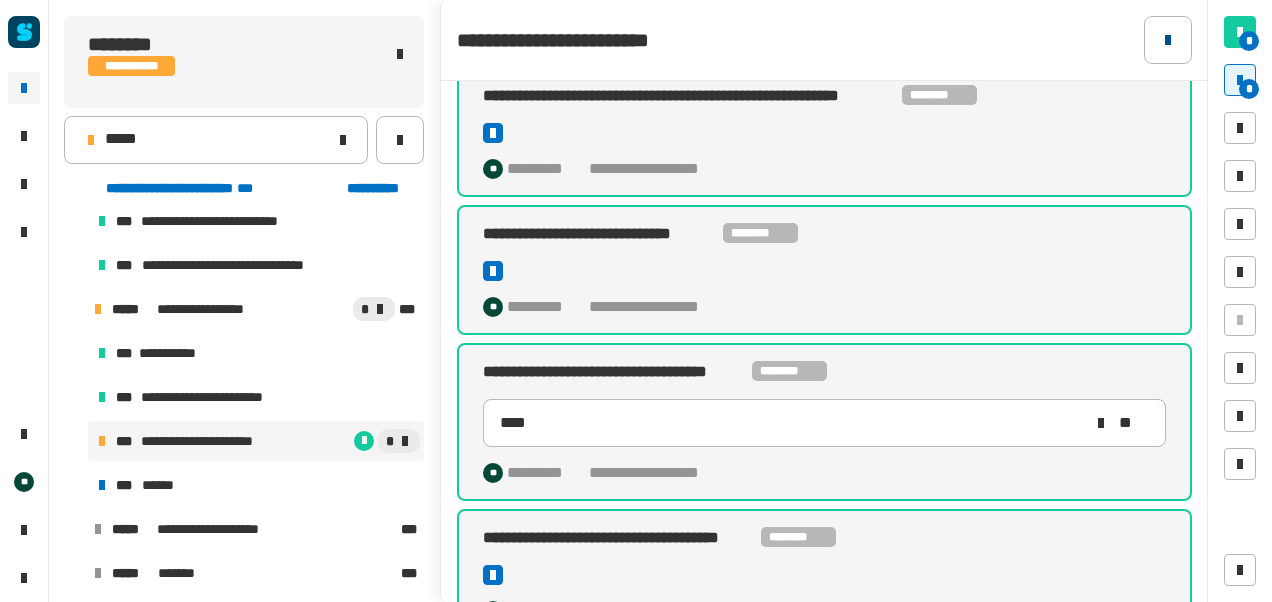 click 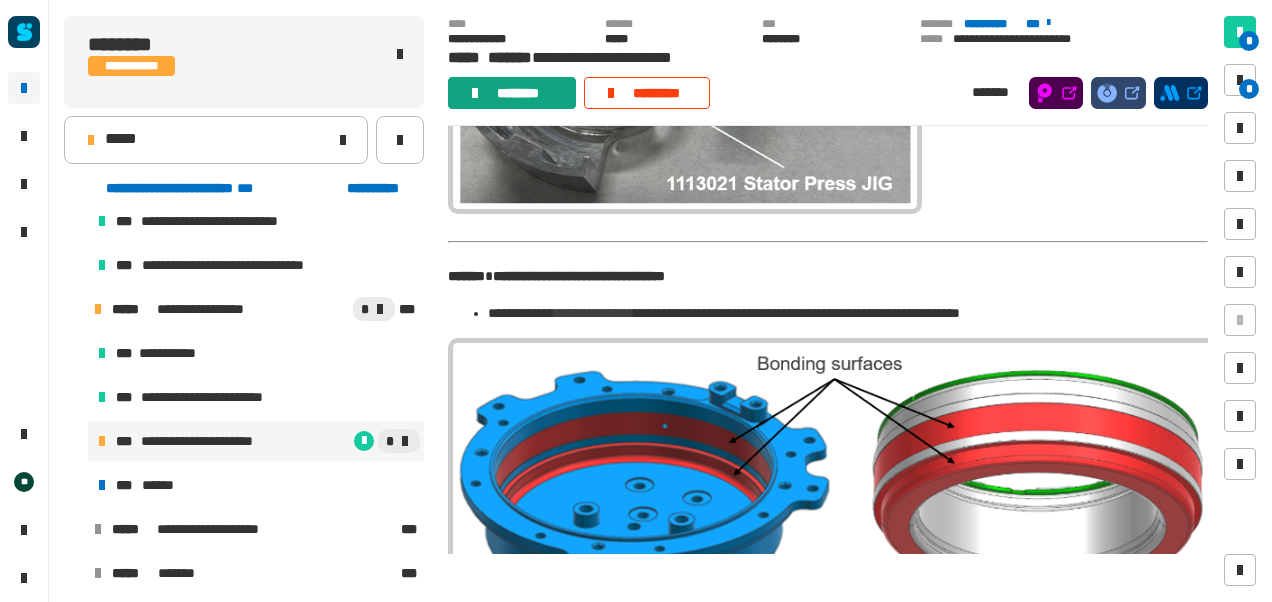 click on "********" 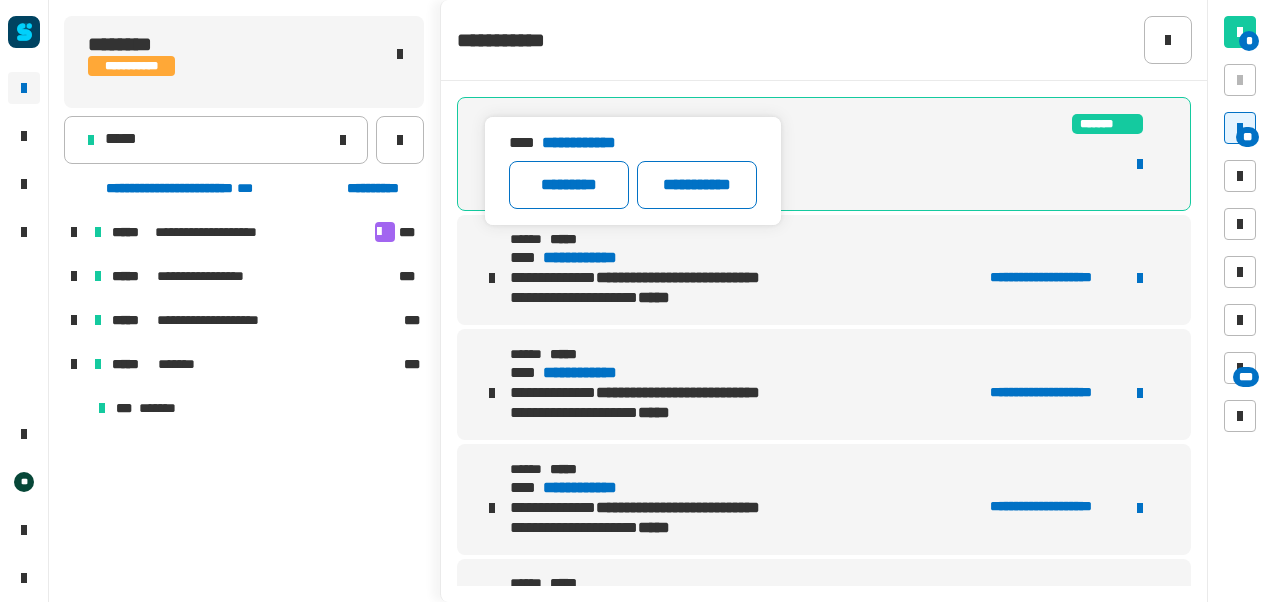scroll, scrollTop: 0, scrollLeft: 0, axis: both 